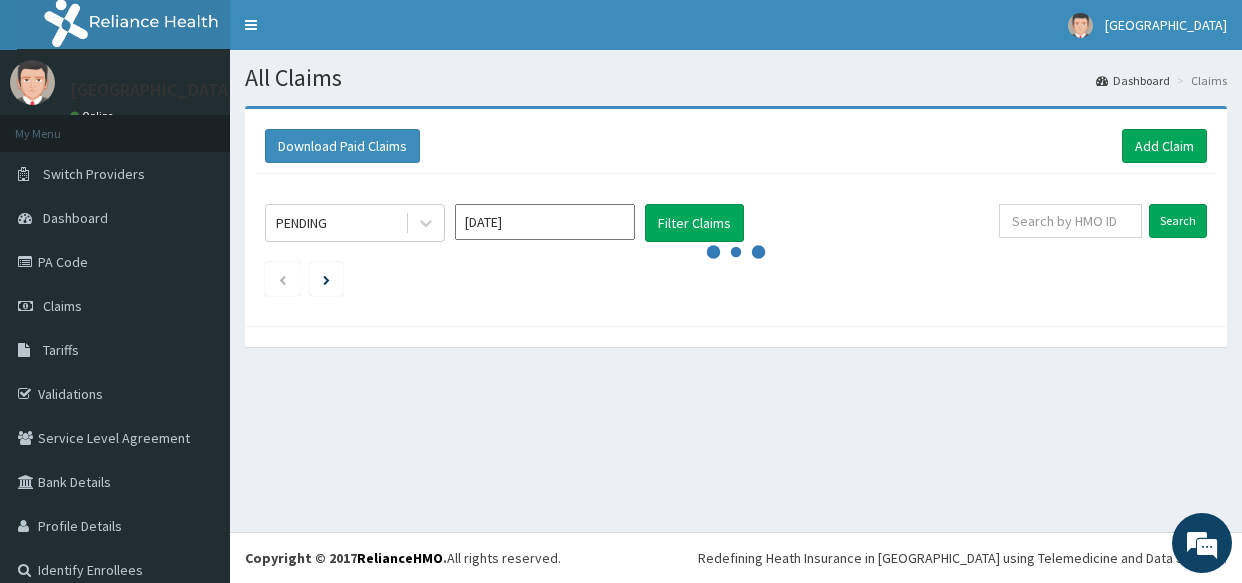 scroll, scrollTop: 0, scrollLeft: 0, axis: both 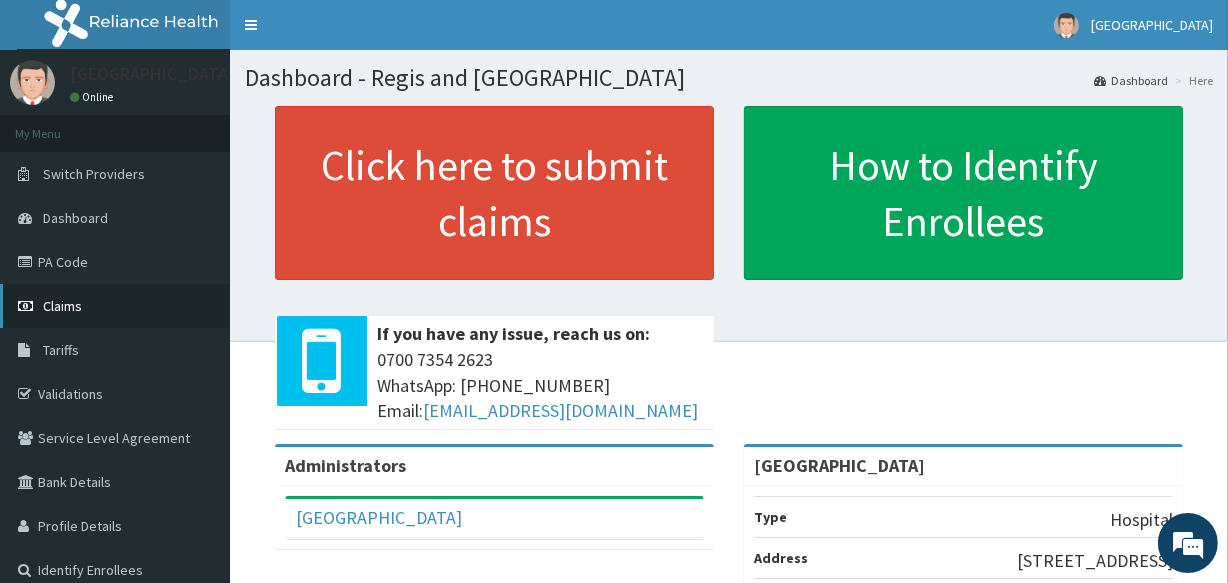 click on "Claims" at bounding box center (115, 306) 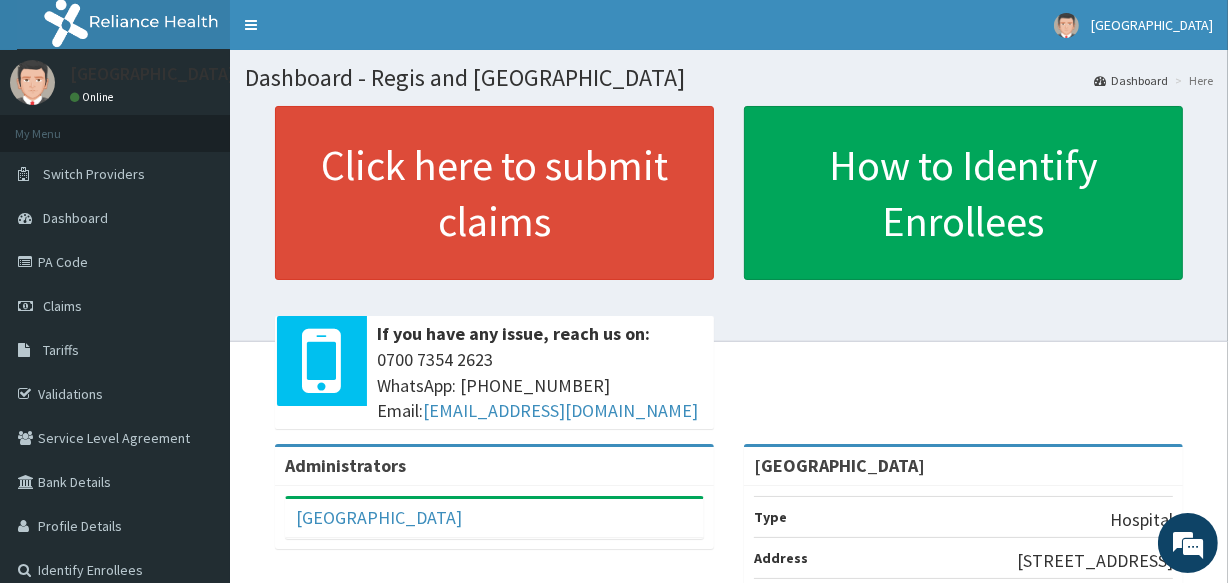 scroll, scrollTop: 0, scrollLeft: 0, axis: both 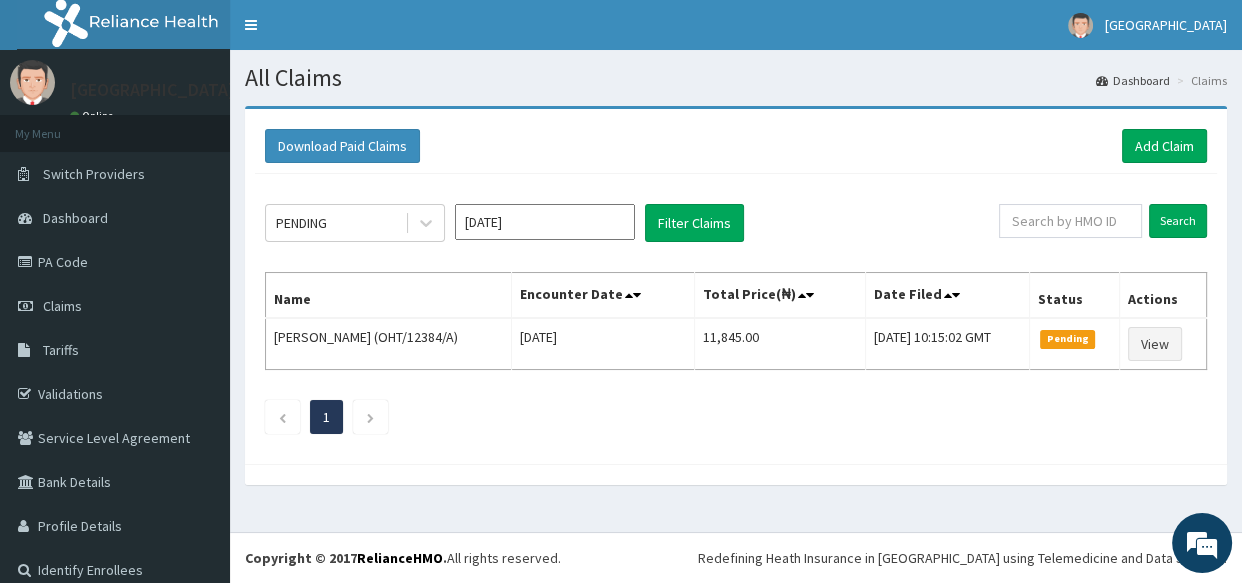 click on "PENDING [DATE] Filter Claims Search Name Encounter Date Total Price(₦) Date Filed Status Actions [PERSON_NAME] (OHT/12384/A) [DATE] 11,845.00 [DATE] 10:15:02 GMT Pending View 1" 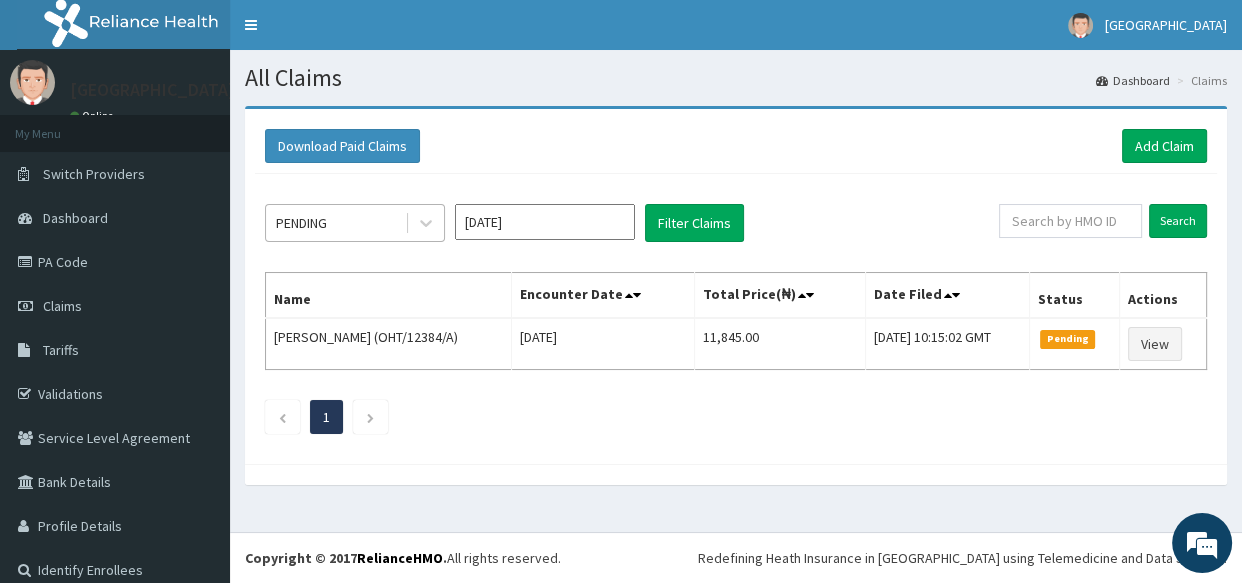 click on "PENDING" at bounding box center [335, 223] 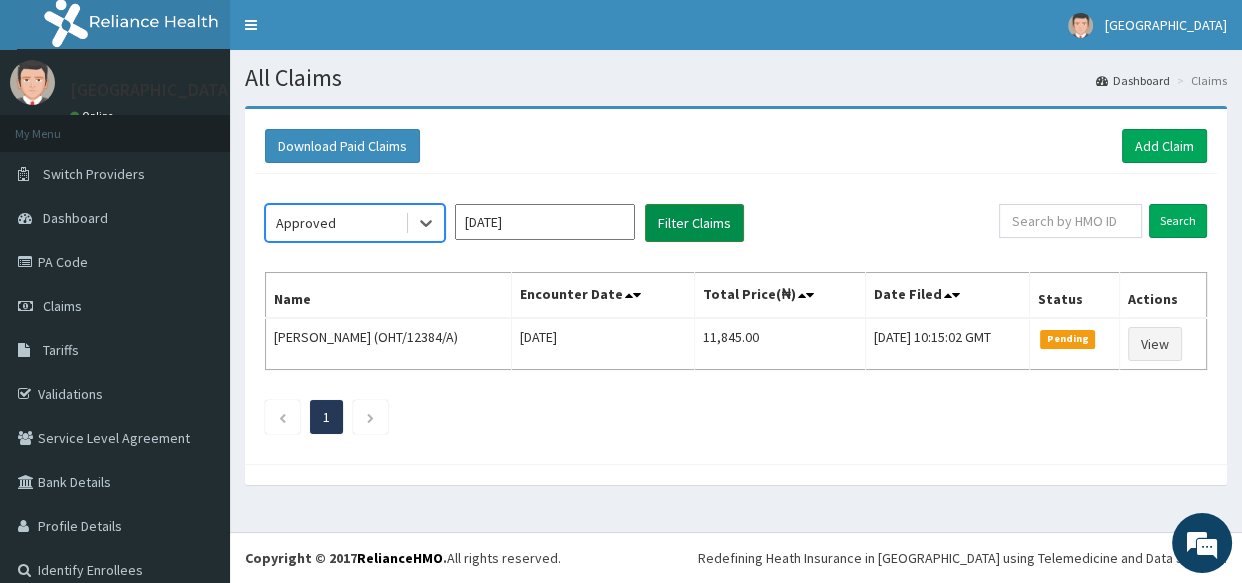 click on "Filter Claims" at bounding box center [694, 223] 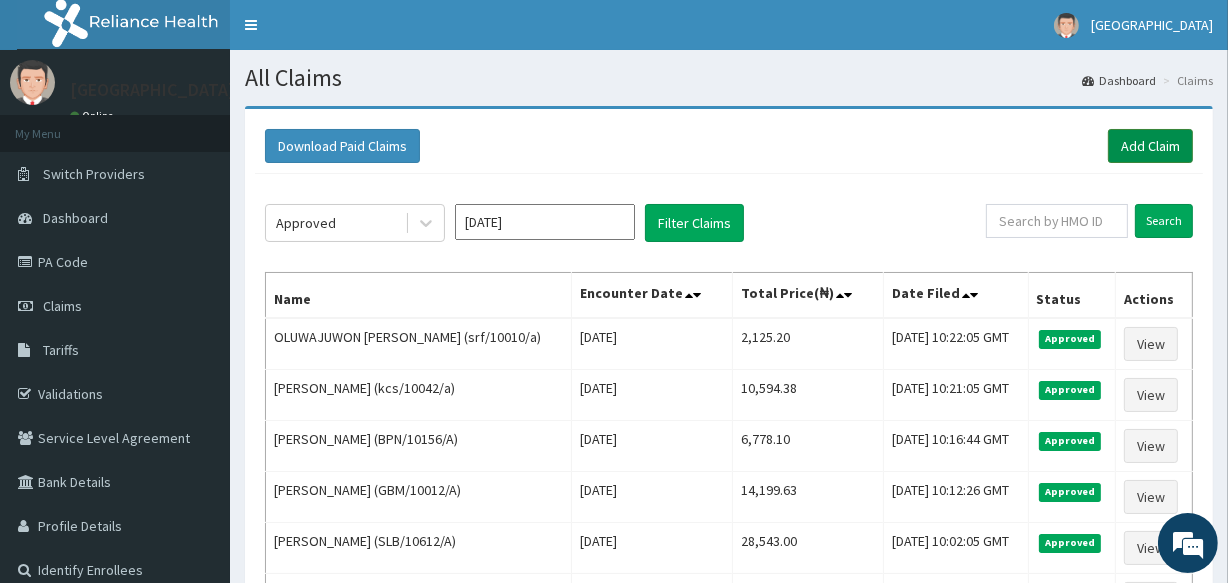 click on "Add Claim" at bounding box center (1150, 146) 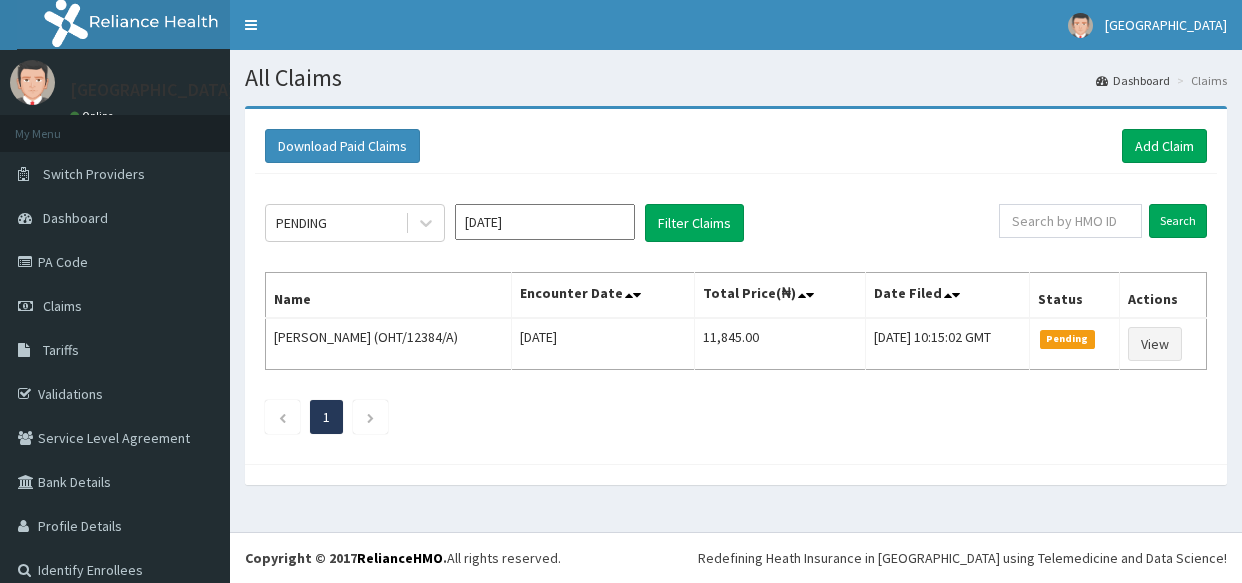 scroll, scrollTop: 0, scrollLeft: 0, axis: both 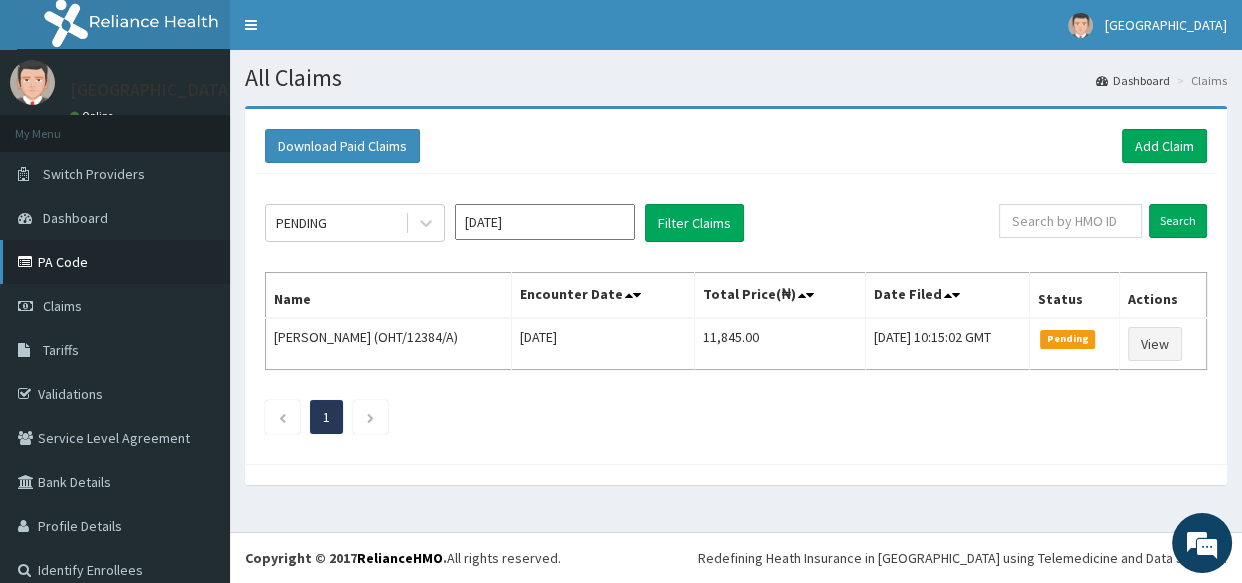 click on "PA Code" at bounding box center [115, 262] 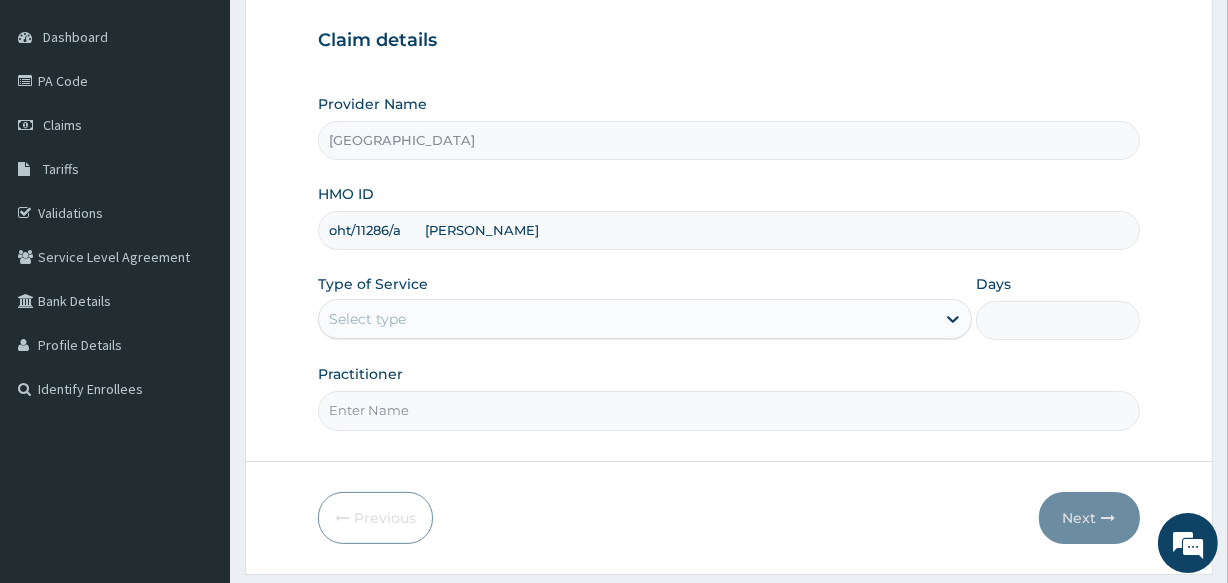 scroll, scrollTop: 181, scrollLeft: 0, axis: vertical 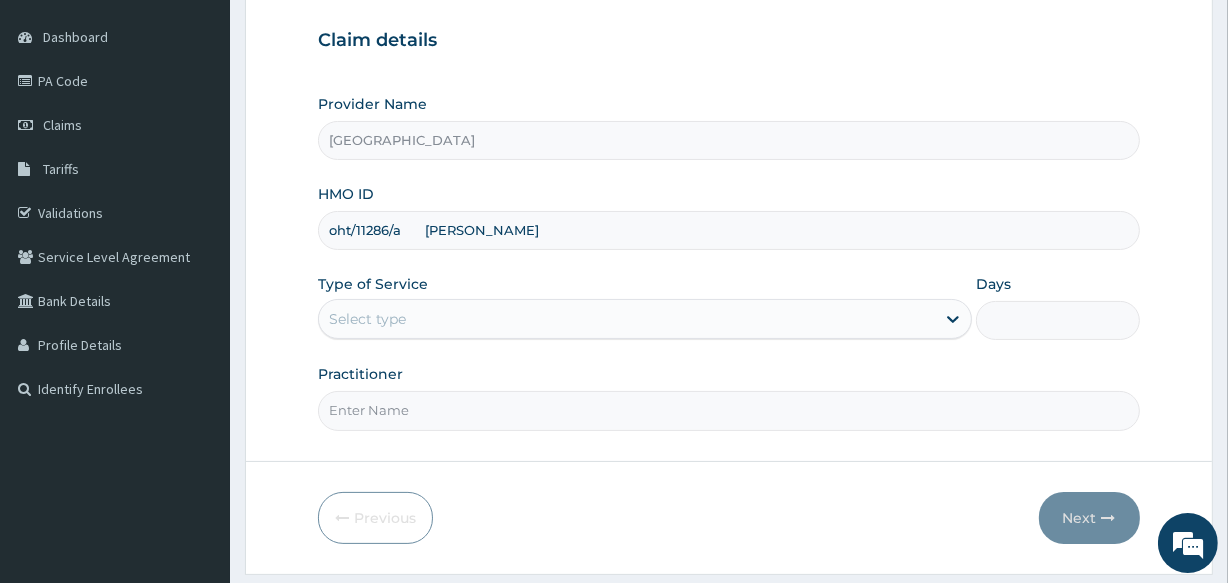 click on "oht/11286/a	[PERSON_NAME]" at bounding box center (728, 230) 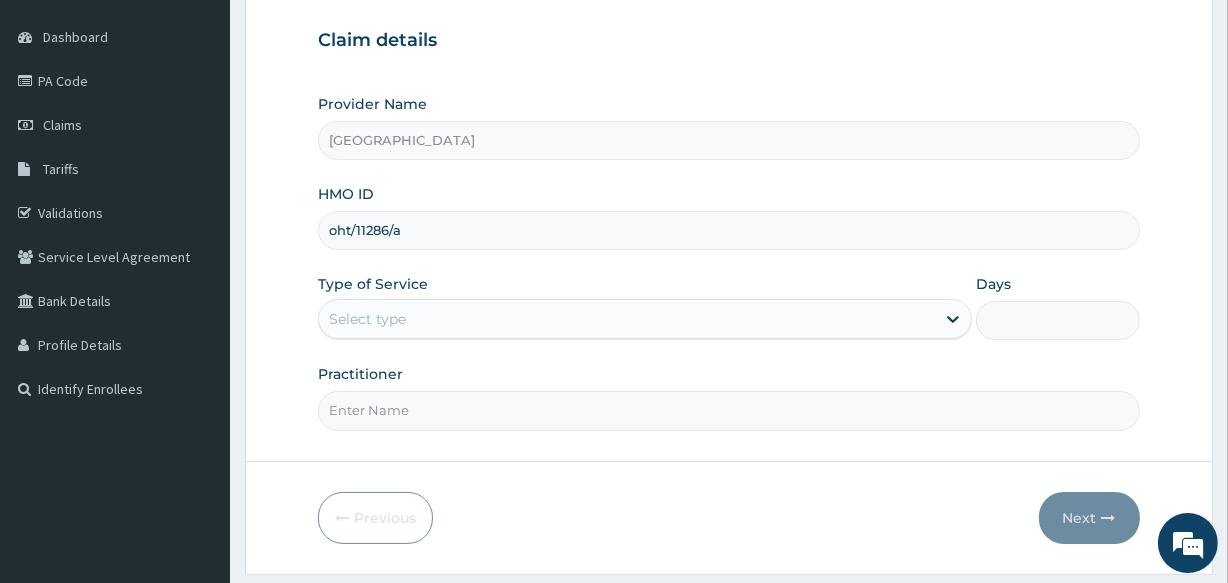 type on "oht/11286/a" 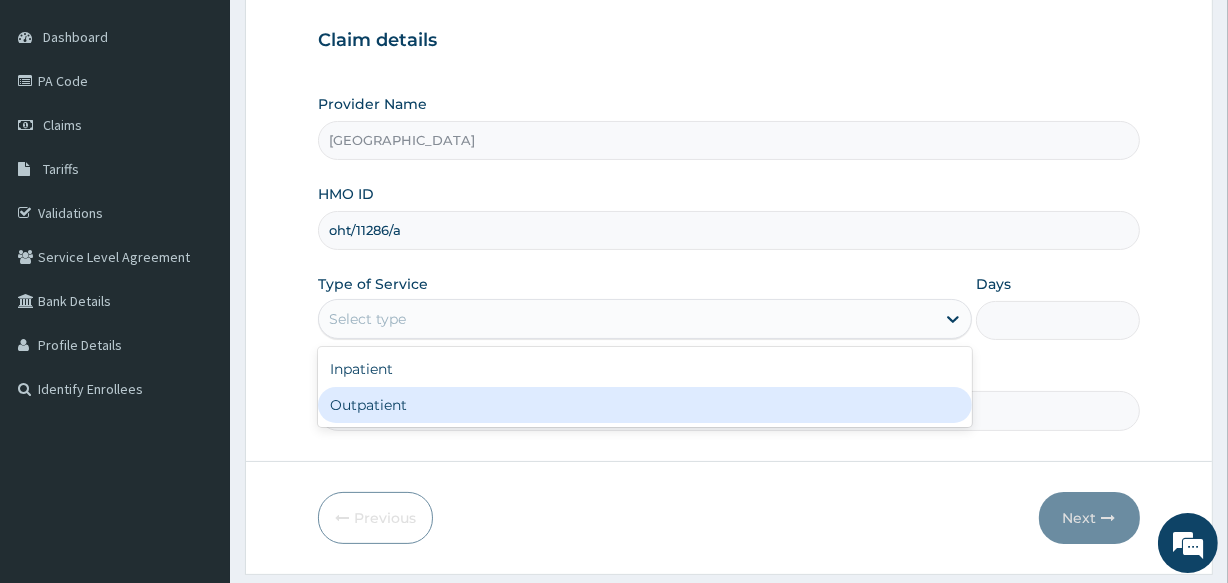 click on "Outpatient" at bounding box center [645, 405] 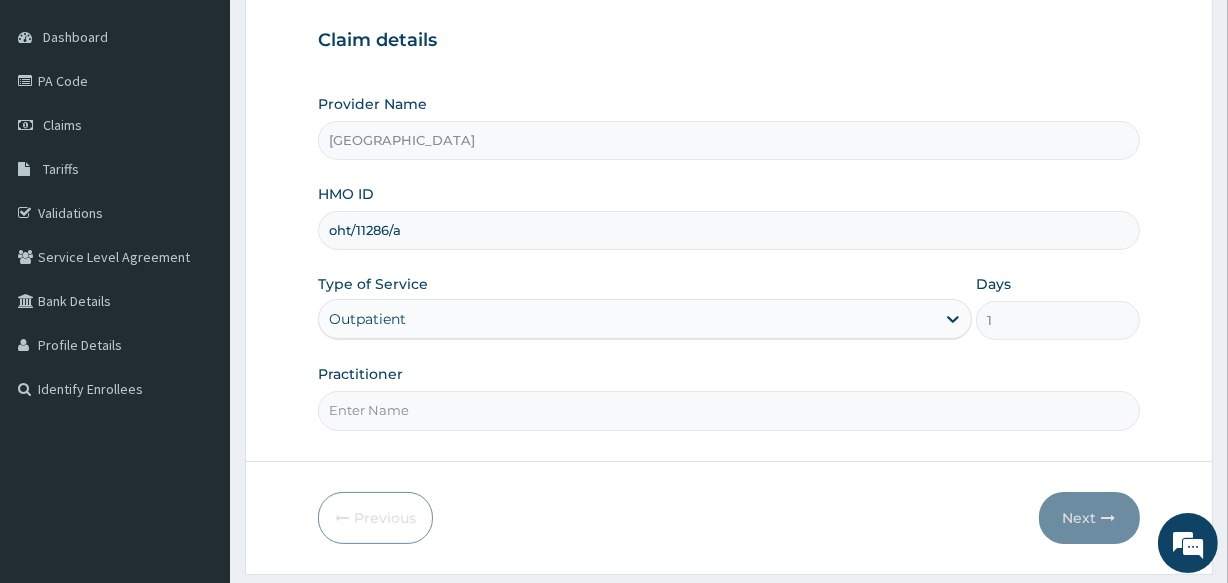 scroll, scrollTop: 0, scrollLeft: 0, axis: both 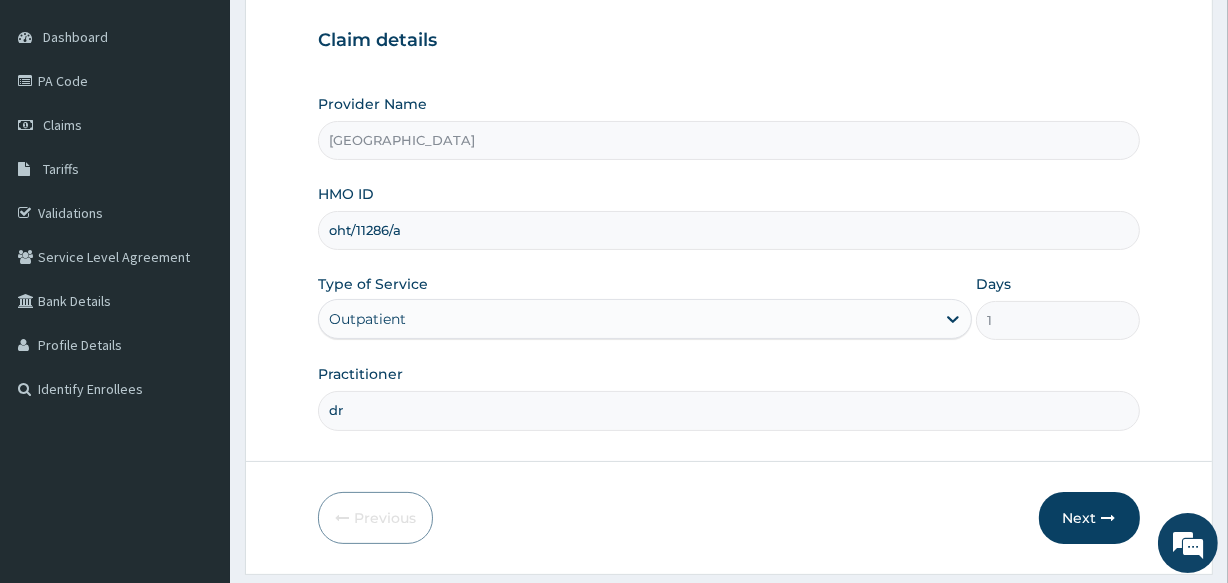 type on "d" 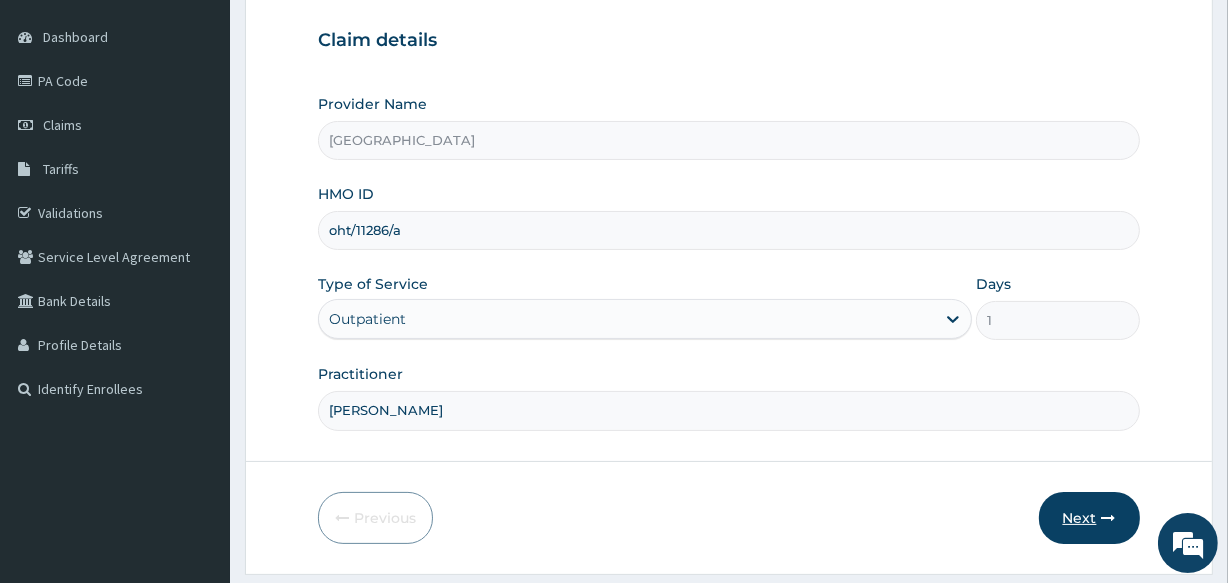 type on "[PERSON_NAME]" 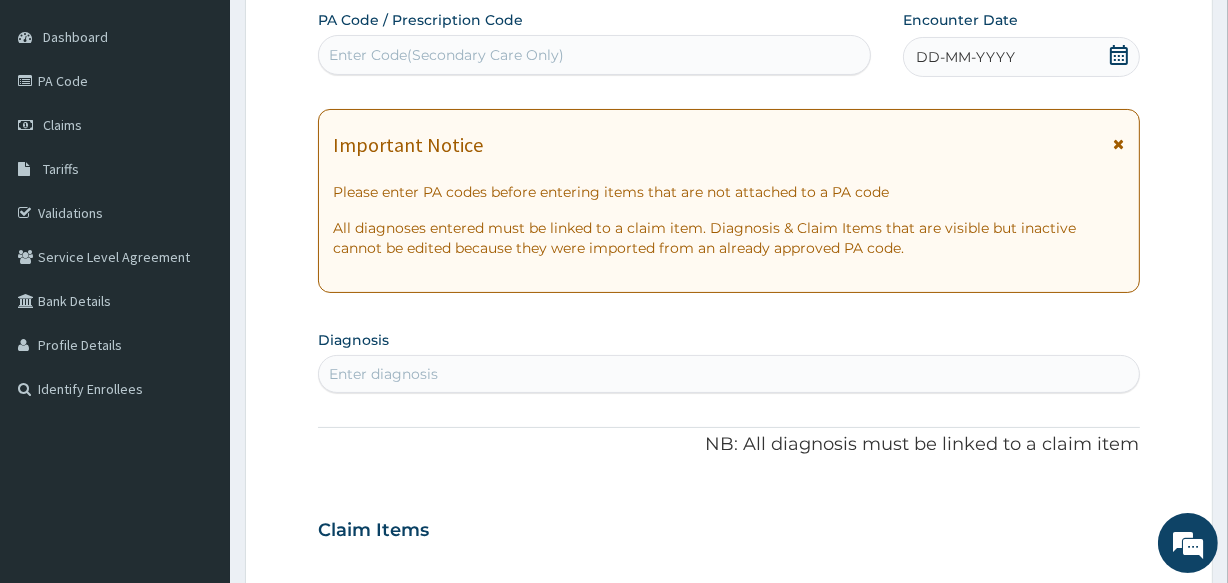 click on "Enter Code(Secondary Care Only)" at bounding box center (446, 55) 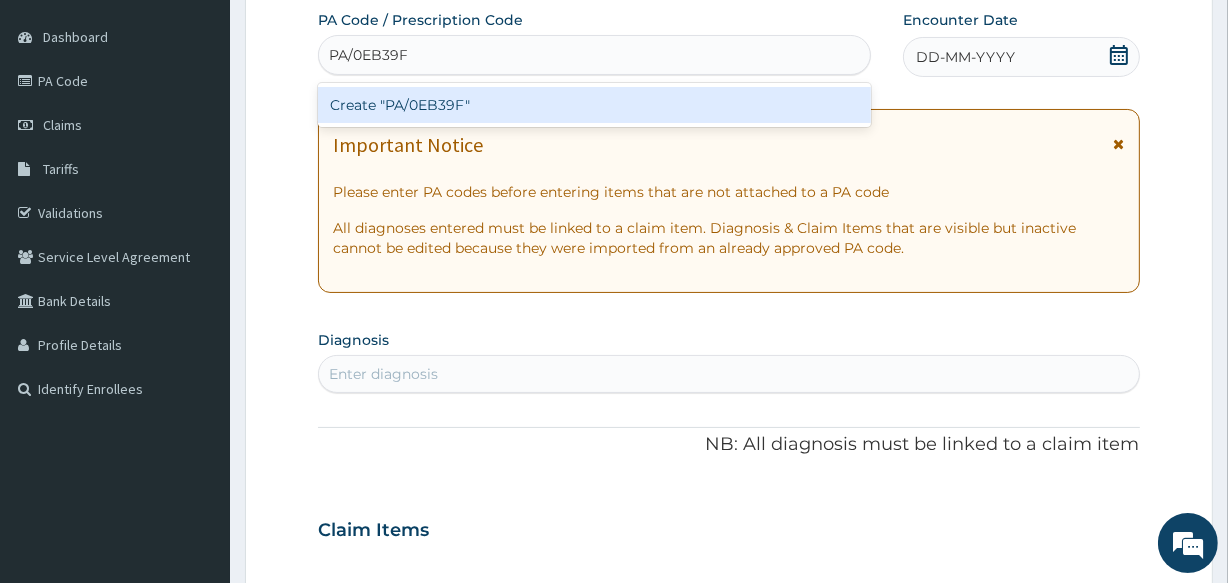 click on "Create "PA/0EB39F"" at bounding box center (594, 105) 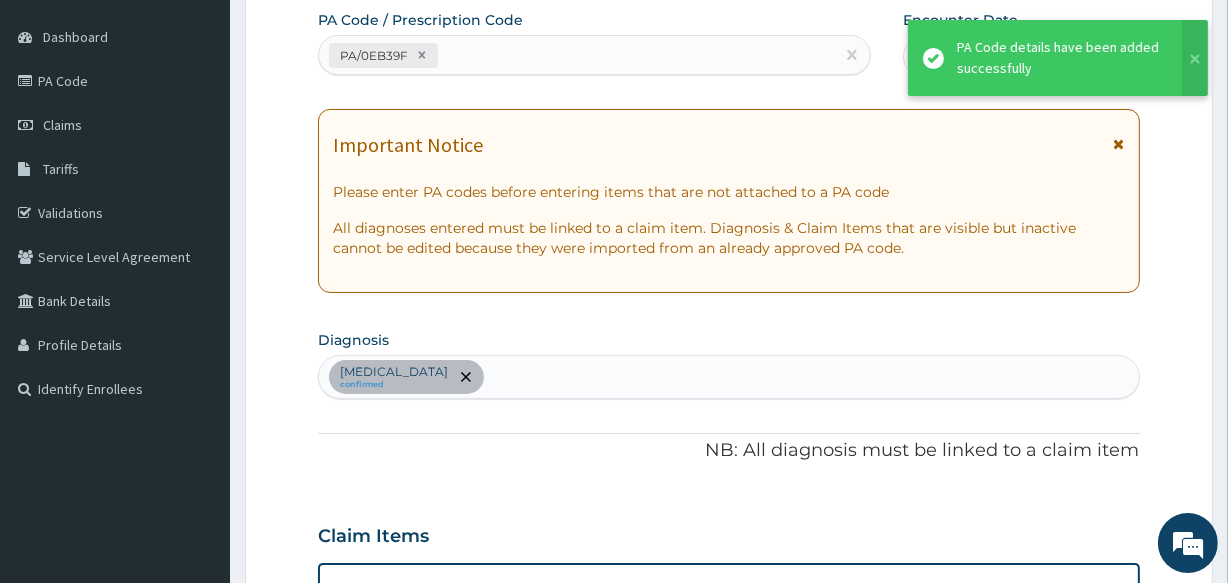 scroll, scrollTop: 540, scrollLeft: 0, axis: vertical 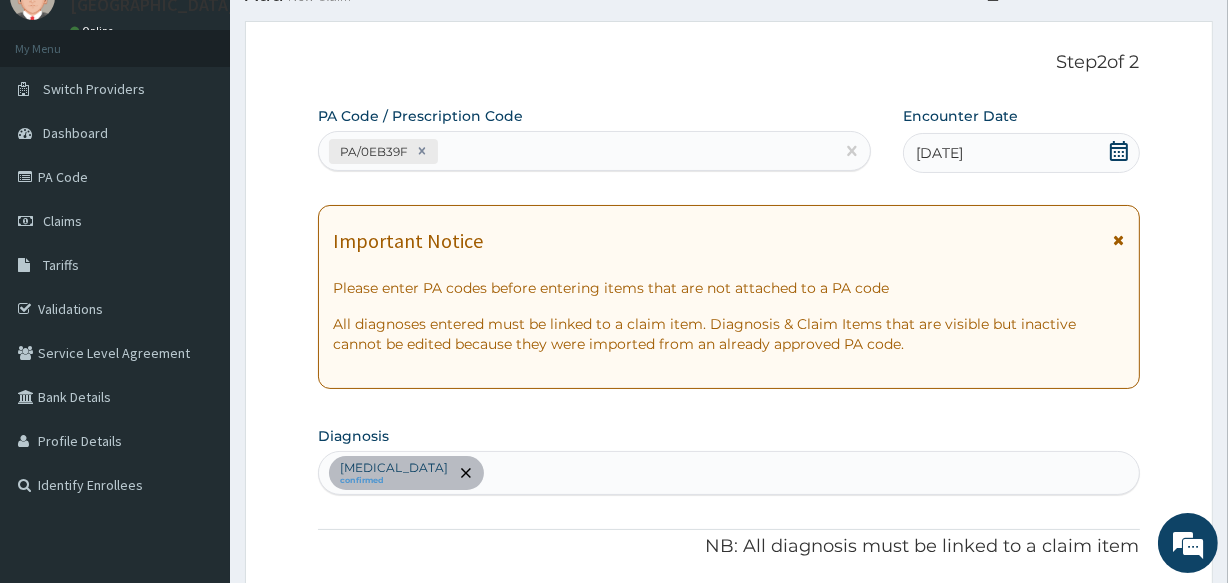drag, startPoint x: 514, startPoint y: 476, endPoint x: 511, endPoint y: 514, distance: 38.118237 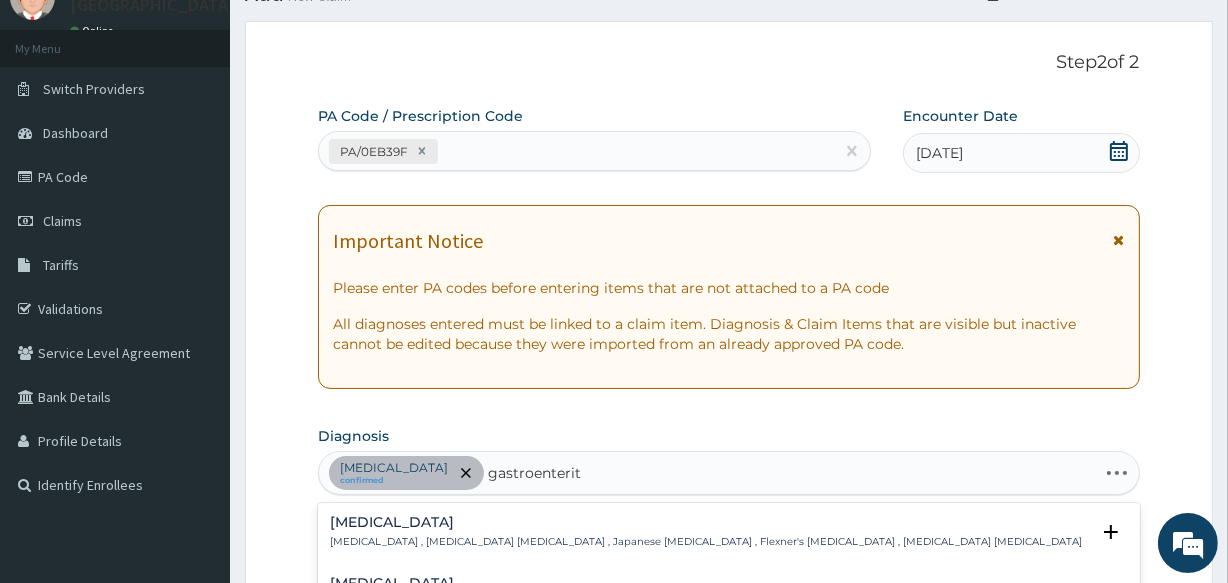 type on "gastroenteritis" 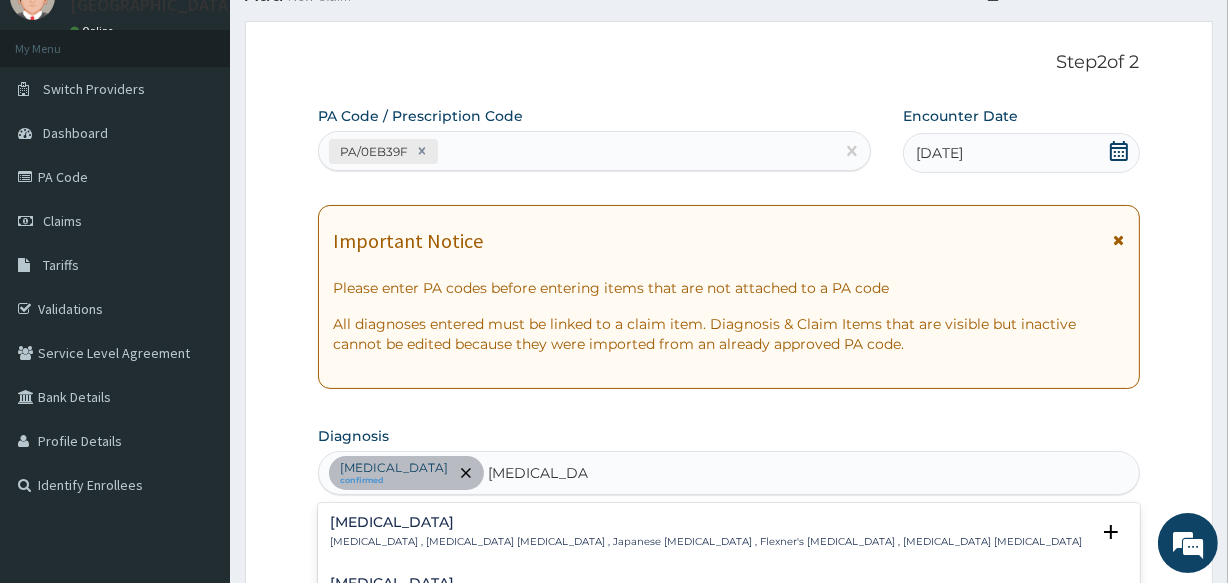 scroll, scrollTop: 267, scrollLeft: 0, axis: vertical 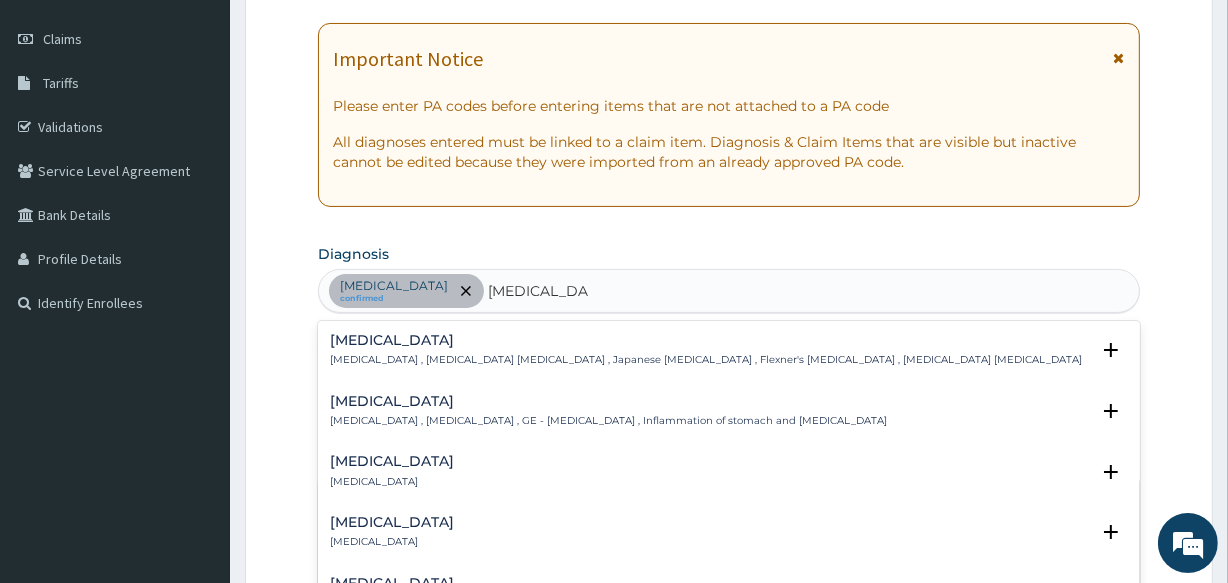 click on "Gastroenteritis" at bounding box center (608, 401) 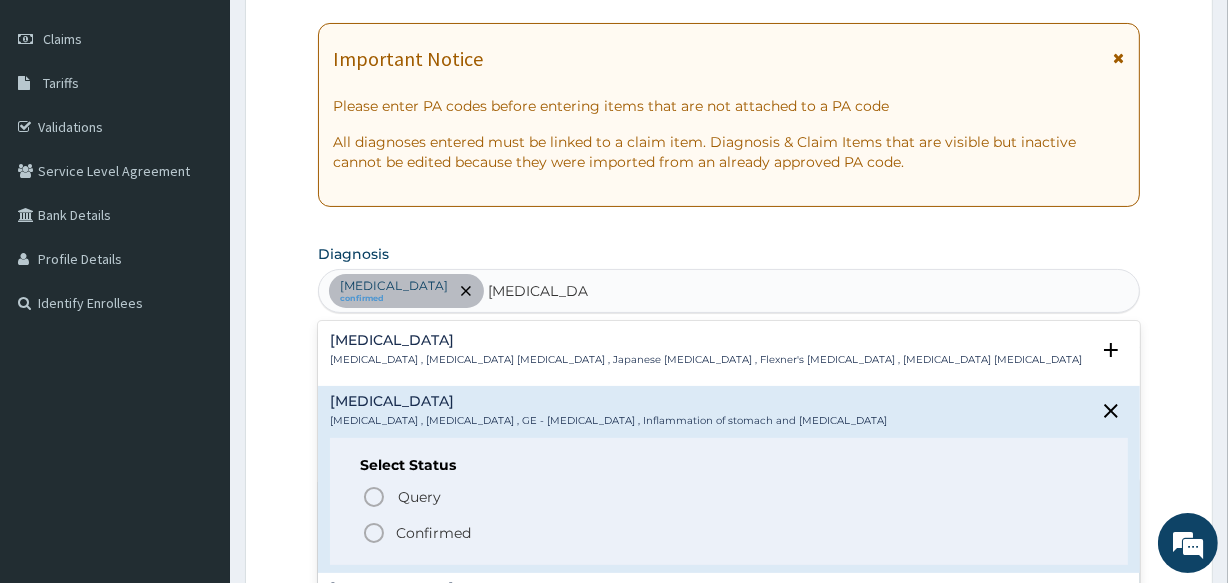 click on "Query Query covers suspected (?), Keep in view (kiv), Ruled out (r/o) Confirmed" at bounding box center (728, 514) 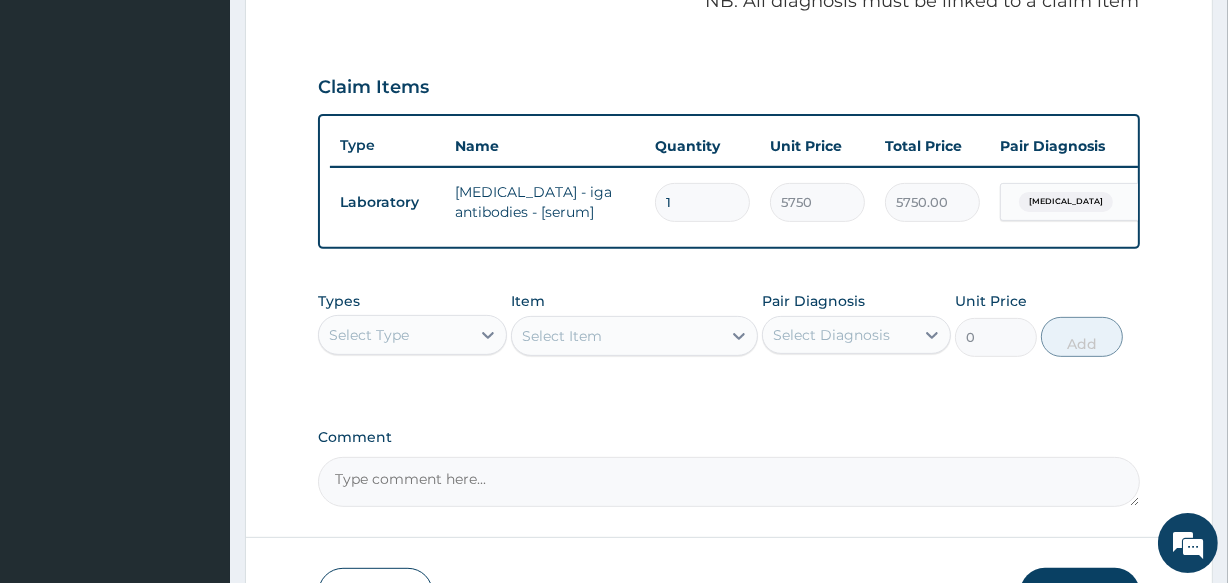 scroll, scrollTop: 721, scrollLeft: 0, axis: vertical 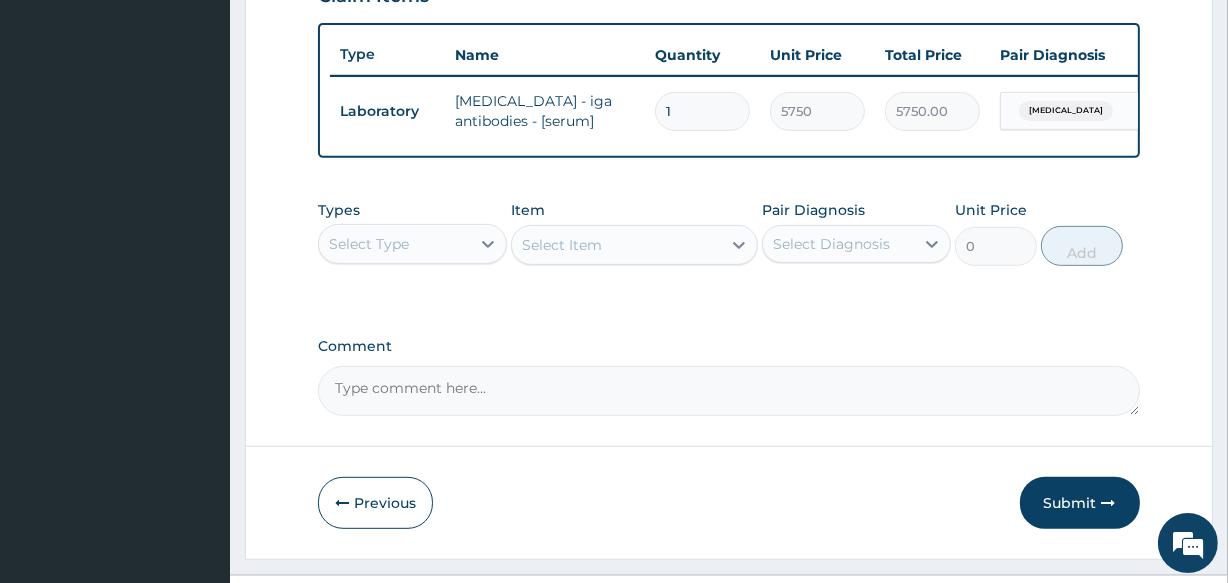 drag, startPoint x: 380, startPoint y: 242, endPoint x: 382, endPoint y: 253, distance: 11.18034 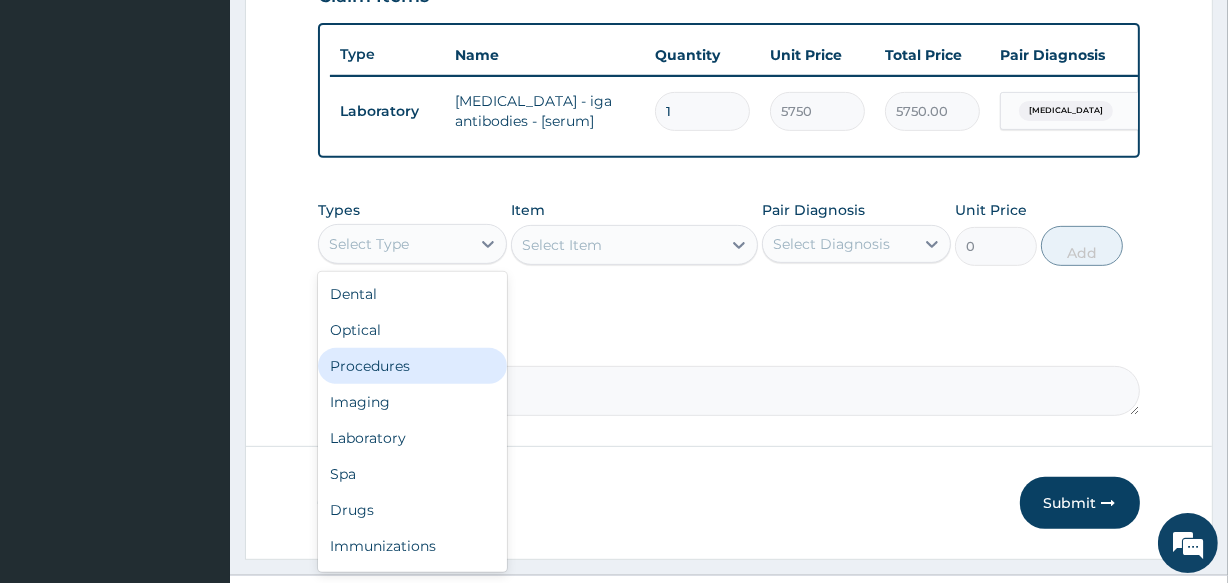 click on "Procedures" at bounding box center (412, 366) 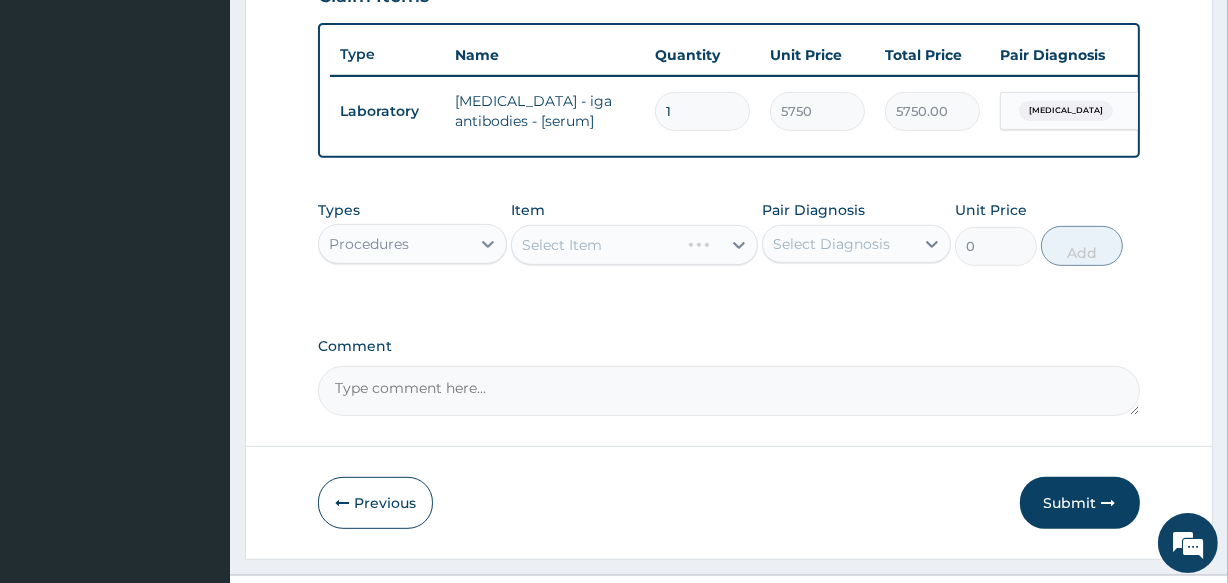 click on "Select Diagnosis" at bounding box center (831, 244) 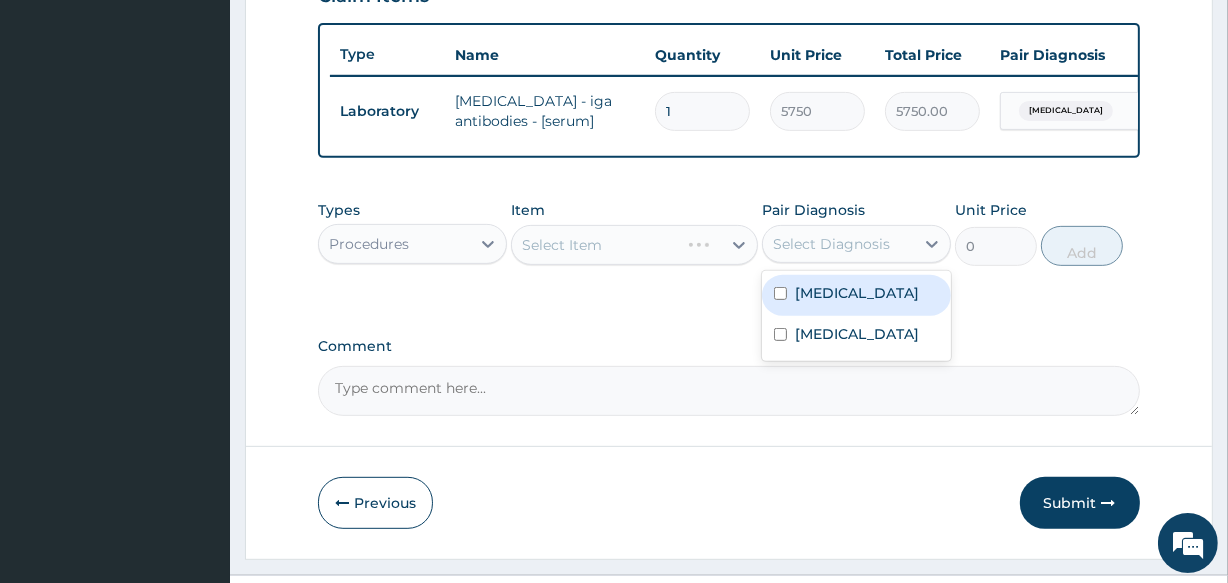 drag, startPoint x: 807, startPoint y: 307, endPoint x: 800, endPoint y: 353, distance: 46.52956 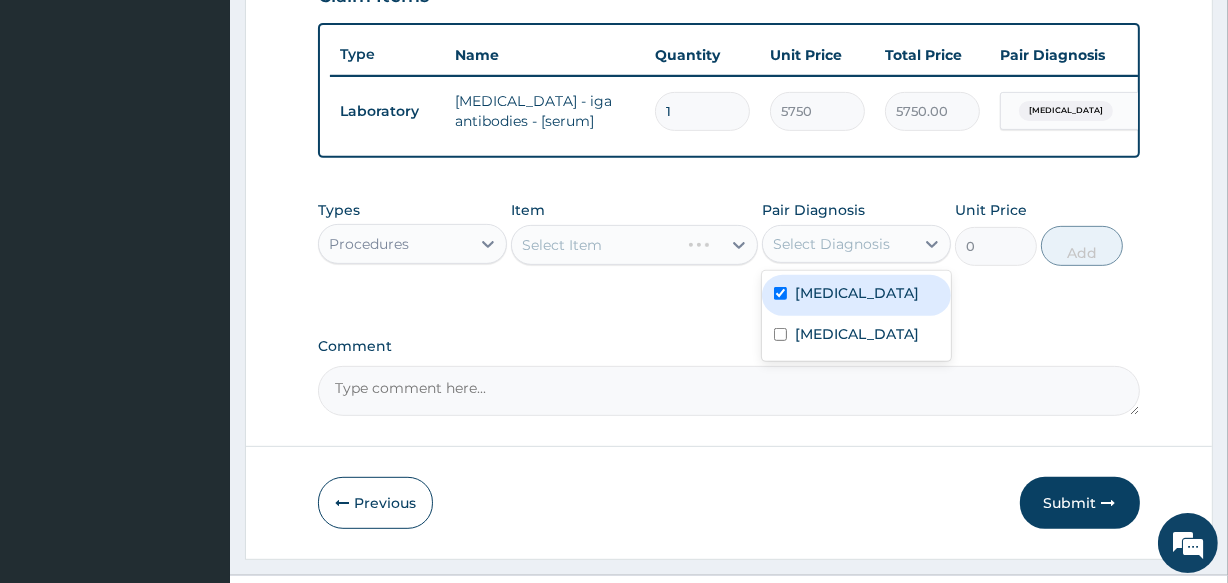 checkbox on "true" 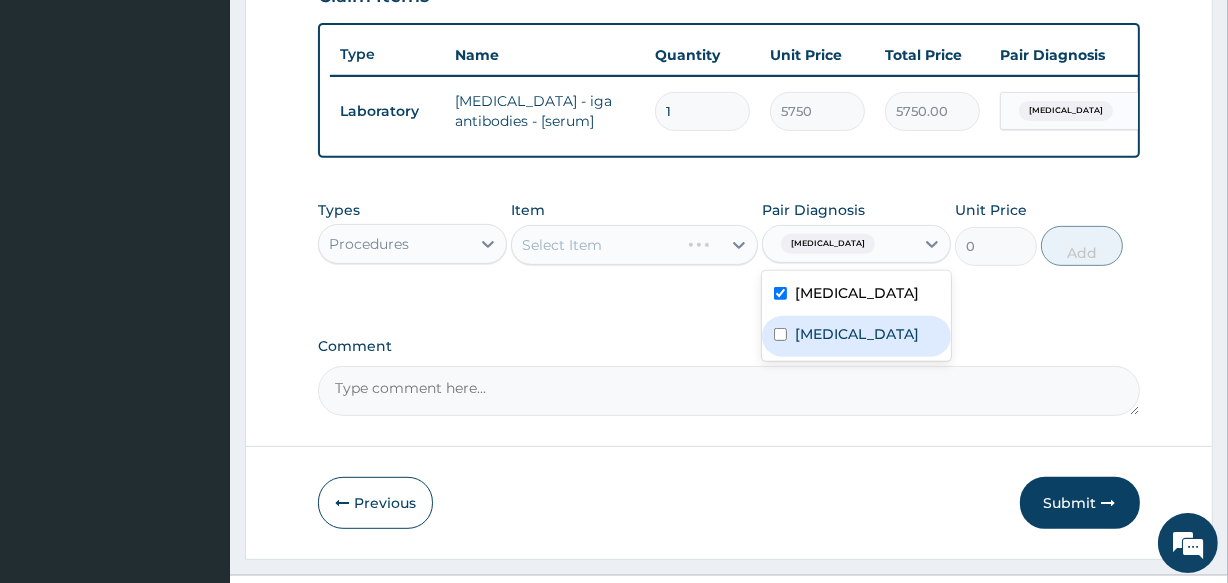 drag, startPoint x: 800, startPoint y: 353, endPoint x: 789, endPoint y: 341, distance: 16.27882 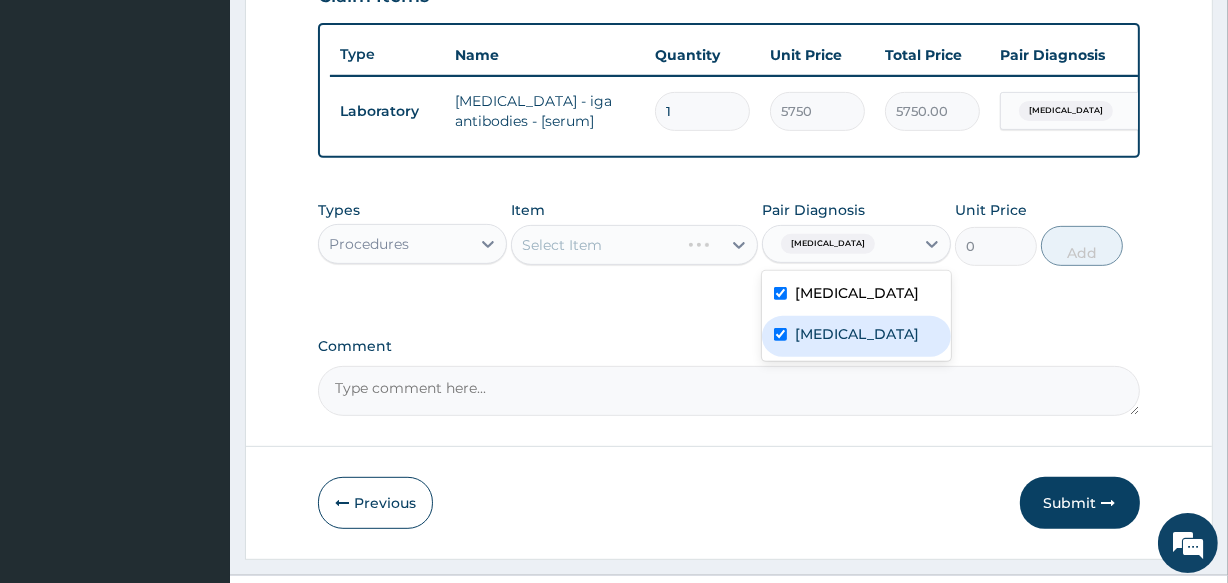 checkbox on "true" 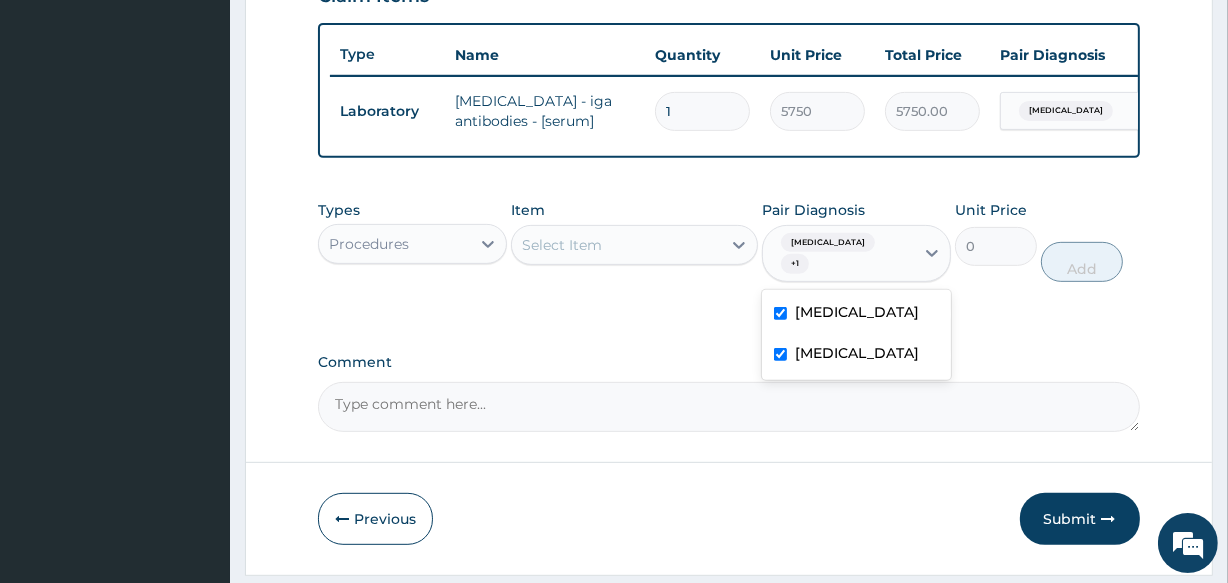 click on "Select Item" at bounding box center [616, 245] 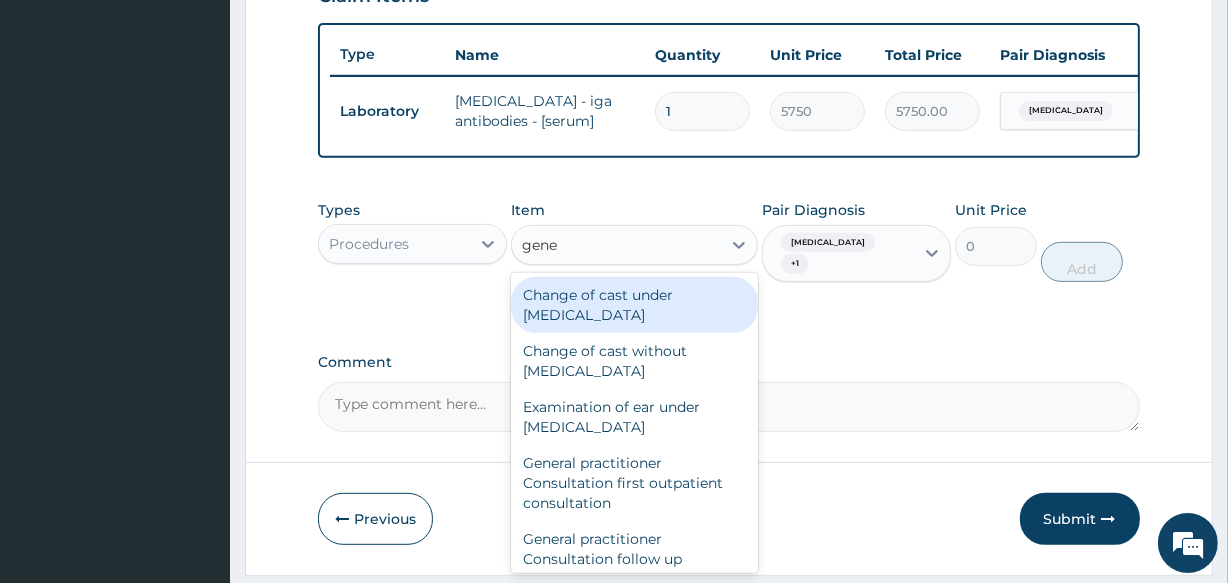 type on "gener" 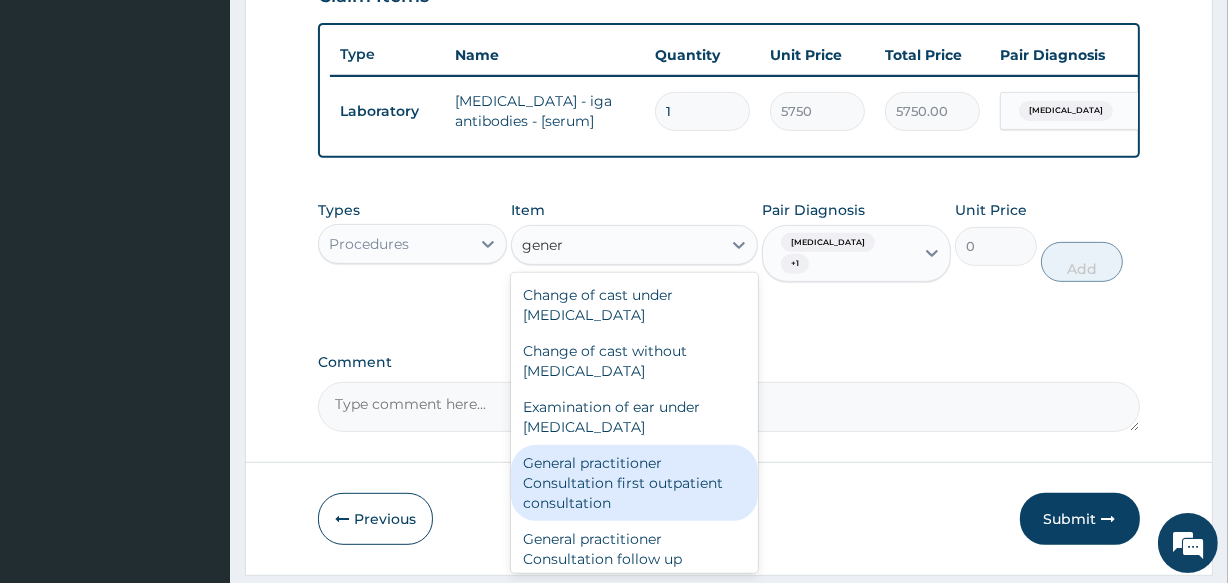 drag, startPoint x: 614, startPoint y: 489, endPoint x: 642, endPoint y: 444, distance: 53 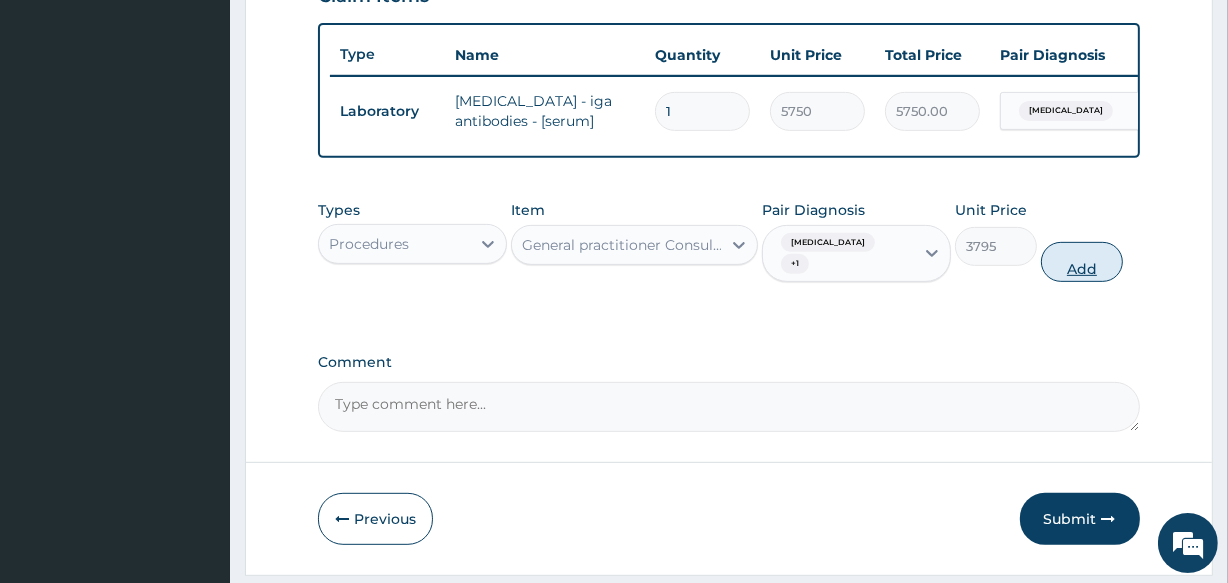 click on "Add" at bounding box center [1082, 262] 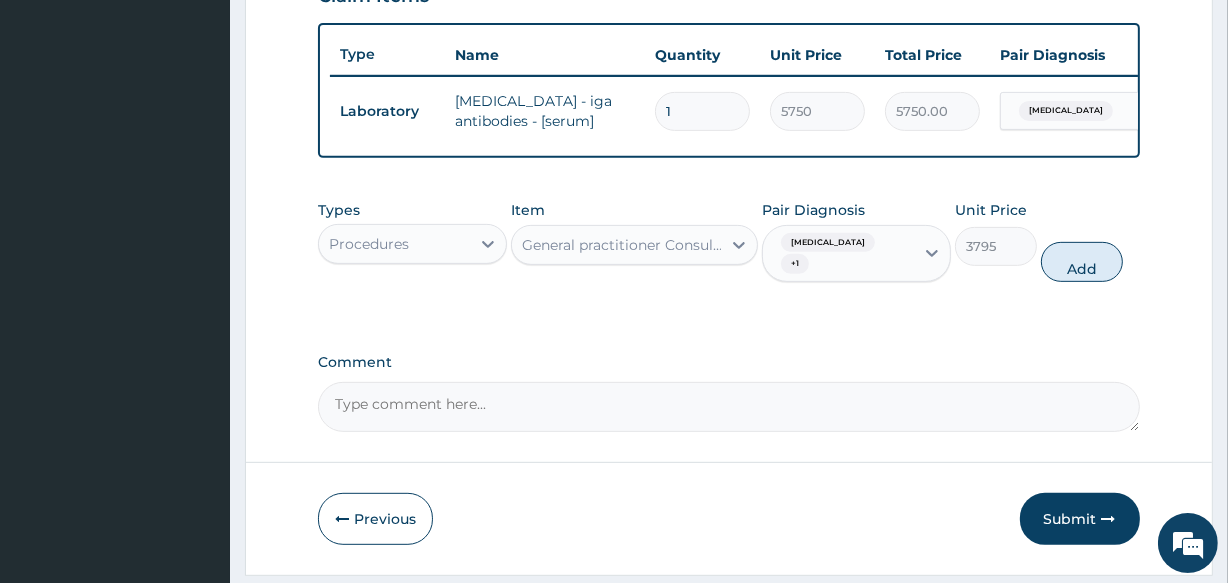 type on "0" 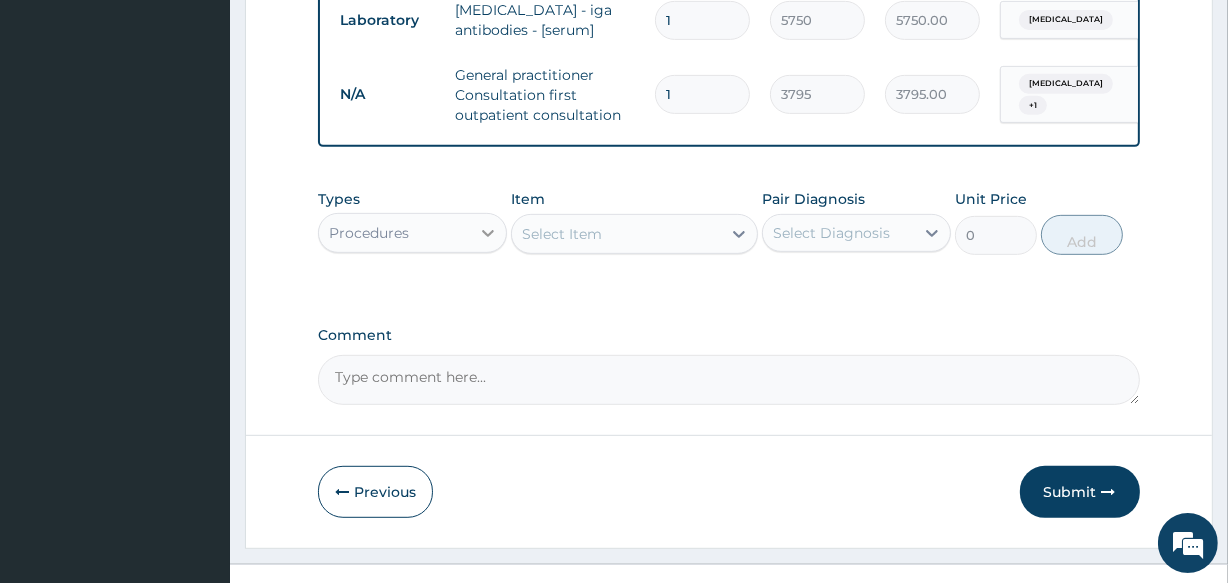 scroll, scrollTop: 856, scrollLeft: 0, axis: vertical 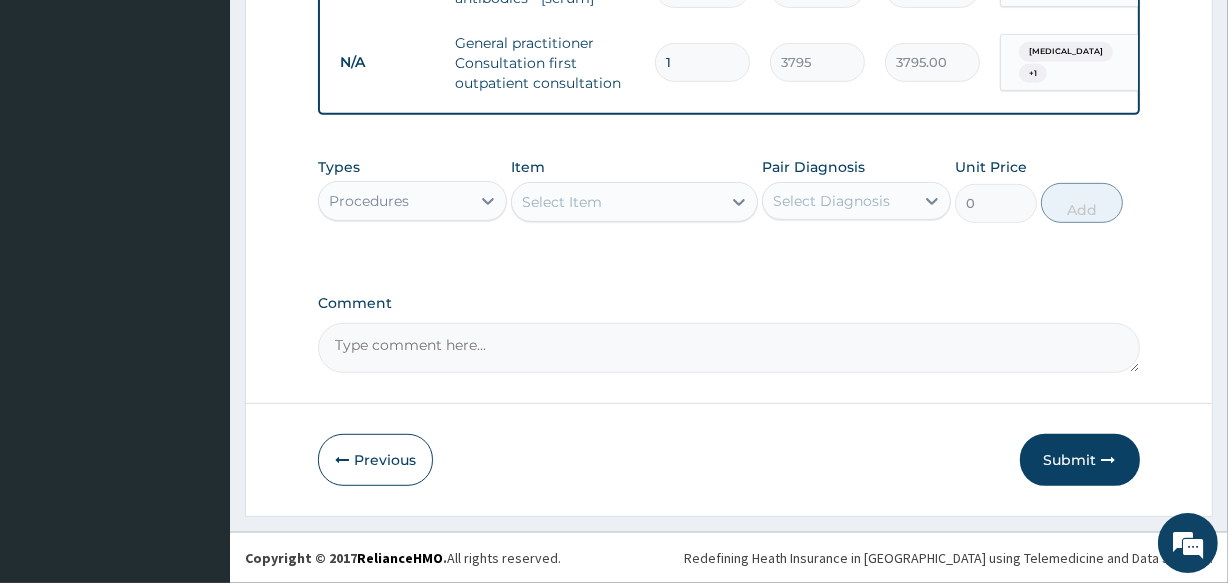 click on "Procedures" at bounding box center (394, 201) 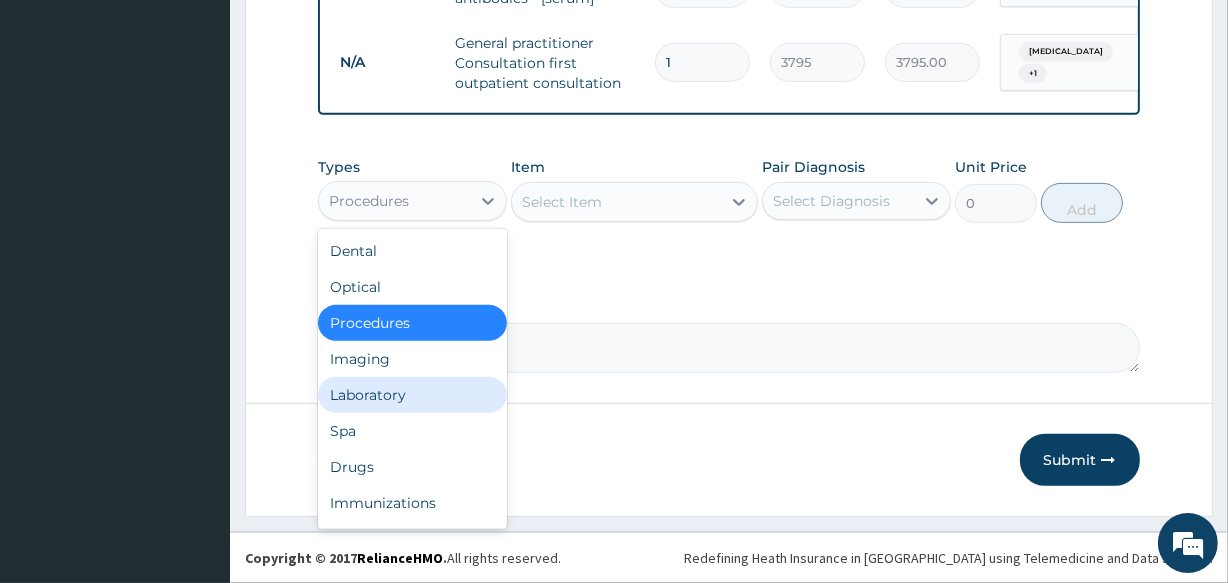 click on "Laboratory" at bounding box center [412, 395] 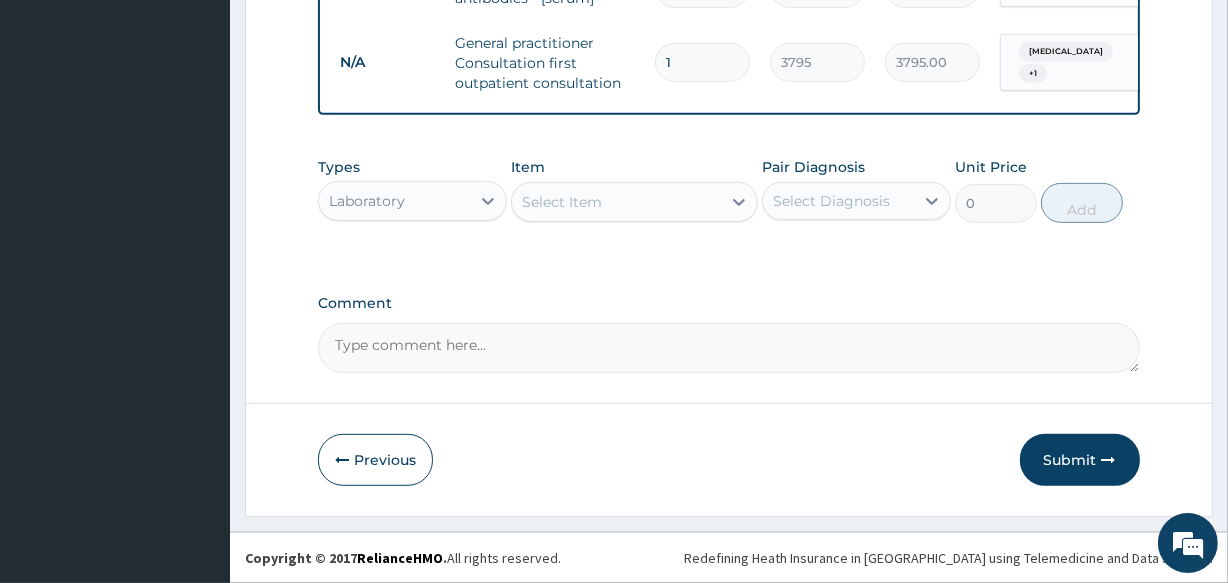 click on "Select Item" at bounding box center [616, 202] 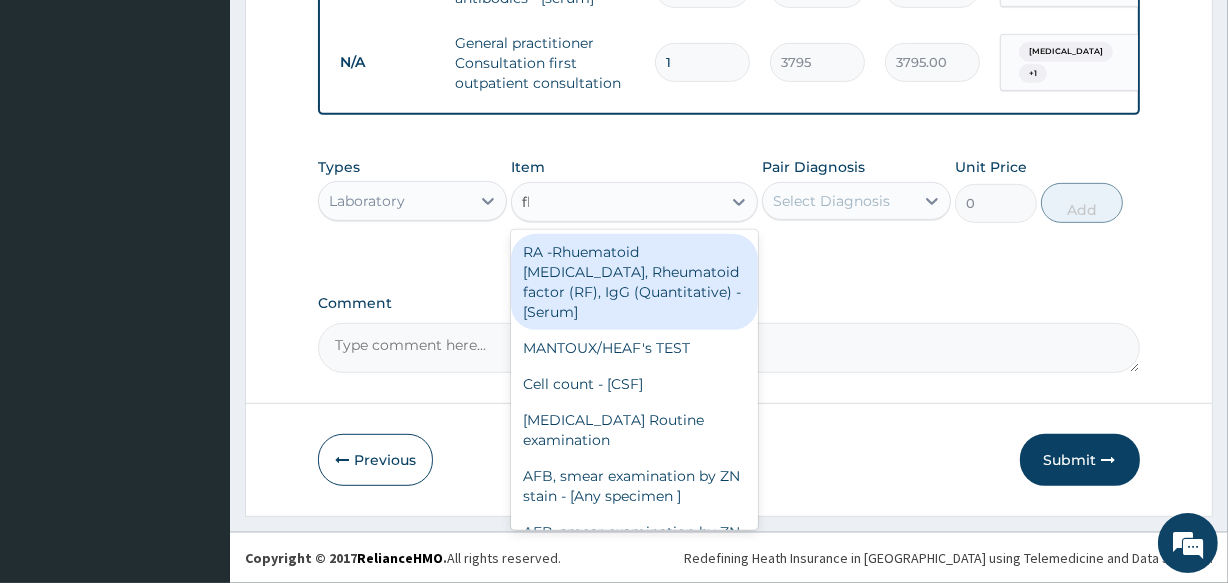 type on "fbc" 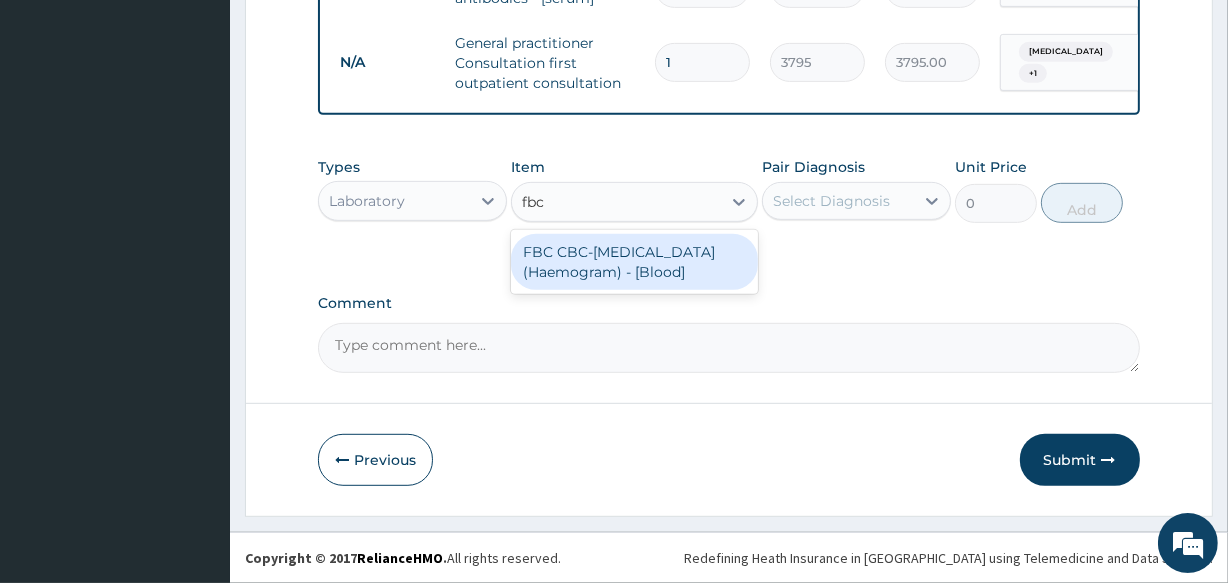 click on "FBC CBC-[MEDICAL_DATA] (Haemogram) - [Blood]" at bounding box center (634, 262) 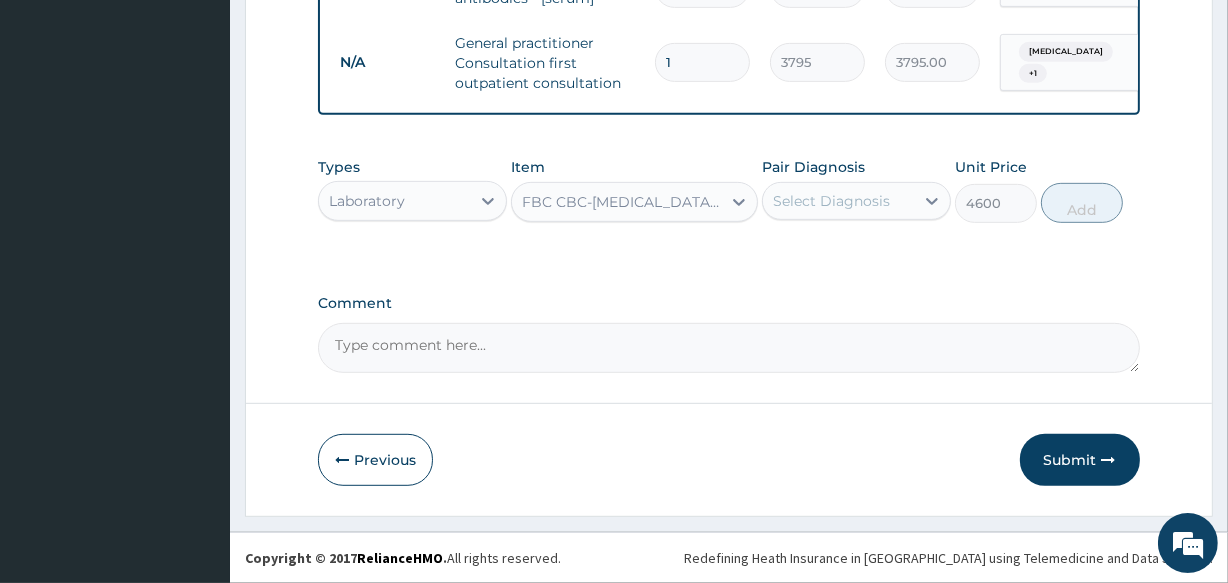 click on "Select Diagnosis" at bounding box center [831, 201] 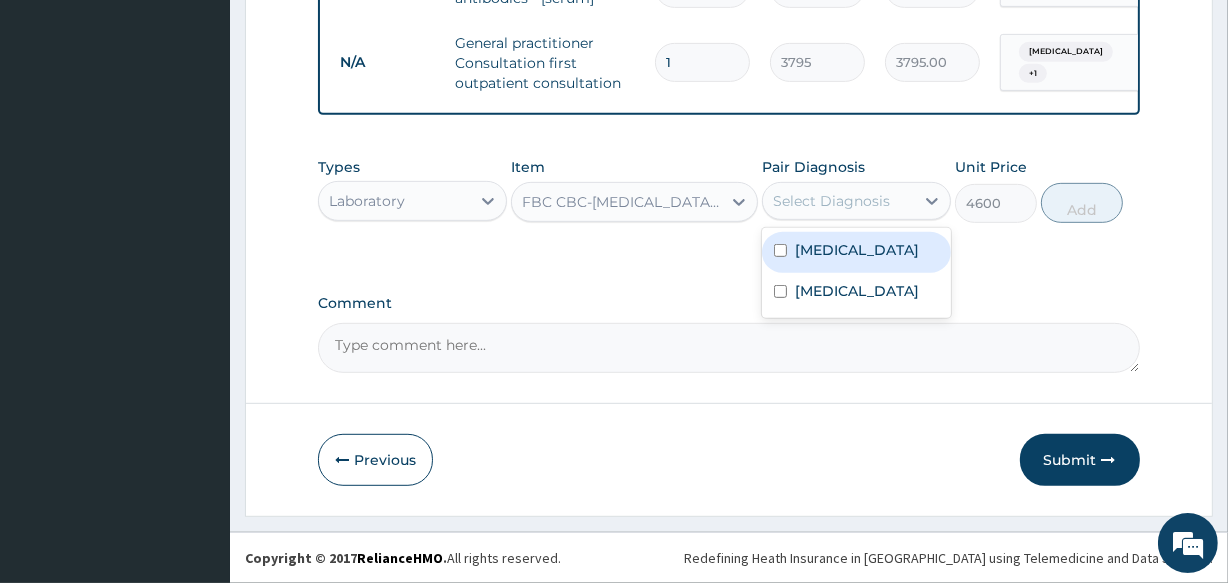 click on "Ulcer" at bounding box center (857, 250) 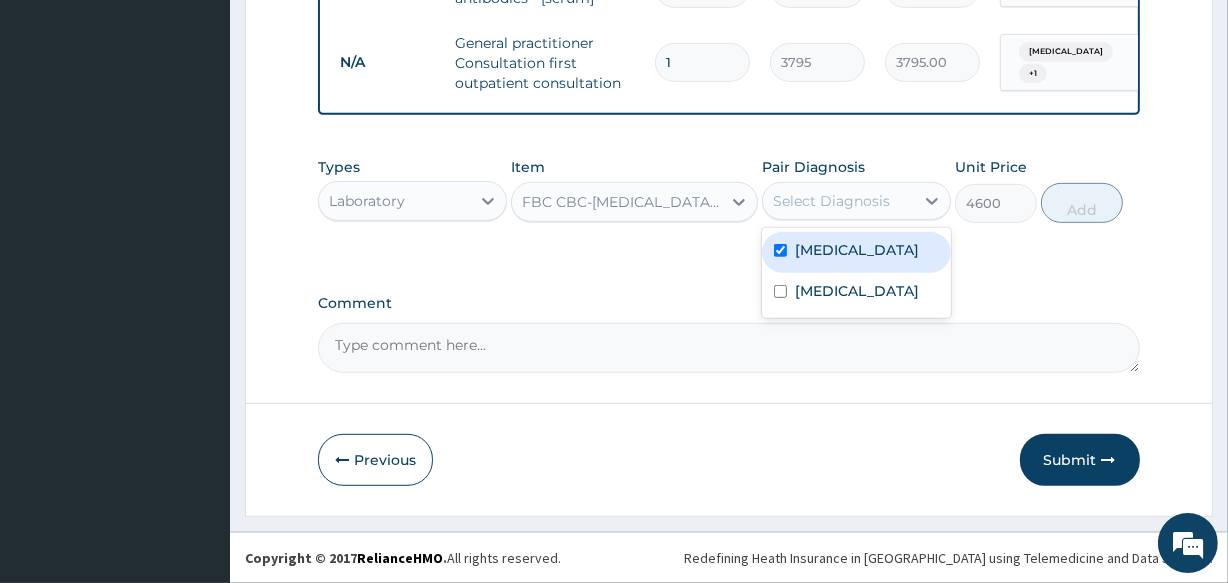 checkbox on "true" 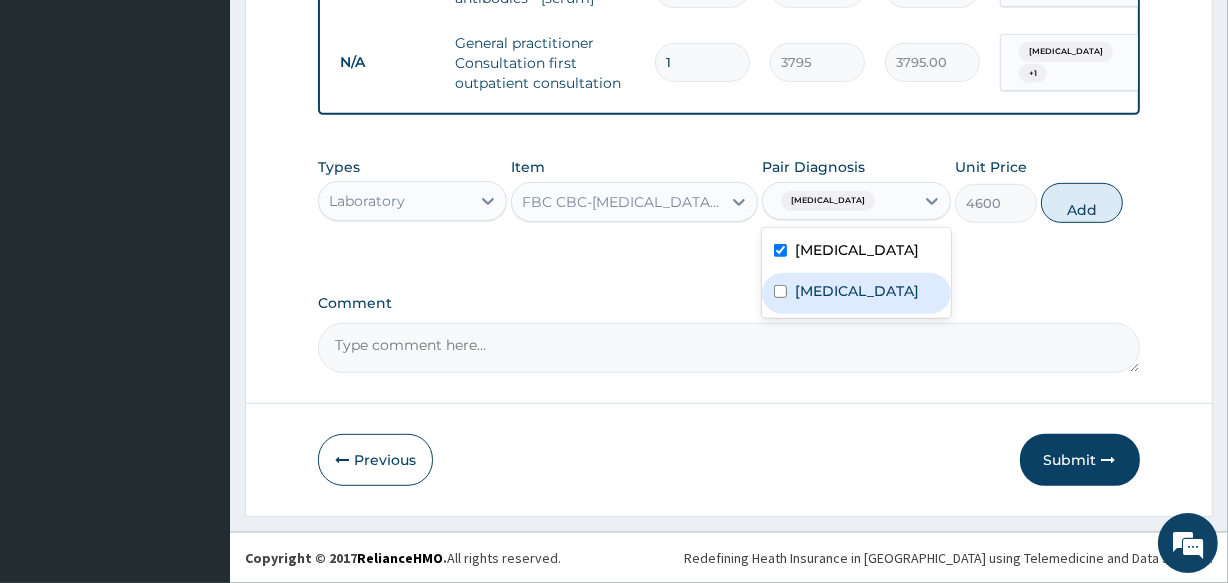 click on "Gastroenteritis" at bounding box center (856, 293) 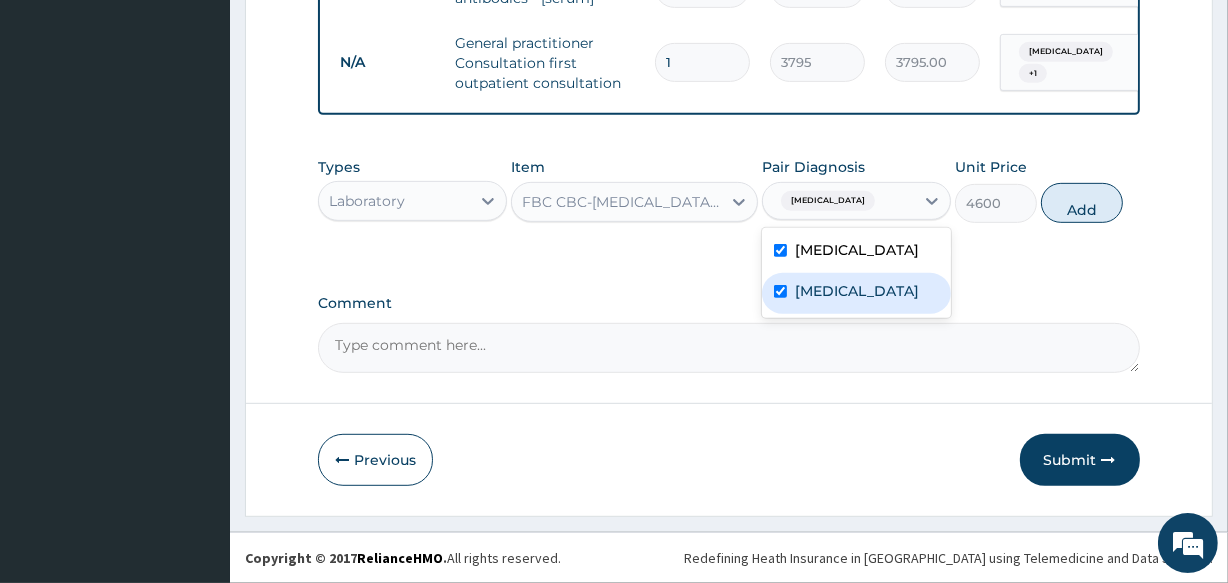 checkbox on "true" 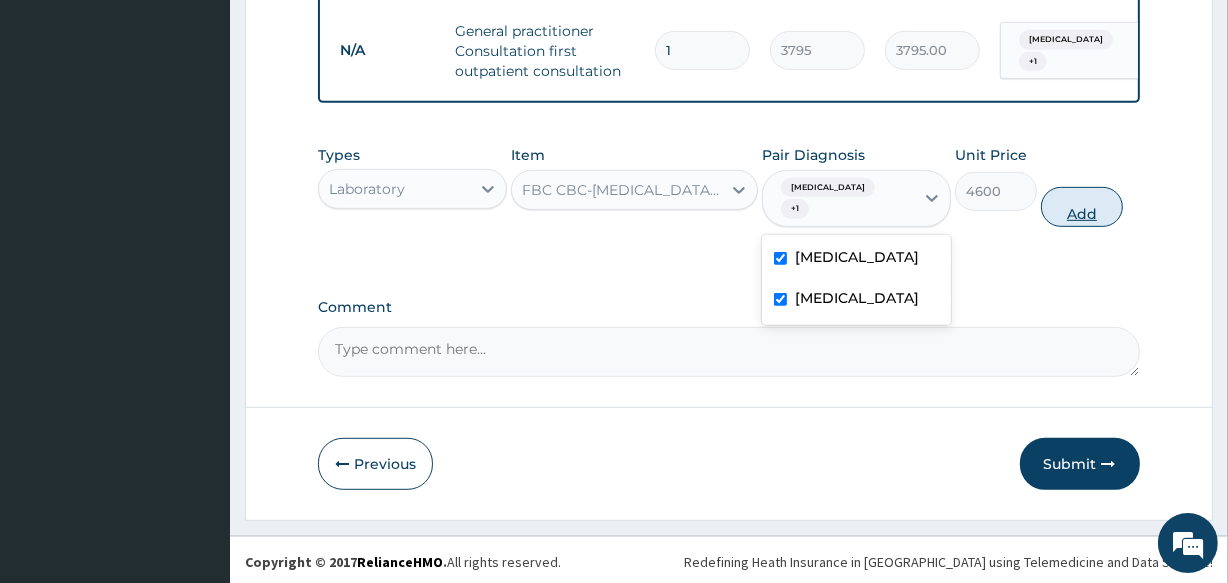 click on "Add" at bounding box center [1082, 207] 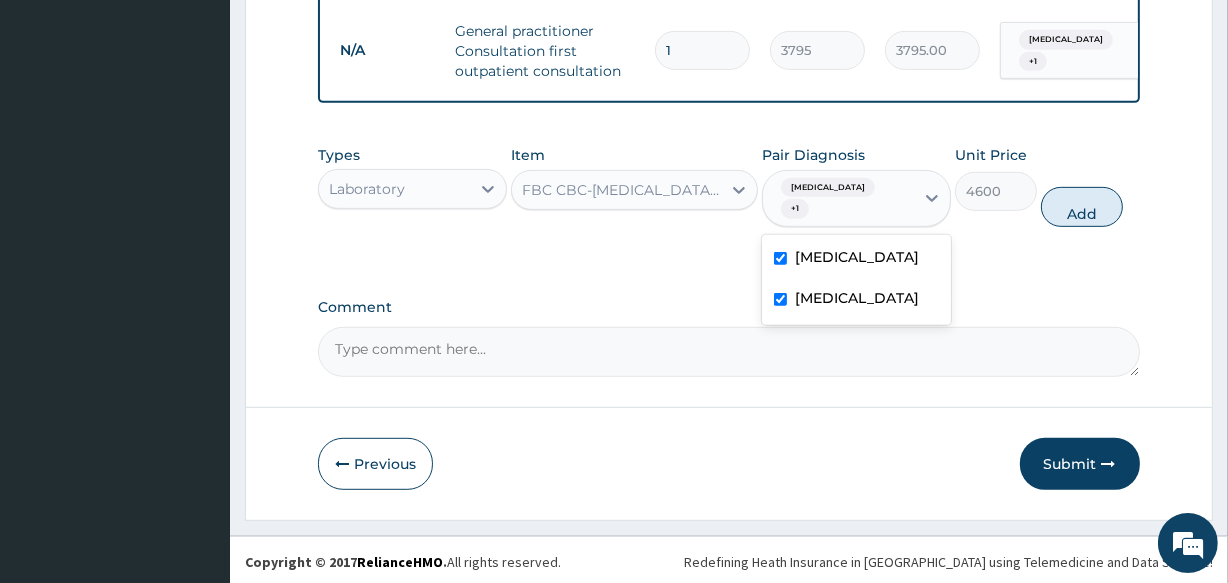 type on "0" 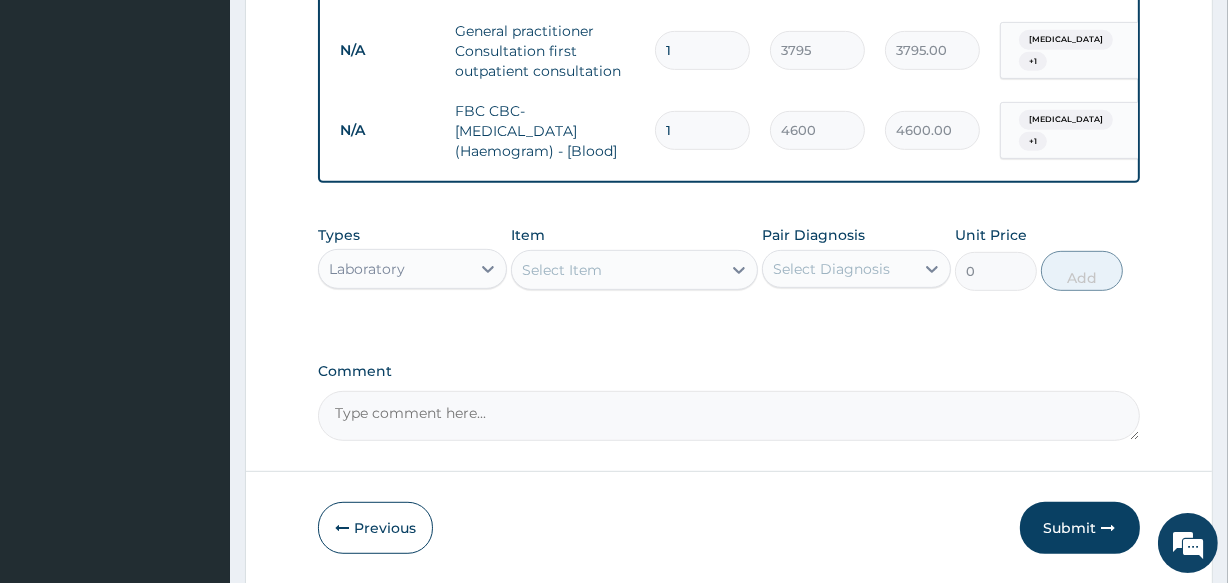 click on "Laboratory" at bounding box center (394, 269) 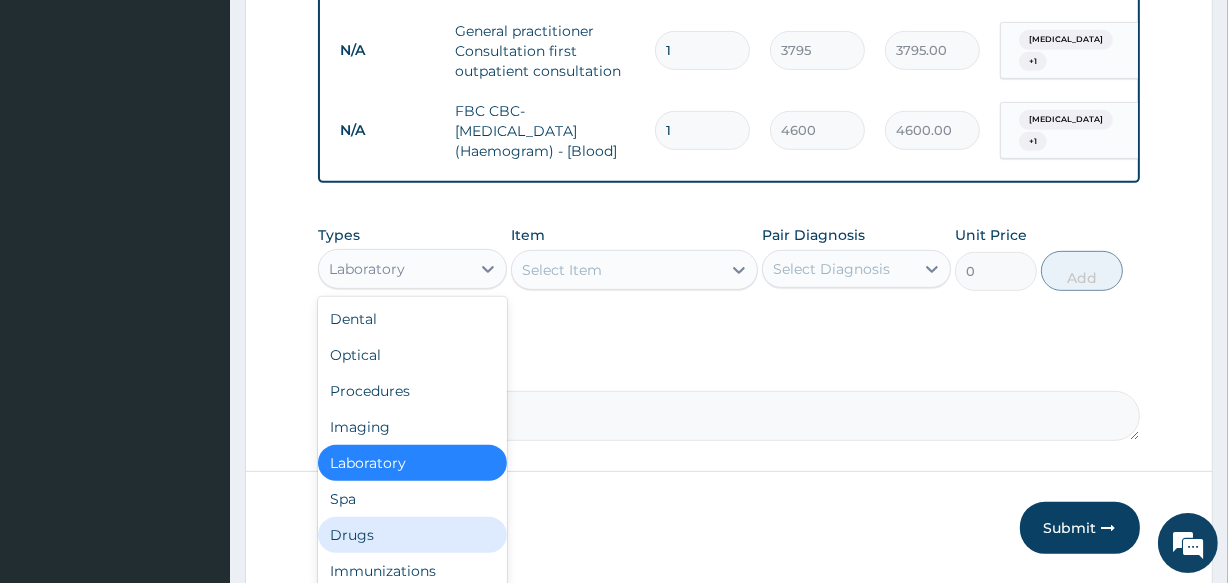 click on "Drugs" at bounding box center [412, 535] 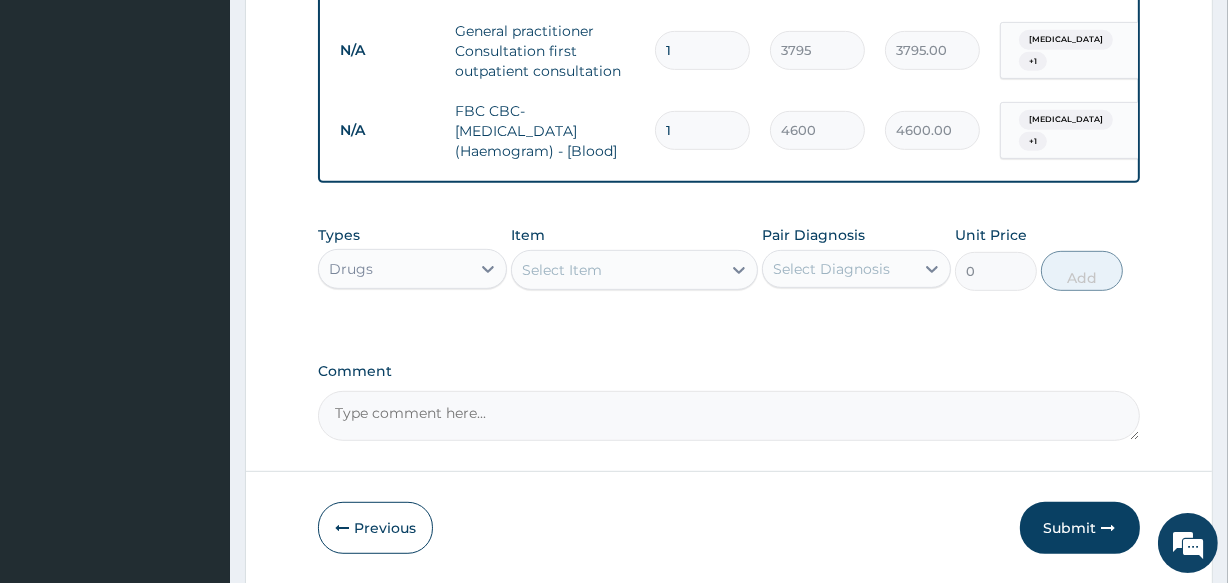 click on "Select Item" at bounding box center (634, 270) 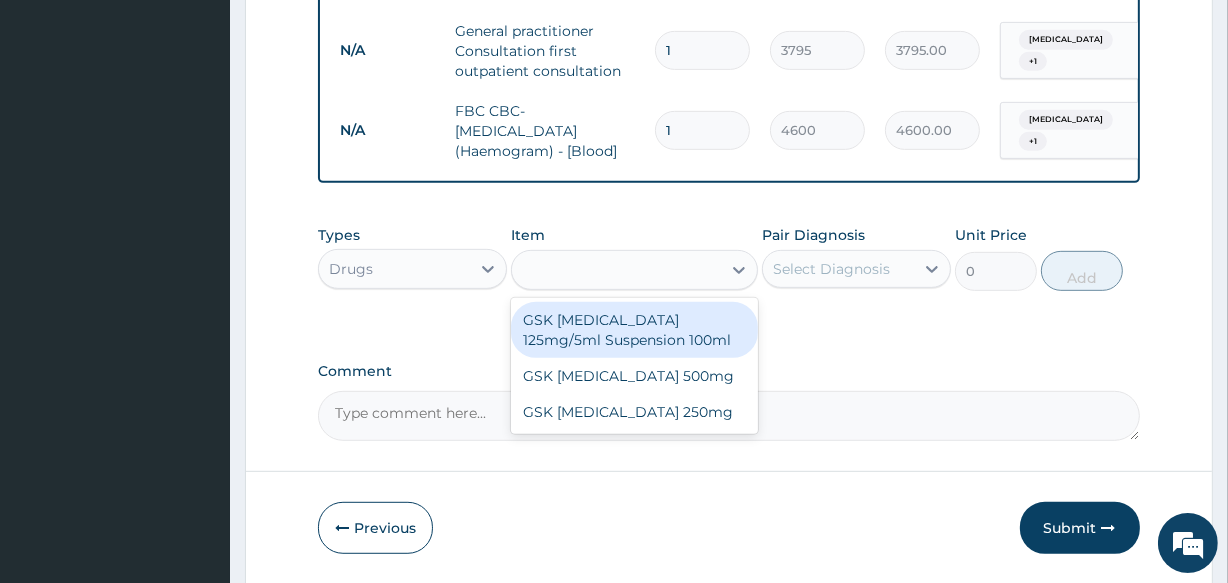 type on "AMOXIL" 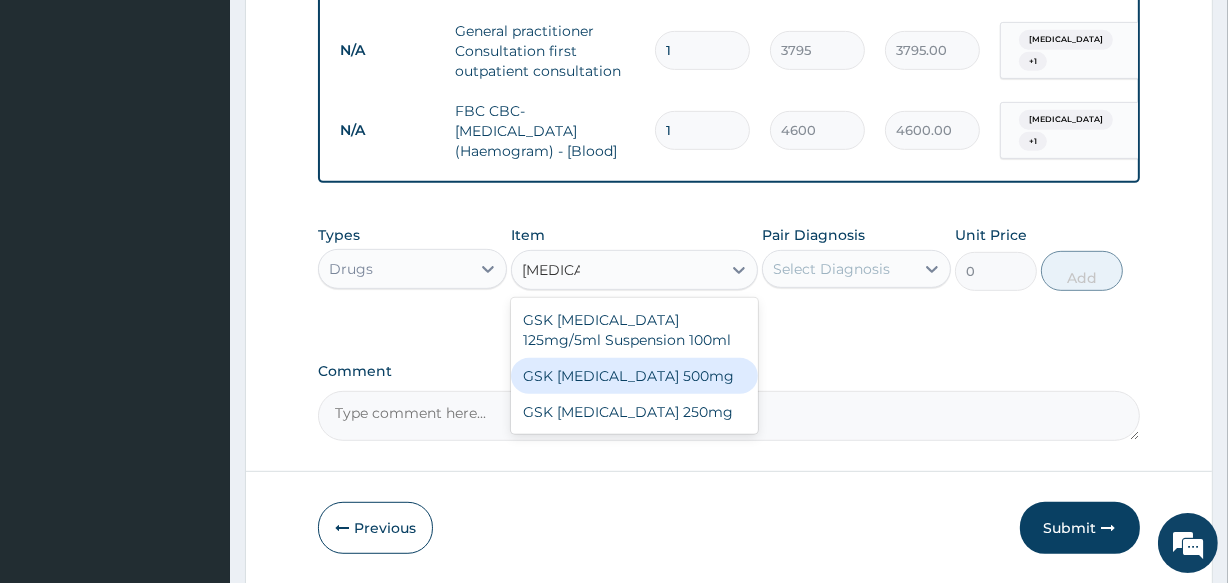 click on "GSK [MEDICAL_DATA] 500mg" at bounding box center [634, 376] 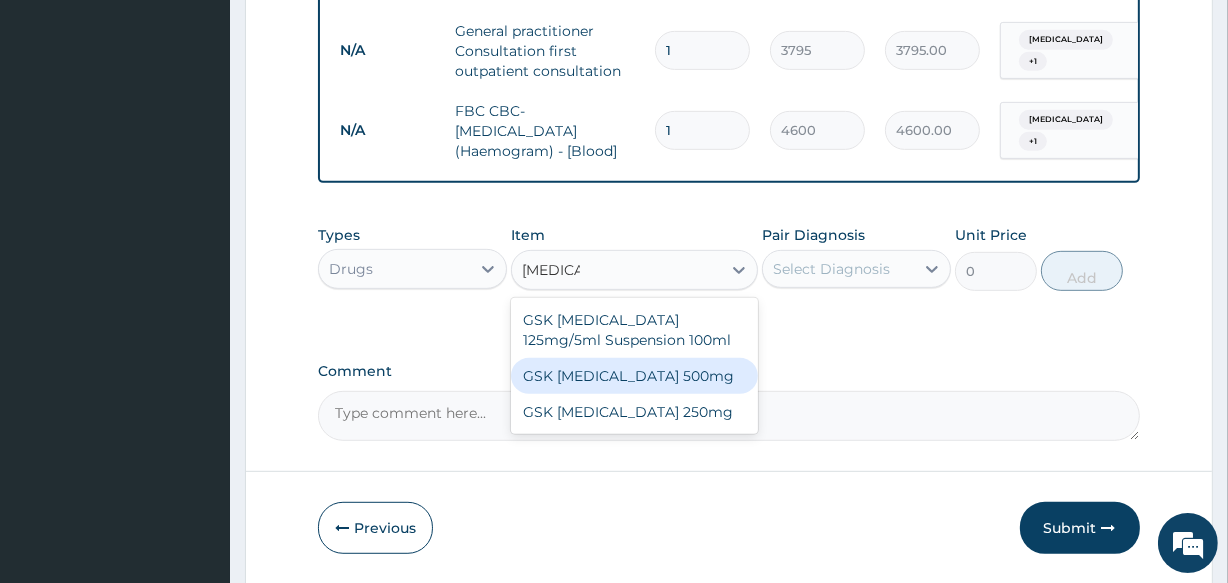 type 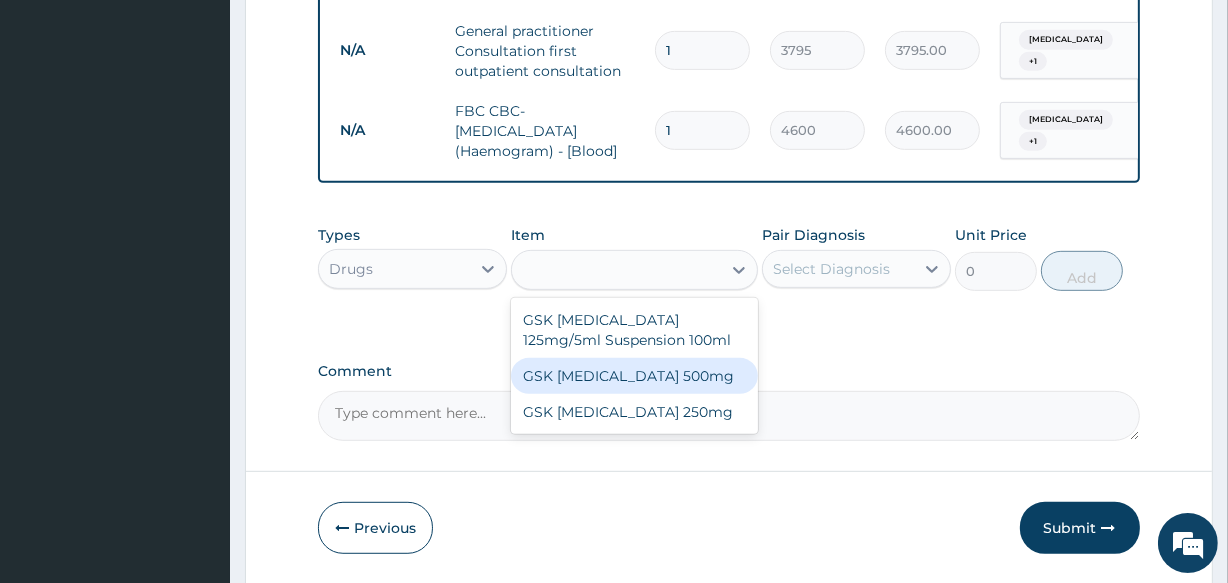 type on "63.25" 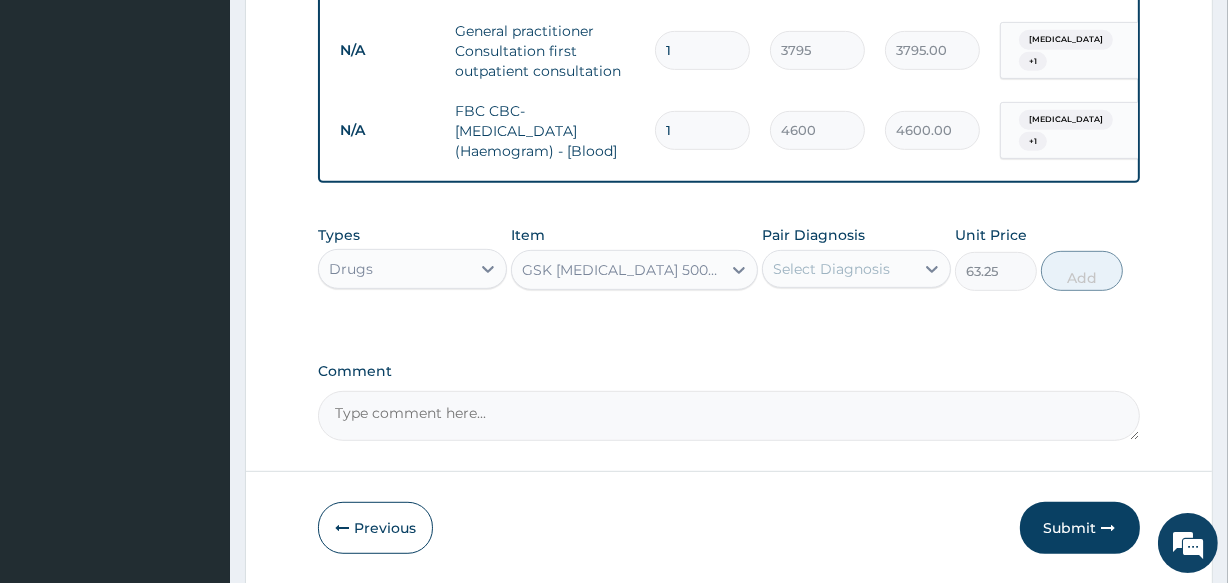 click on "Pair Diagnosis Select Diagnosis" at bounding box center [856, 258] 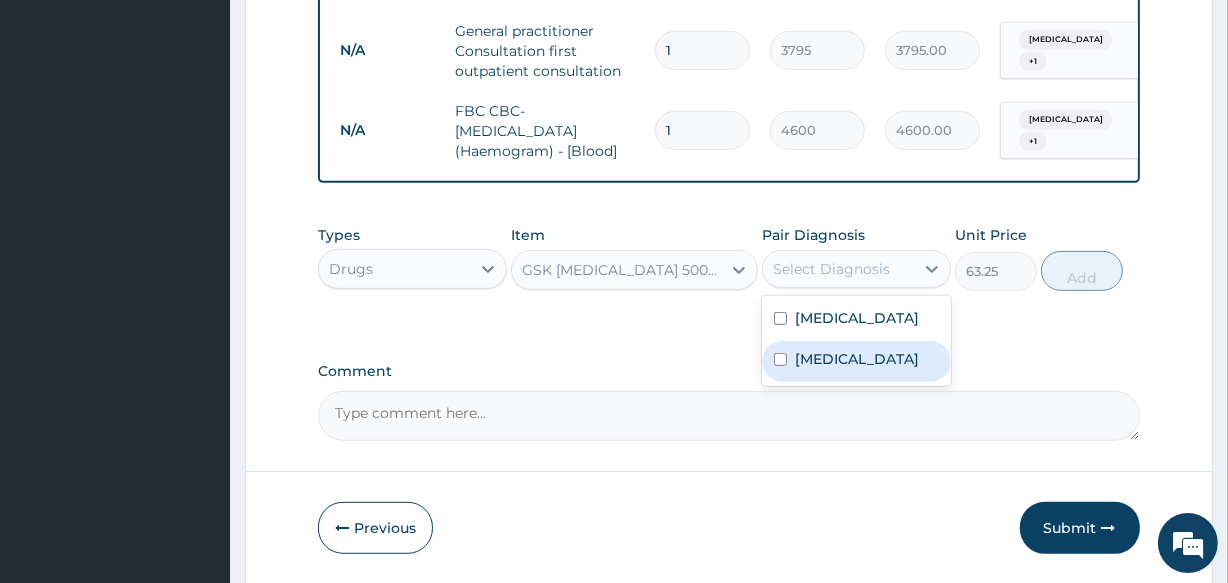 drag, startPoint x: 820, startPoint y: 371, endPoint x: 819, endPoint y: 354, distance: 17.029387 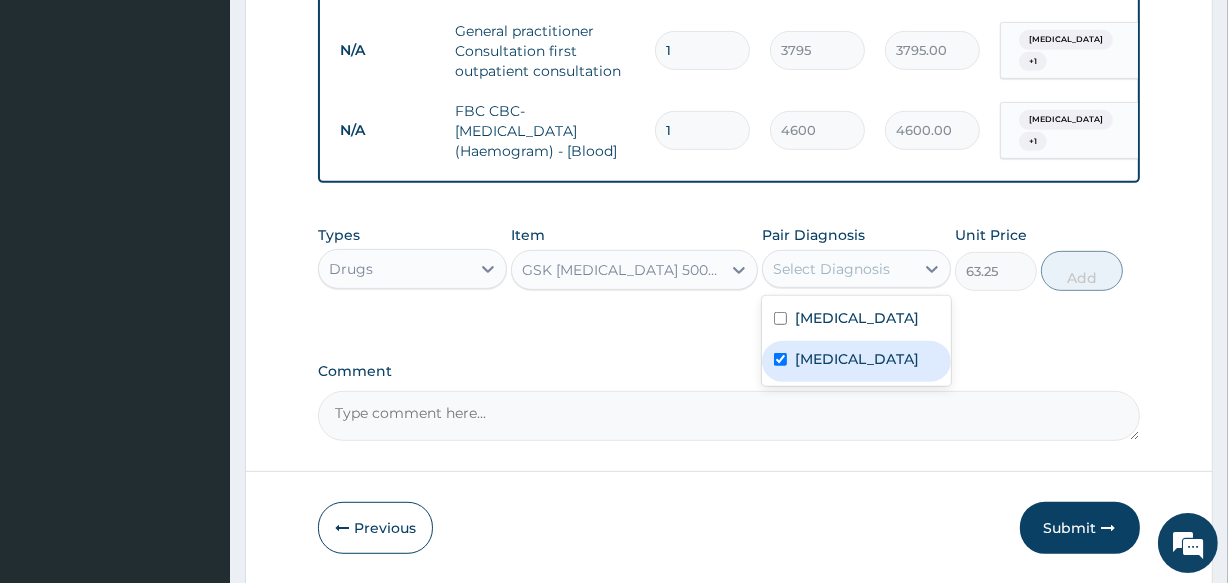 checkbox on "true" 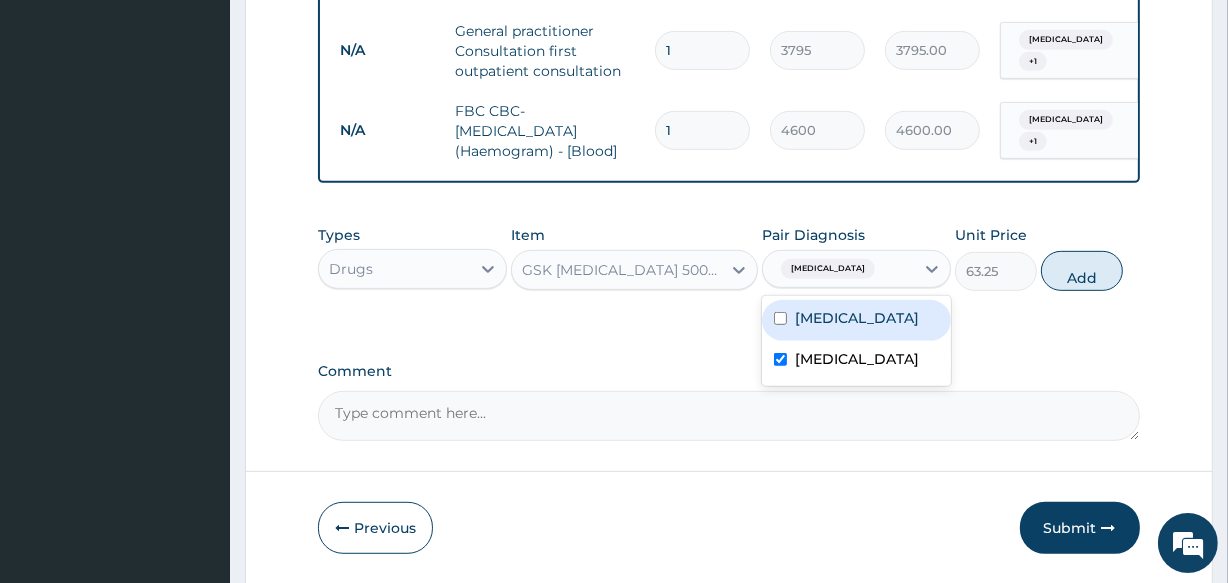 click on "Ulcer" at bounding box center (857, 318) 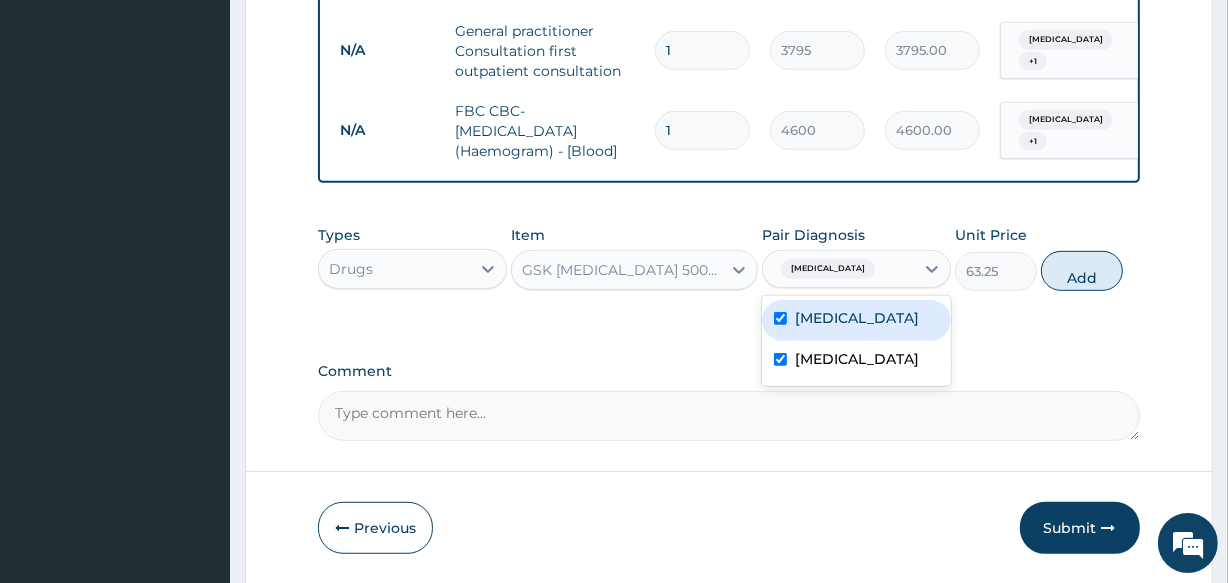 checkbox on "true" 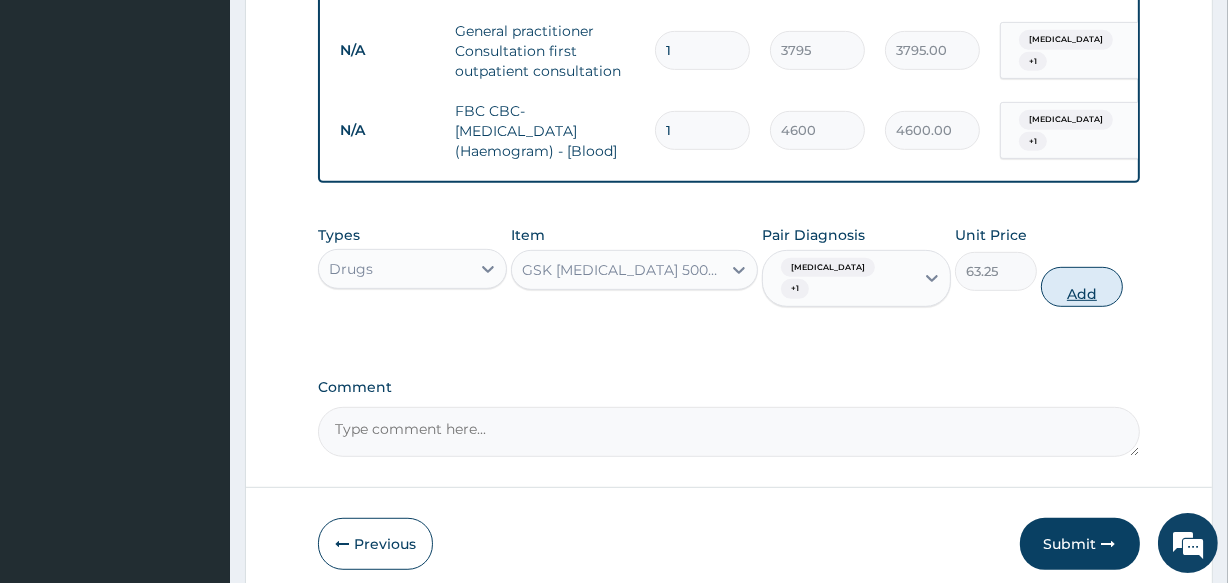 click on "Add" at bounding box center [1082, 287] 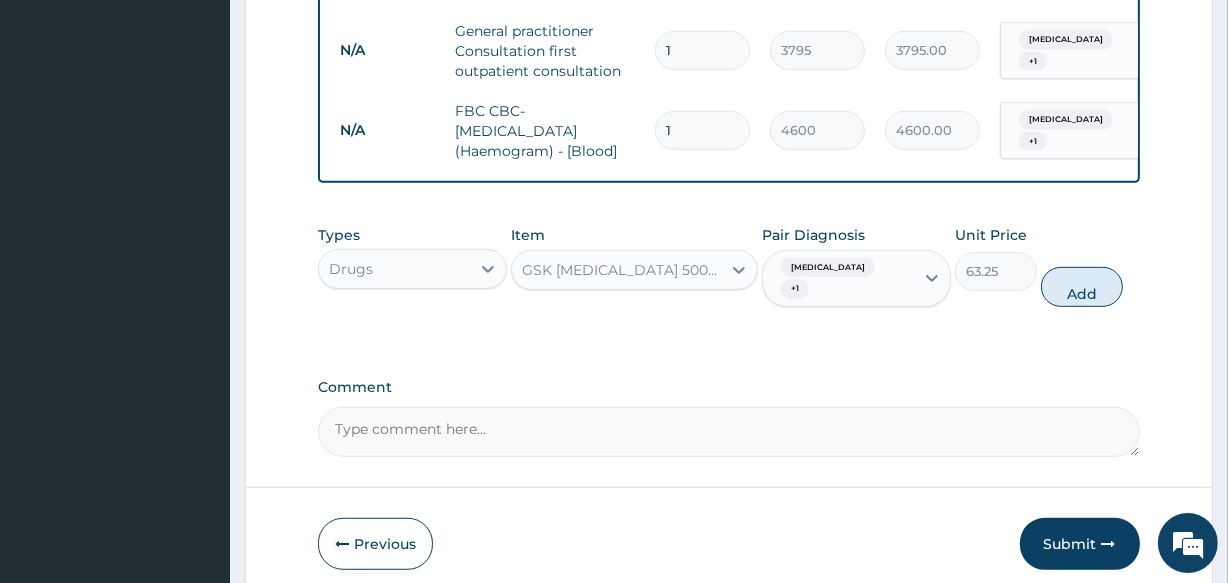 type on "0" 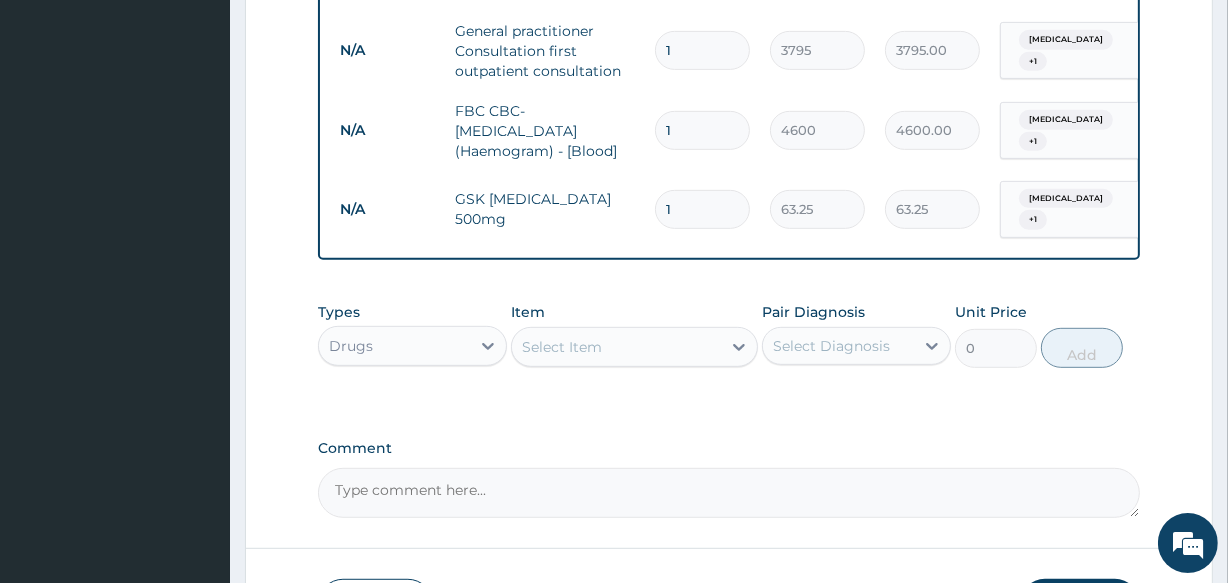 type 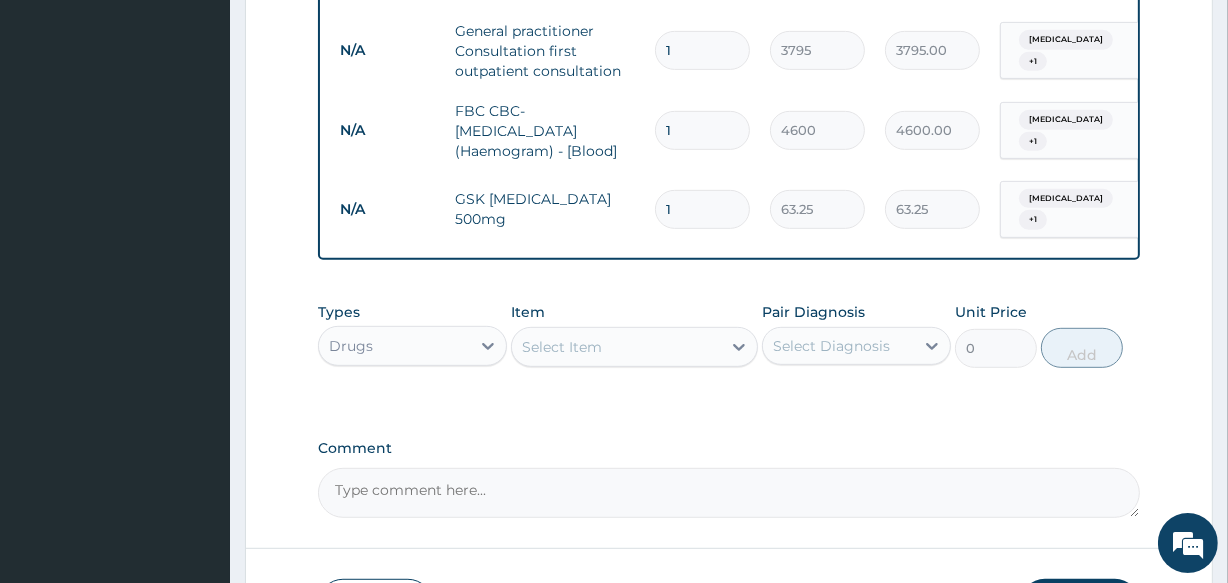 type on "0.00" 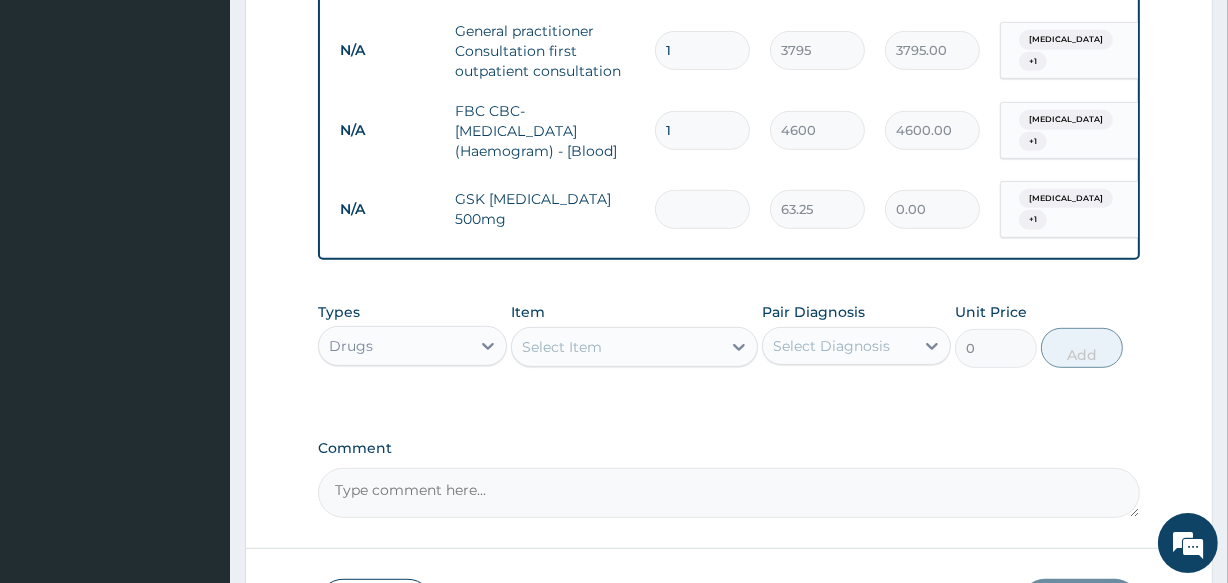 type on "2" 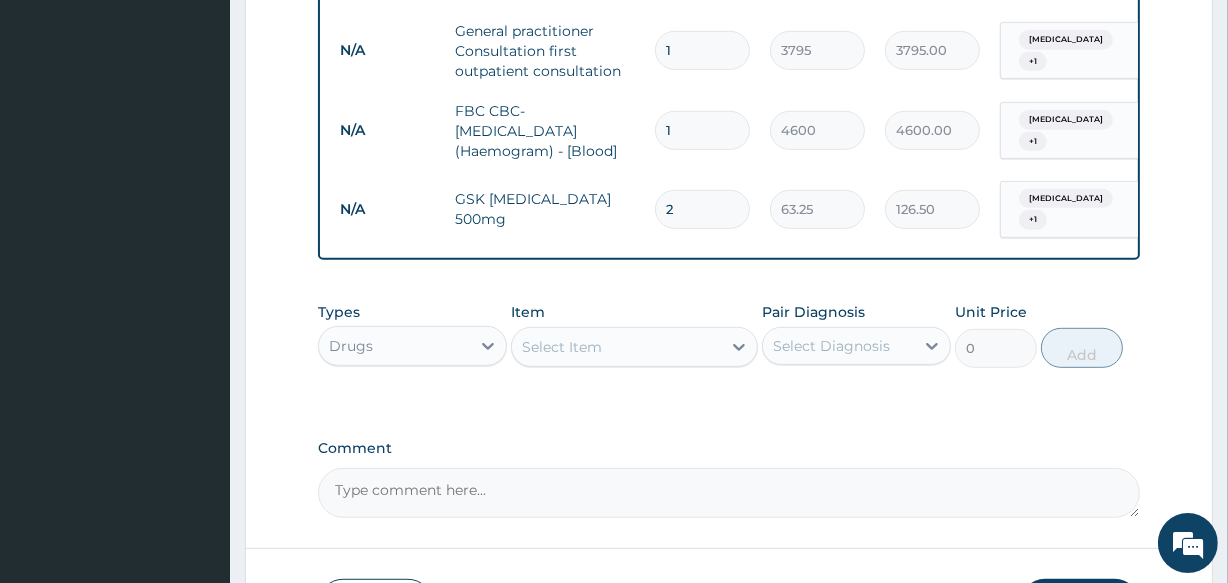 type on "28" 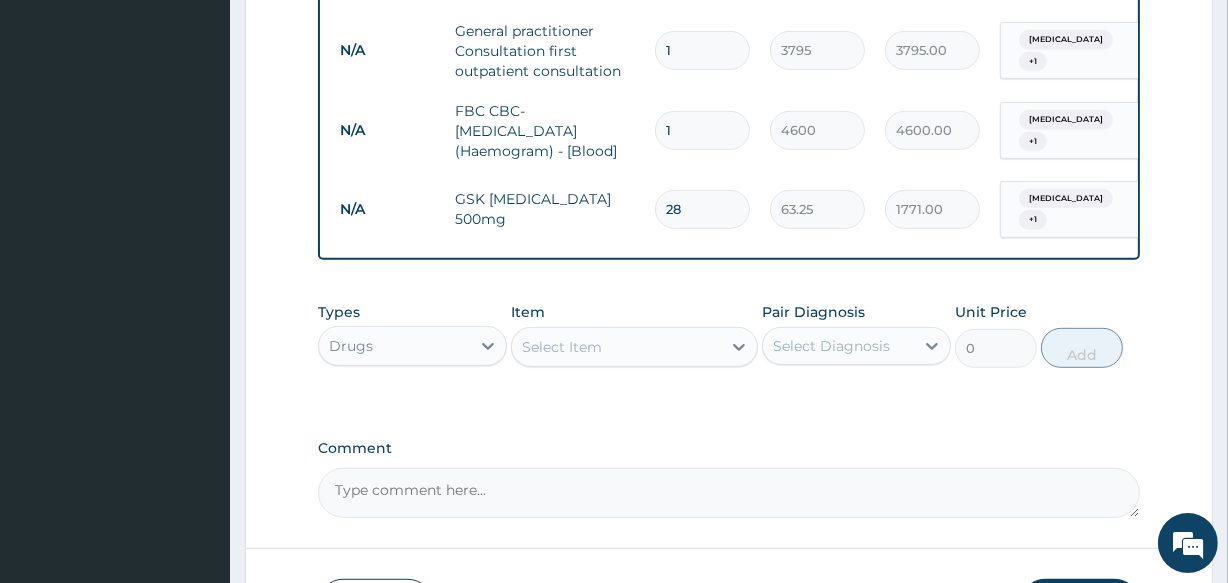type on "28" 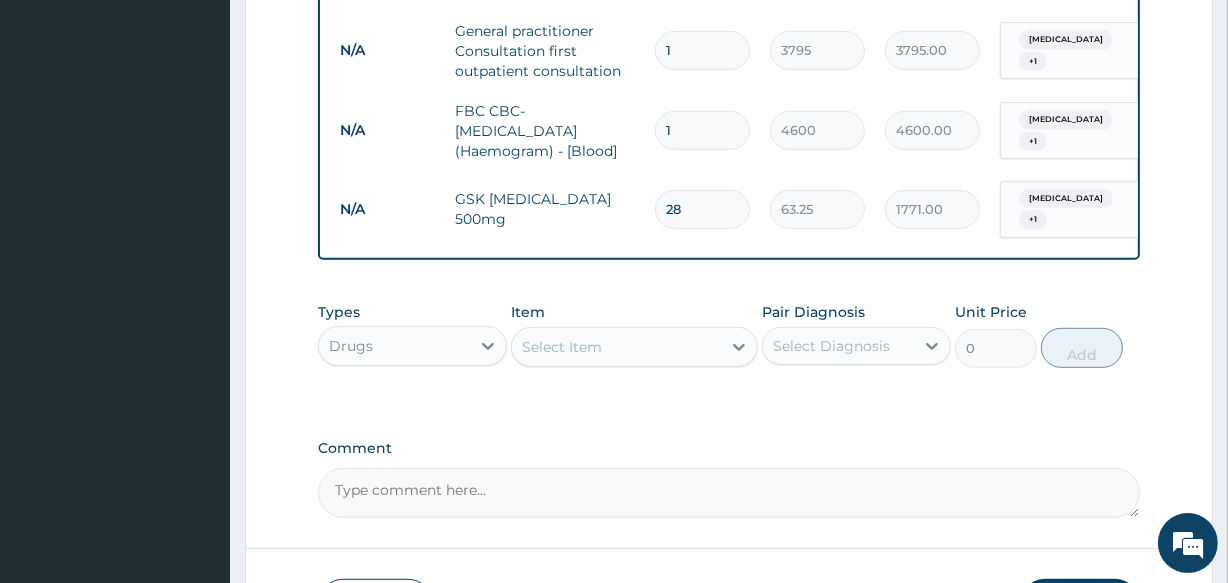 click on "Select Item" at bounding box center [616, 347] 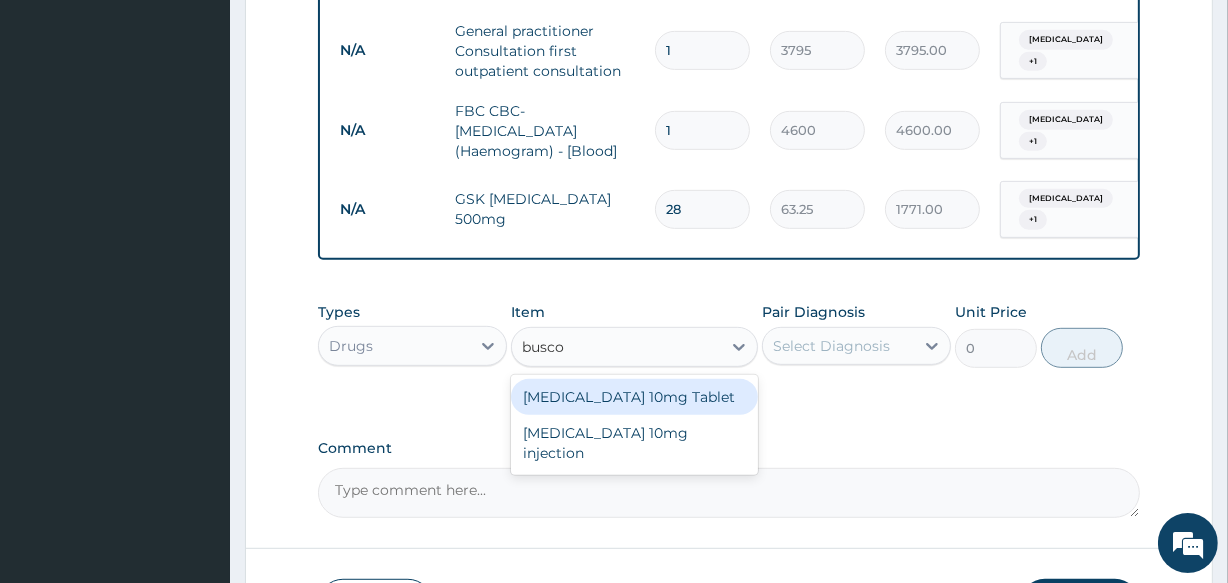 type on "buscop" 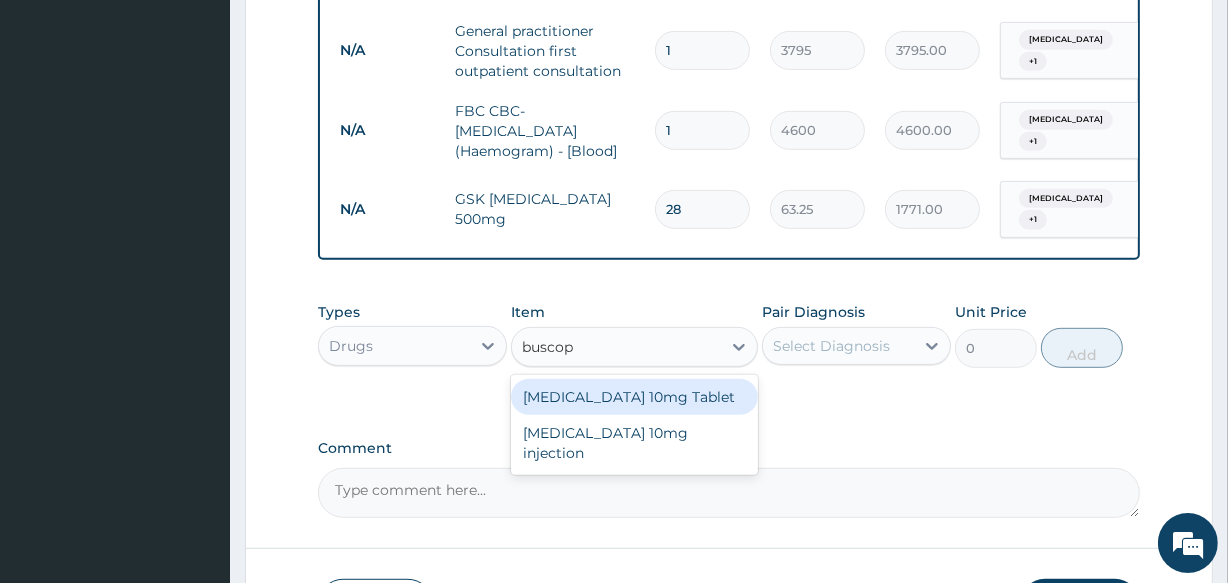 click on "[MEDICAL_DATA] 10mg Tablet" at bounding box center [634, 397] 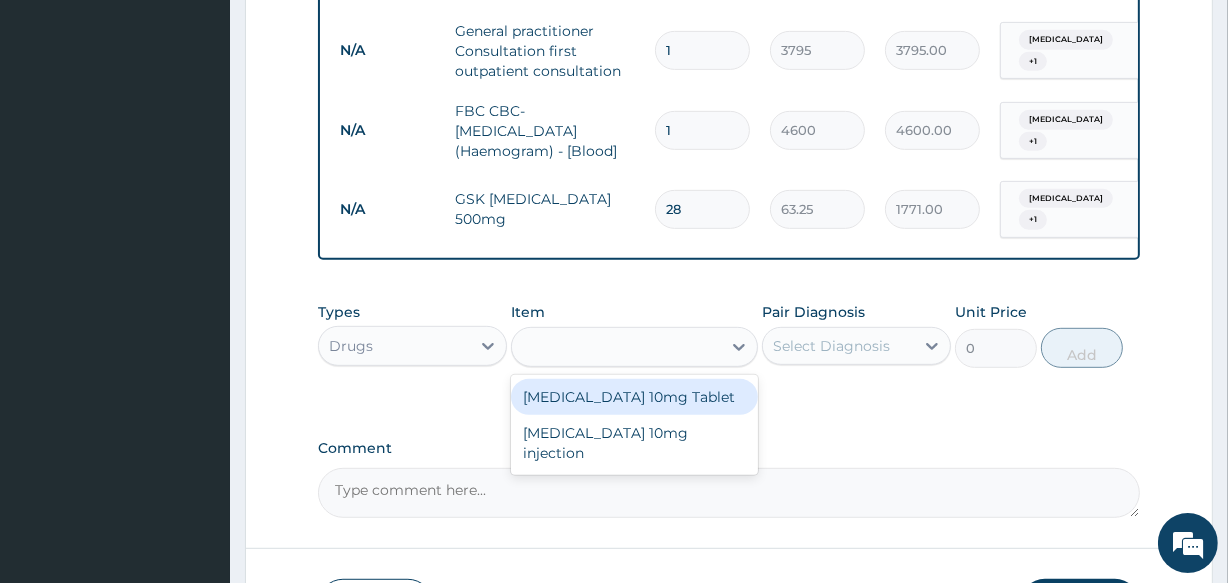 type on "44.275" 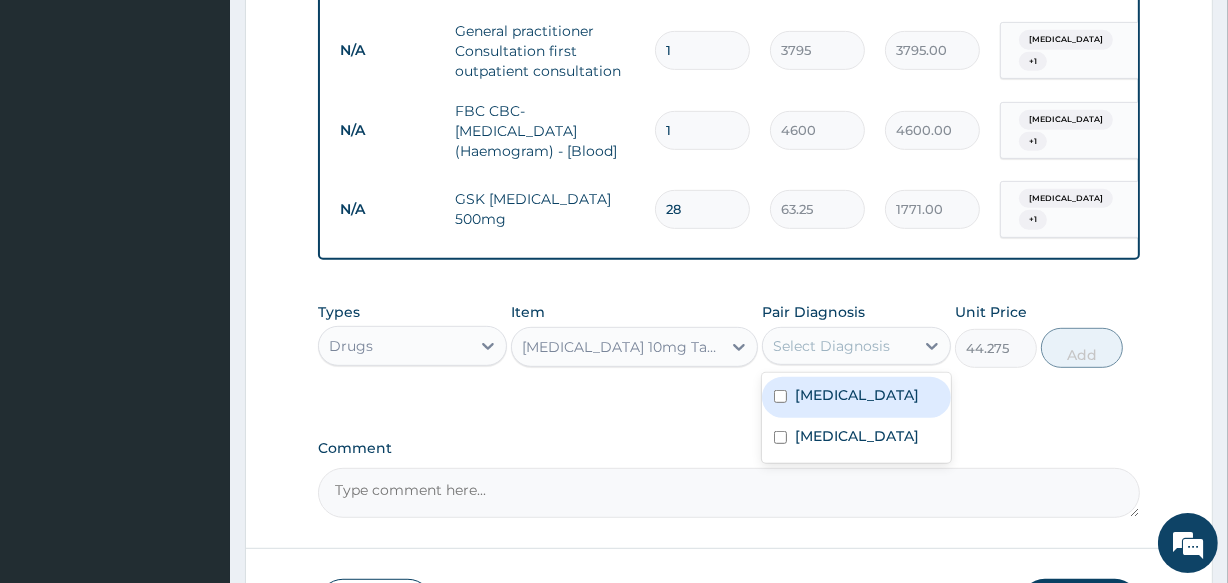 click on "Select Diagnosis" at bounding box center (831, 346) 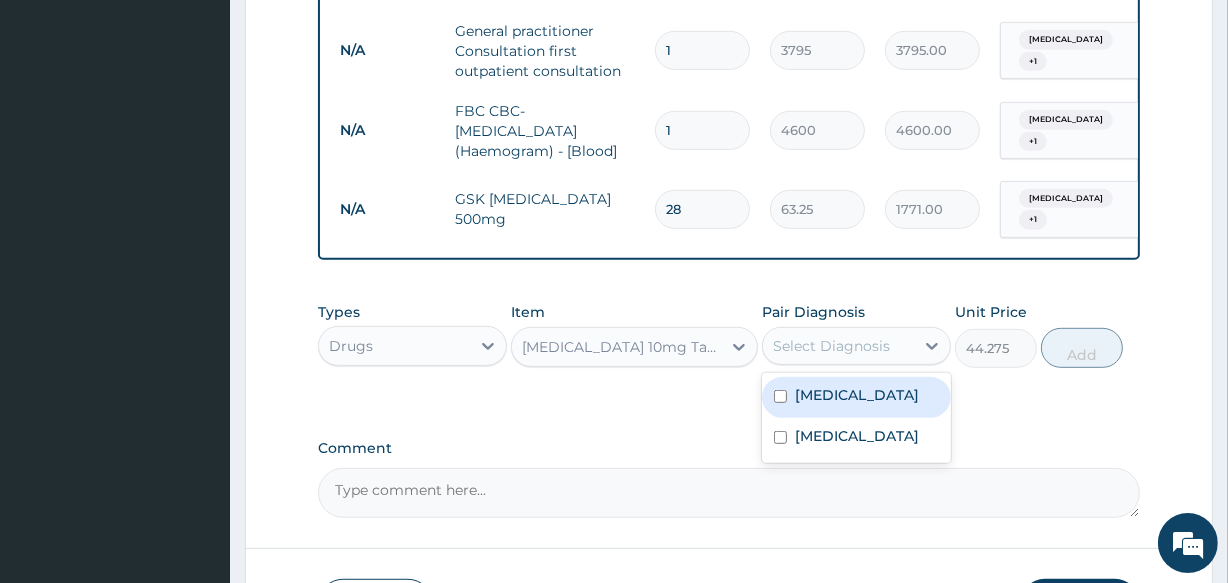 click on "Ulcer" at bounding box center [857, 395] 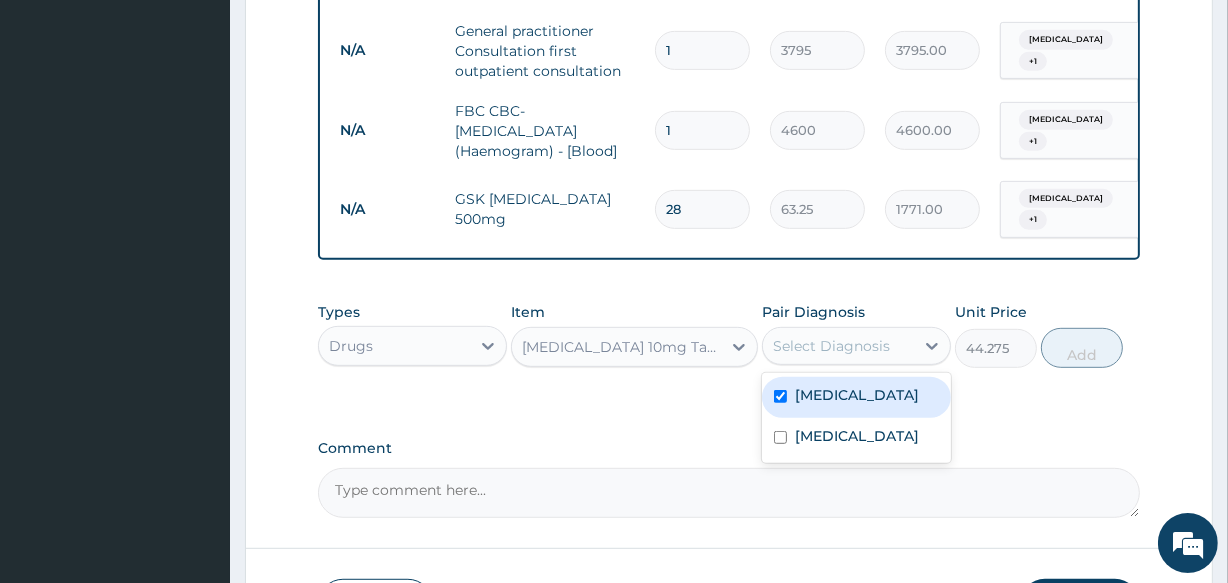checkbox on "true" 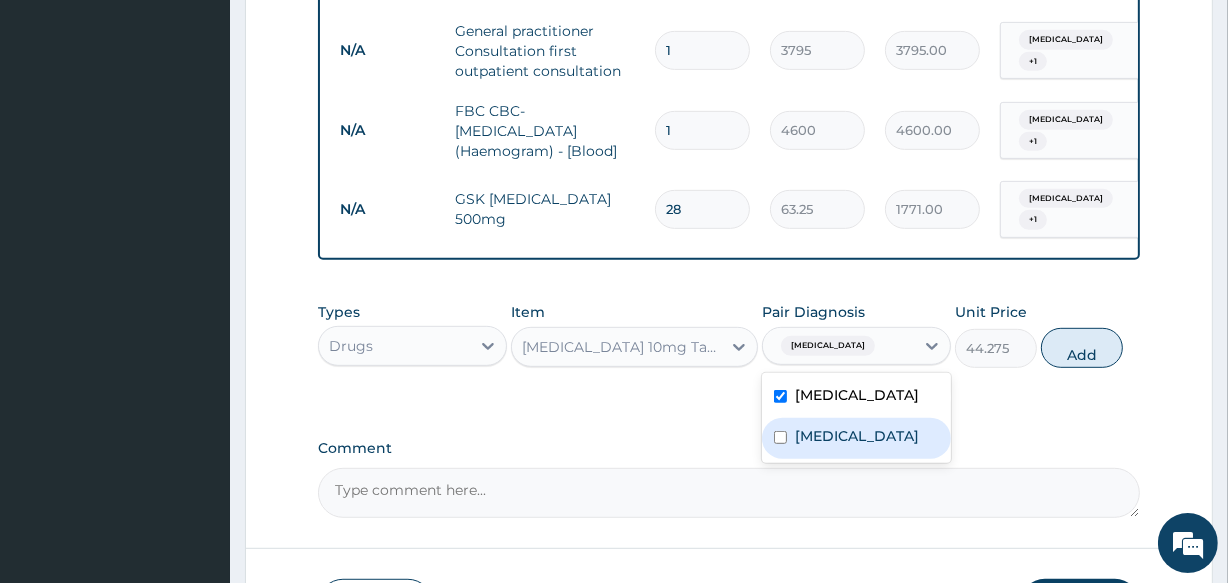 click on "Gastroenteritis" at bounding box center (856, 438) 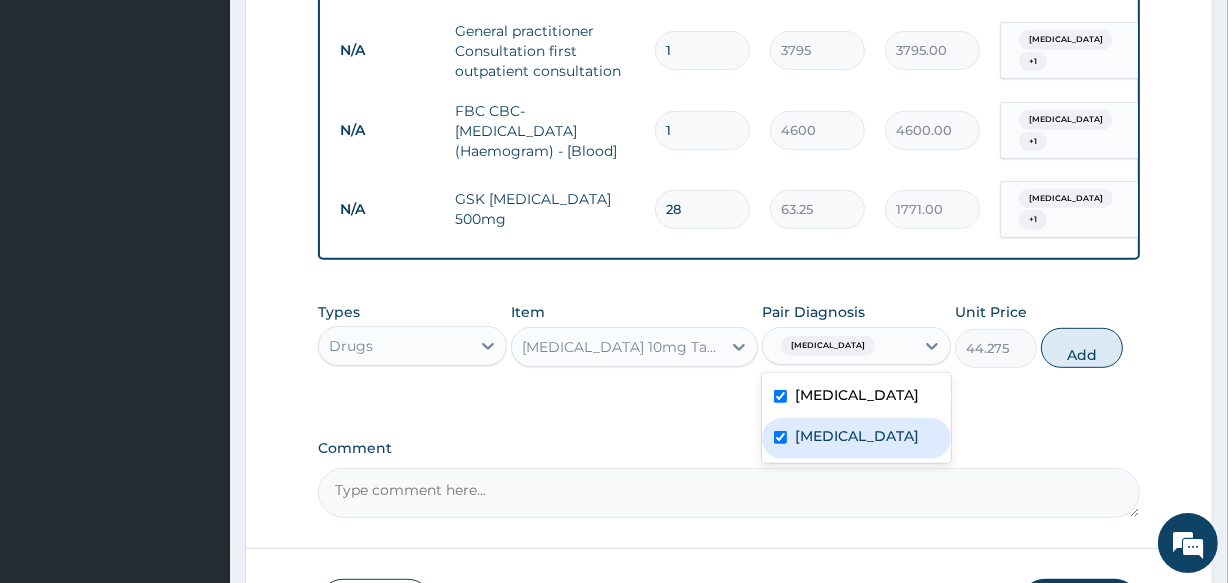 checkbox on "true" 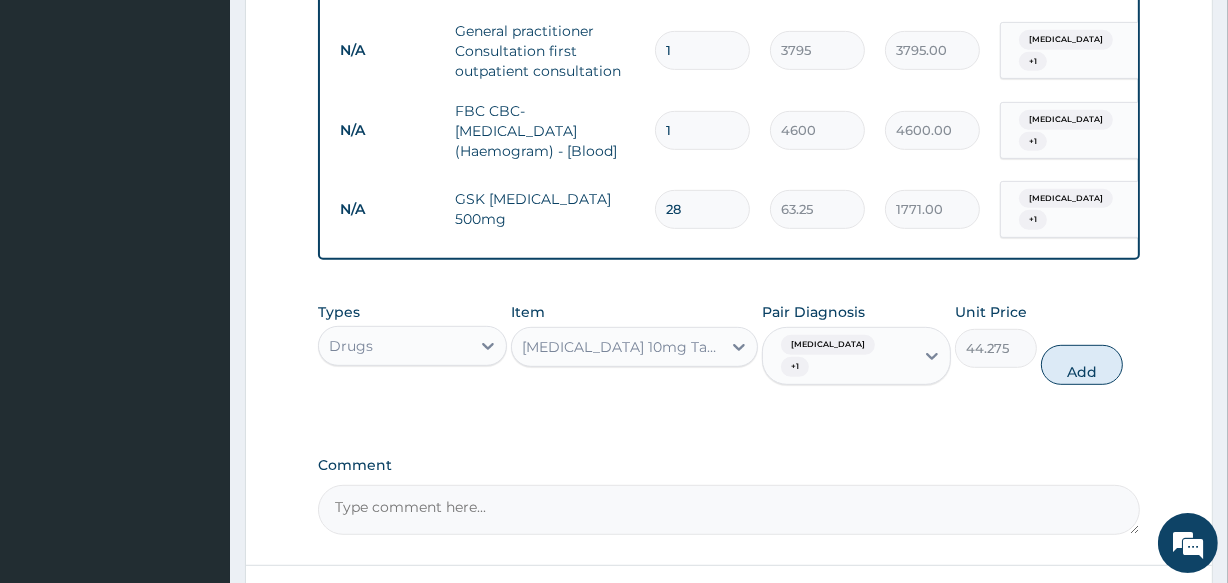 click on "Add" at bounding box center [1082, 365] 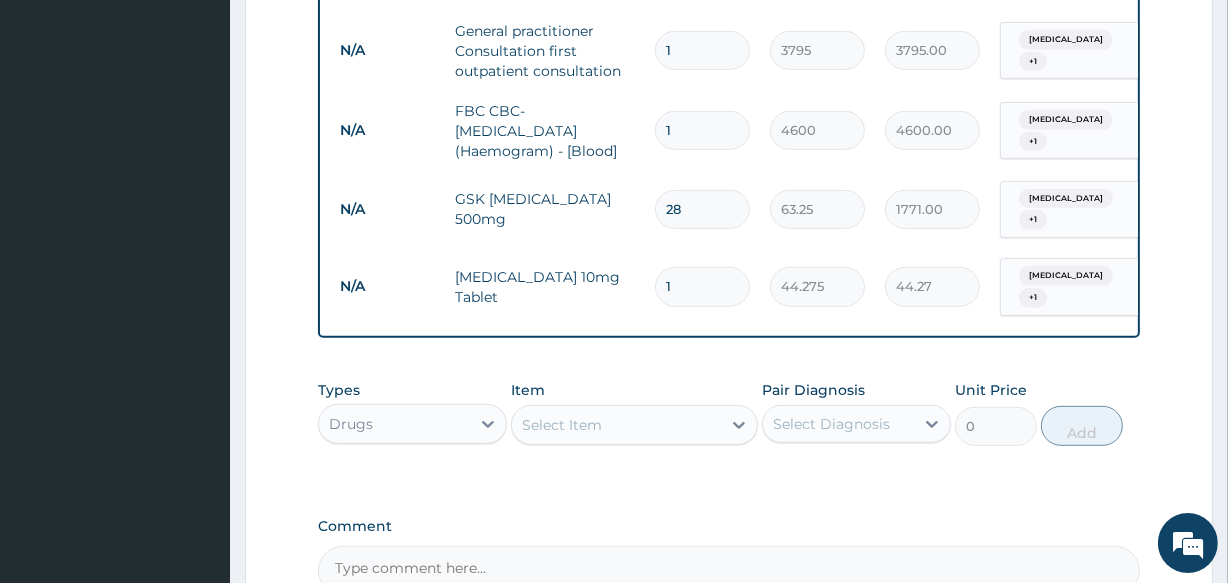 click on "1" at bounding box center [702, 286] 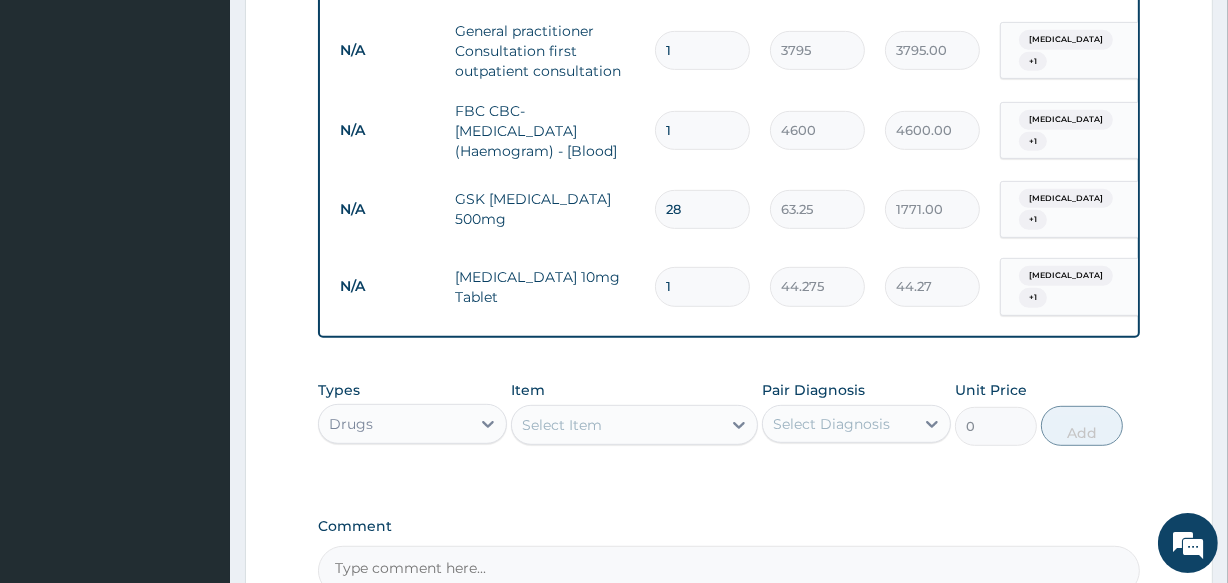 type on "6" 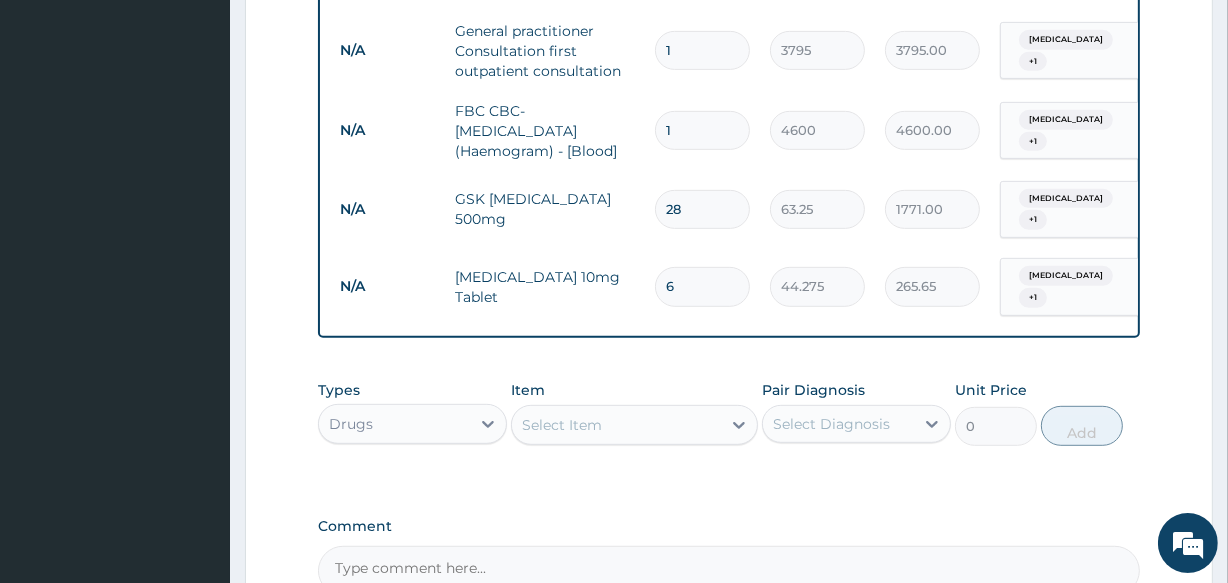 type on "6" 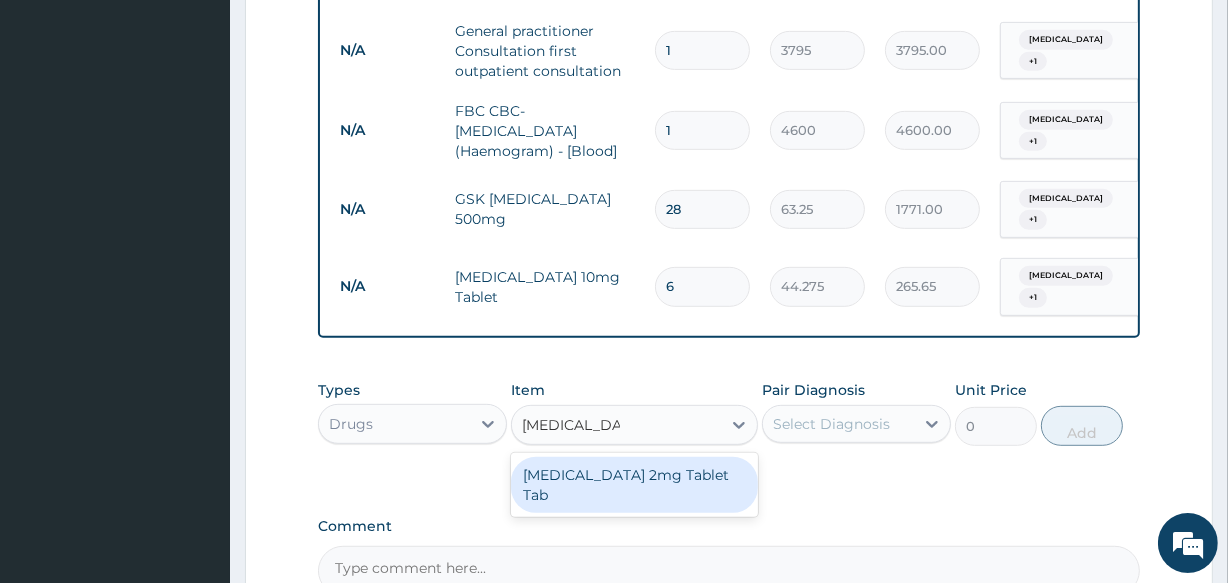 scroll, scrollTop: 1038, scrollLeft: 0, axis: vertical 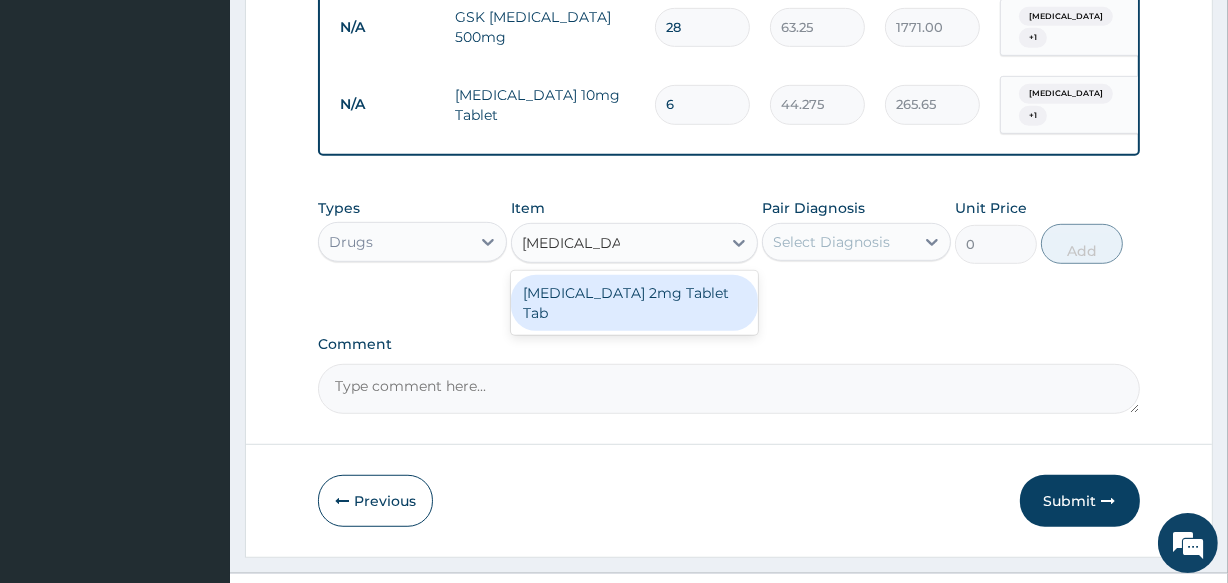 click on "[MEDICAL_DATA] 2mg Tablet Tab" at bounding box center [634, 303] 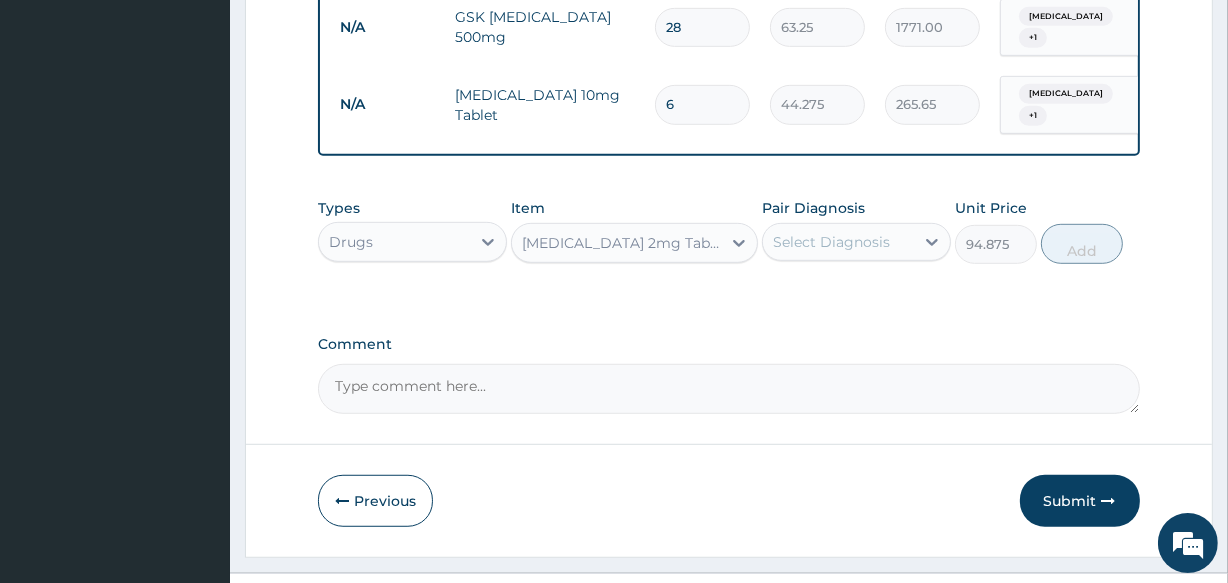 click on "Select Diagnosis" at bounding box center [838, 242] 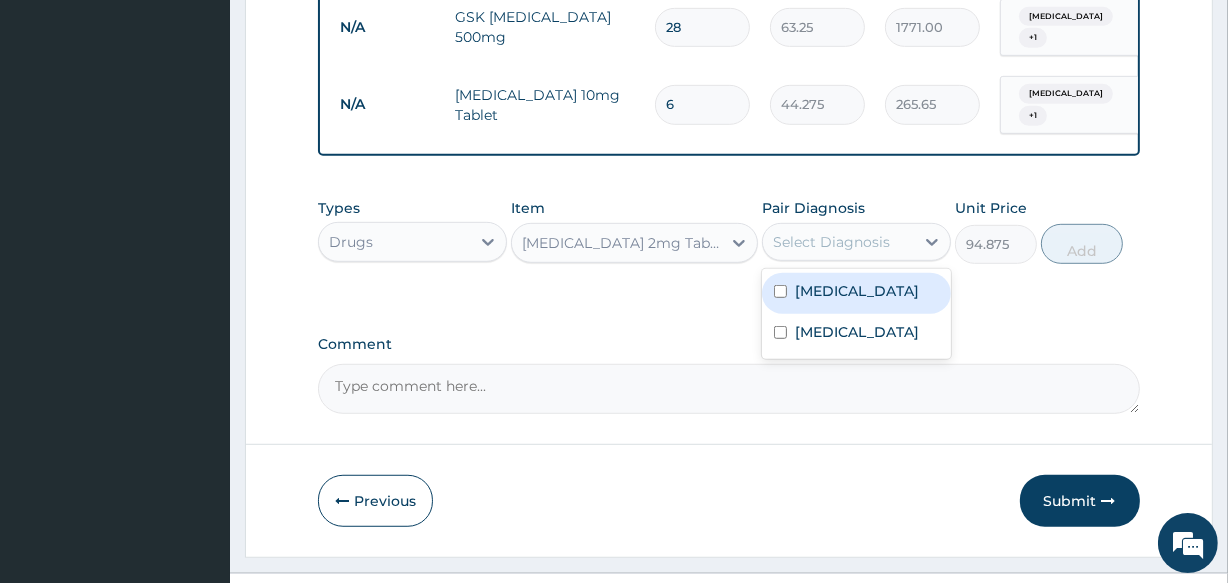 click on "Ulcer" at bounding box center (856, 293) 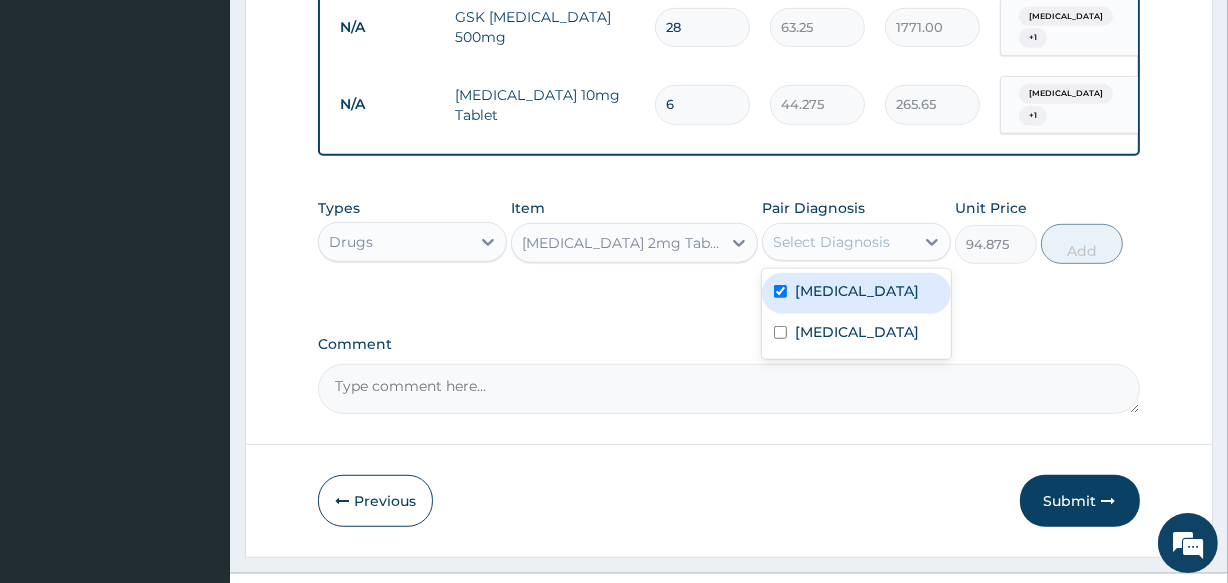 checkbox on "true" 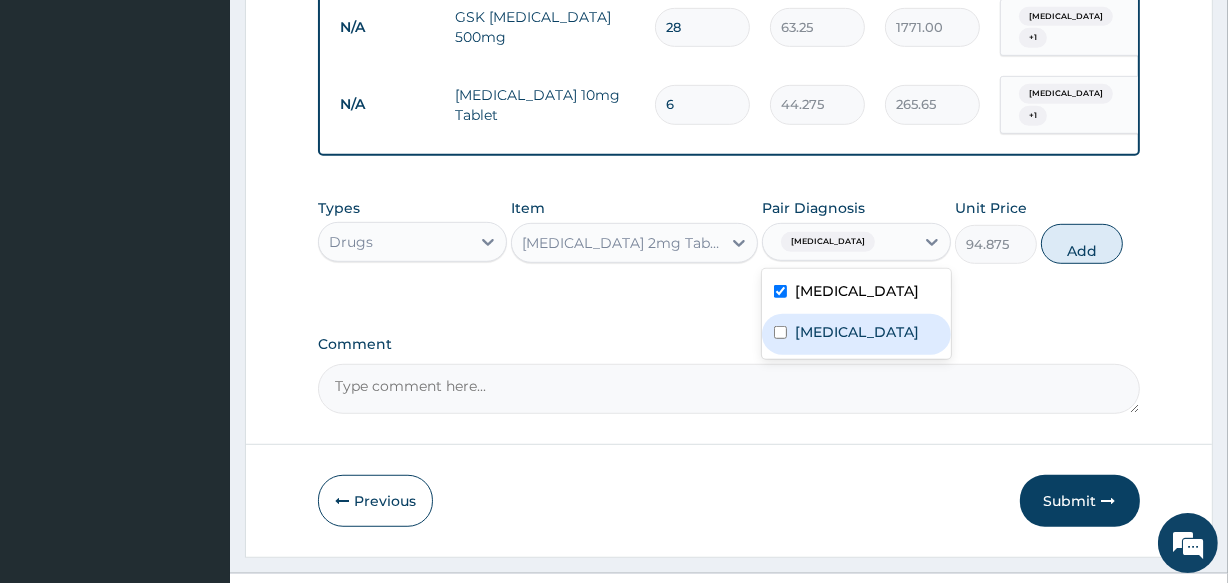click on "Gastroenteritis" at bounding box center (856, 334) 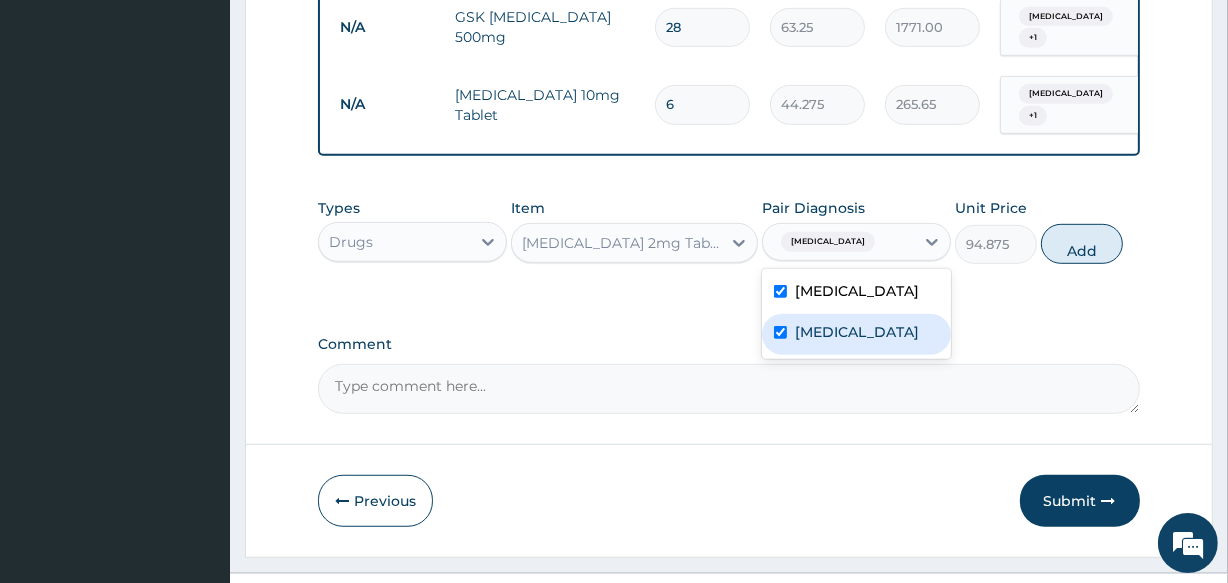 checkbox on "true" 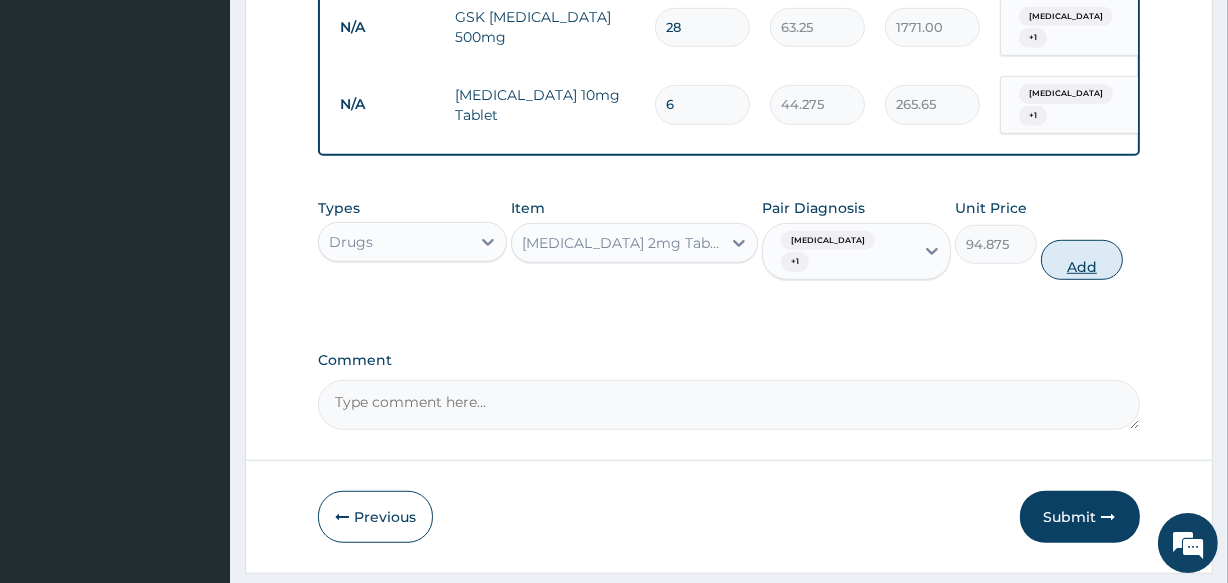 click on "Add" at bounding box center (1082, 260) 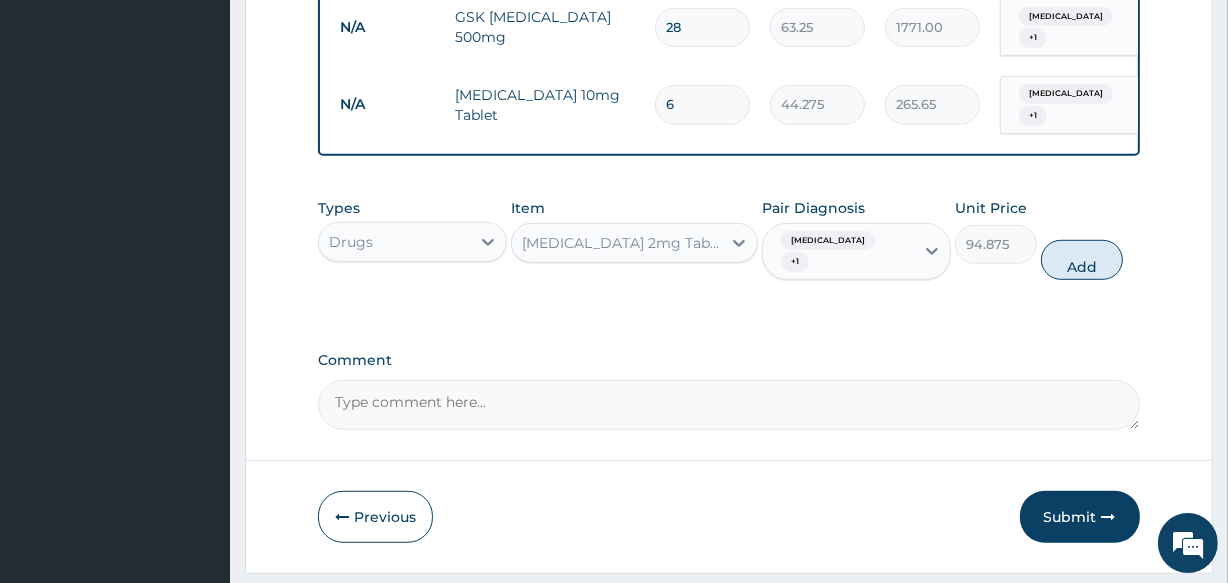 type on "0" 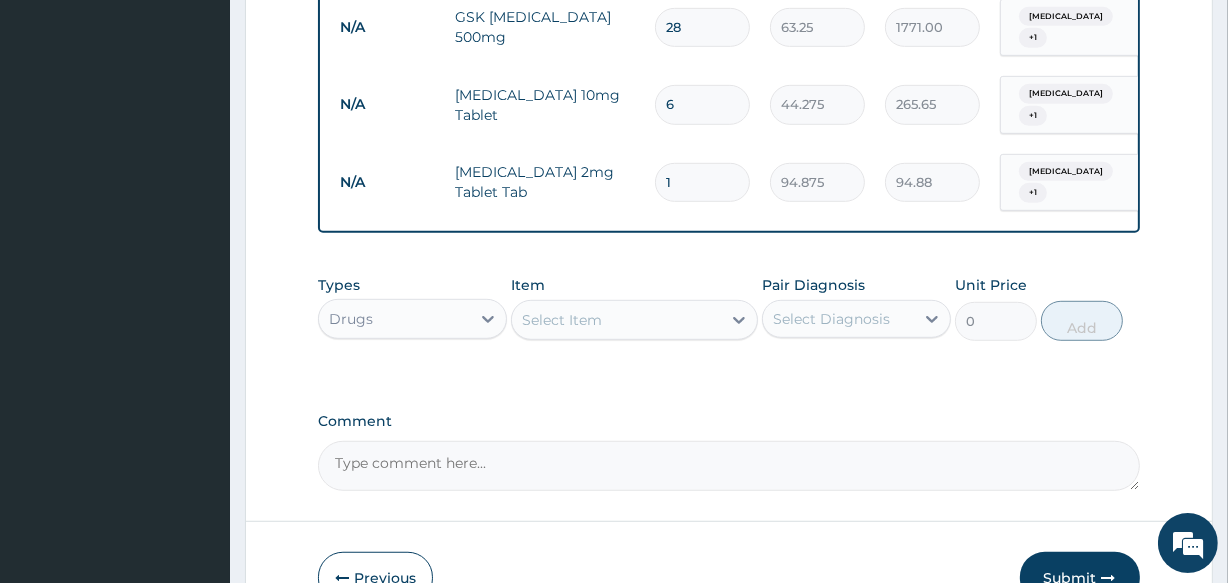 click on "Select Item" at bounding box center [562, 320] 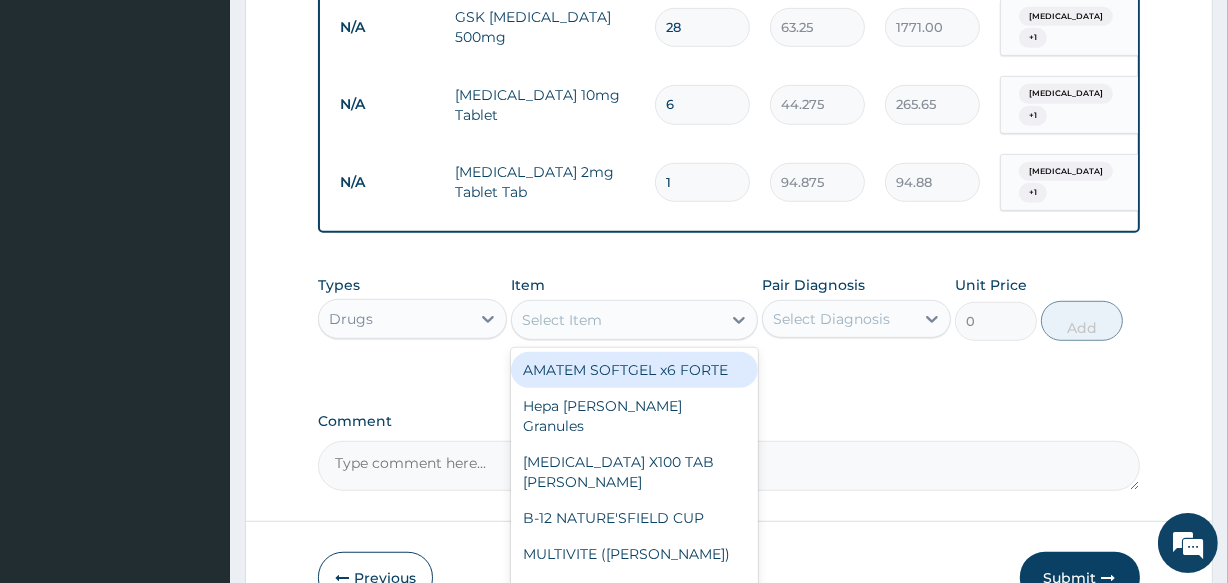 type on "ZINC" 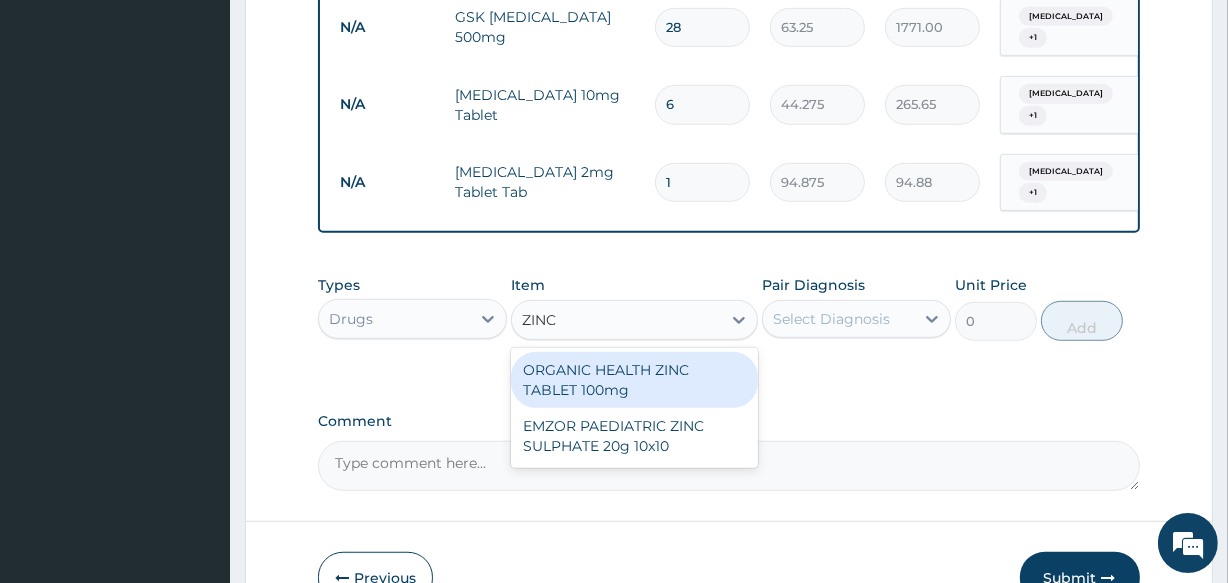 click on "ORGANIC HEALTH ZINC TABLET 100mg" at bounding box center (634, 380) 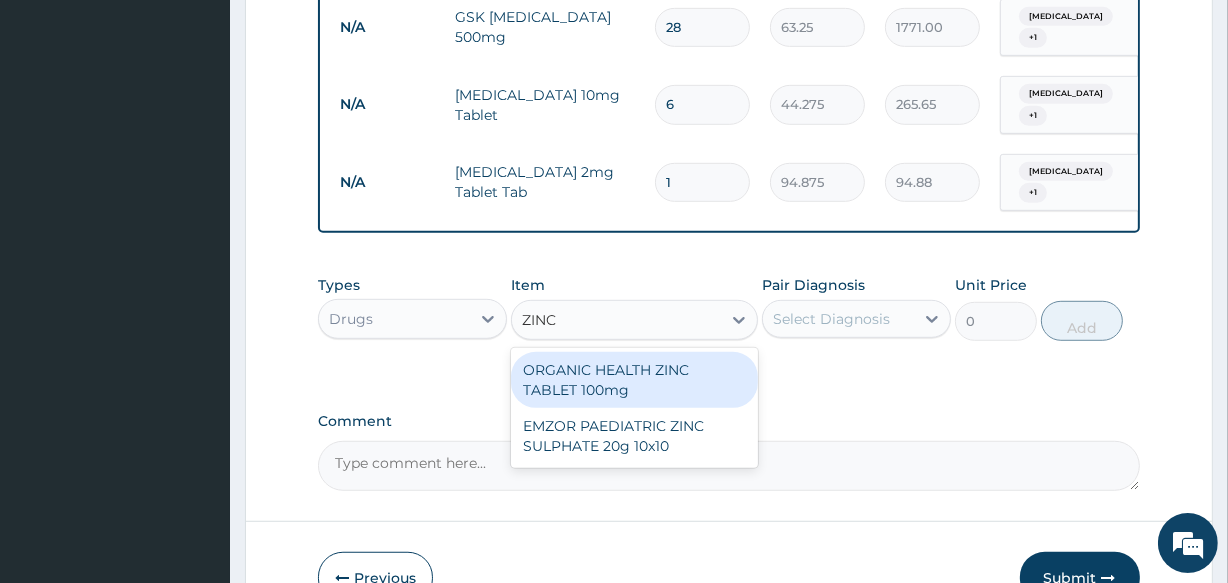 type 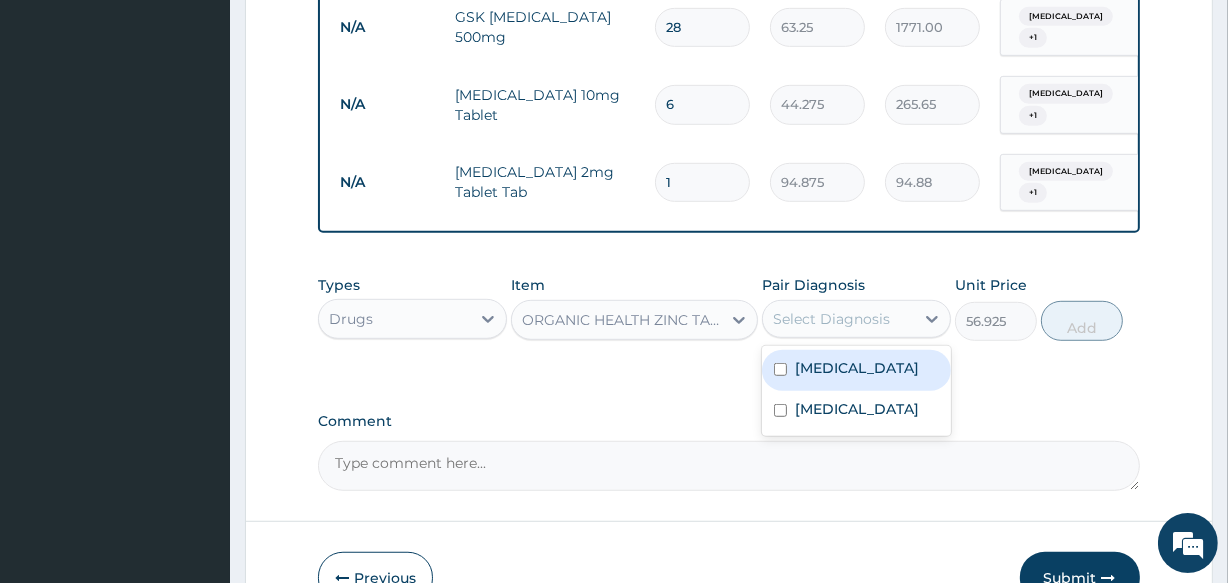 click on "Select Diagnosis" at bounding box center [831, 319] 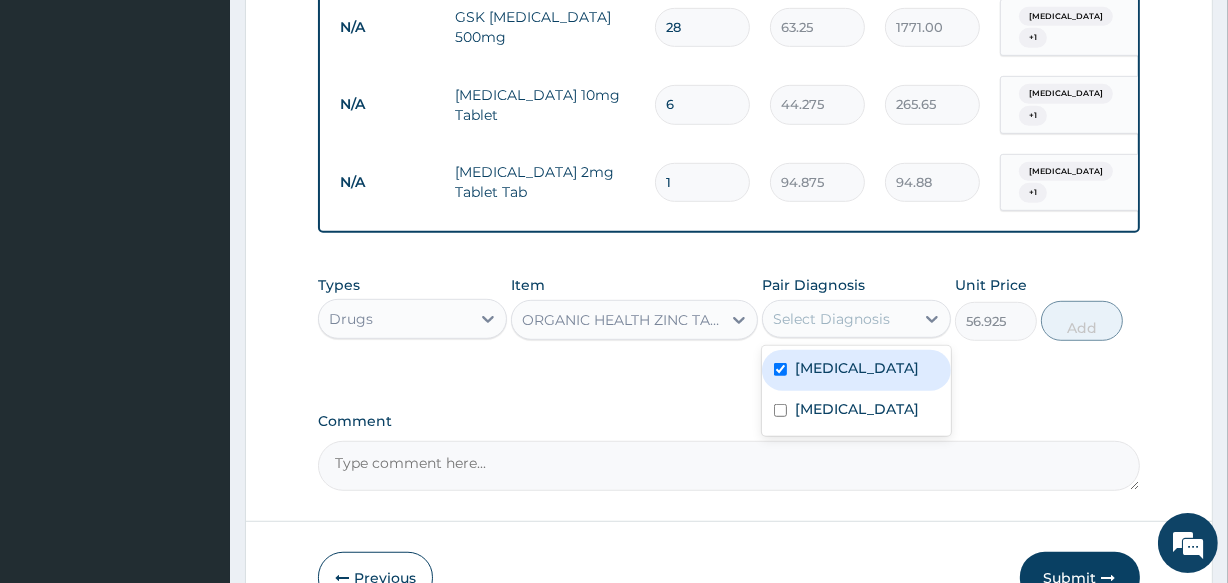 checkbox on "true" 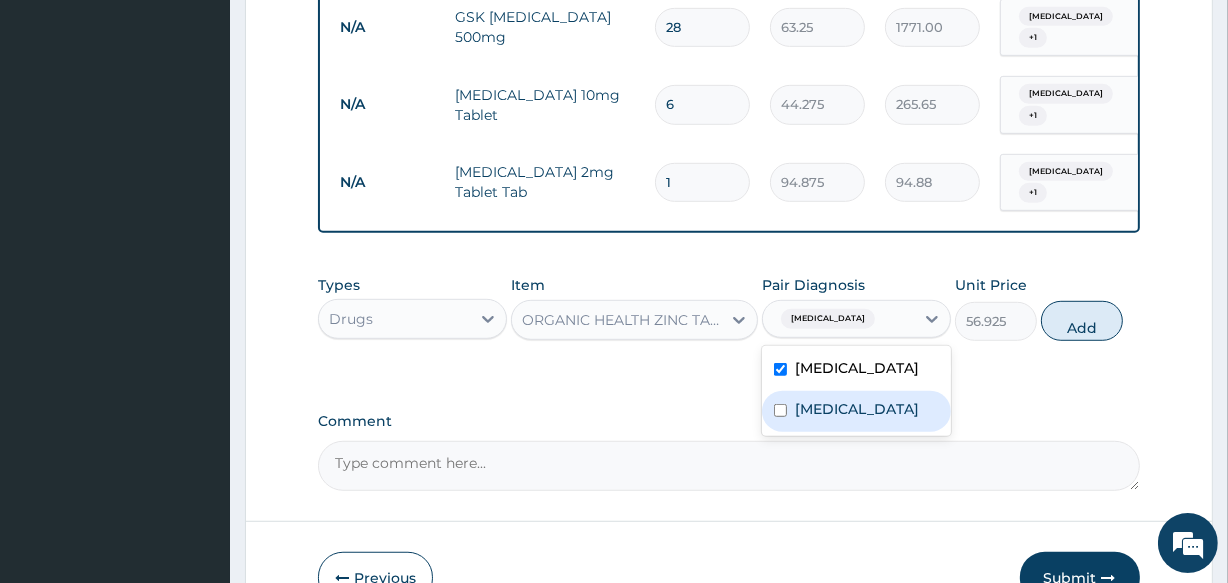 click on "Gastroenteritis" at bounding box center [856, 411] 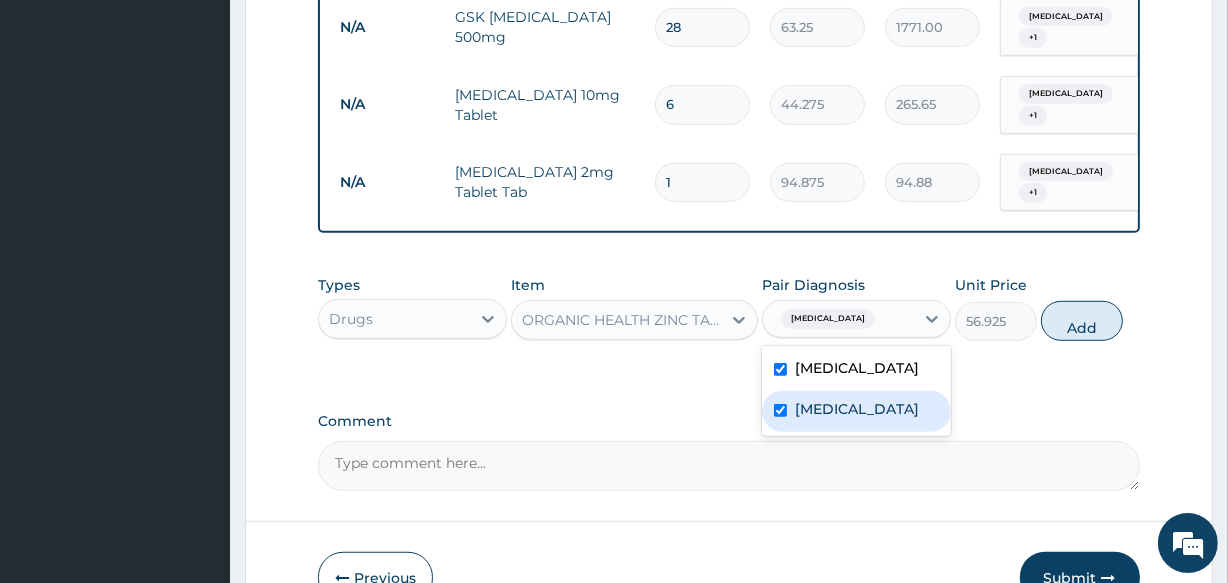 checkbox on "true" 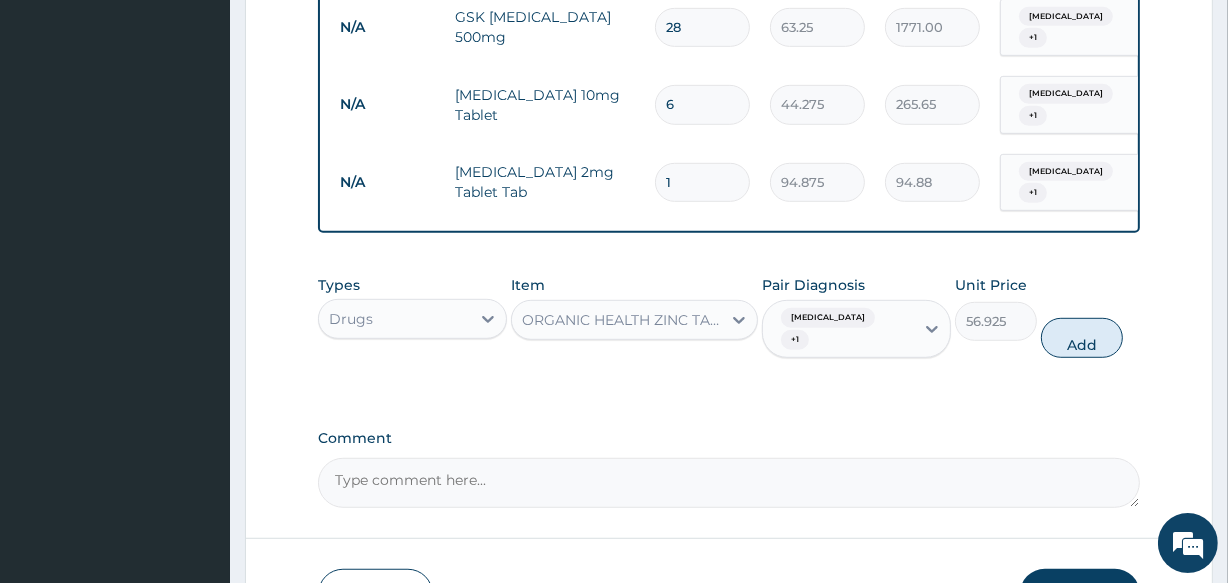 click on "Add" at bounding box center [1082, 338] 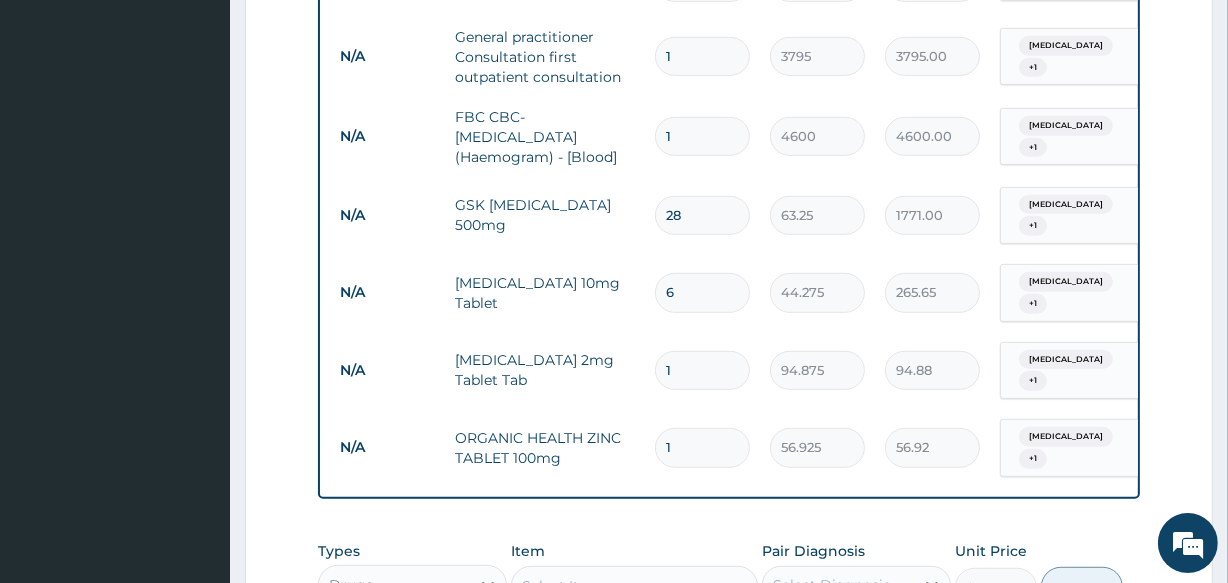 scroll, scrollTop: 1123, scrollLeft: 0, axis: vertical 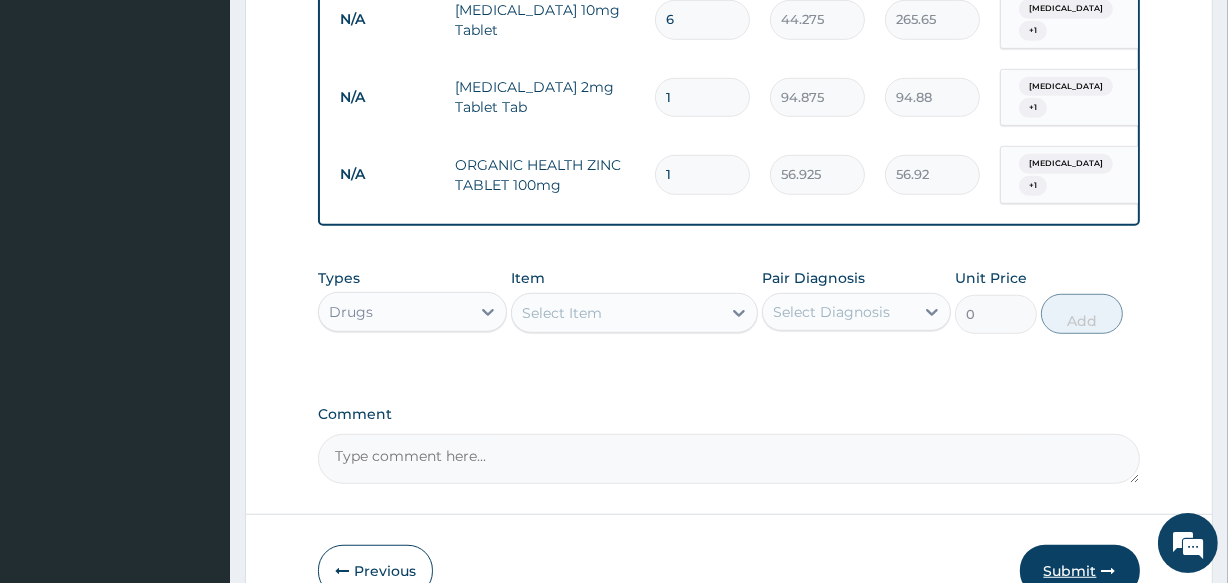 click on "Submit" at bounding box center [1080, 571] 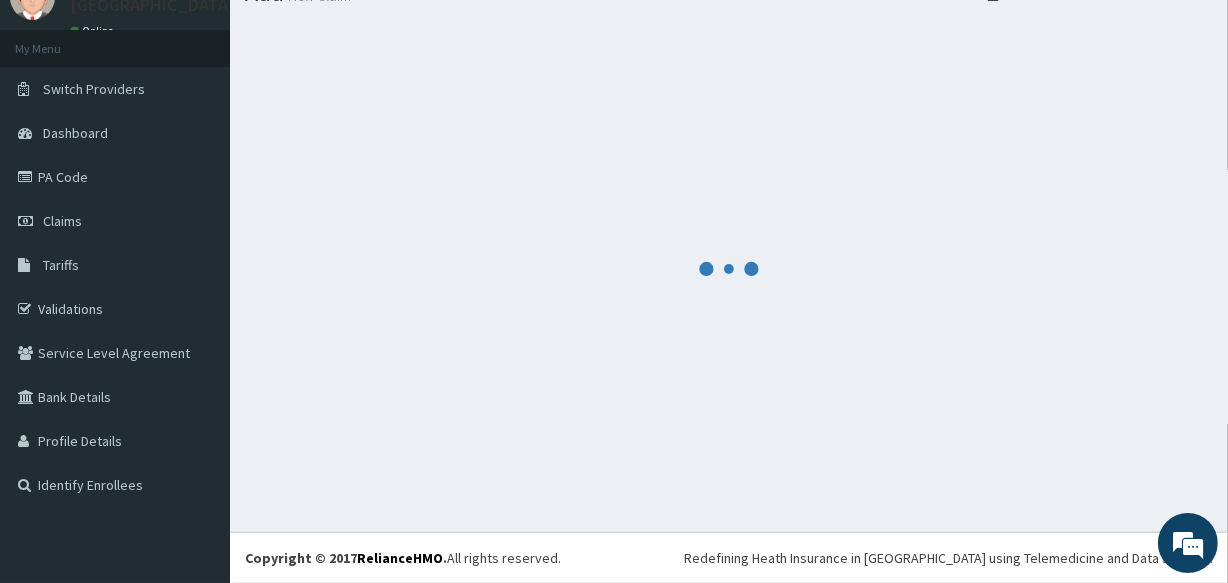 scroll, scrollTop: 84, scrollLeft: 0, axis: vertical 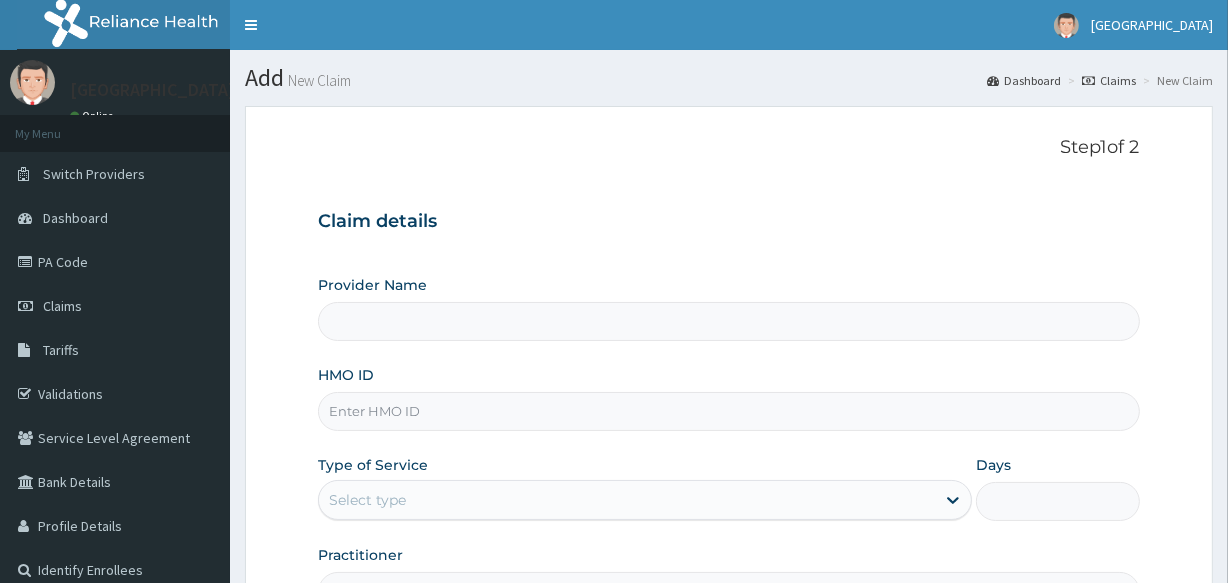 click on "HMO ID" at bounding box center (728, 411) 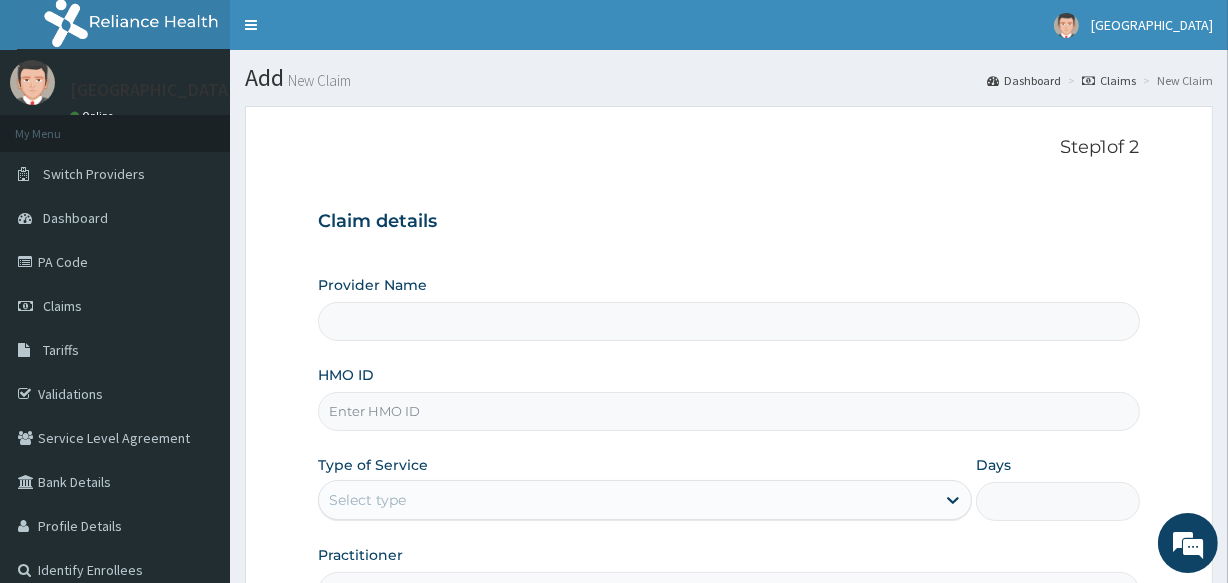 paste on "SCC/10014/A	Shalom Paul" 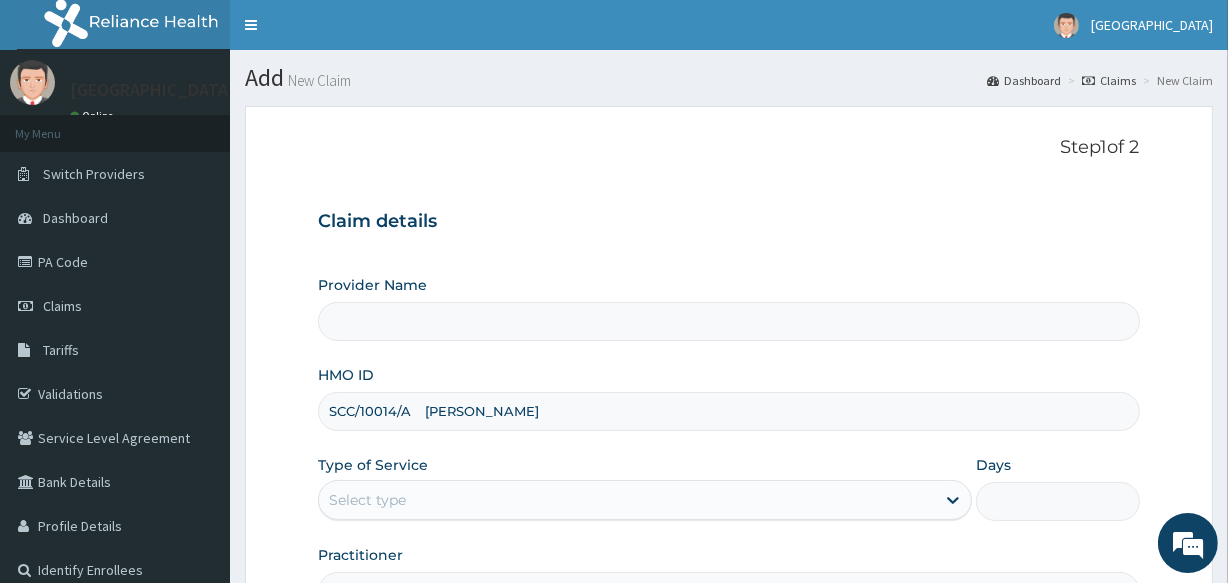 type on "[GEOGRAPHIC_DATA]" 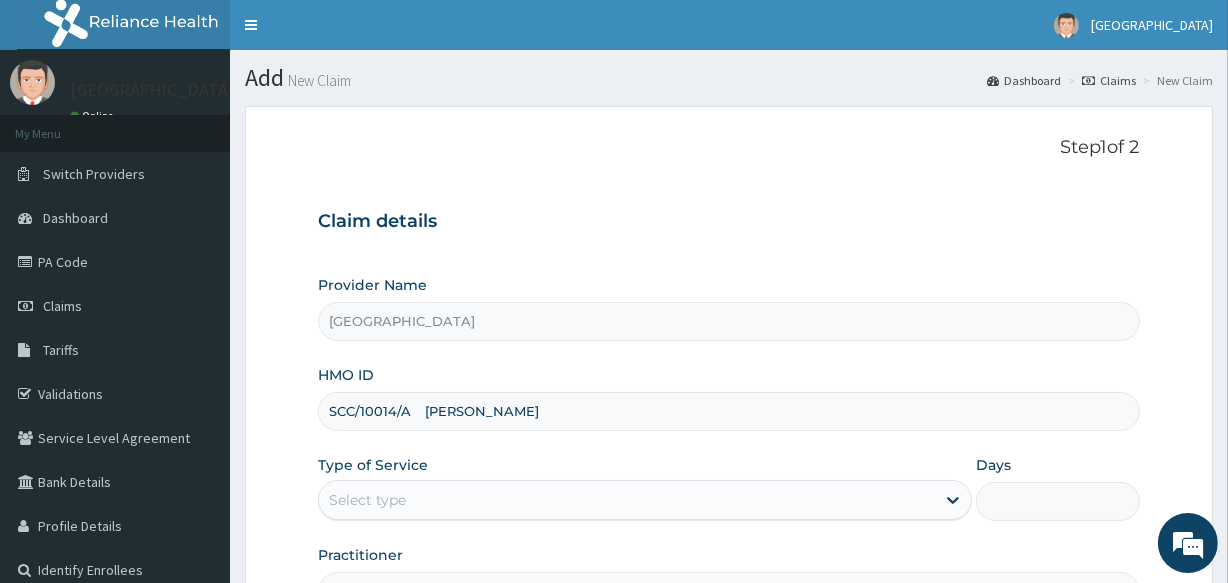 drag, startPoint x: 413, startPoint y: 409, endPoint x: 516, endPoint y: 415, distance: 103.17461 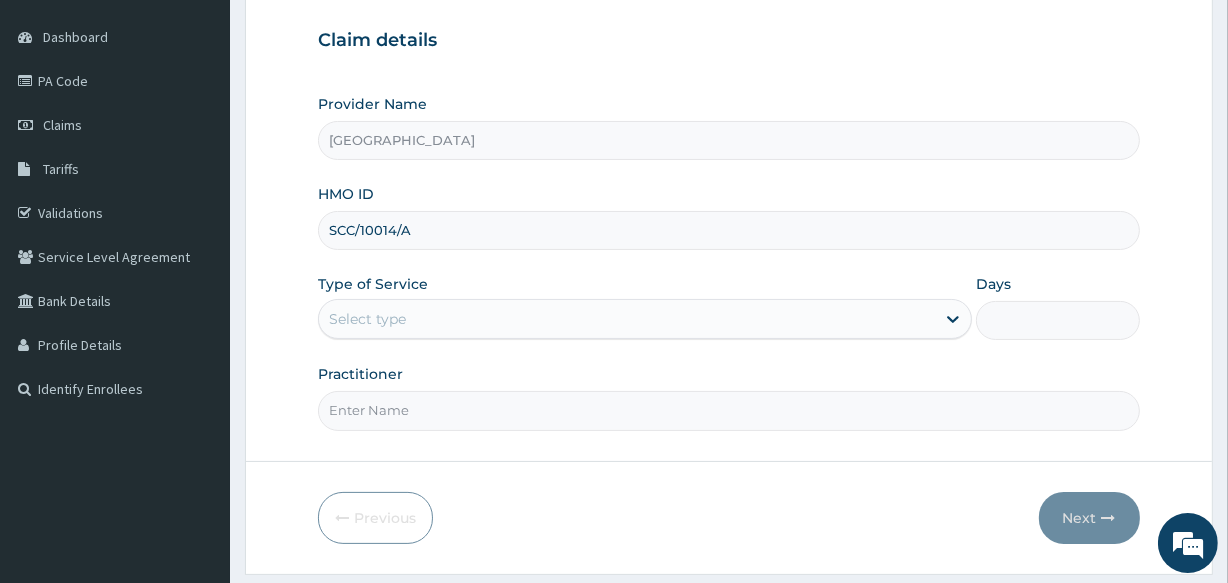 scroll, scrollTop: 237, scrollLeft: 0, axis: vertical 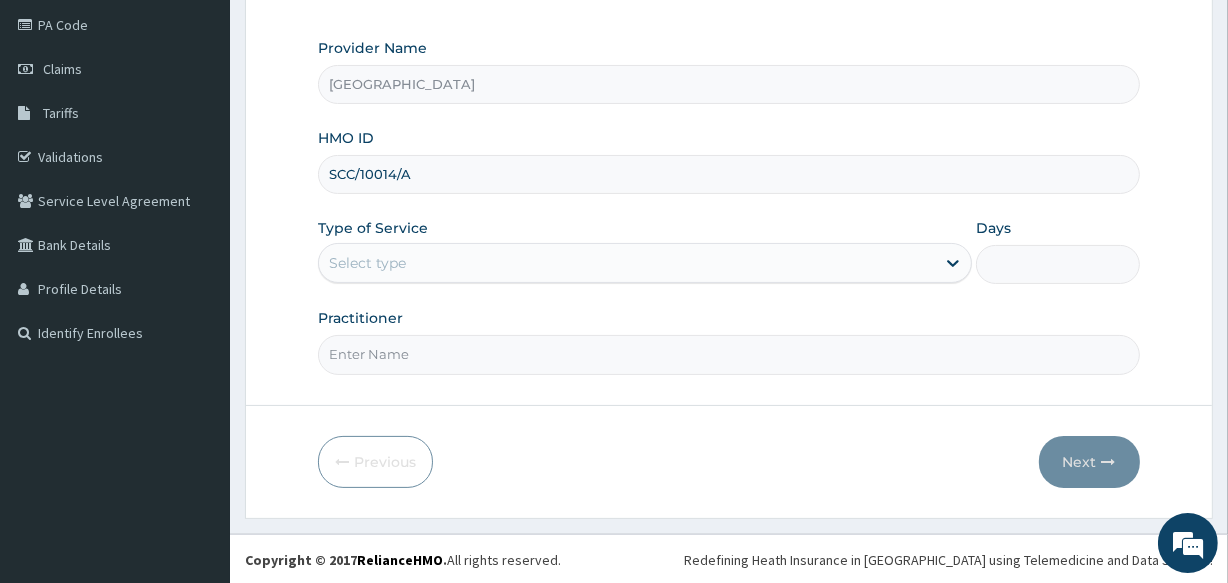 type on "SCC/10014/A" 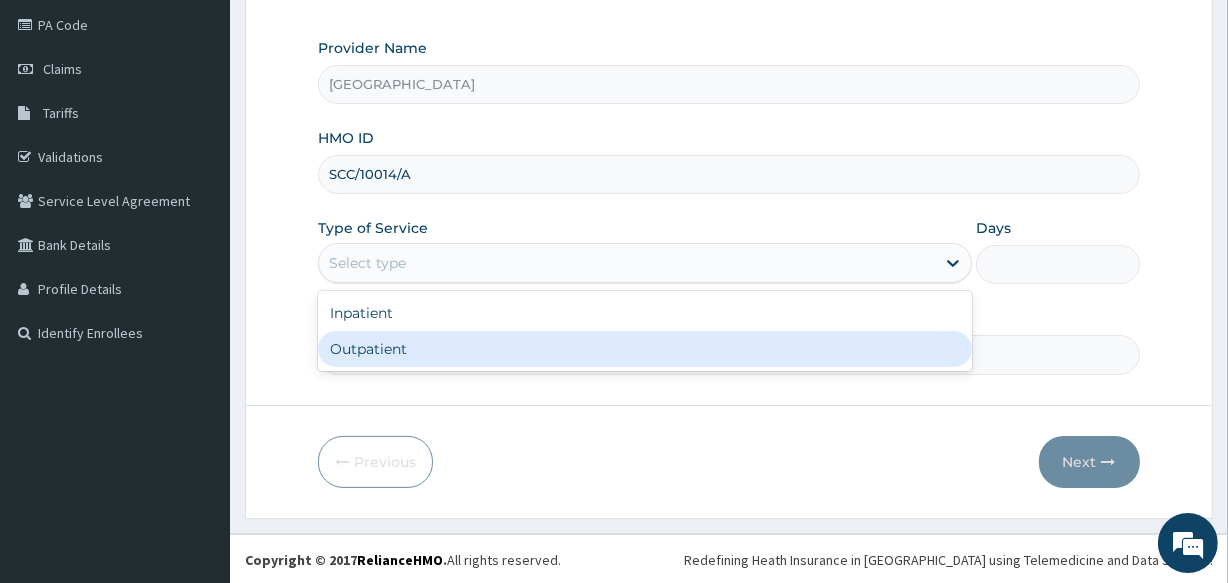 click on "Outpatient" at bounding box center (645, 349) 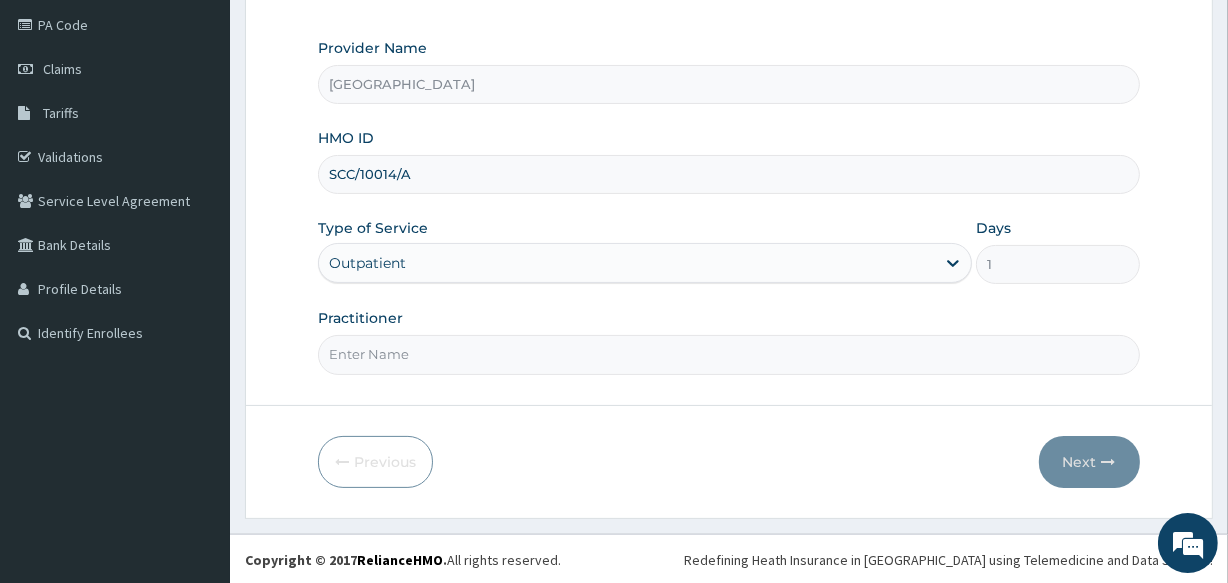 click on "Practitioner" at bounding box center (728, 354) 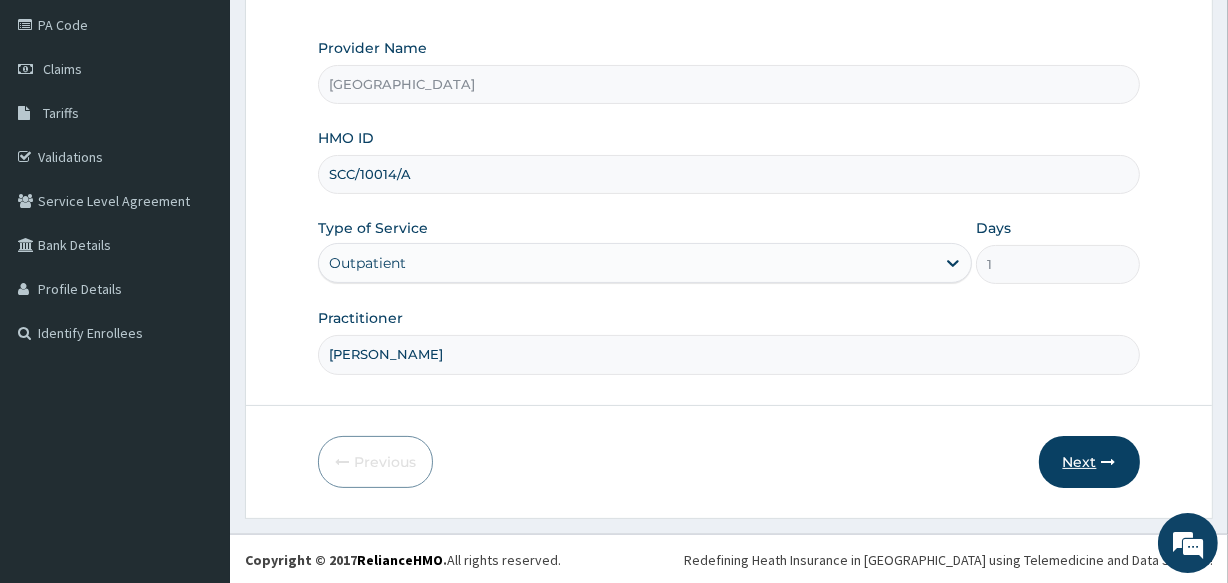 type on "dr david" 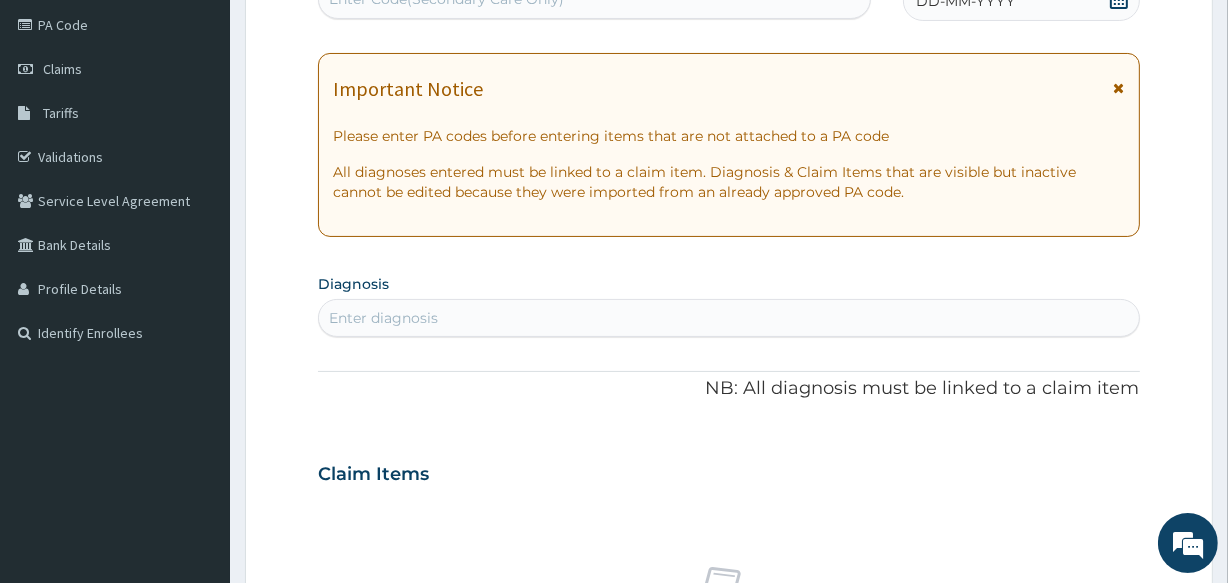 scroll, scrollTop: 0, scrollLeft: 0, axis: both 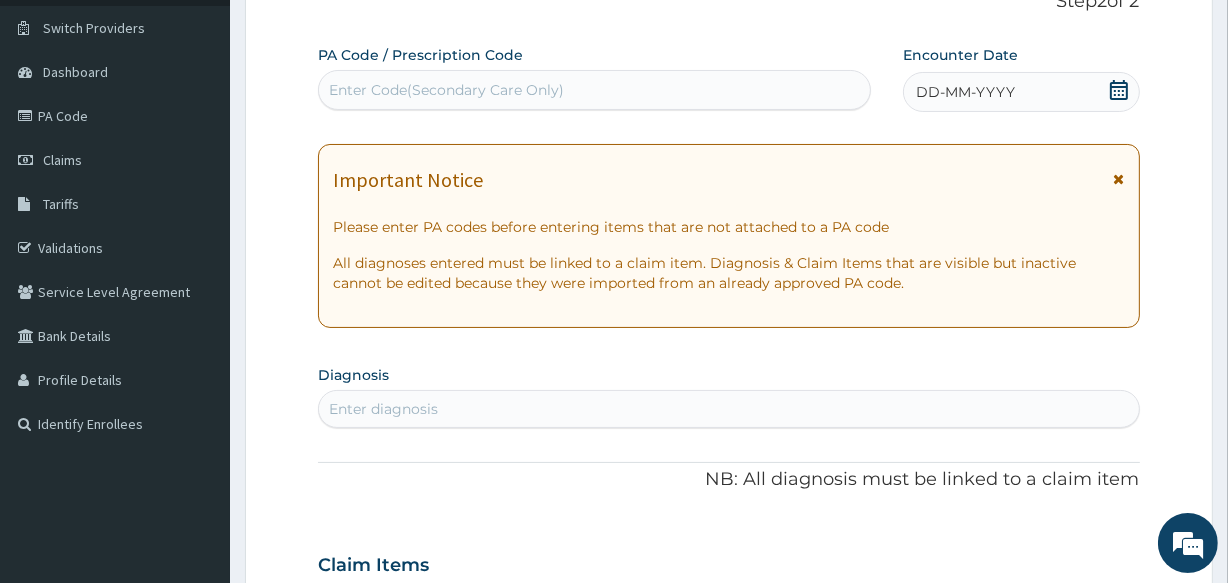 click 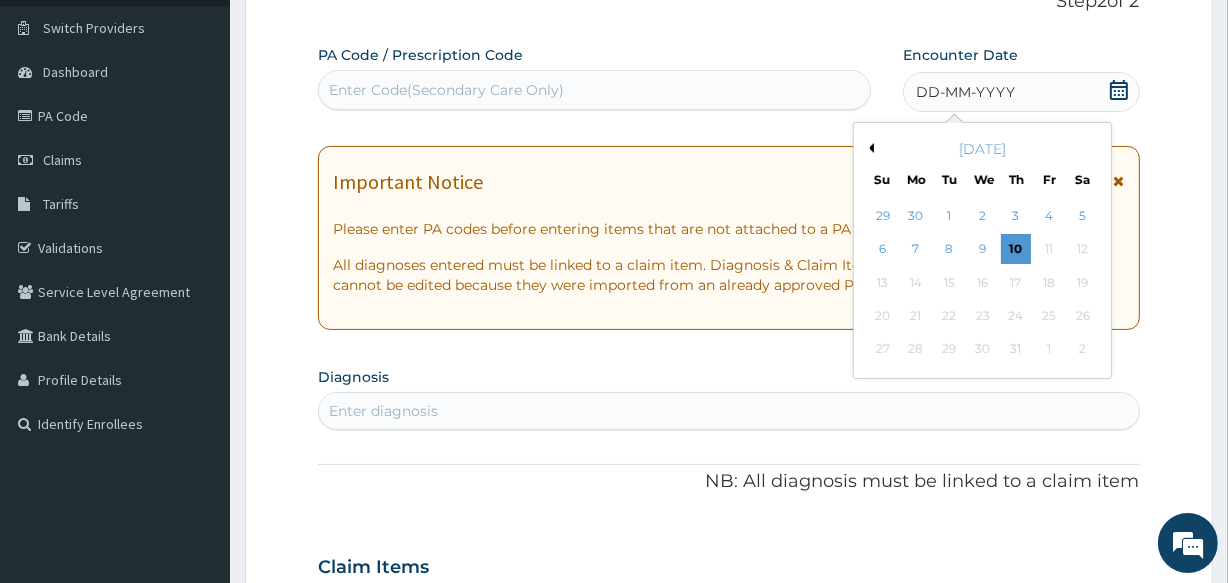 click on "9" at bounding box center [982, 250] 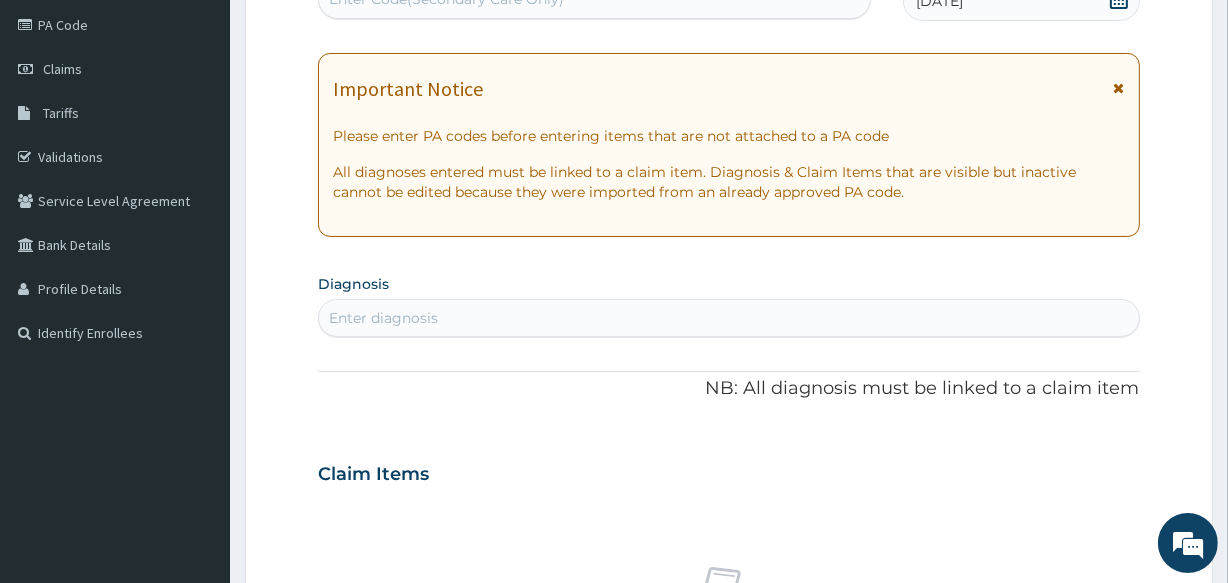 scroll, scrollTop: 328, scrollLeft: 0, axis: vertical 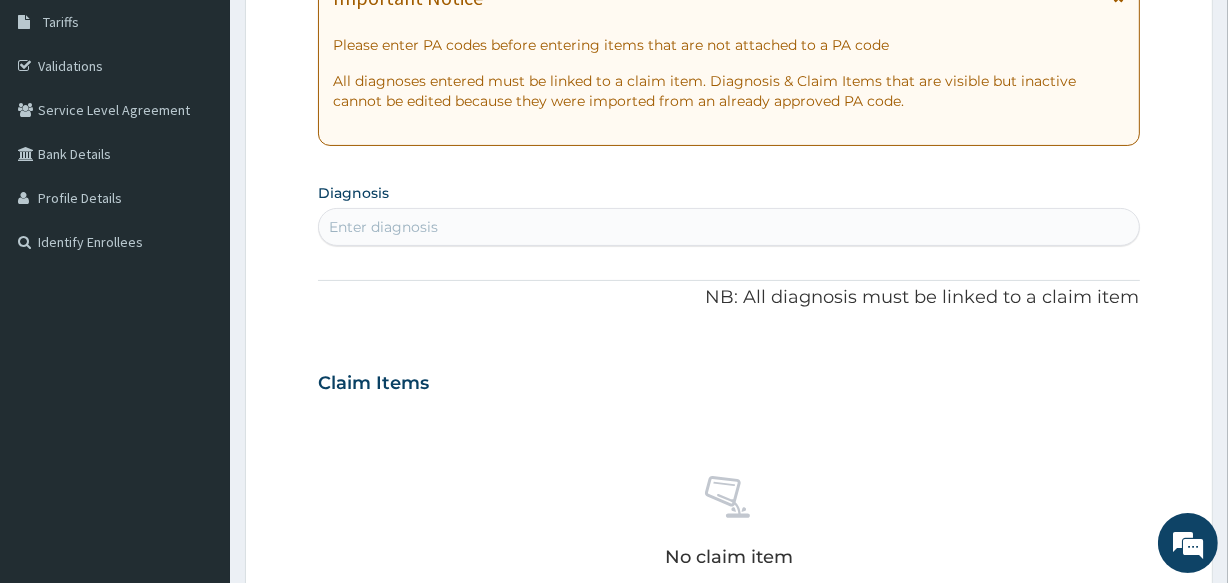 click on "Enter diagnosis" at bounding box center (728, 227) 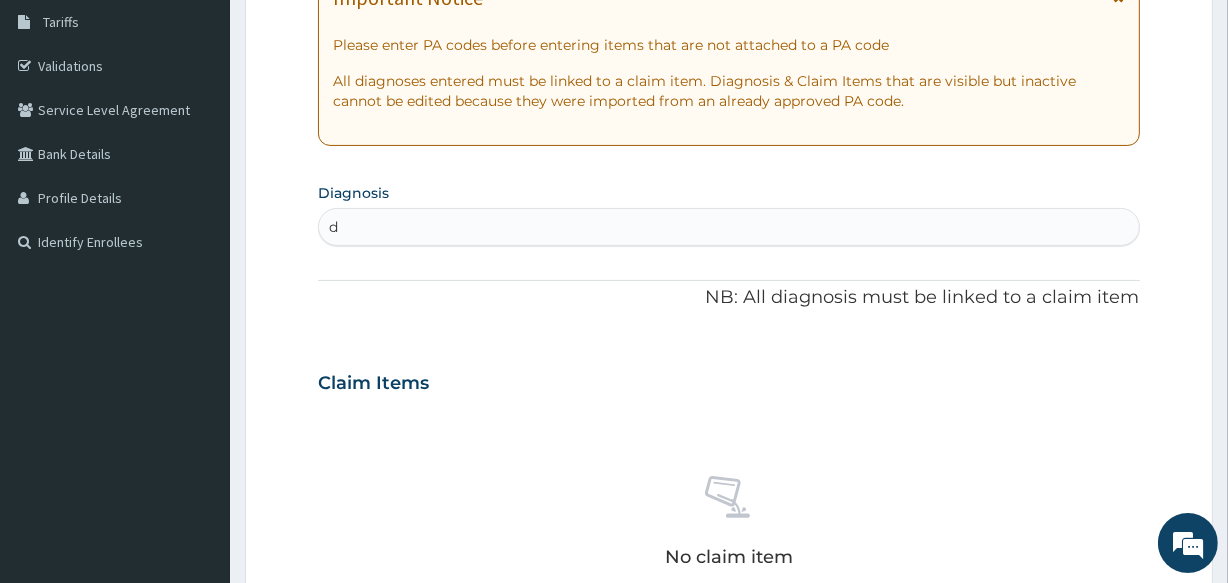 type on "d" 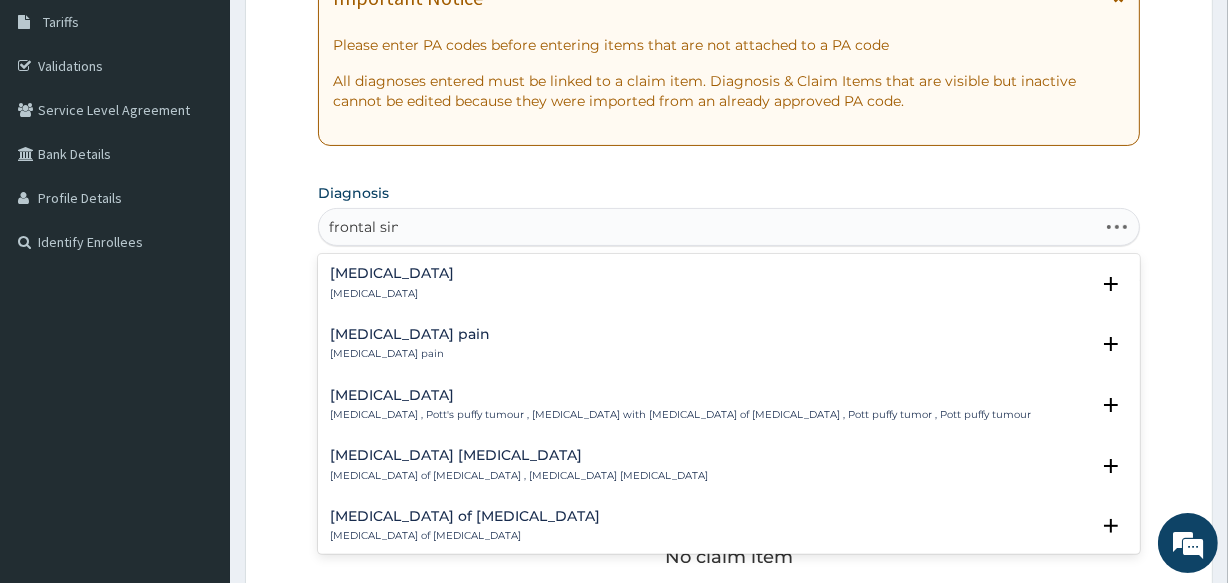 type on "frontal sinu" 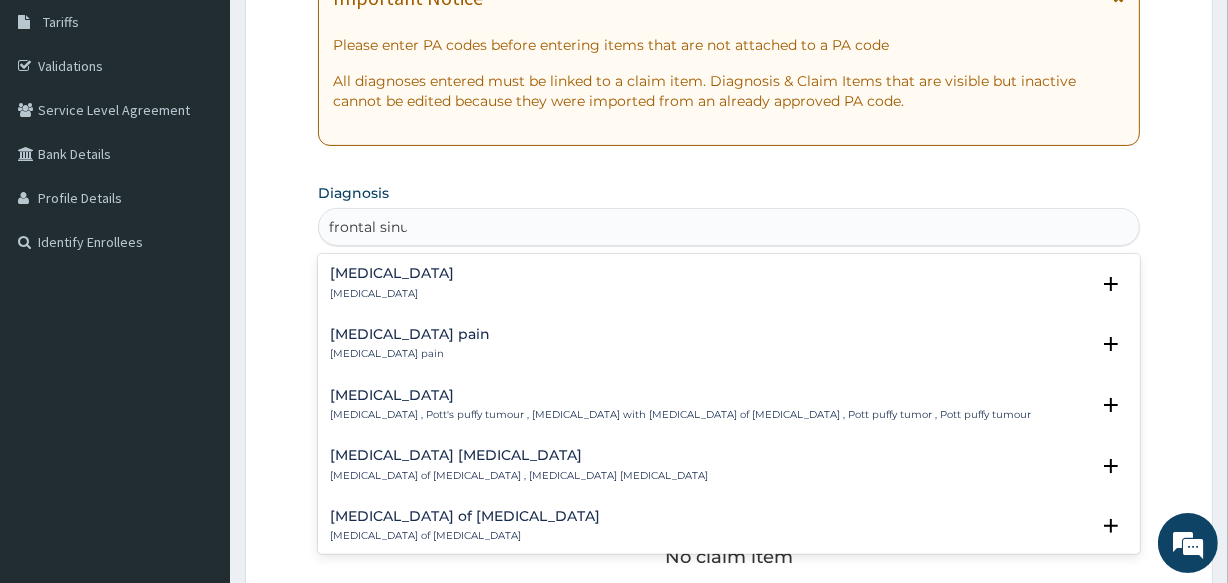 click on "Frontal sinusitis Frontal sinusitis" at bounding box center (728, 283) 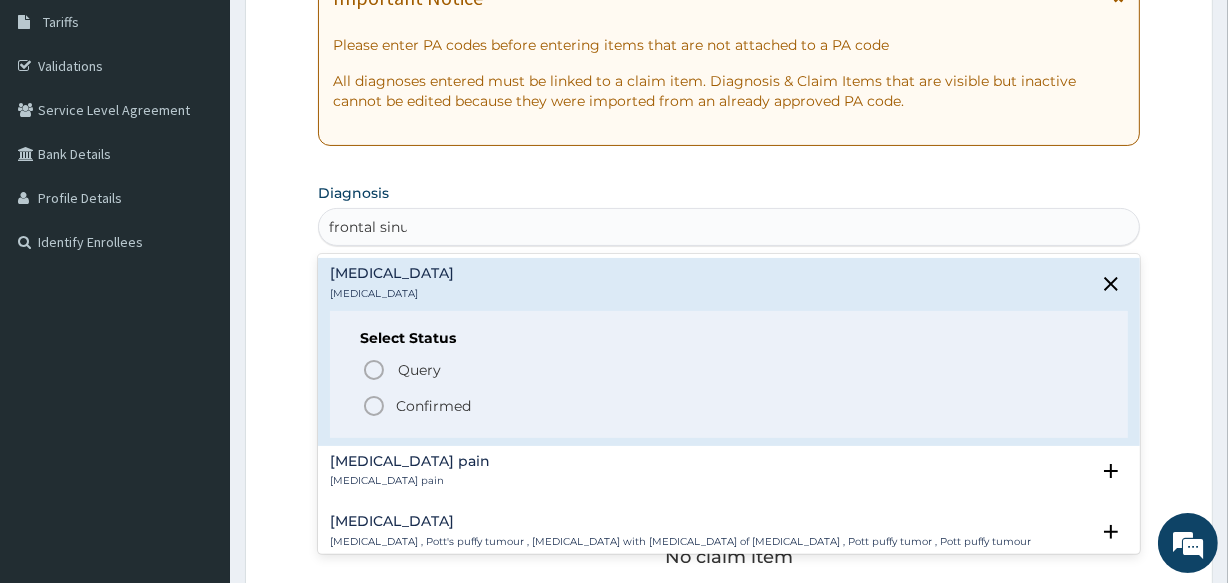 click on "Confirmed" at bounding box center [433, 406] 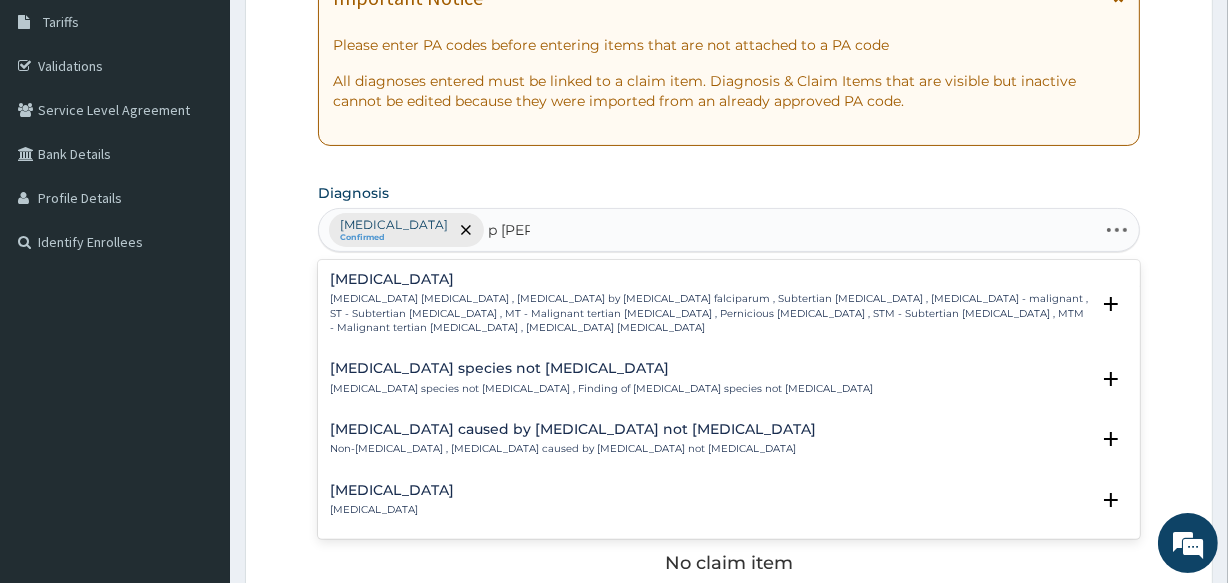type on "p falcip" 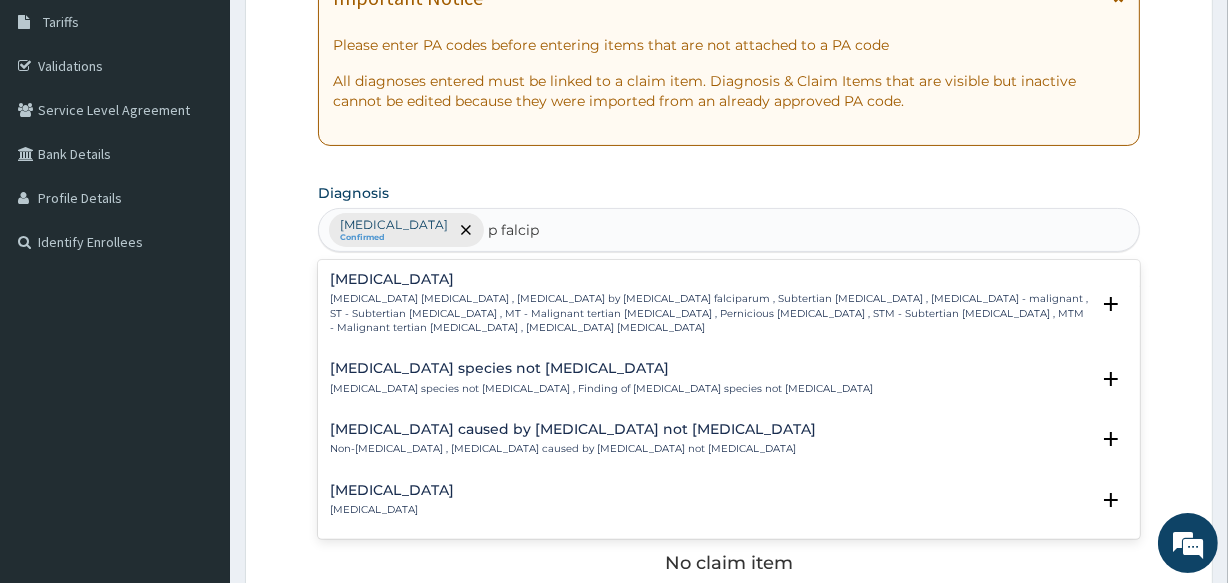 click on "[MEDICAL_DATA] [MEDICAL_DATA] , [MEDICAL_DATA] by [MEDICAL_DATA] falciparum , Subtertian [MEDICAL_DATA] , [MEDICAL_DATA] - malignant , ST - Subtertian [MEDICAL_DATA] , MT - Malignant tertian [MEDICAL_DATA] , Pernicious [MEDICAL_DATA] , STM - Subtertian [MEDICAL_DATA] , MTM - Malignant tertian [MEDICAL_DATA] , [MEDICAL_DATA] [MEDICAL_DATA]" at bounding box center [709, 313] 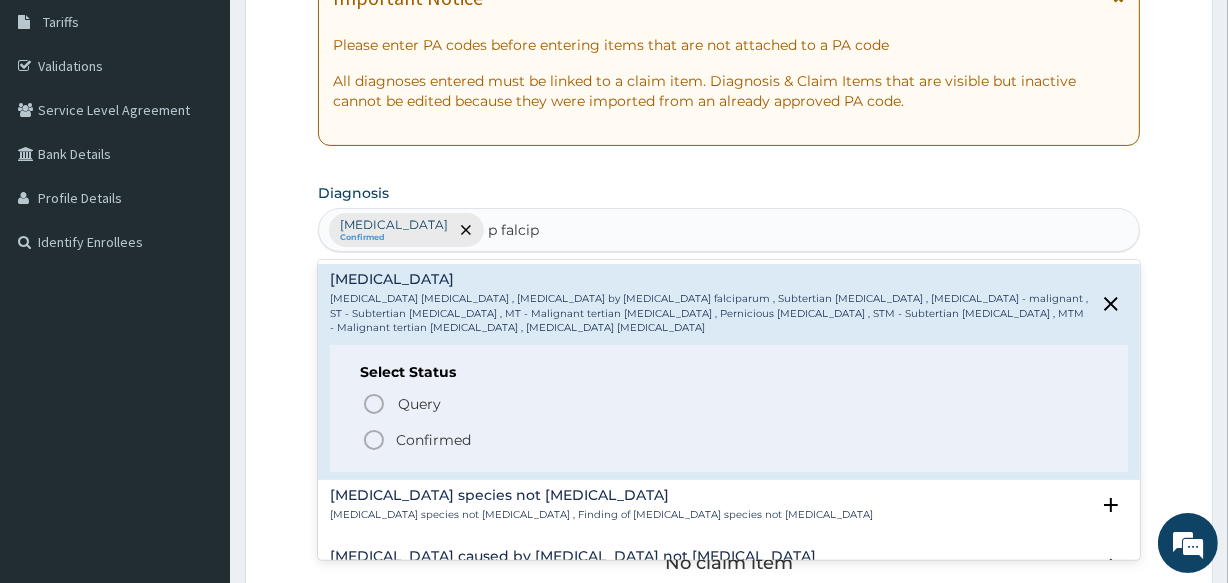 click on "Confirmed" at bounding box center (729, 440) 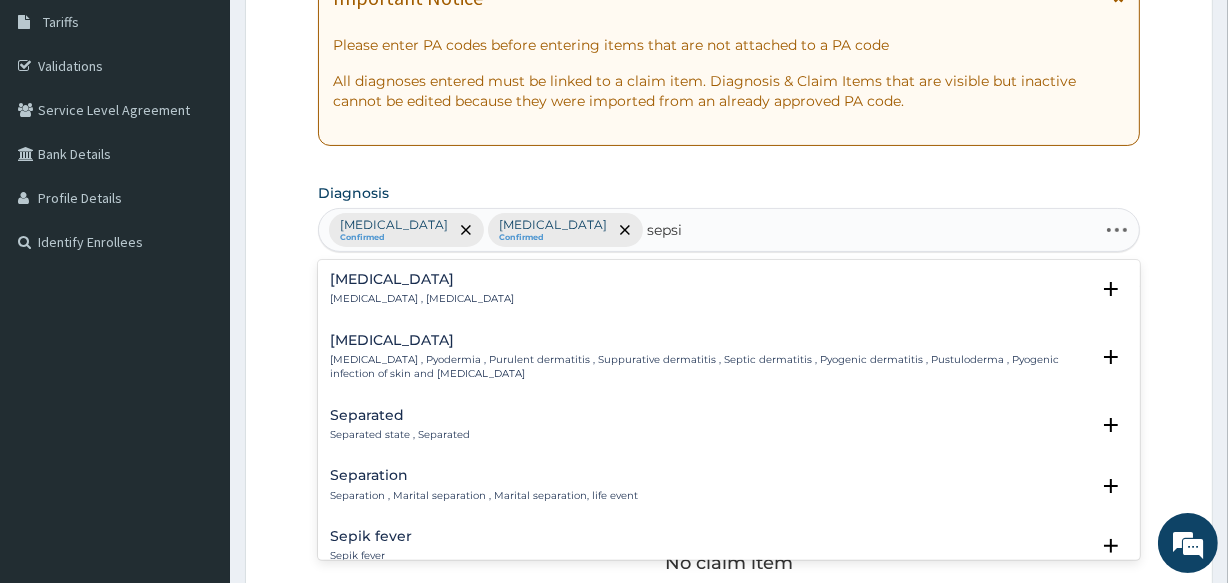 type on "sepsis" 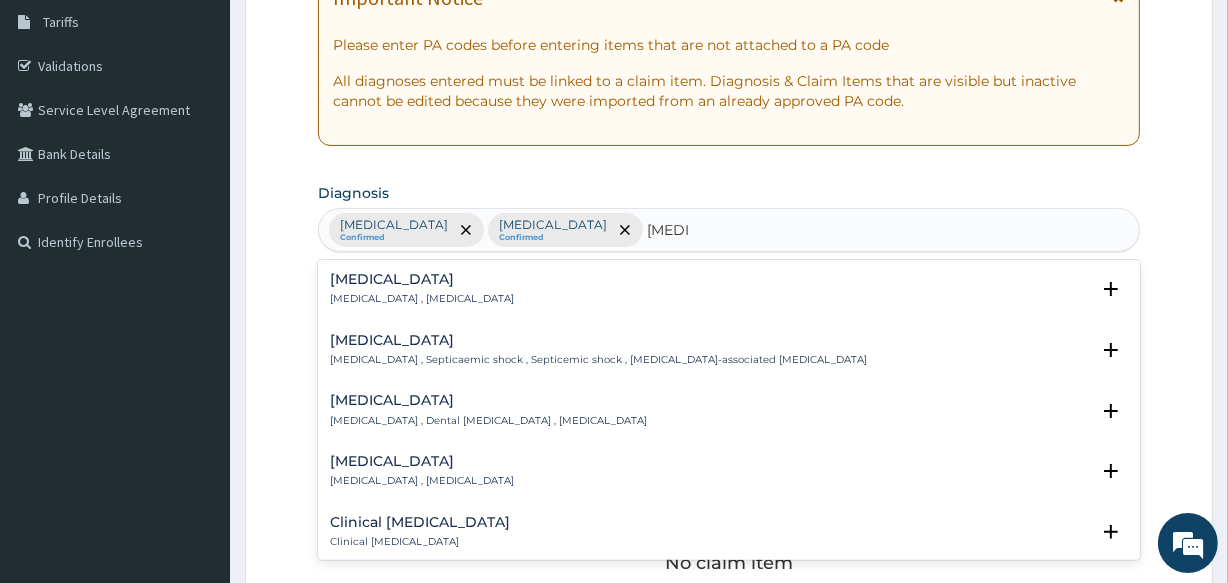 click on "Sepsis Systemic infection , Sepsis" at bounding box center (422, 289) 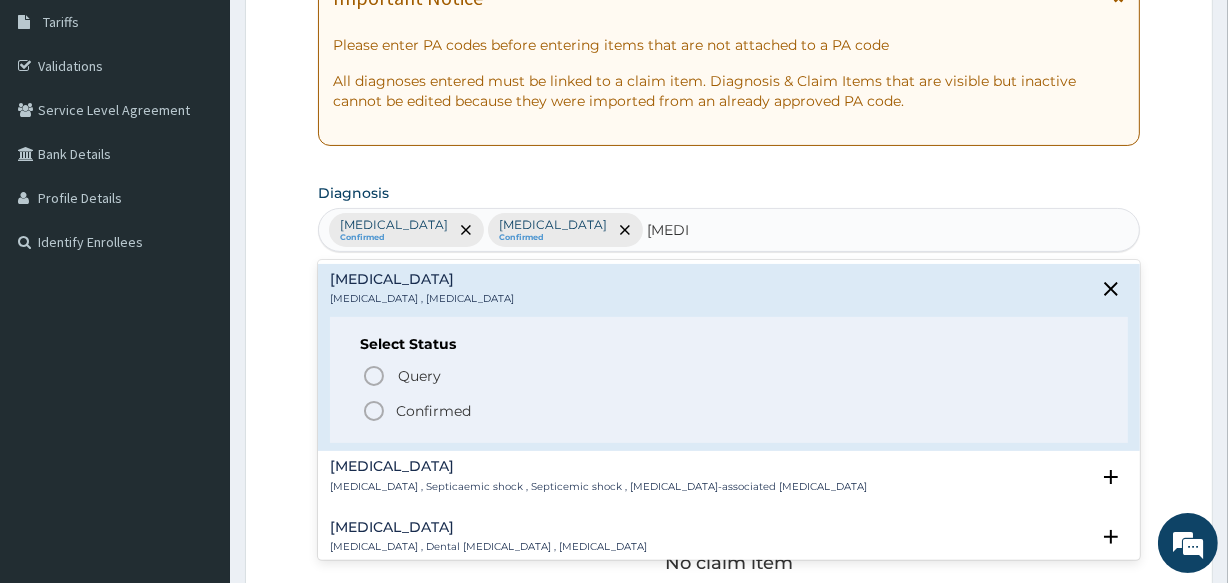 click on "Confirmed" at bounding box center [433, 411] 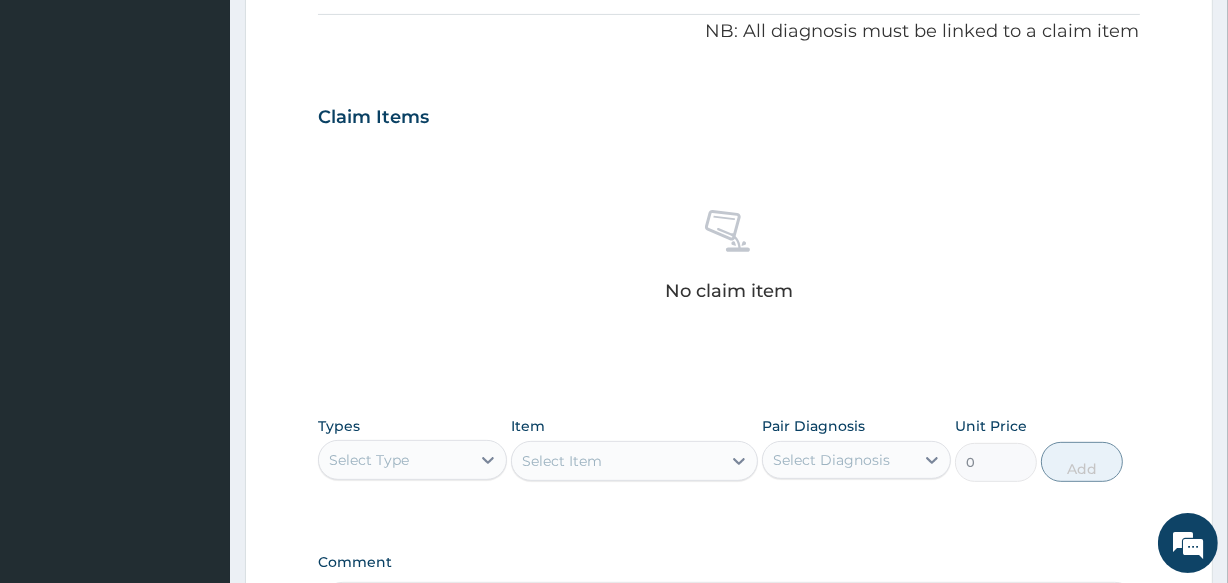 scroll, scrollTop: 782, scrollLeft: 0, axis: vertical 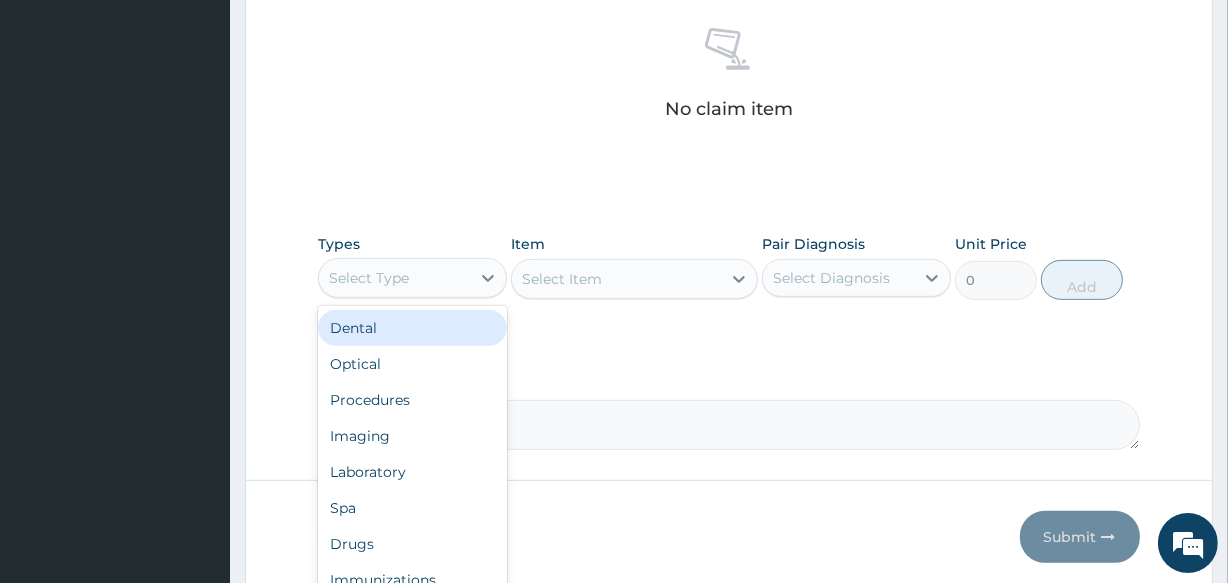 drag, startPoint x: 380, startPoint y: 287, endPoint x: 409, endPoint y: 326, distance: 48.60041 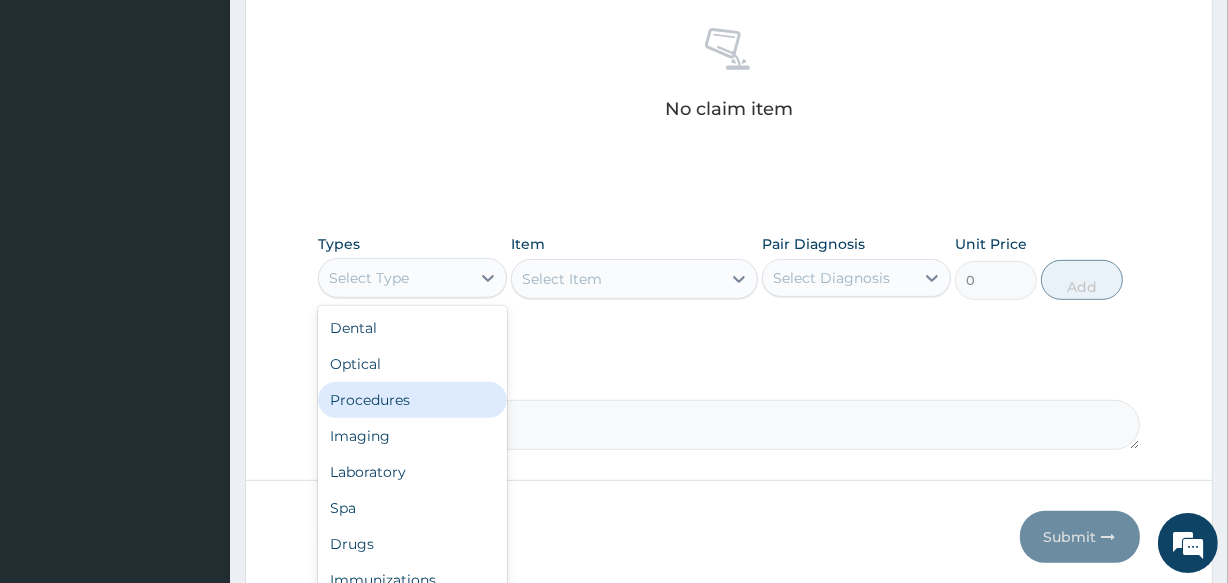click on "Procedures" at bounding box center (412, 400) 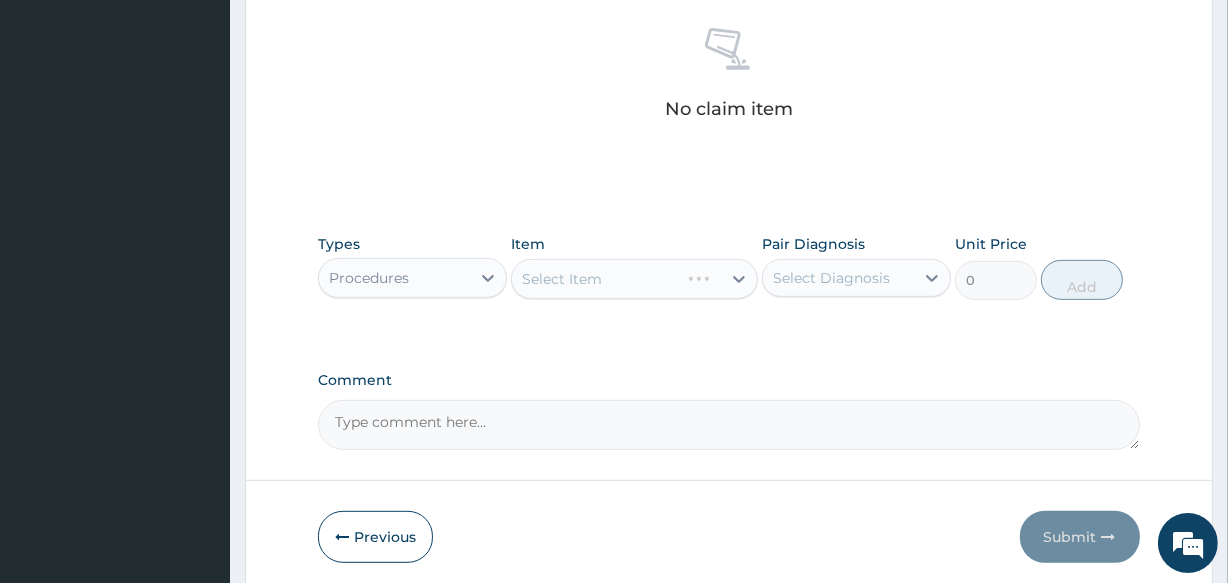 click on "Select Diagnosis" at bounding box center [838, 278] 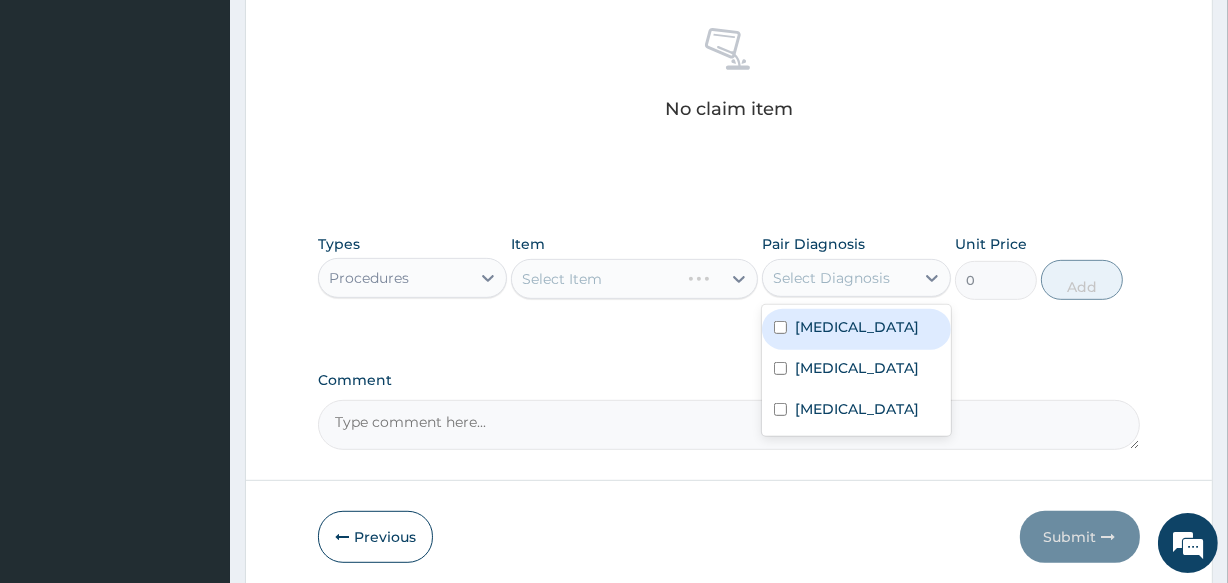 click on "Frontal sinusitis" at bounding box center (857, 327) 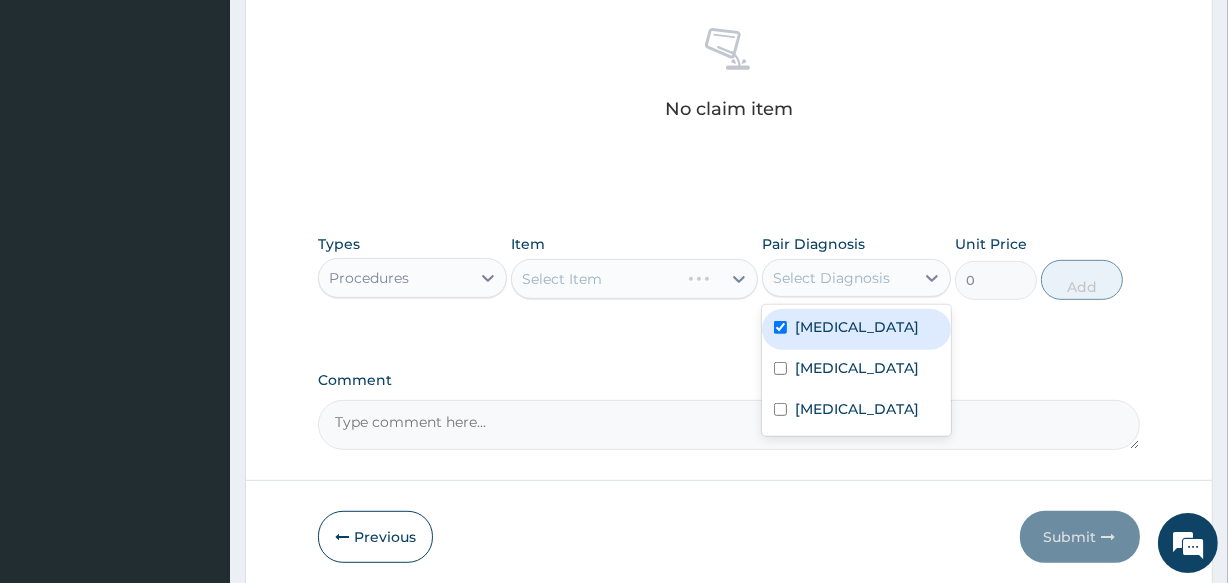 checkbox on "true" 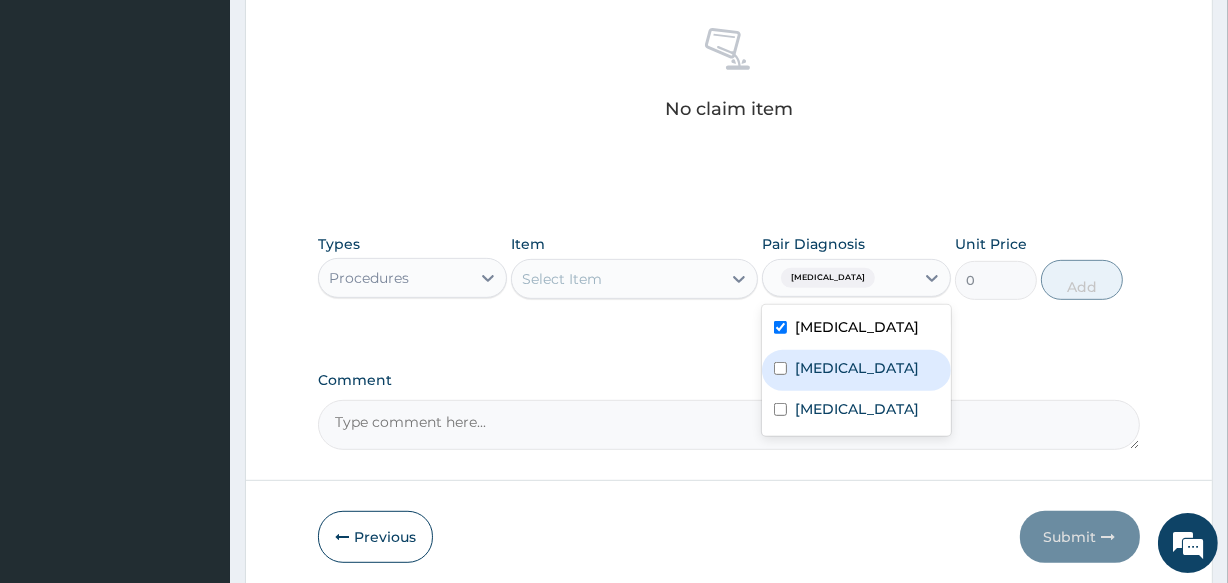 click on "[MEDICAL_DATA]" at bounding box center (857, 368) 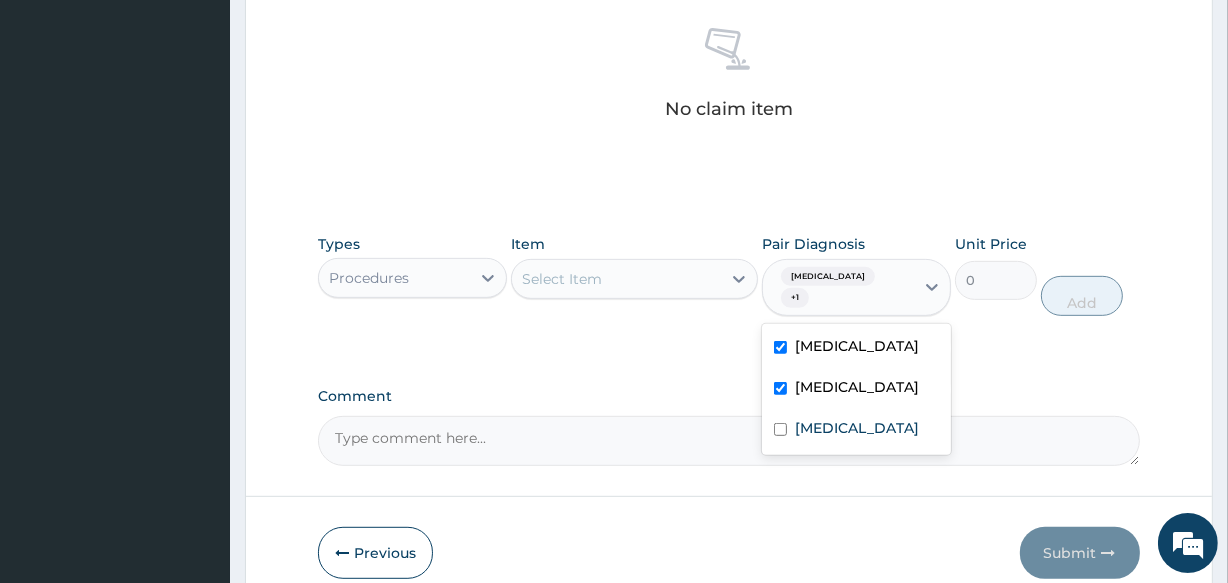 click on "[MEDICAL_DATA]" at bounding box center [856, 389] 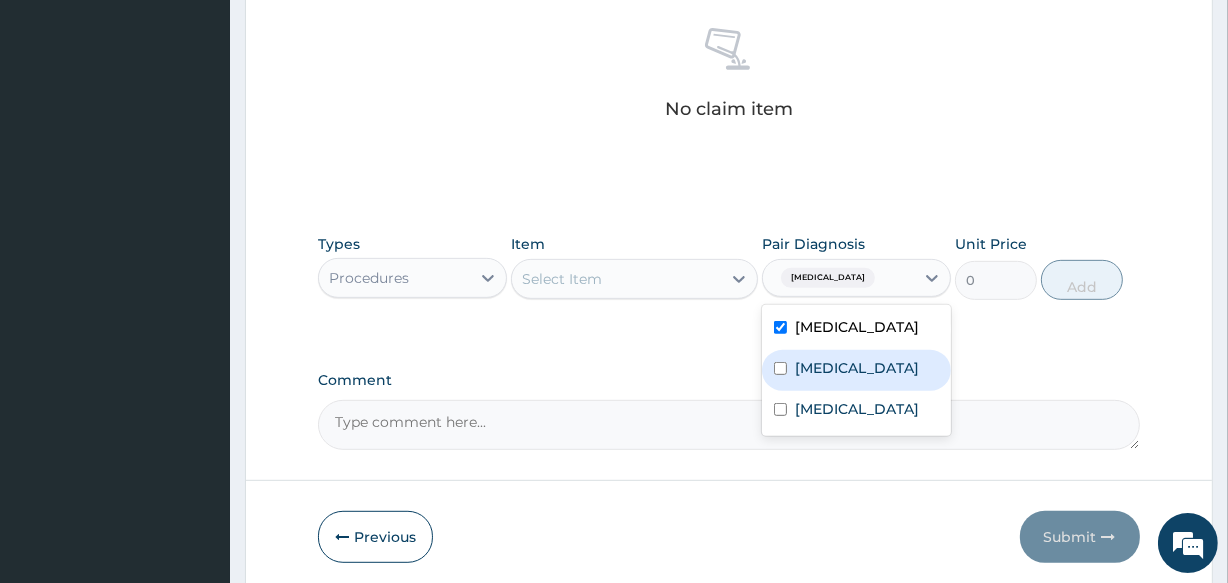 drag, startPoint x: 826, startPoint y: 371, endPoint x: 826, endPoint y: 393, distance: 22 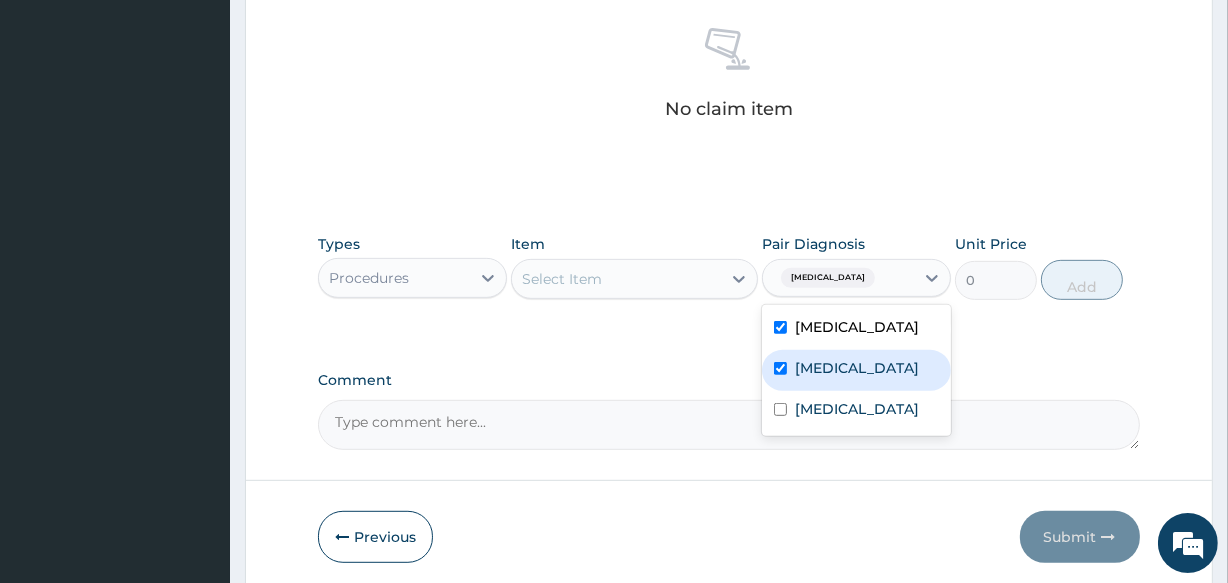 checkbox on "true" 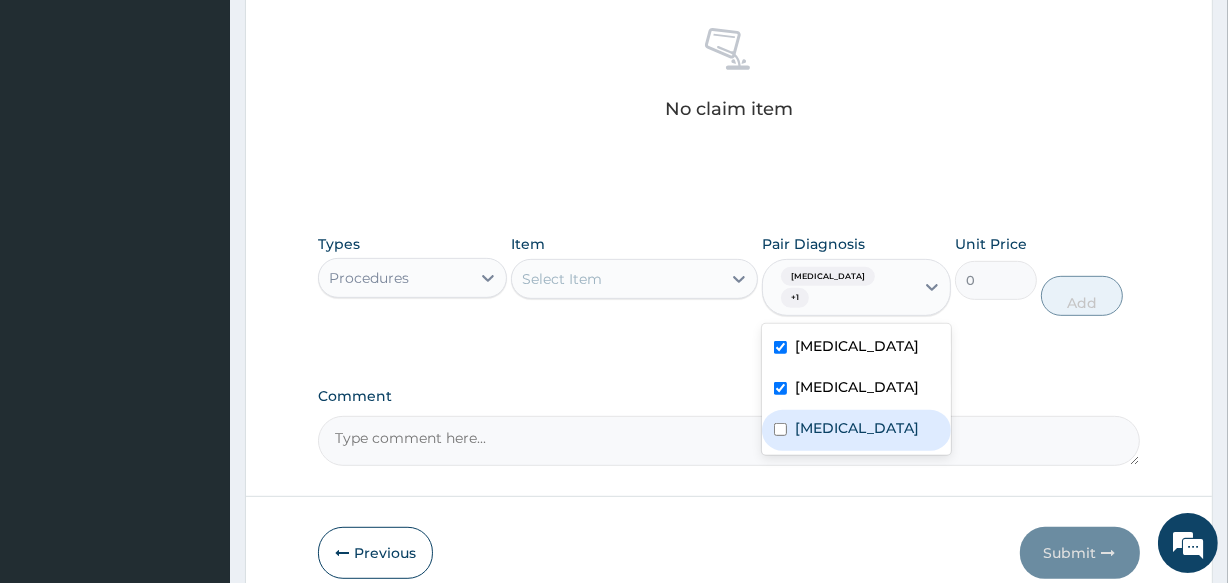 click on "[MEDICAL_DATA]" at bounding box center [856, 430] 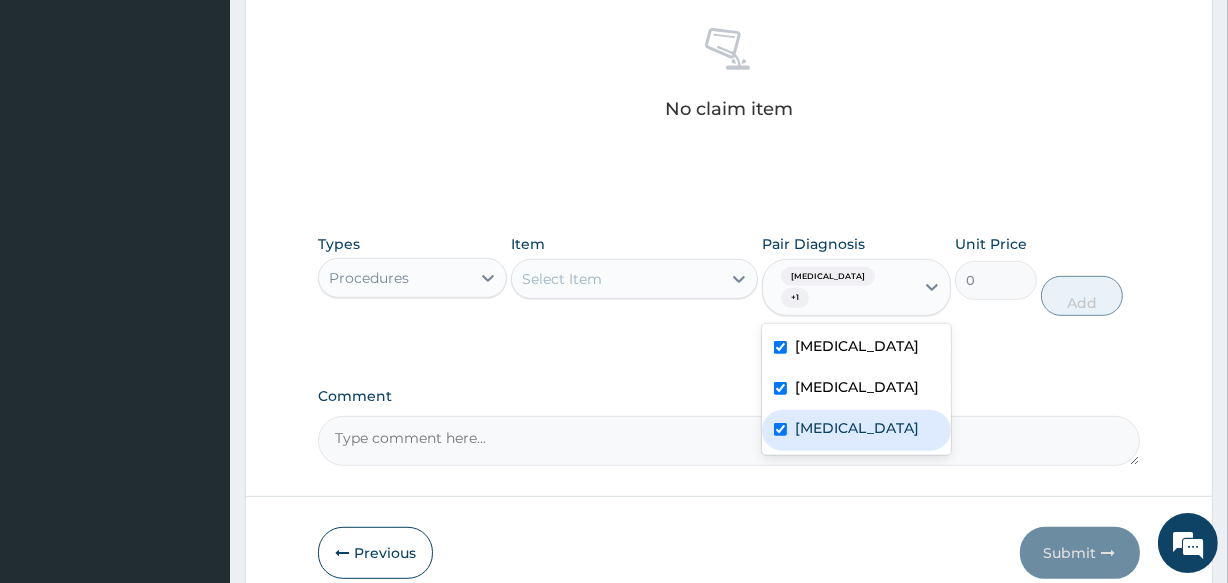 checkbox on "true" 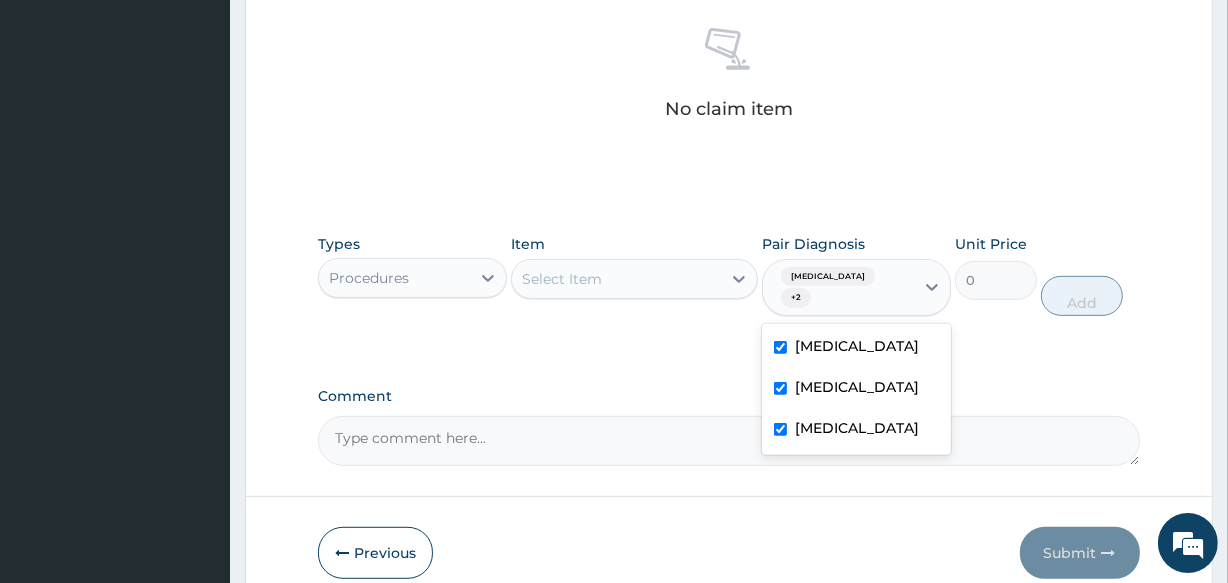 scroll, scrollTop: 874, scrollLeft: 0, axis: vertical 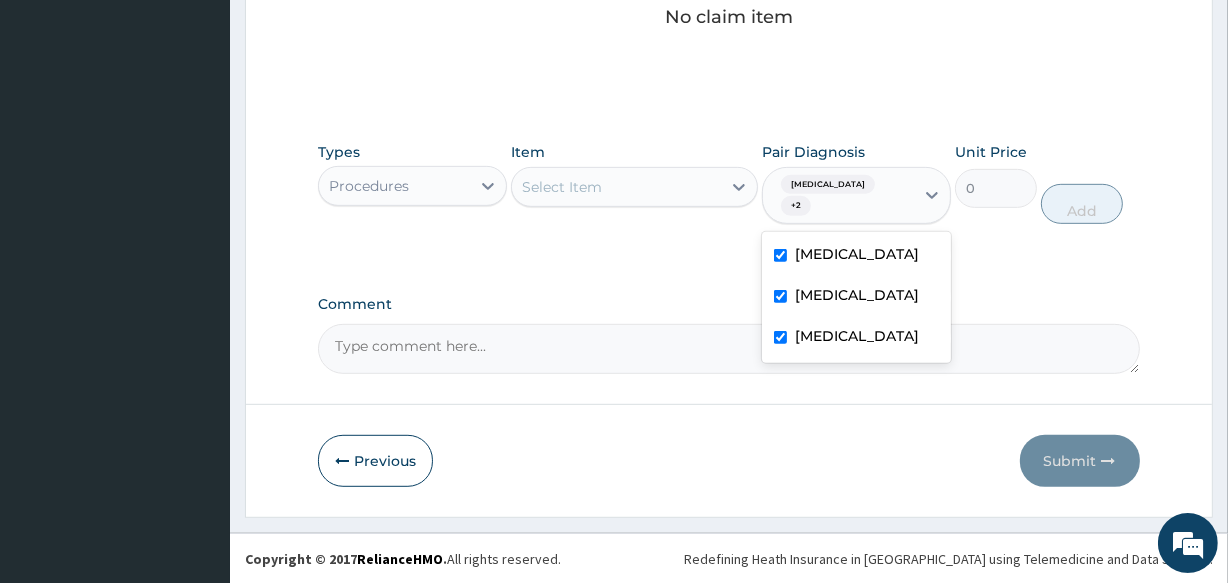 click on "Select Item" at bounding box center (616, 187) 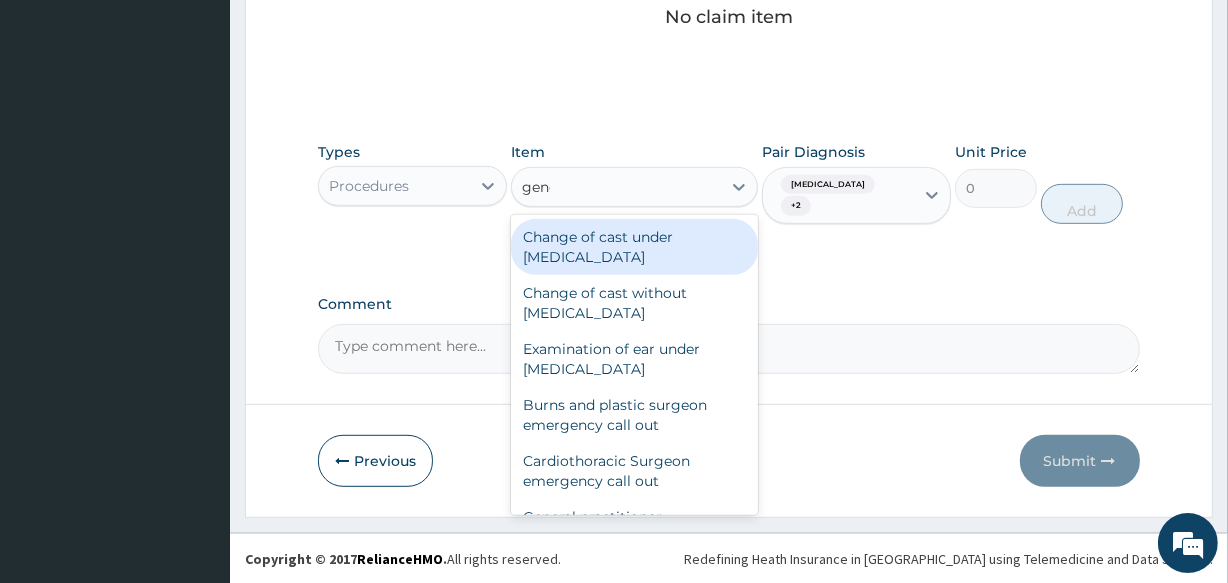 type on "gener" 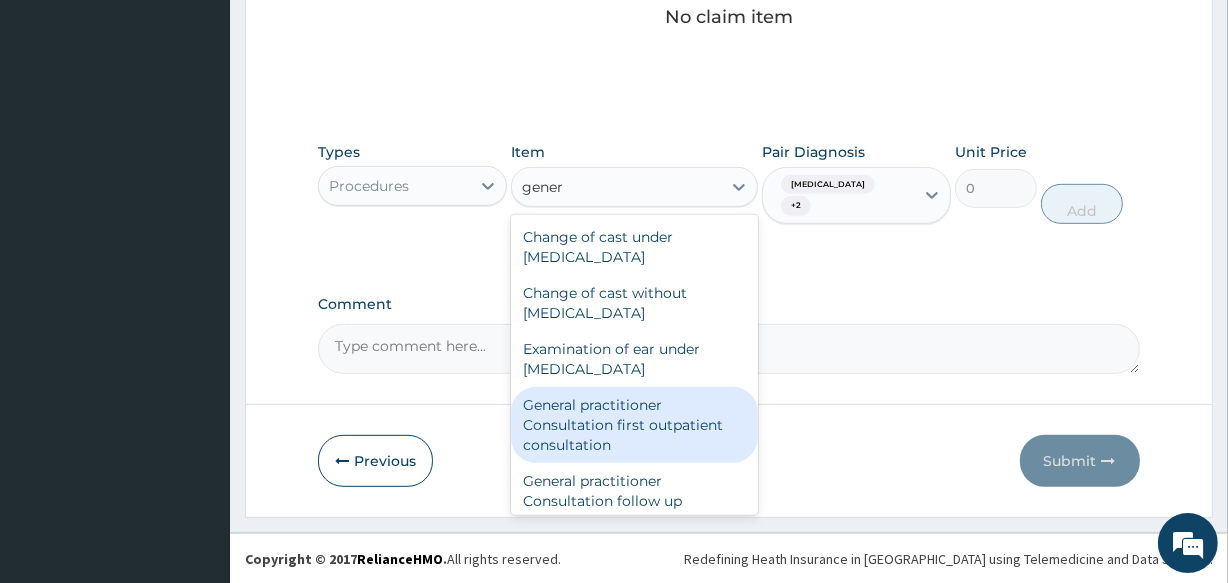 click on "General practitioner Consultation first outpatient consultation" at bounding box center (634, 425) 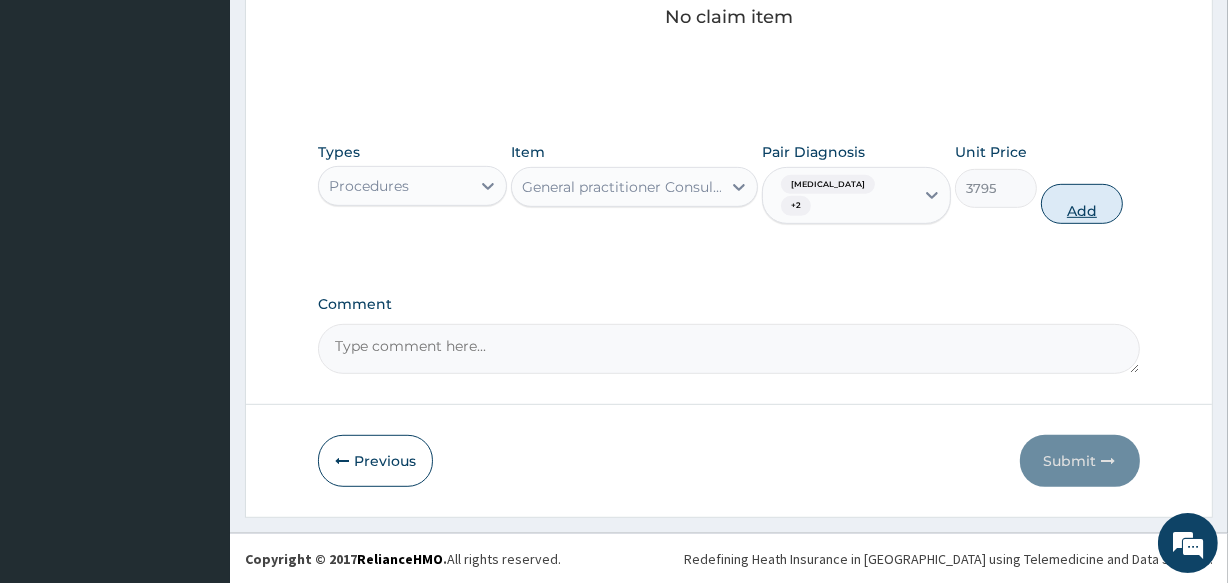 click on "Add" at bounding box center (1082, 204) 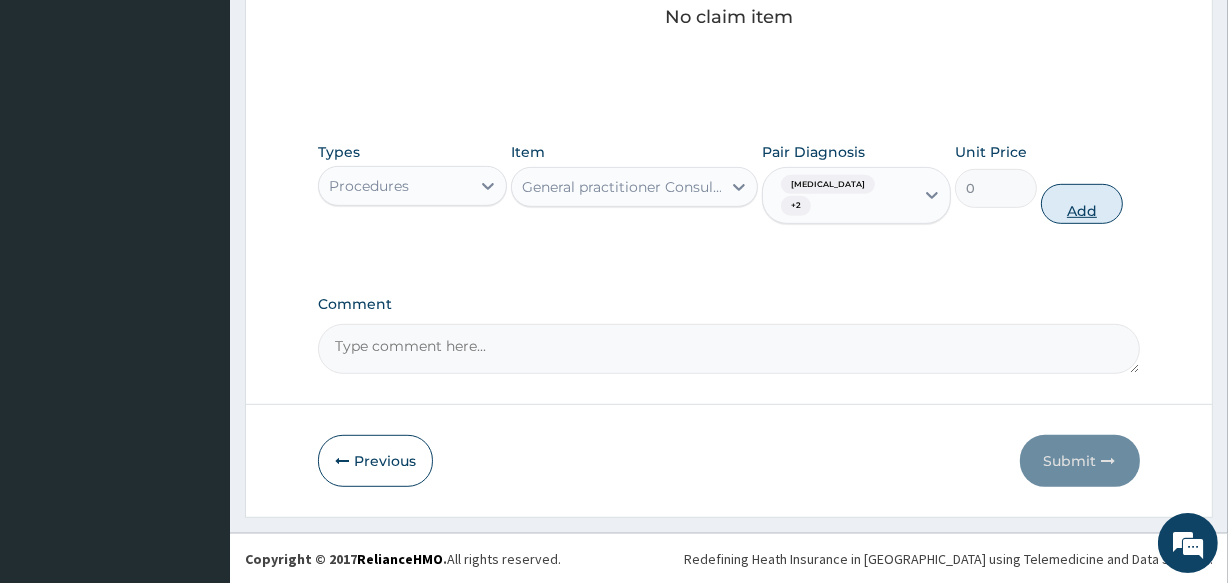 scroll, scrollTop: 787, scrollLeft: 0, axis: vertical 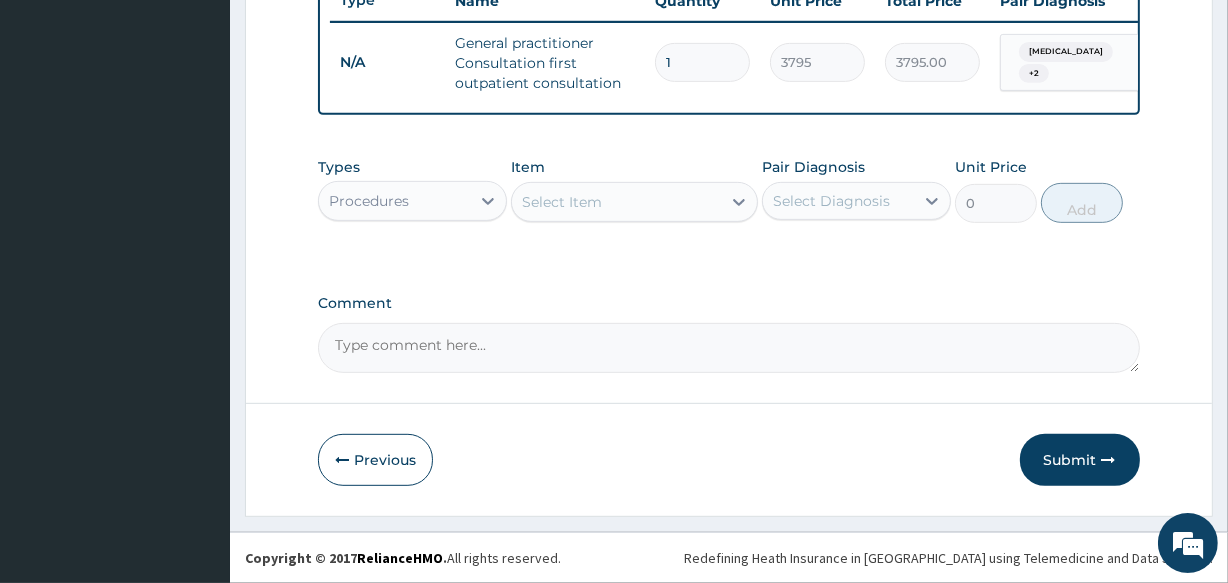 click on "Procedures" at bounding box center (394, 201) 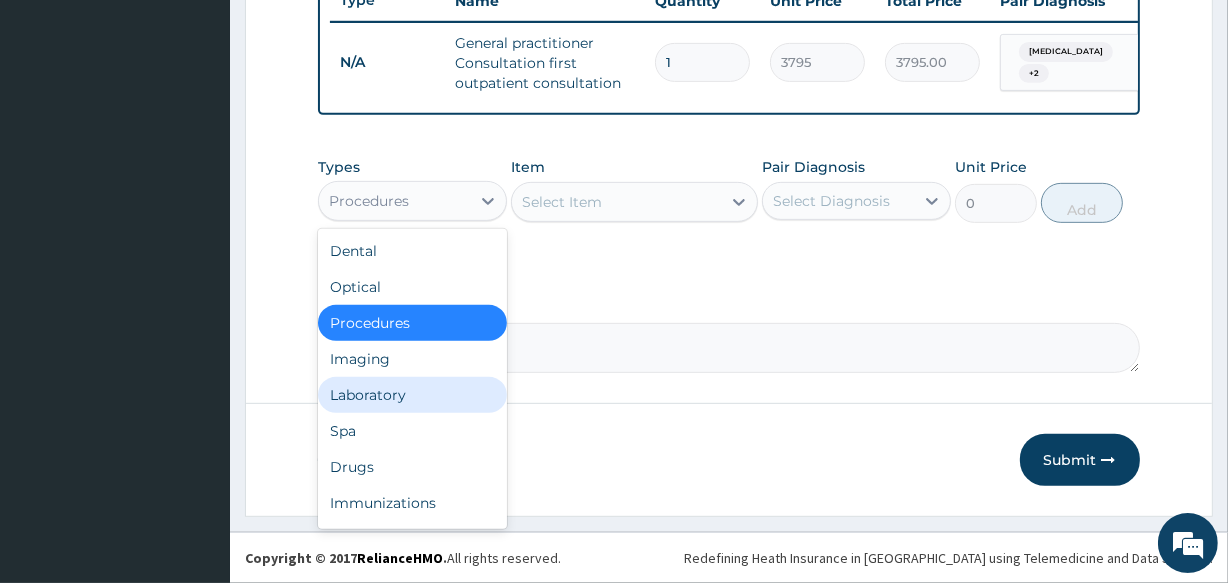 click on "Laboratory" at bounding box center (412, 395) 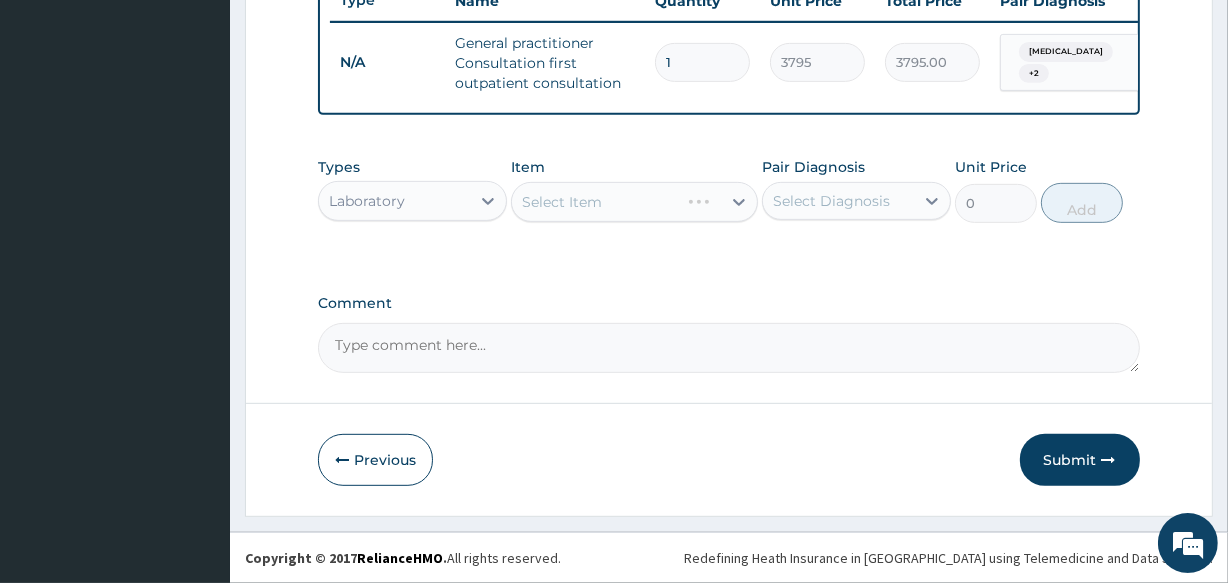 drag, startPoint x: 868, startPoint y: 202, endPoint x: 869, endPoint y: 213, distance: 11.045361 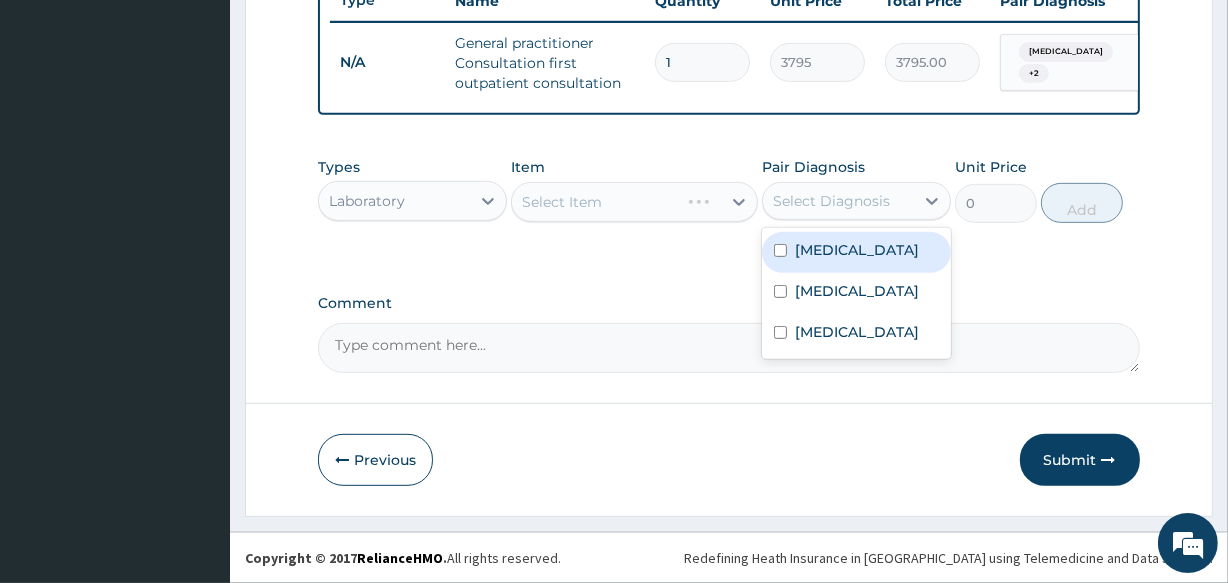 drag, startPoint x: 862, startPoint y: 258, endPoint x: 850, endPoint y: 296, distance: 39.849716 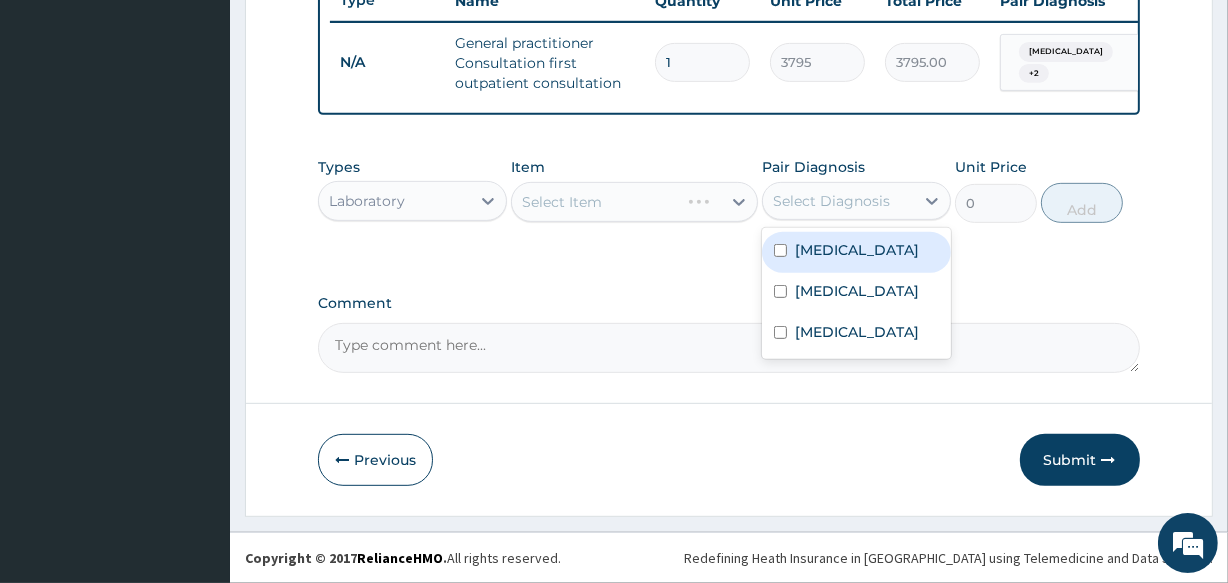 click on "Frontal sinusitis" at bounding box center (856, 252) 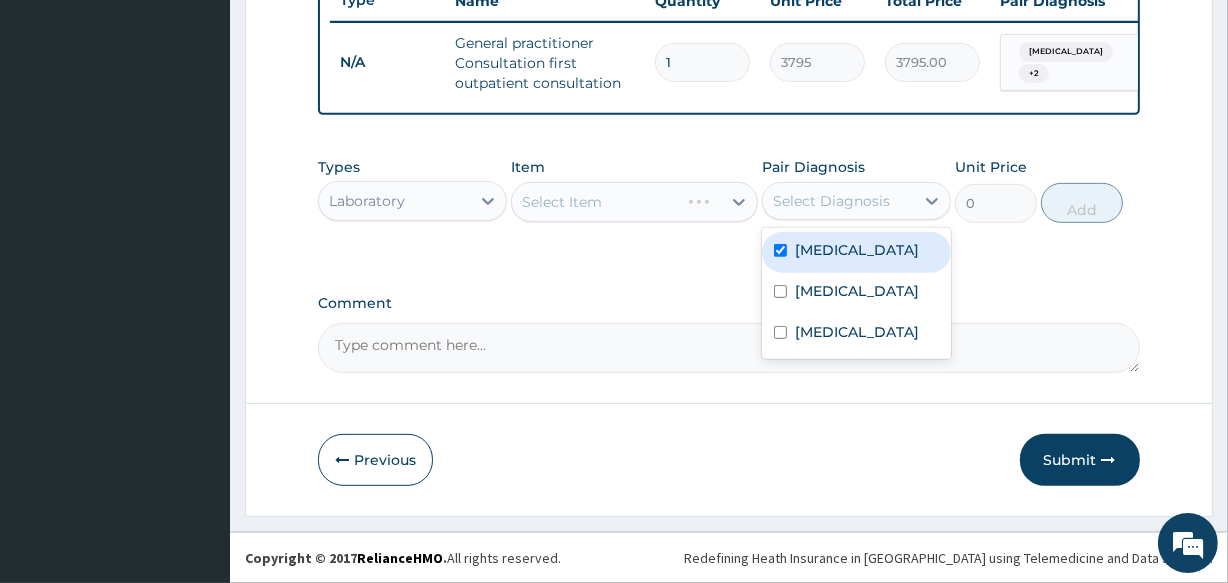 checkbox on "true" 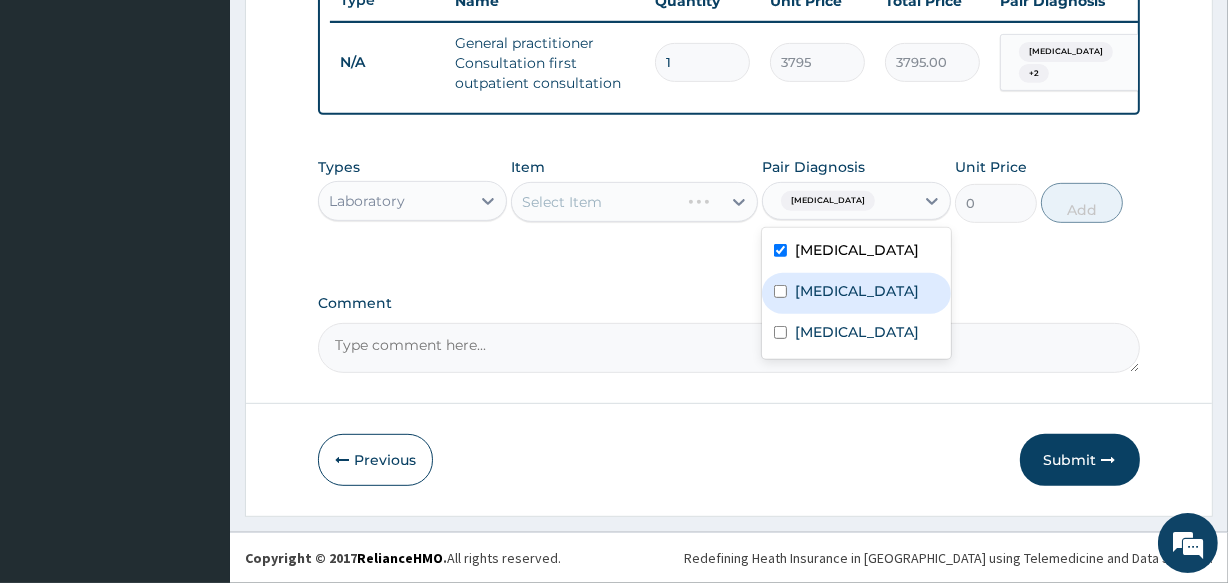 drag, startPoint x: 850, startPoint y: 298, endPoint x: 820, endPoint y: 333, distance: 46.09772 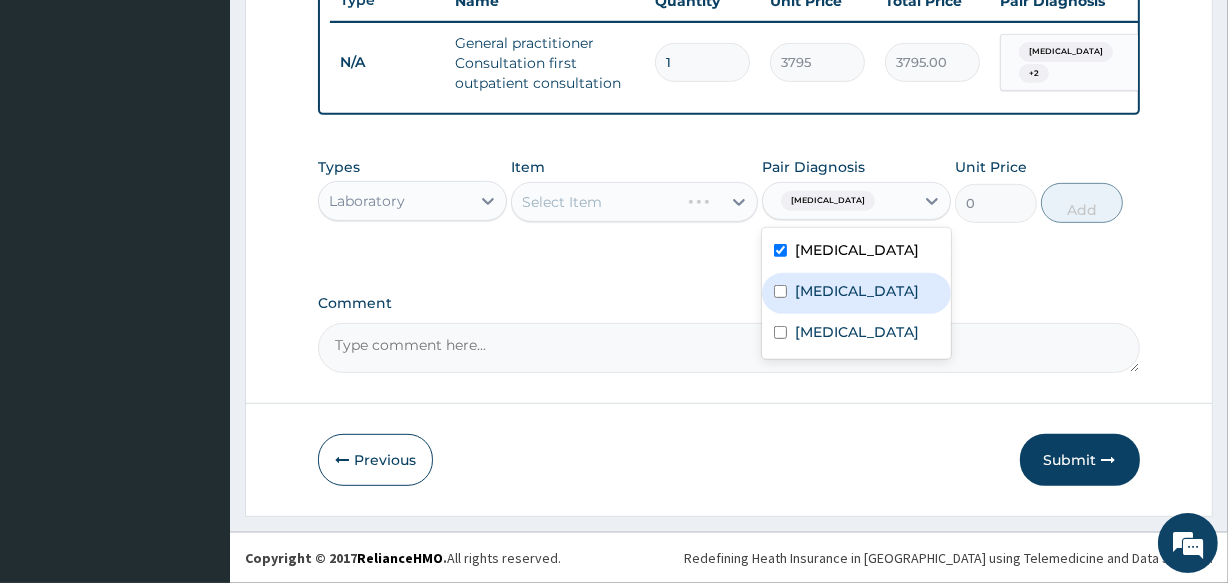 click on "[MEDICAL_DATA]" at bounding box center (856, 293) 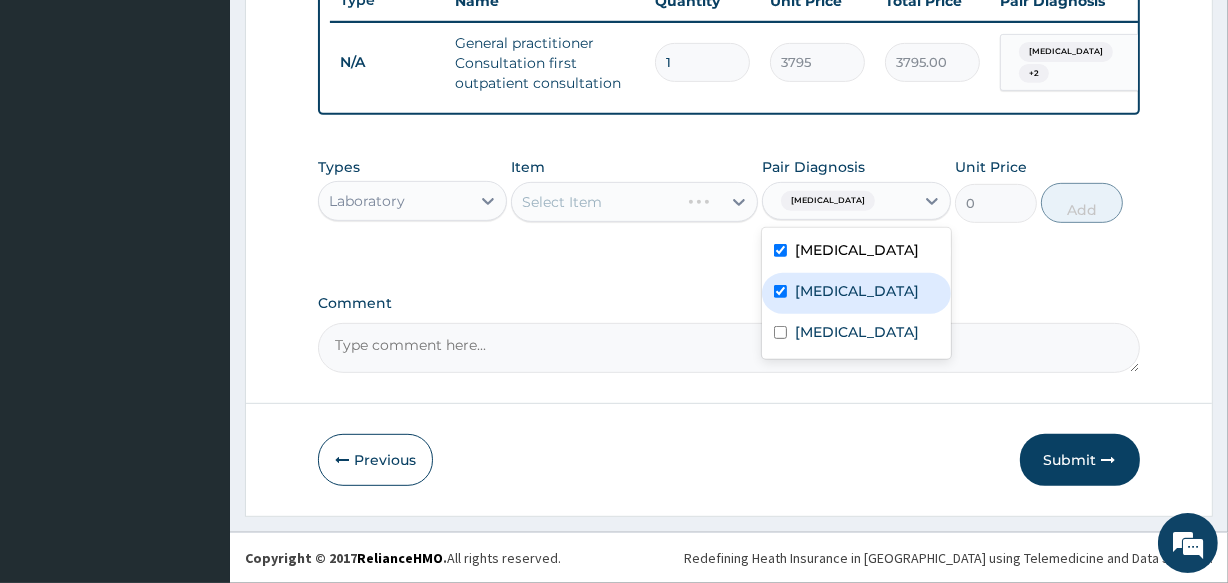 checkbox on "true" 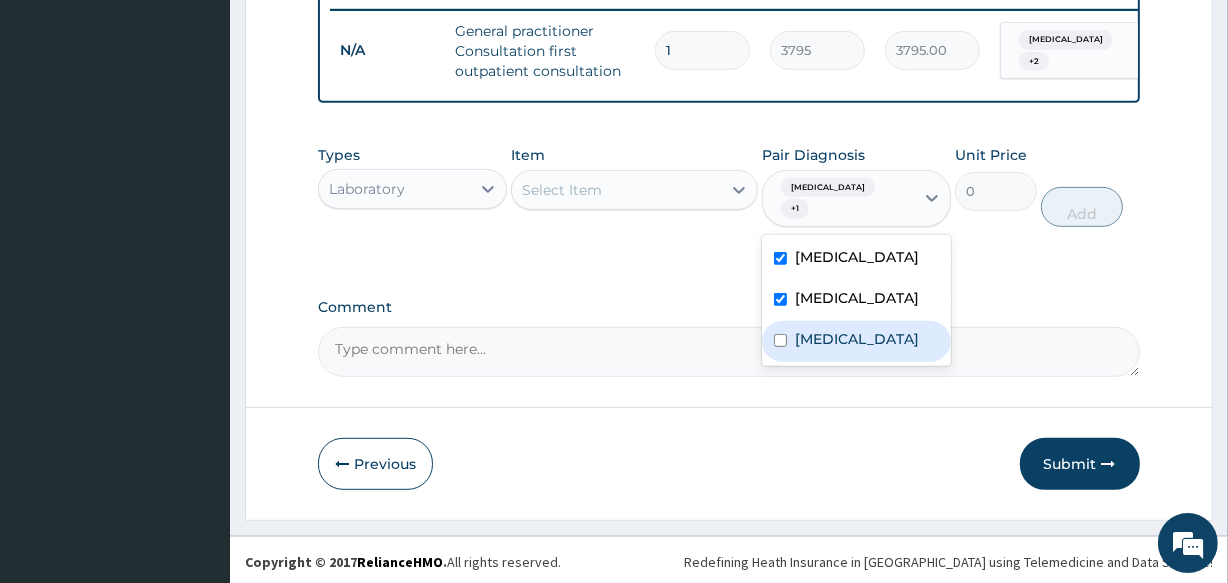 click on "[MEDICAL_DATA]" at bounding box center (856, 341) 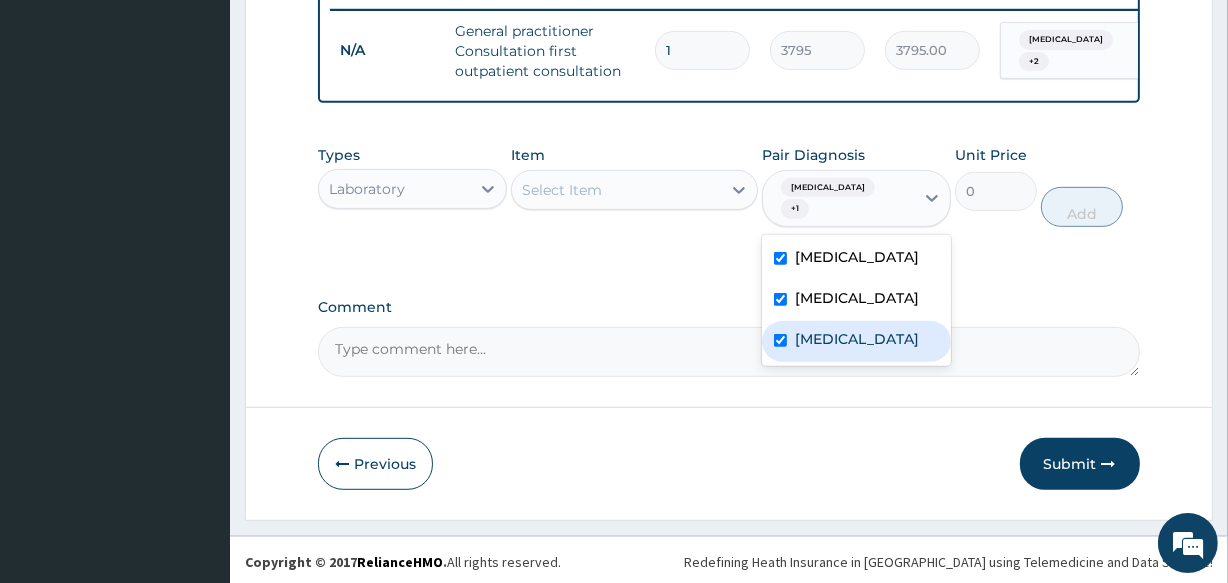 checkbox on "true" 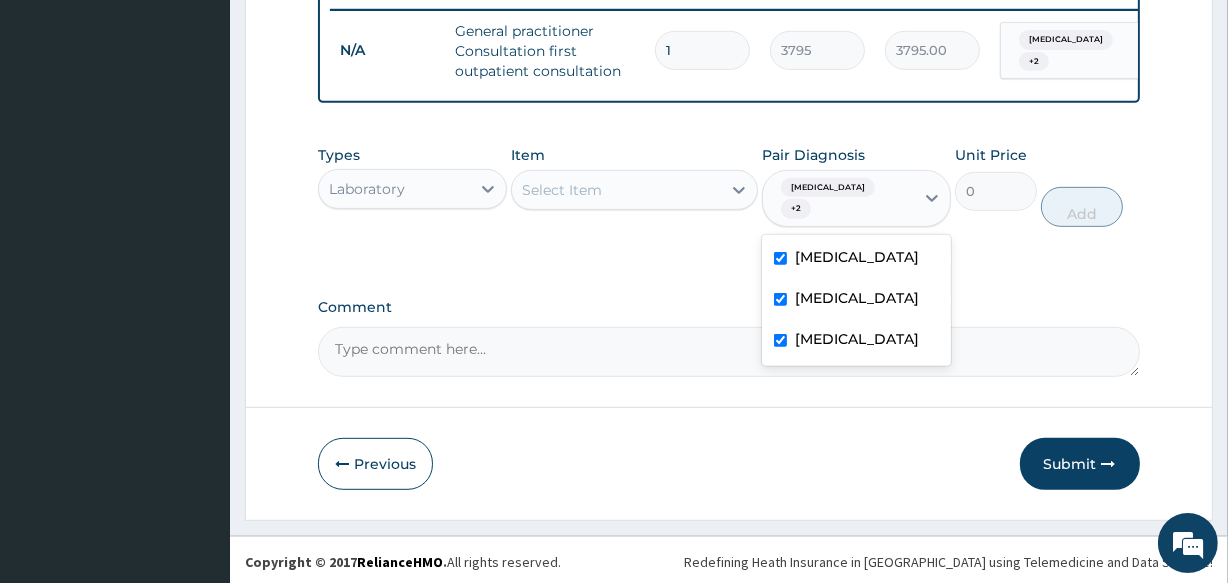 click on "Select Item" at bounding box center [616, 190] 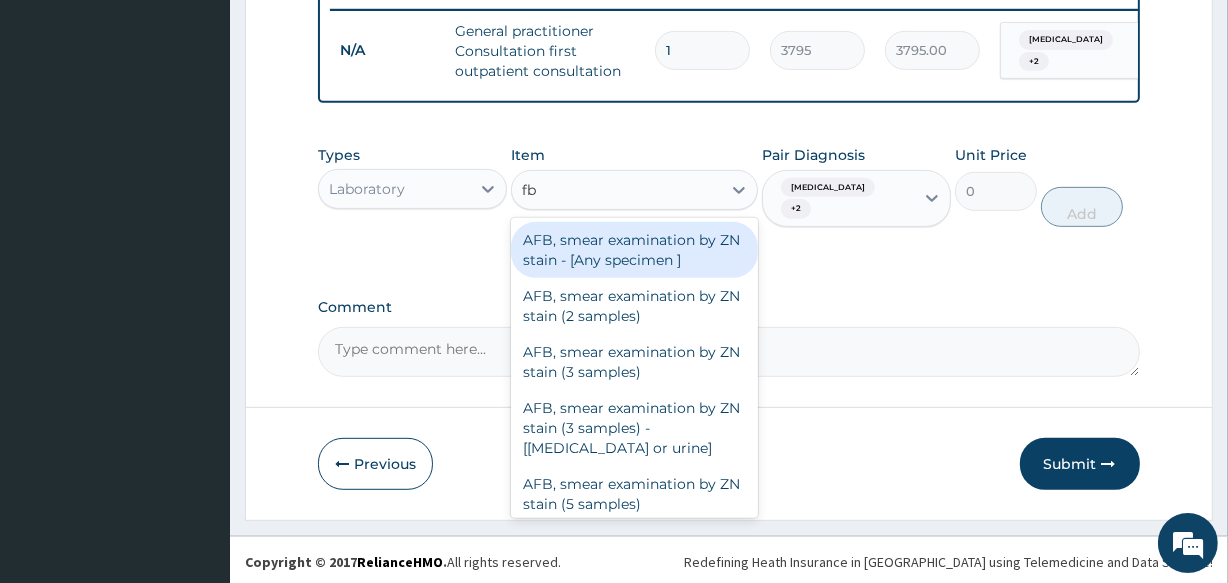 type on "fbc" 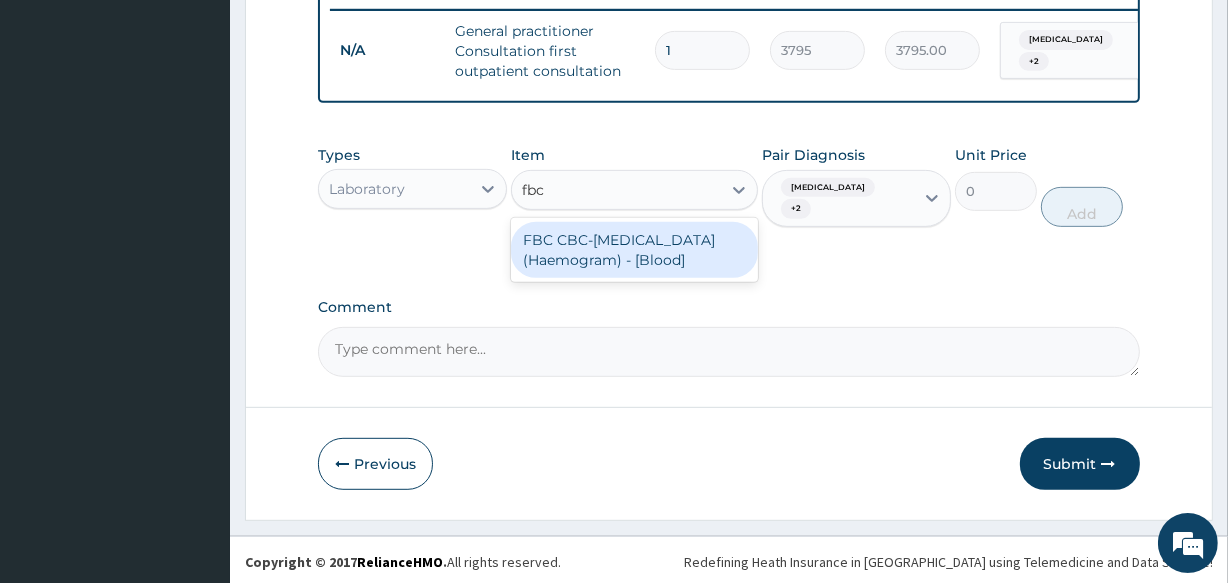 click on "FBC CBC-[MEDICAL_DATA] (Haemogram) - [Blood]" at bounding box center (634, 250) 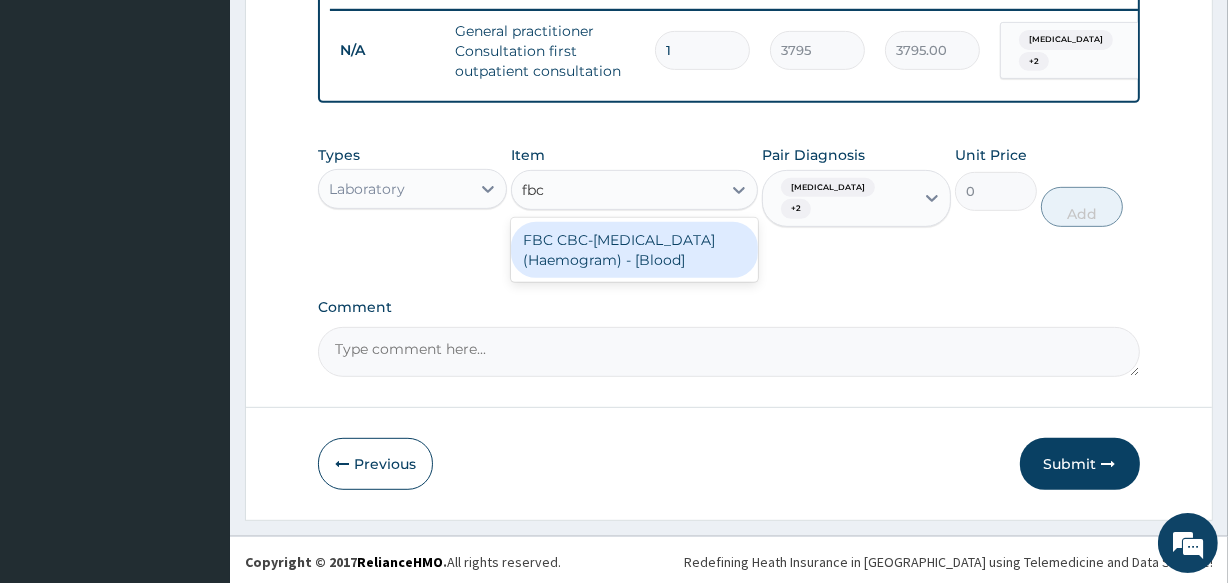 type 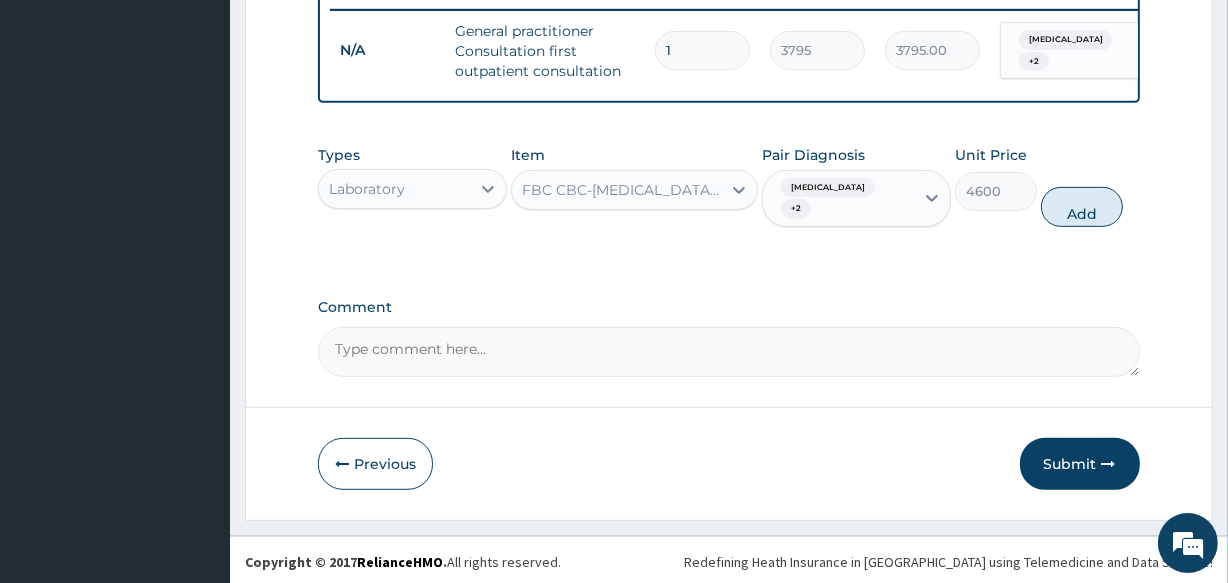 drag, startPoint x: 1072, startPoint y: 233, endPoint x: 889, endPoint y: 239, distance: 183.09833 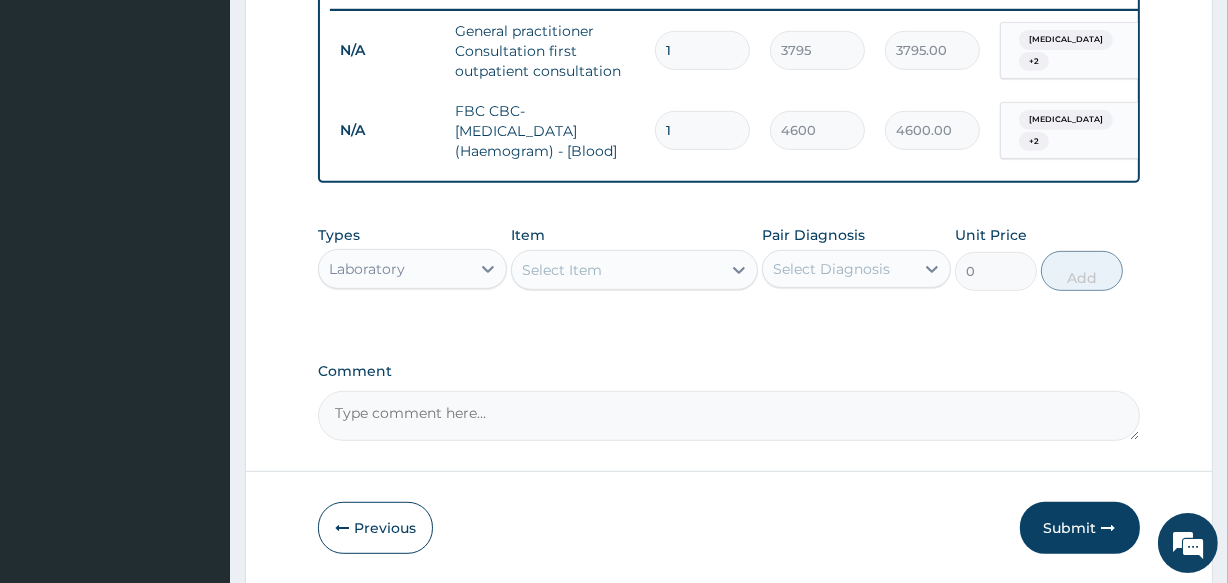 click on "Select Item" at bounding box center (562, 270) 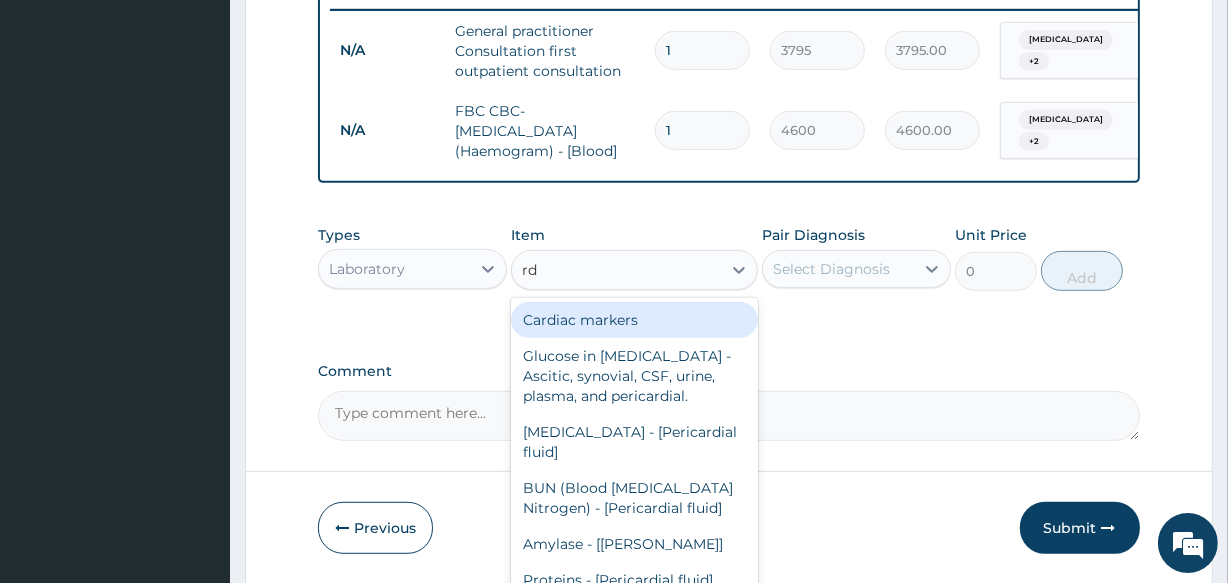 type on "rdt" 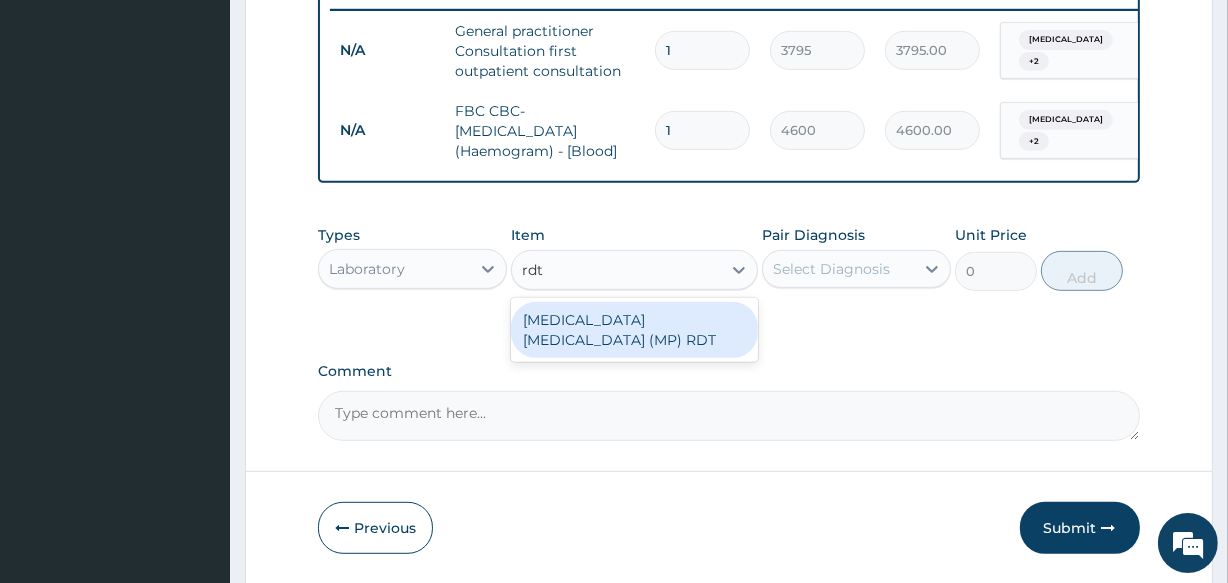 drag, startPoint x: 590, startPoint y: 350, endPoint x: 598, endPoint y: 343, distance: 10.630146 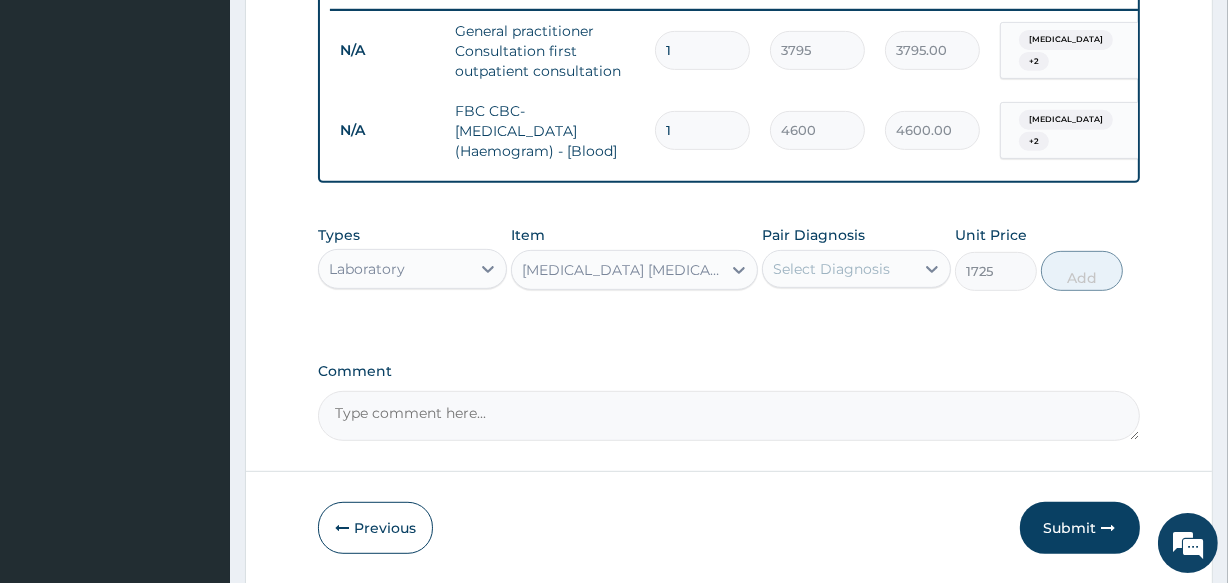 click on "Select Diagnosis" at bounding box center (831, 269) 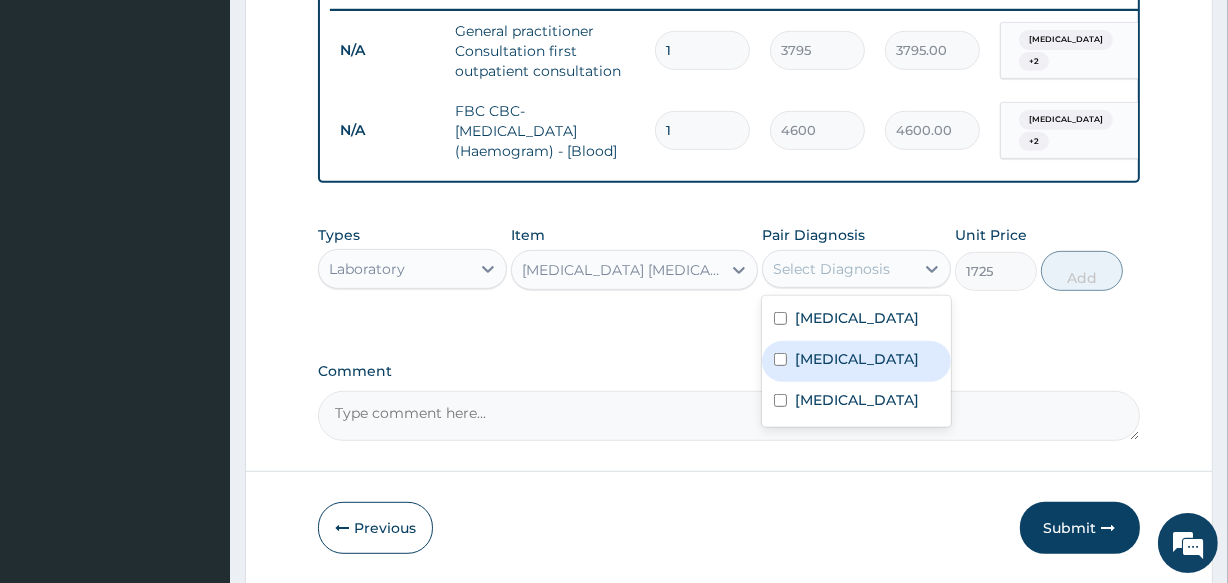 click on "[MEDICAL_DATA]" at bounding box center [857, 359] 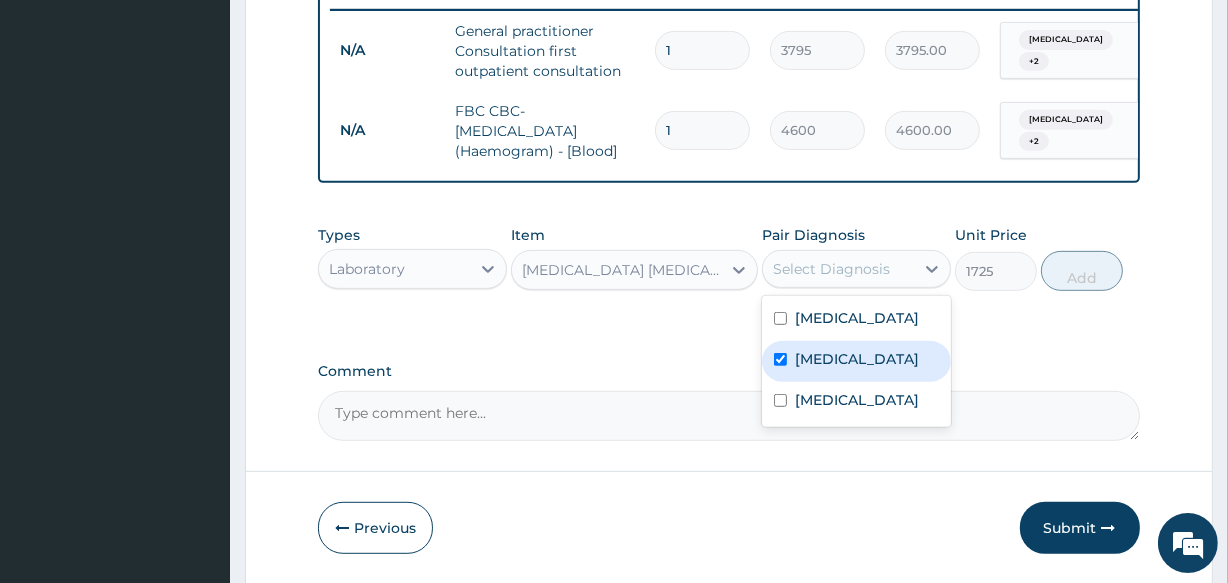 checkbox on "true" 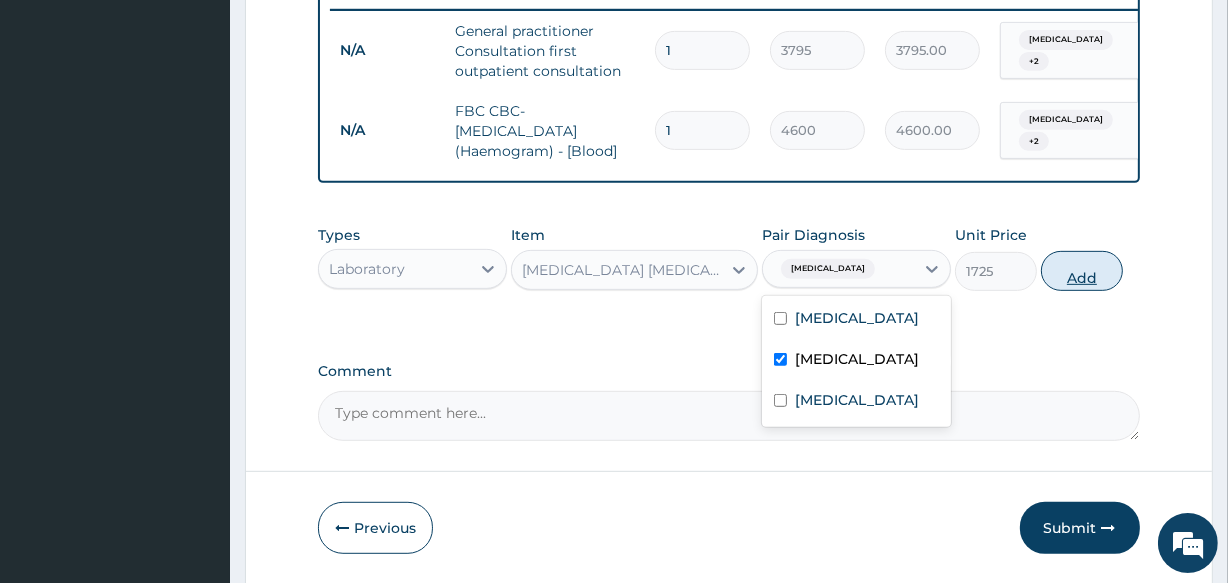 click on "Add" at bounding box center [1082, 271] 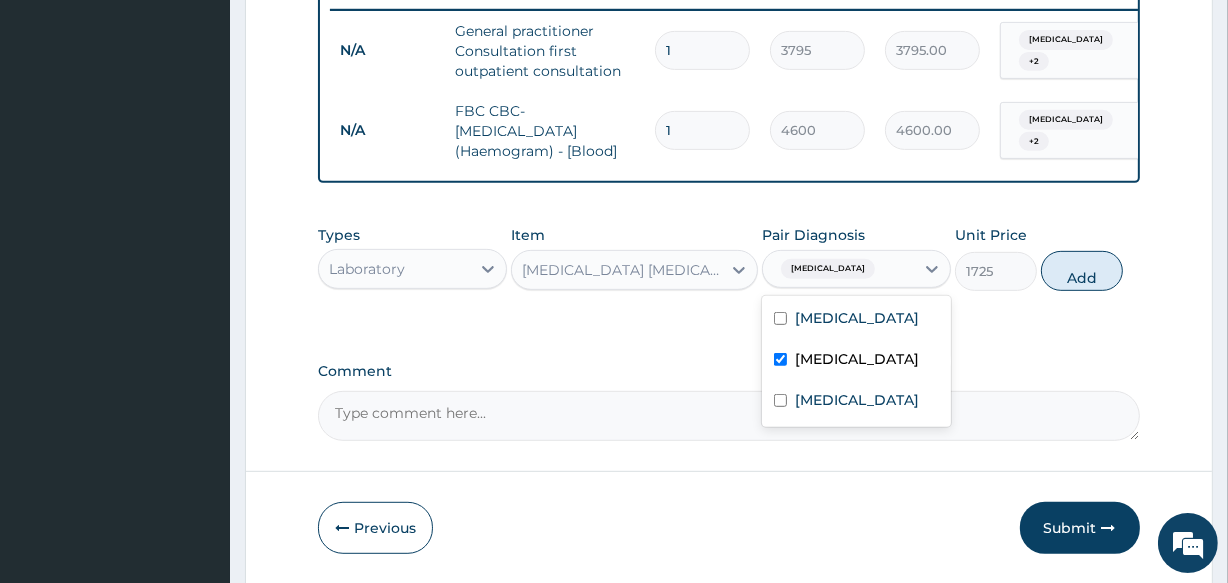 type on "0" 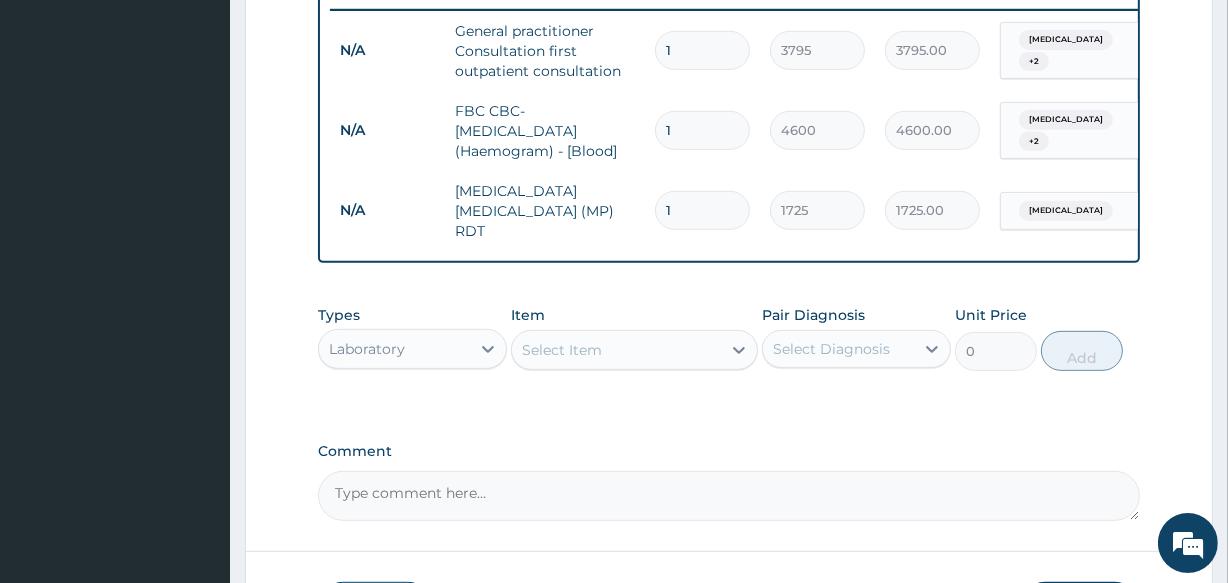 scroll, scrollTop: 936, scrollLeft: 0, axis: vertical 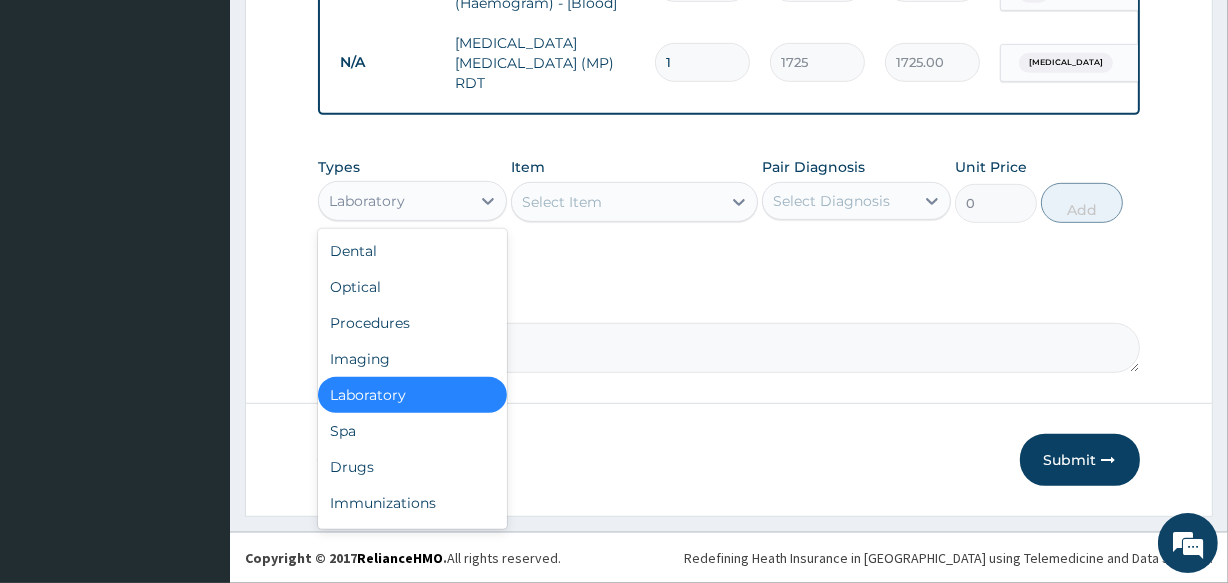 click on "Laboratory" at bounding box center [367, 201] 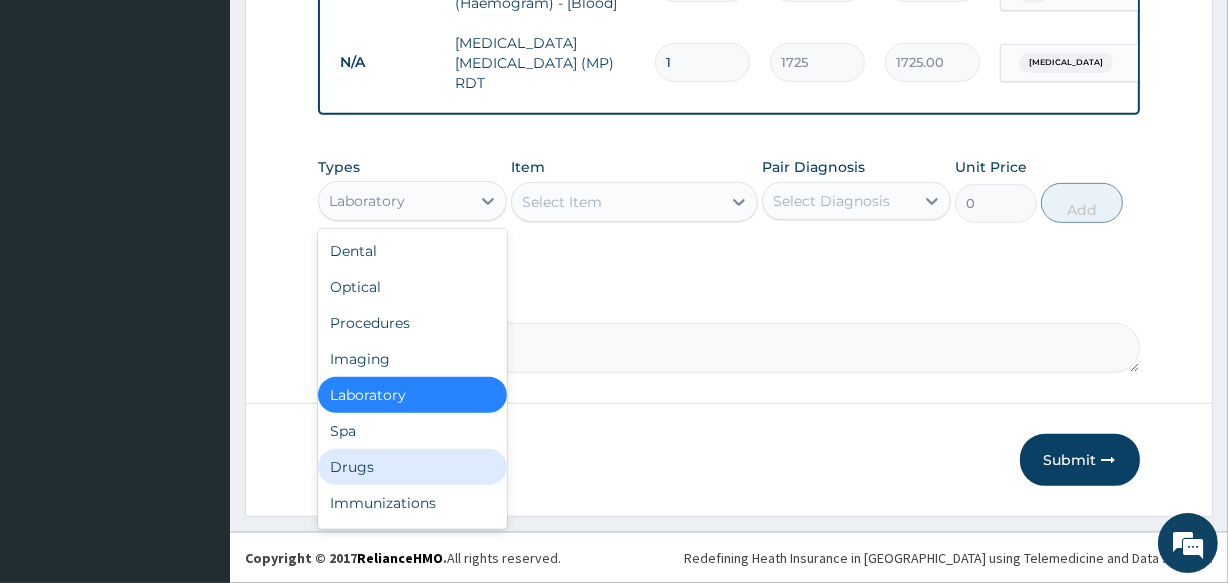 click on "Drugs" at bounding box center [412, 467] 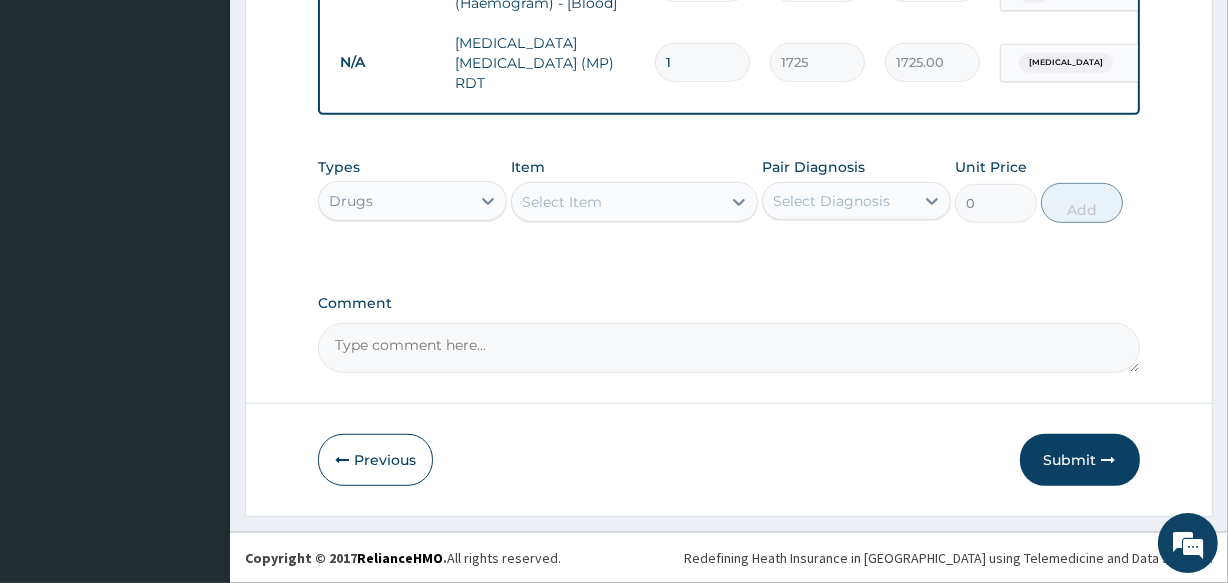 drag, startPoint x: 615, startPoint y: 224, endPoint x: 613, endPoint y: 212, distance: 12.165525 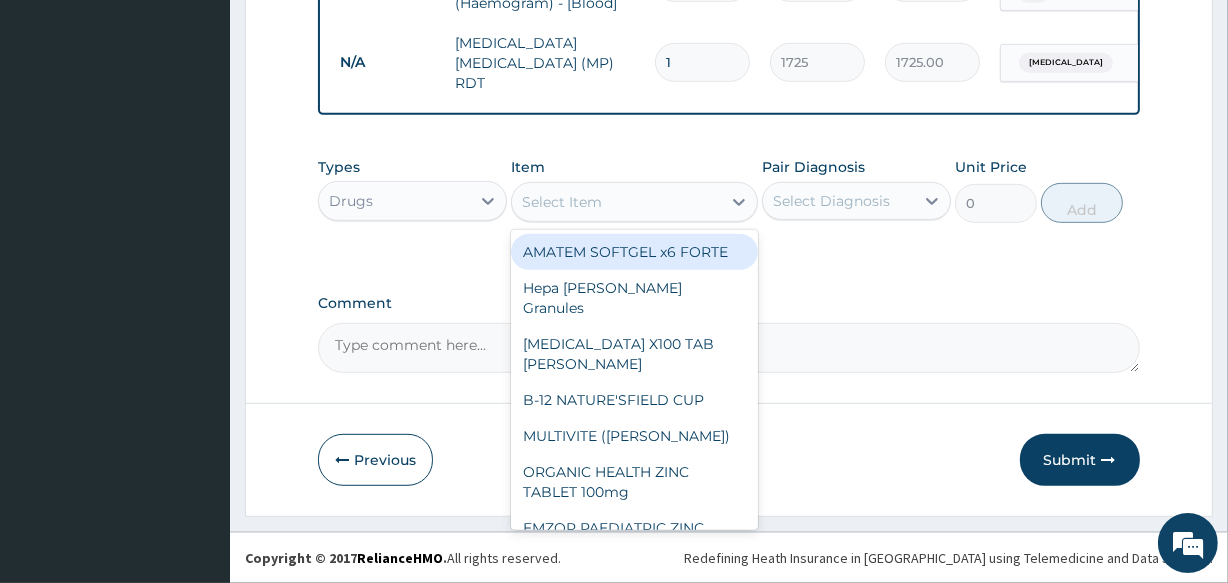 paste on "IBUPROFEN" 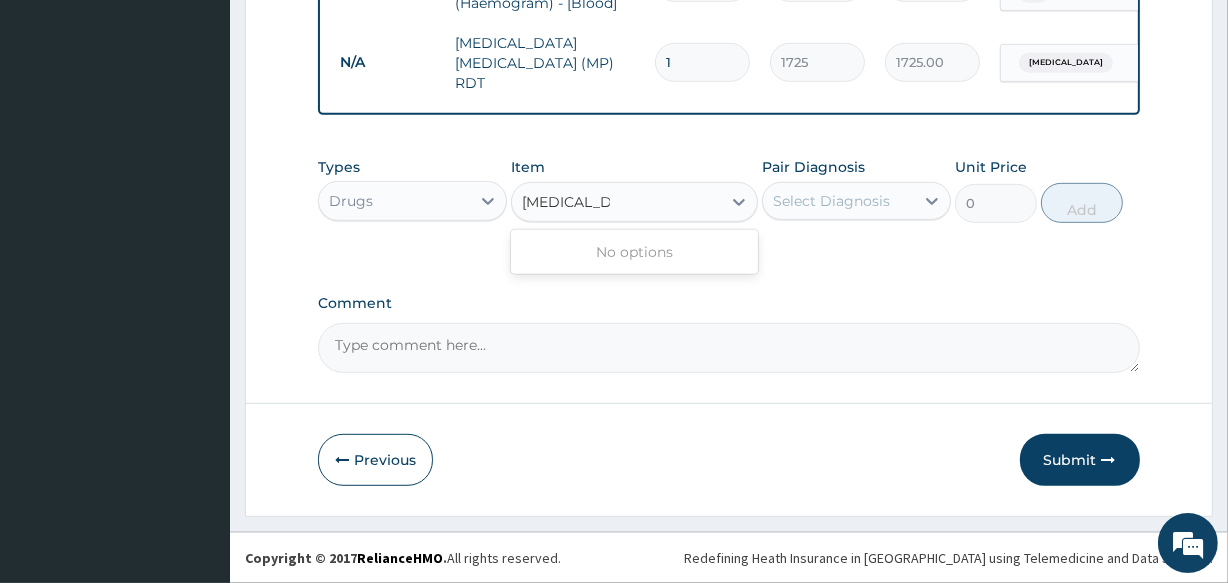 click on "IBUPROFEN" at bounding box center (566, 202) 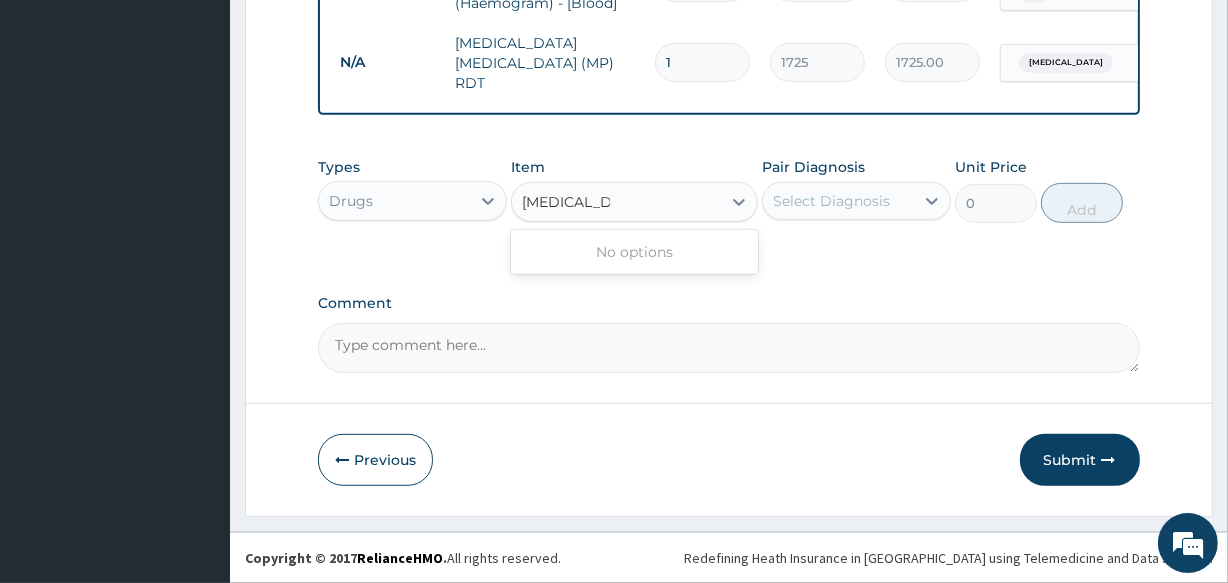 click on "IBUPROFEN" at bounding box center [566, 202] 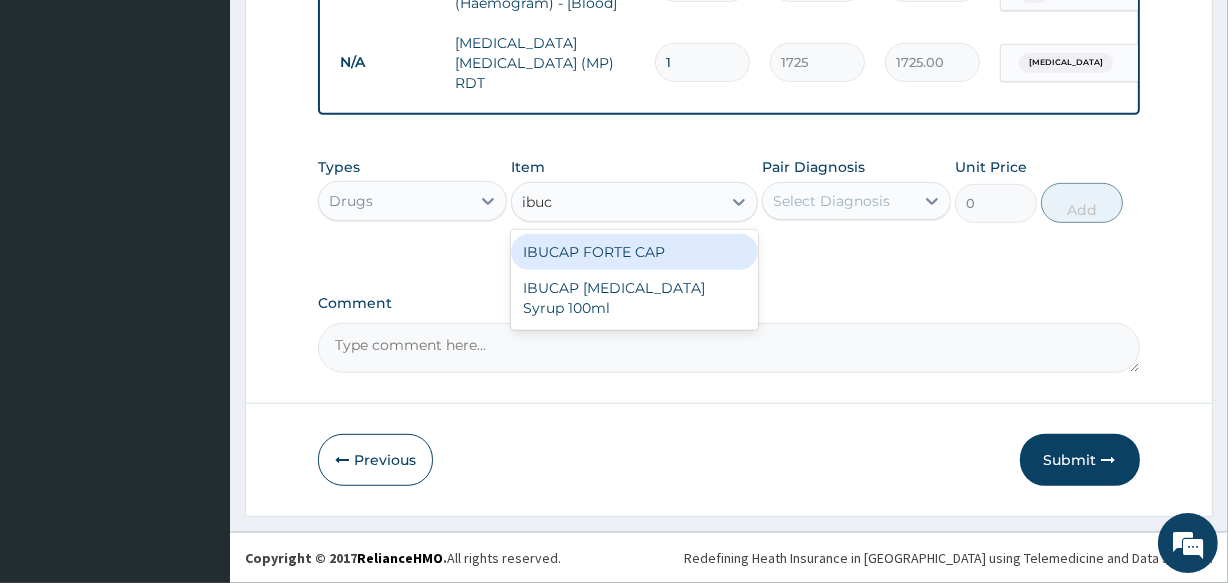 drag, startPoint x: 632, startPoint y: 269, endPoint x: 670, endPoint y: 253, distance: 41.231056 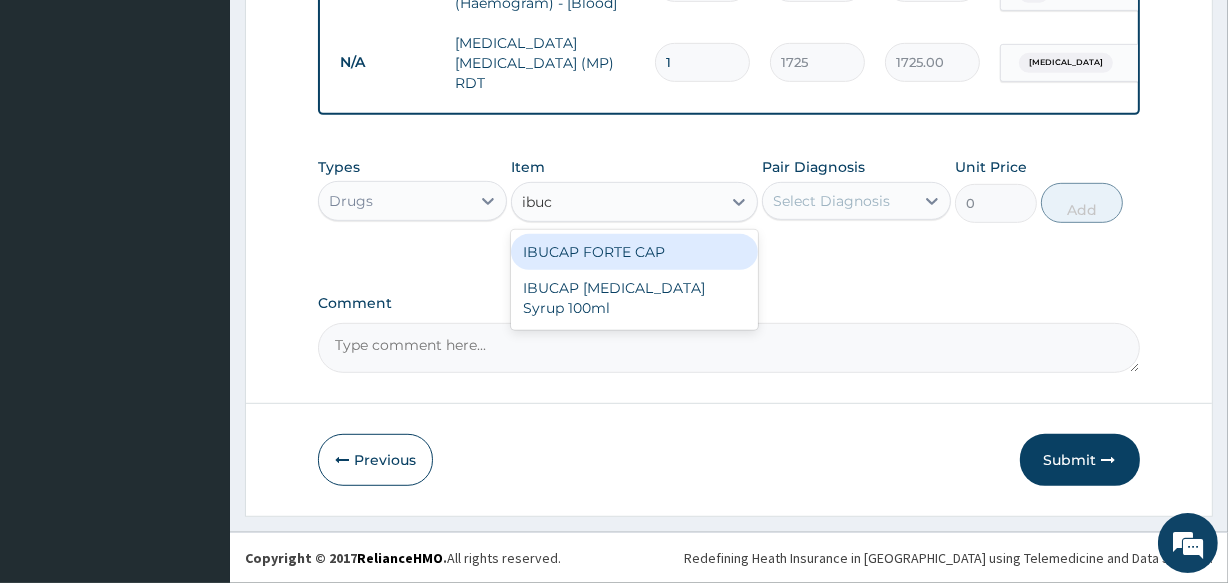 click on "IBUCAP FORTE CAP IBUCAP COLD AND FLU Syrup 100ml" at bounding box center (634, 280) 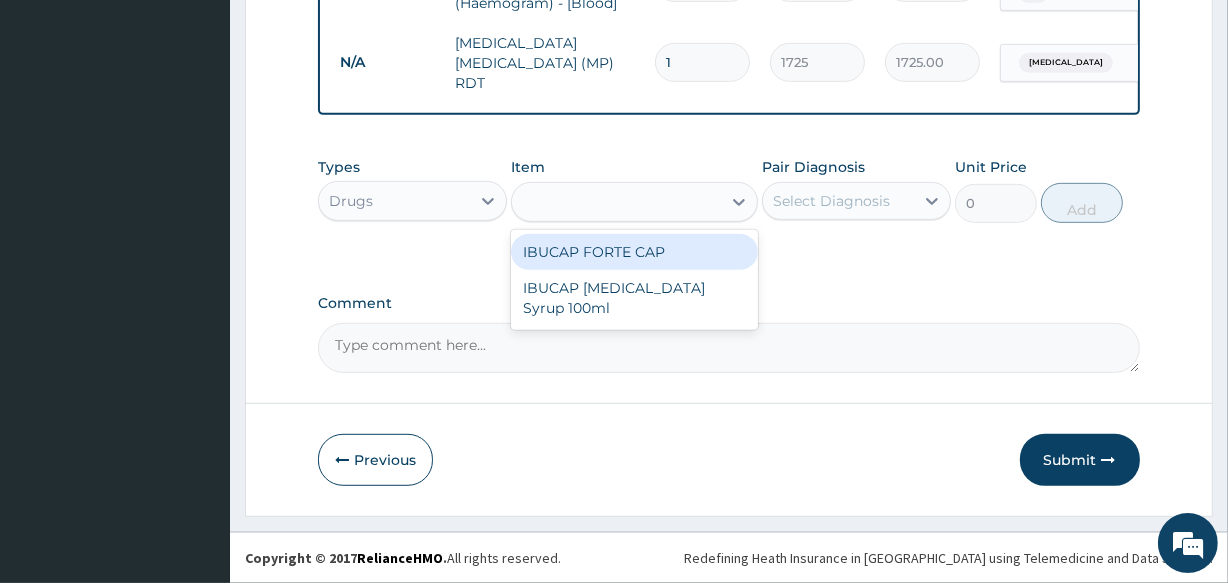click on "Select Diagnosis" at bounding box center (831, 201) 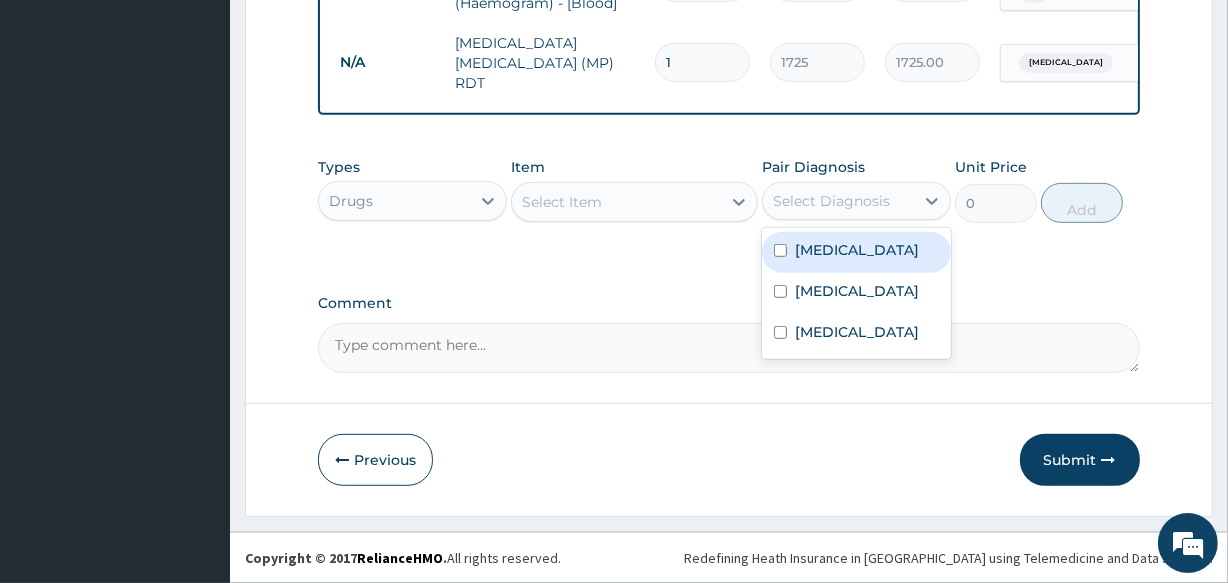 click on "Frontal sinusitis" at bounding box center (857, 250) 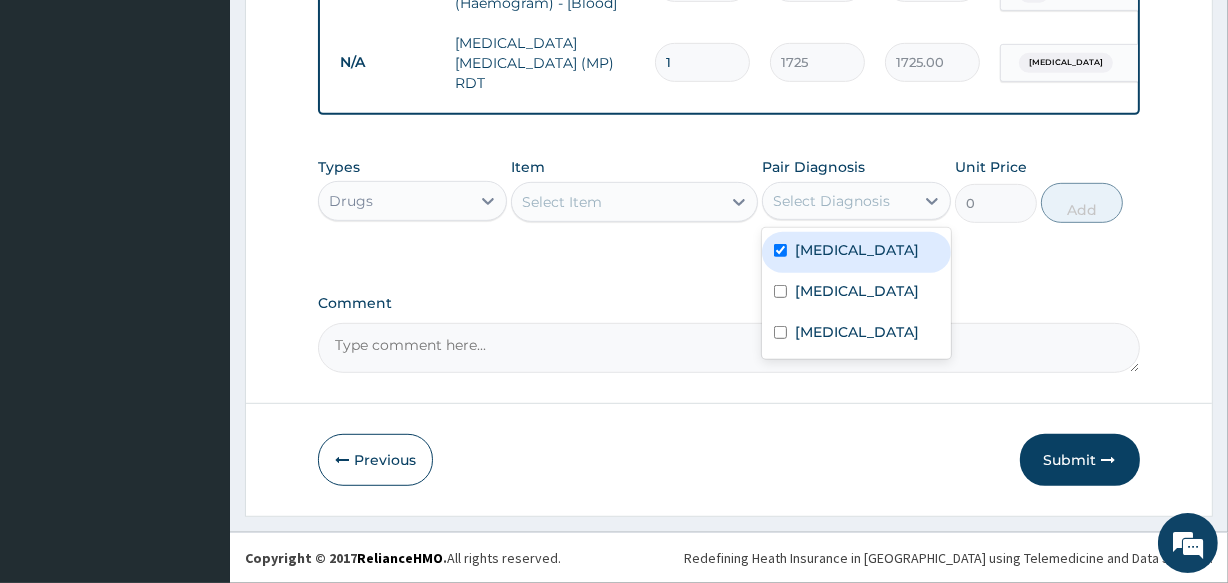 checkbox on "true" 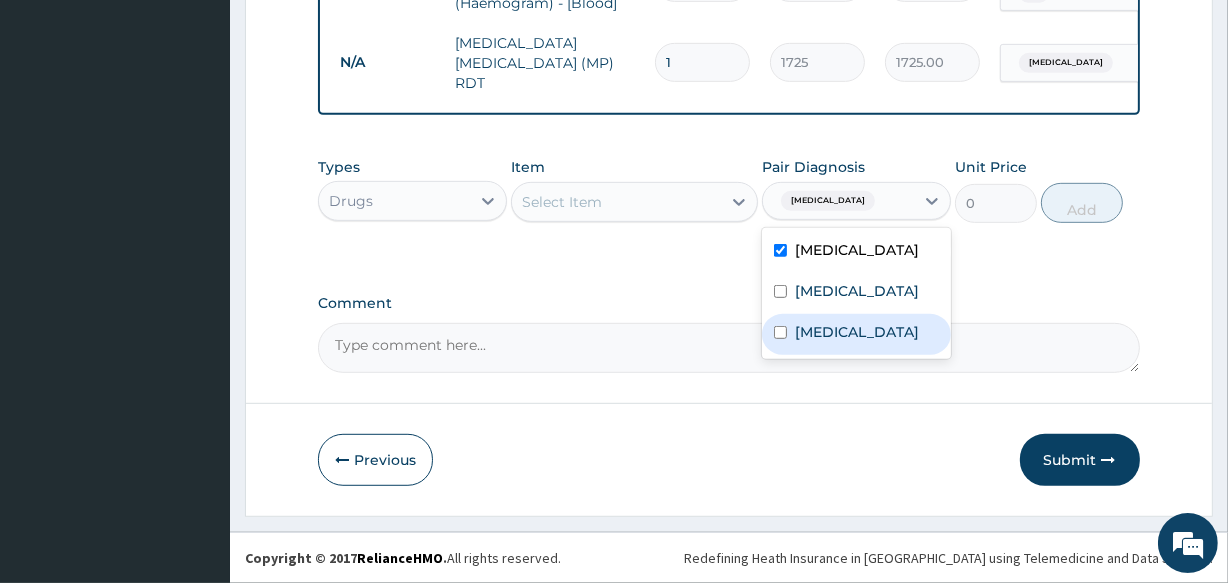 click on "Sepsis" at bounding box center (856, 334) 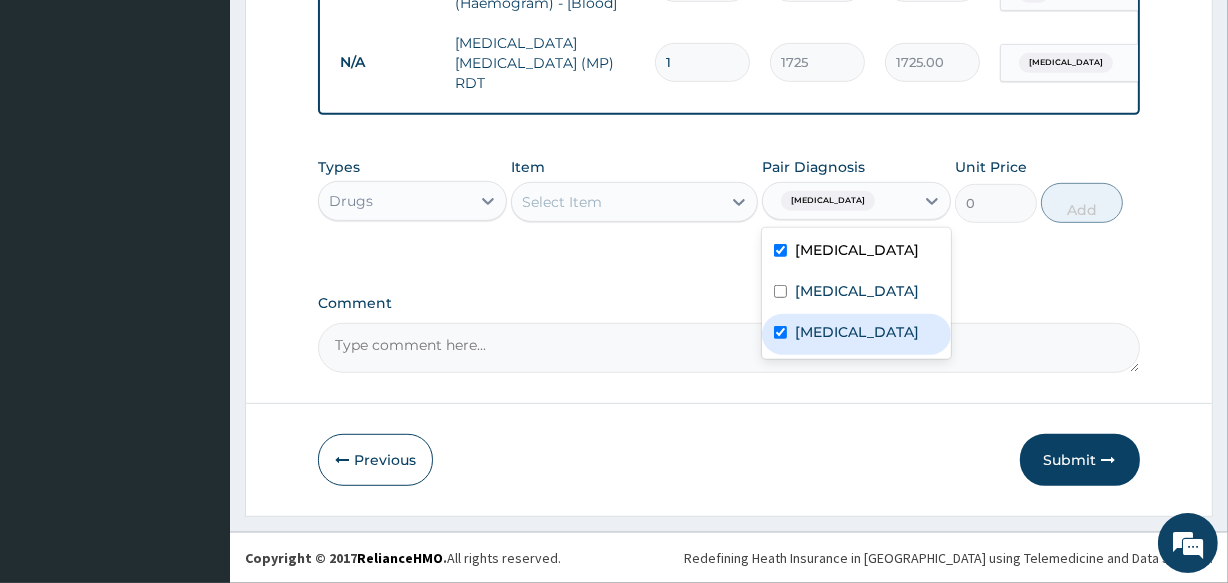 checkbox on "true" 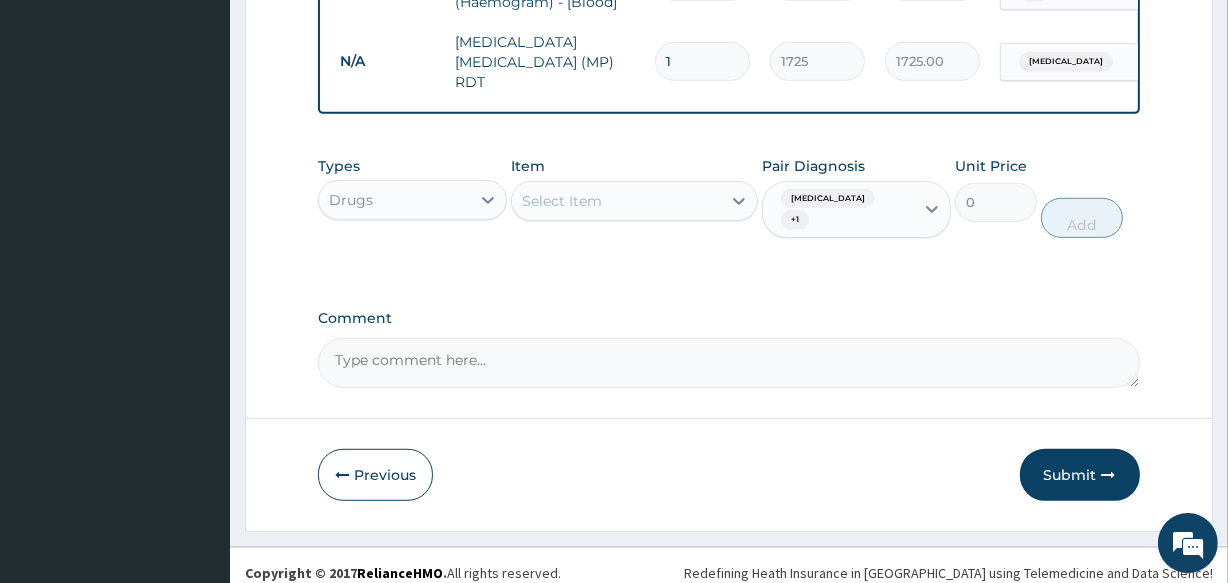click on "Item Select Item" at bounding box center [634, 197] 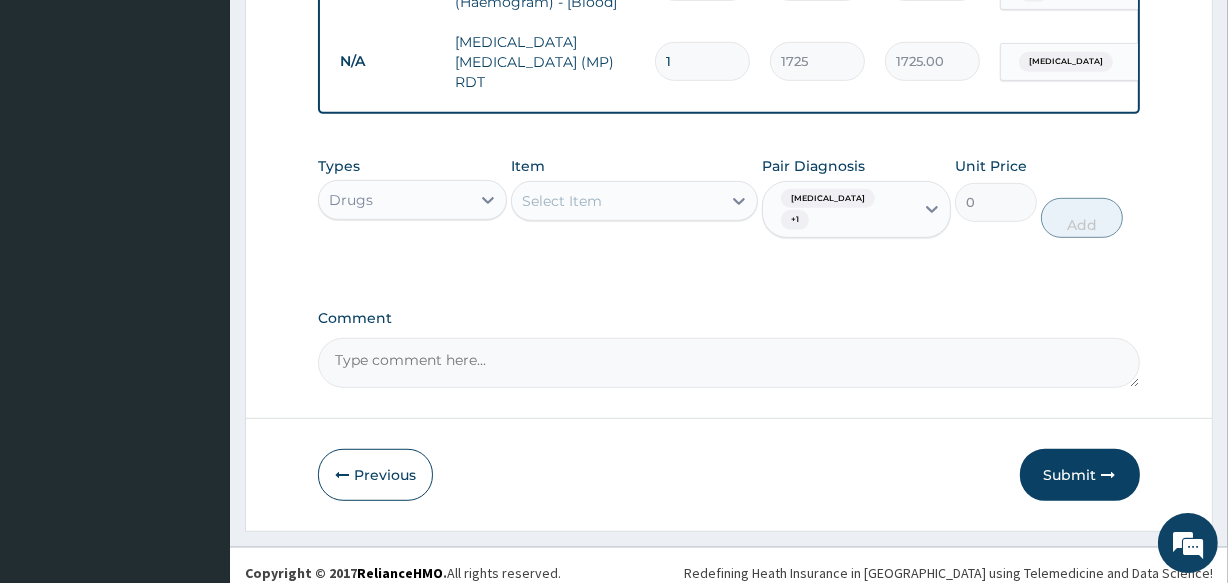 click on "Select Item" at bounding box center (616, 201) 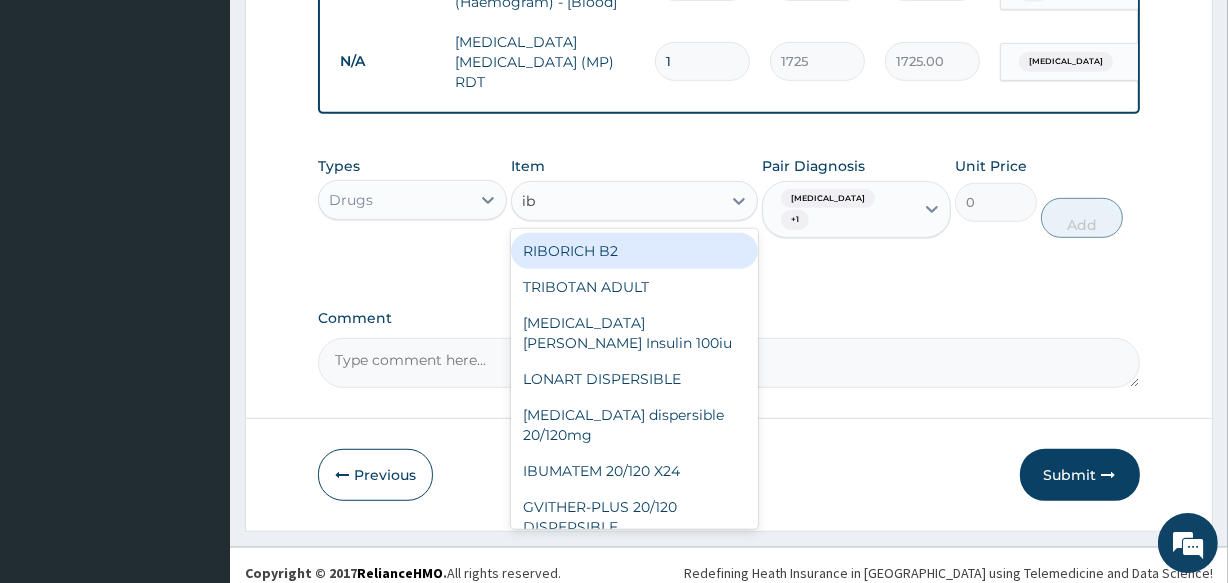 type on "ibu" 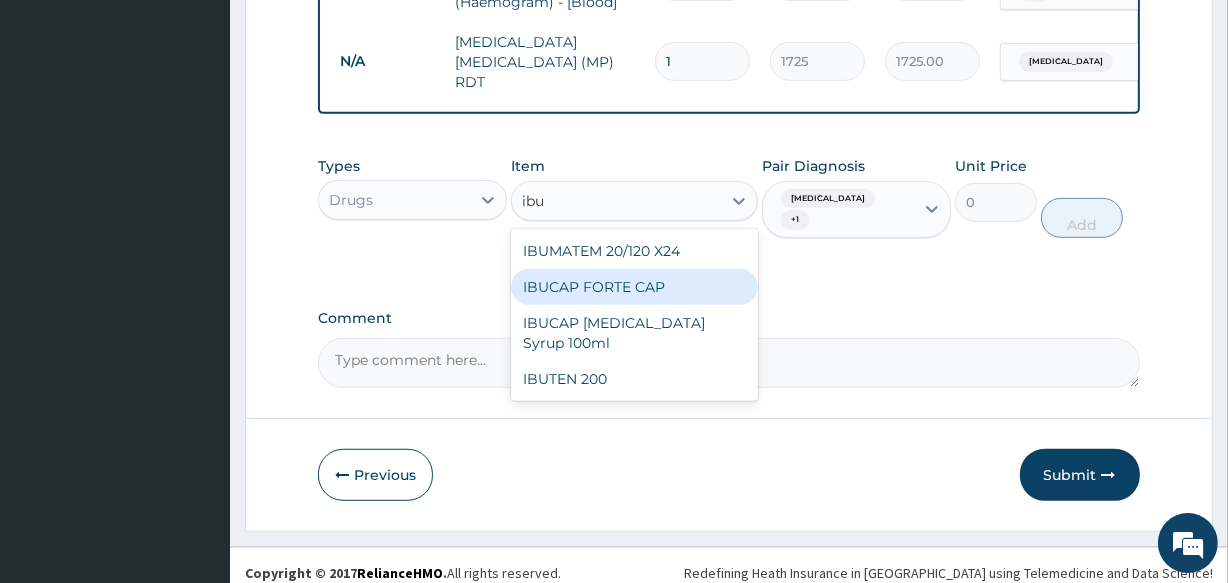 click on "IBUCAP FORTE CAP" at bounding box center (634, 287) 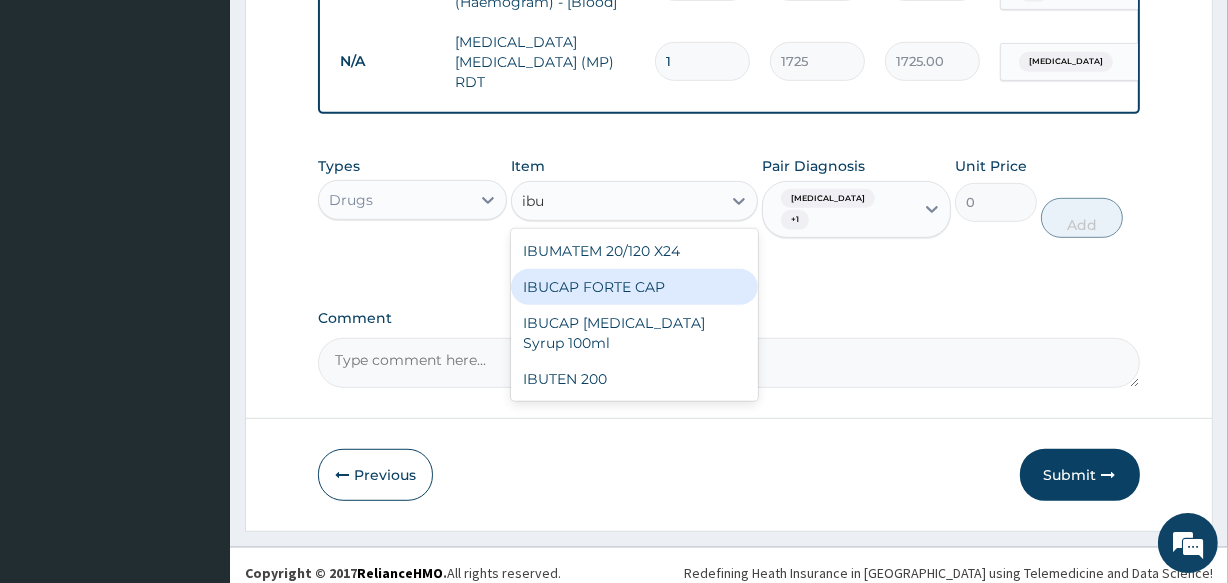 type 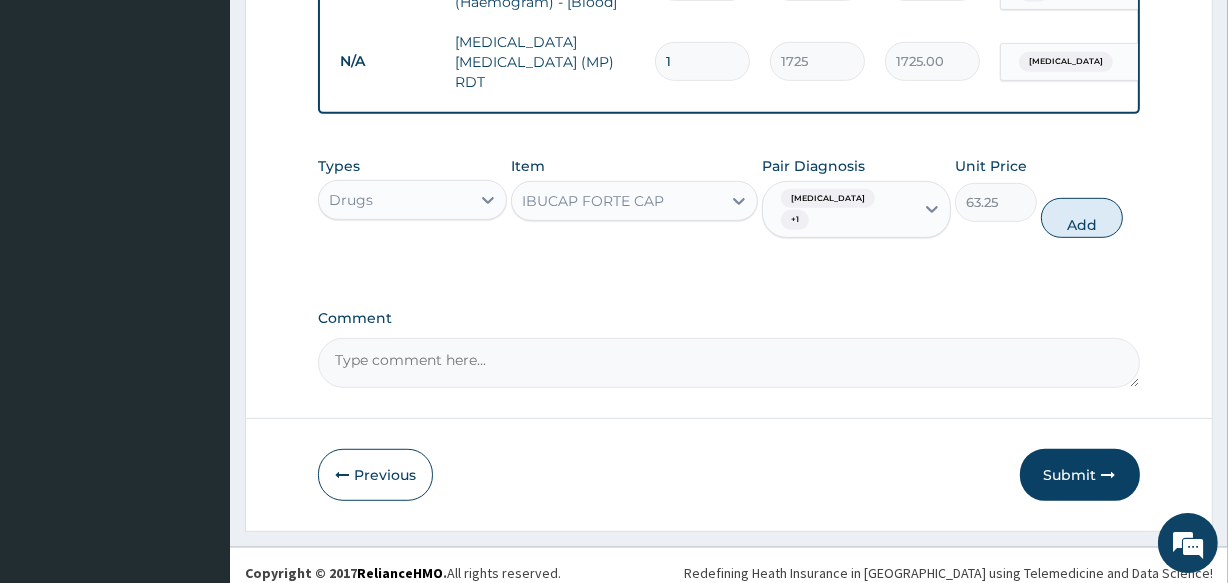 click on "Add" at bounding box center [1082, 218] 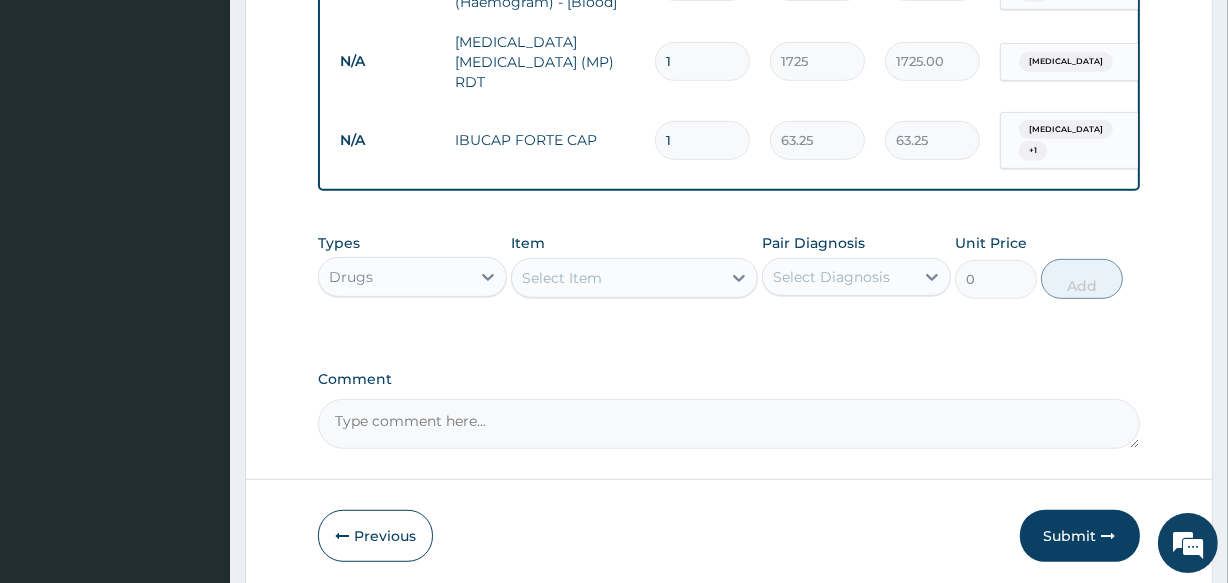 drag, startPoint x: 716, startPoint y: 129, endPoint x: 610, endPoint y: 114, distance: 107.05606 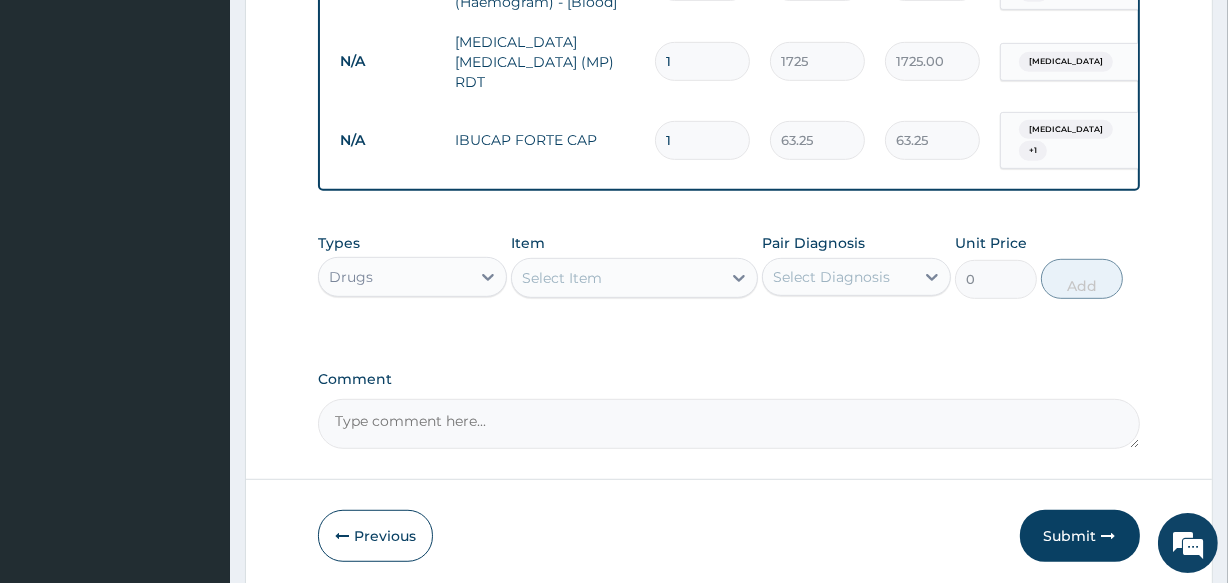 click on "N/A IBUCAP FORTE CAP 1 63.25 63.25 Frontal sinusitis  + 1 Delete" at bounding box center [820, 141] 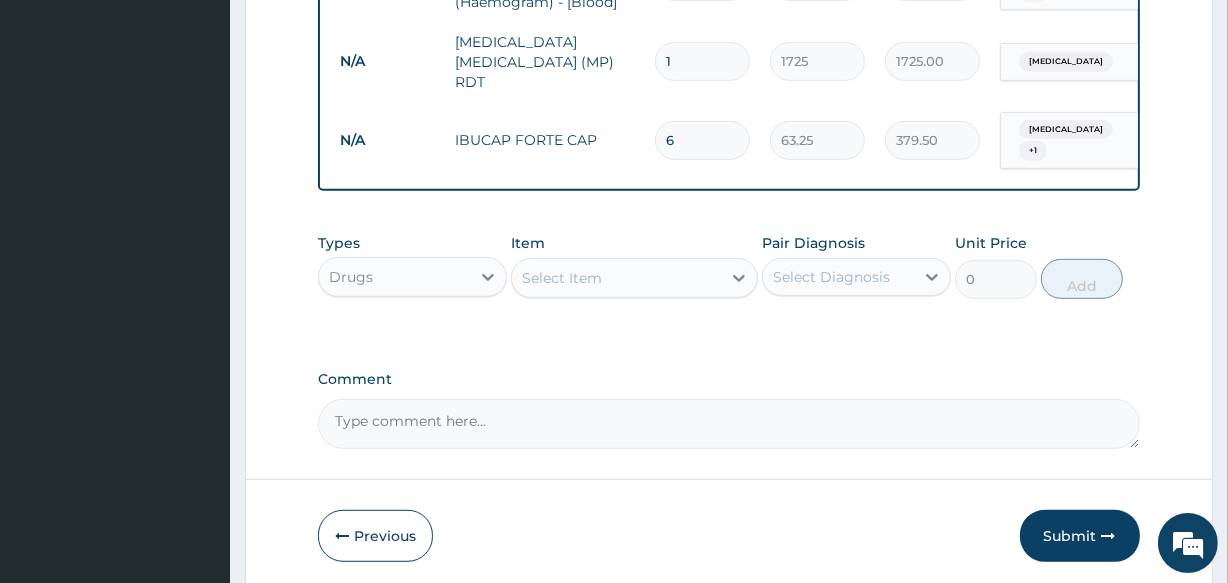 type on "6" 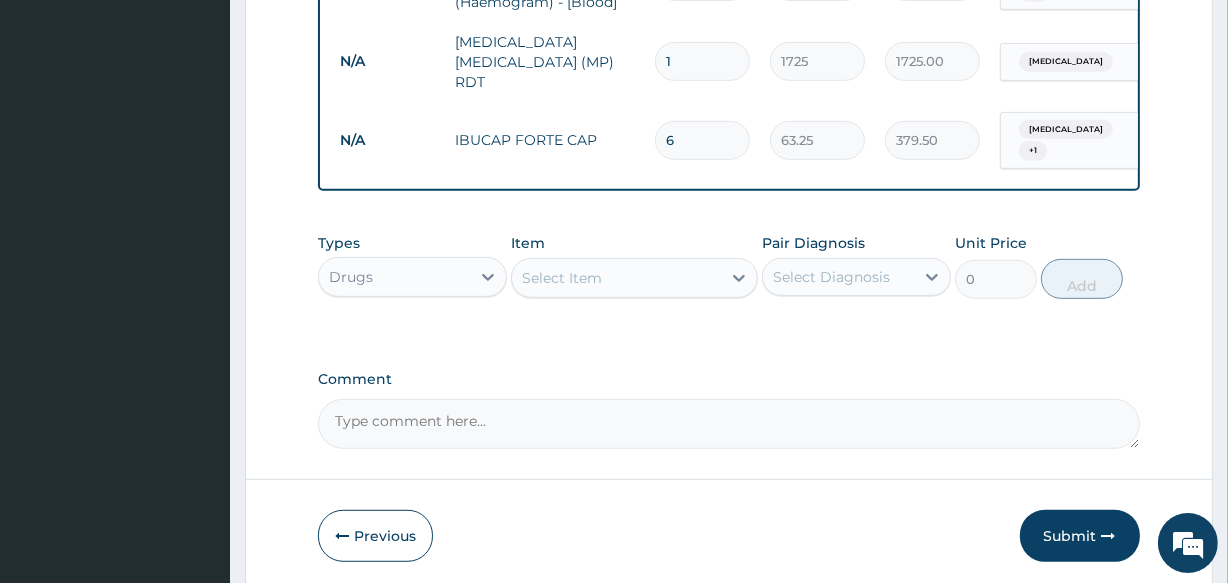 click on "Select Item" at bounding box center [634, 278] 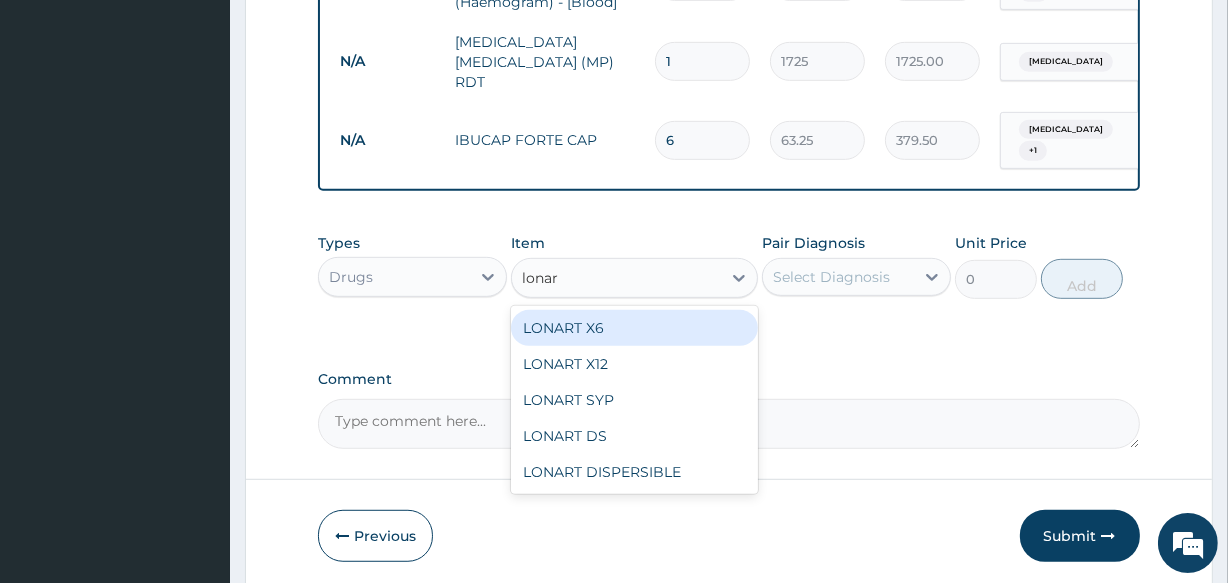 type on "lonart" 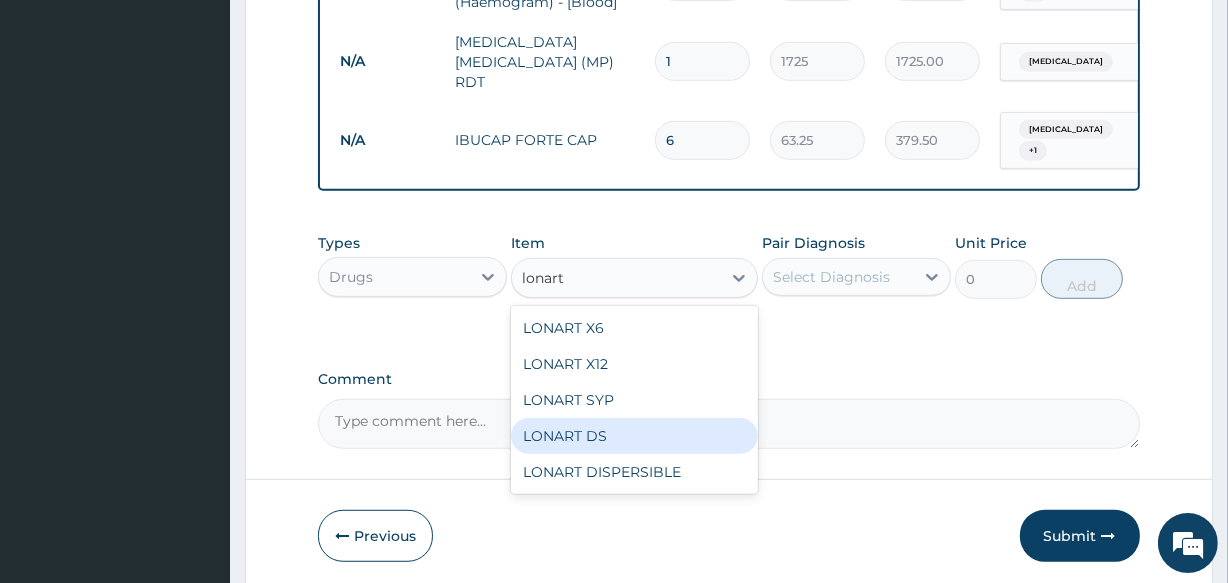 drag, startPoint x: 610, startPoint y: 432, endPoint x: 757, endPoint y: 360, distance: 163.68567 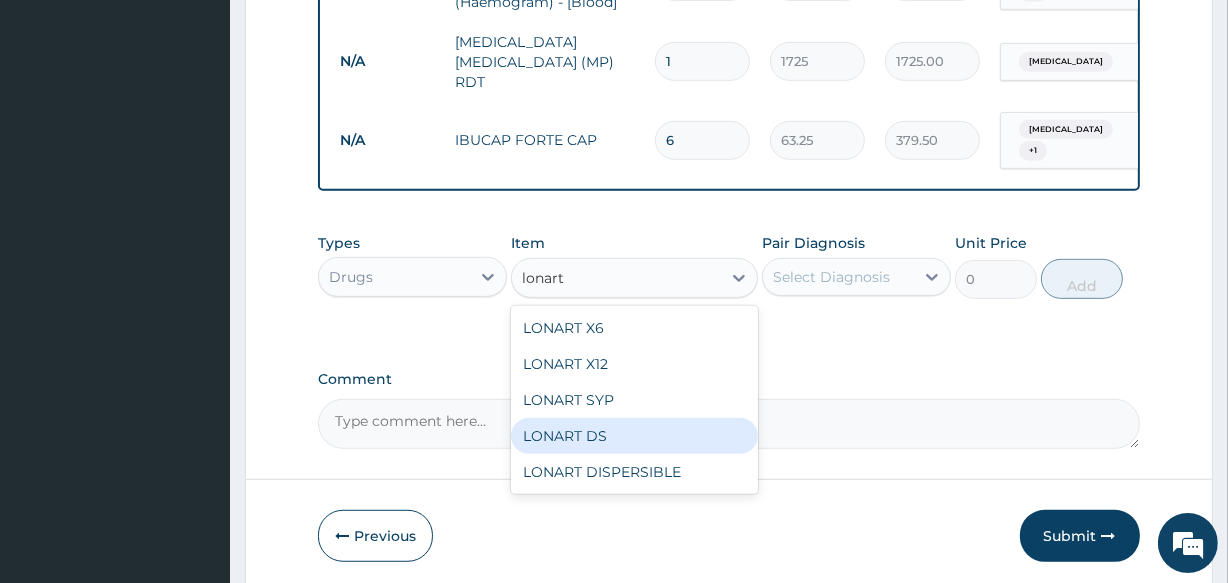 click on "LONART DS" at bounding box center (634, 436) 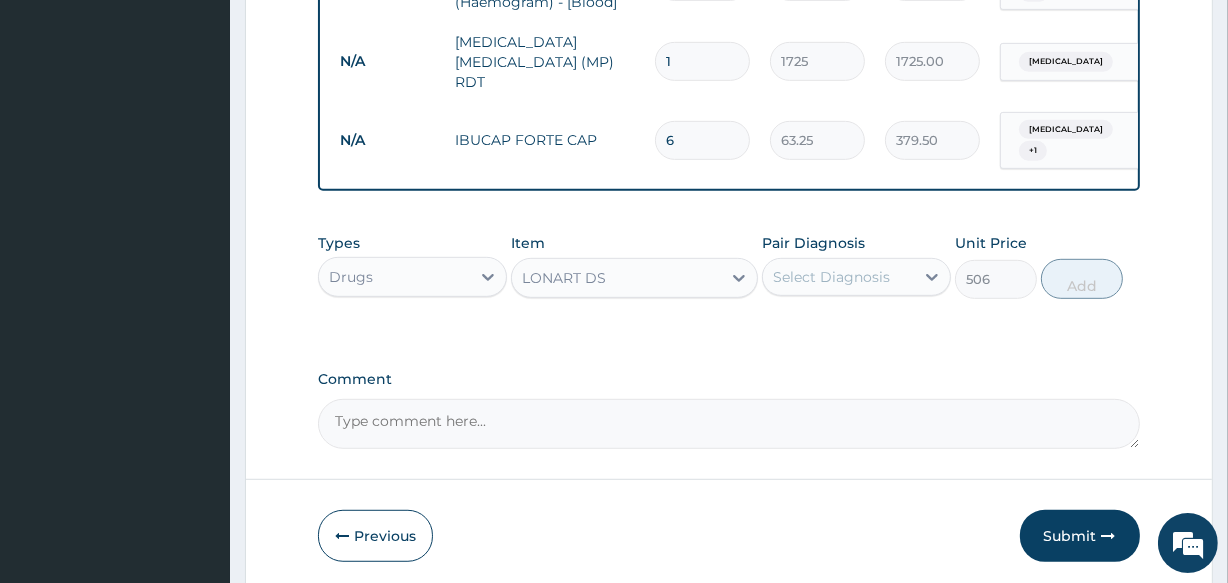 click on "Select Diagnosis" at bounding box center (831, 277) 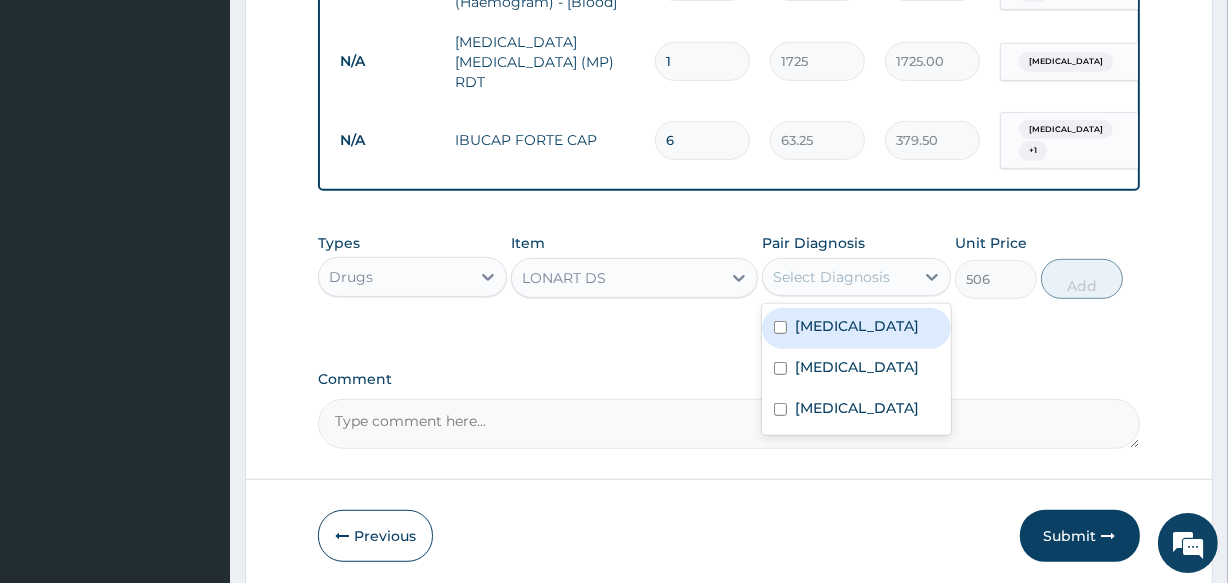 click on "Frontal sinusitis" at bounding box center [857, 326] 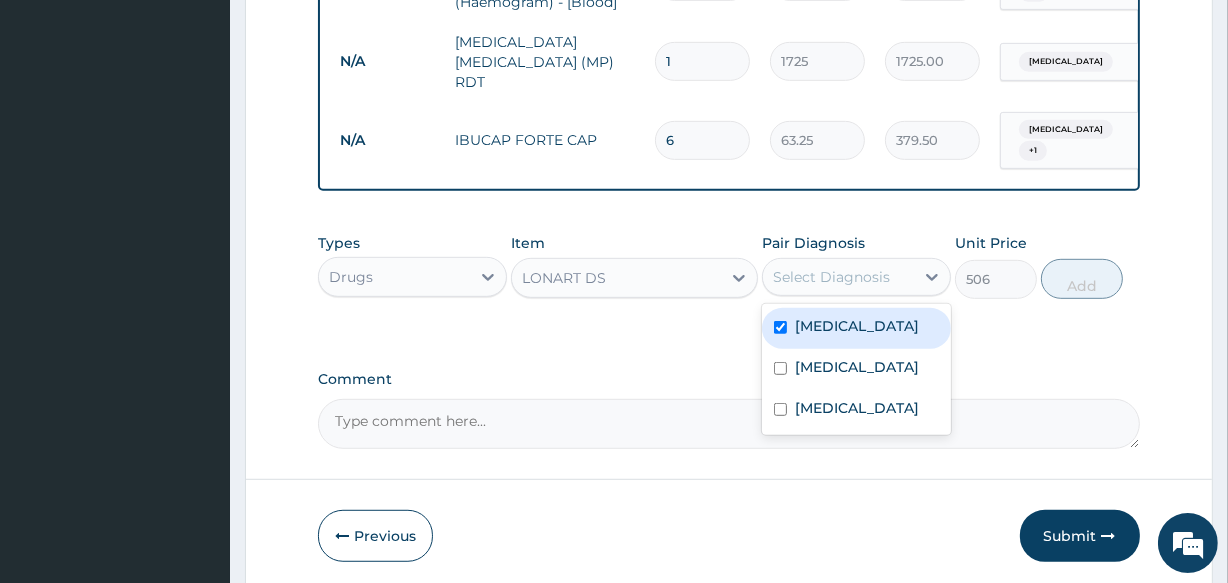 checkbox on "true" 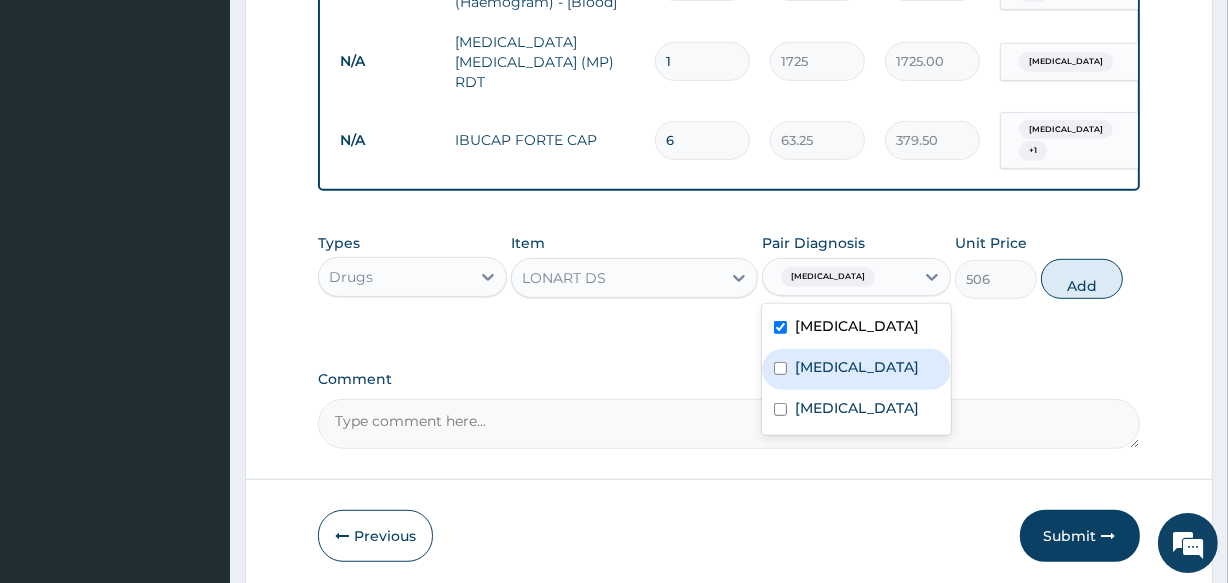 drag, startPoint x: 876, startPoint y: 352, endPoint x: 872, endPoint y: 335, distance: 17.464249 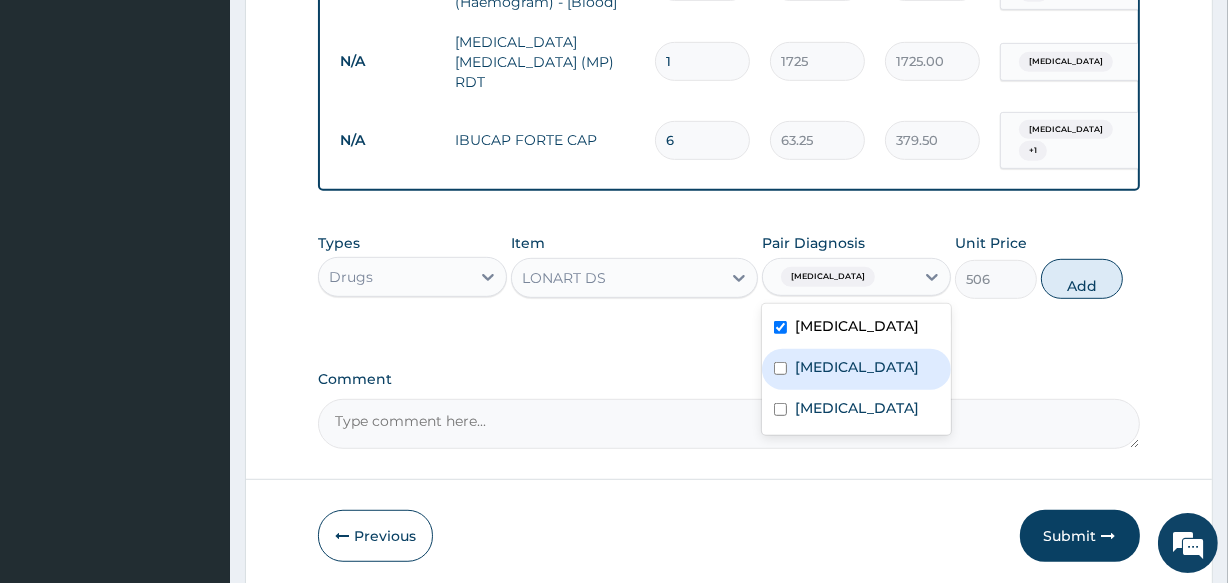 click on "Falciparum malaria" at bounding box center [857, 367] 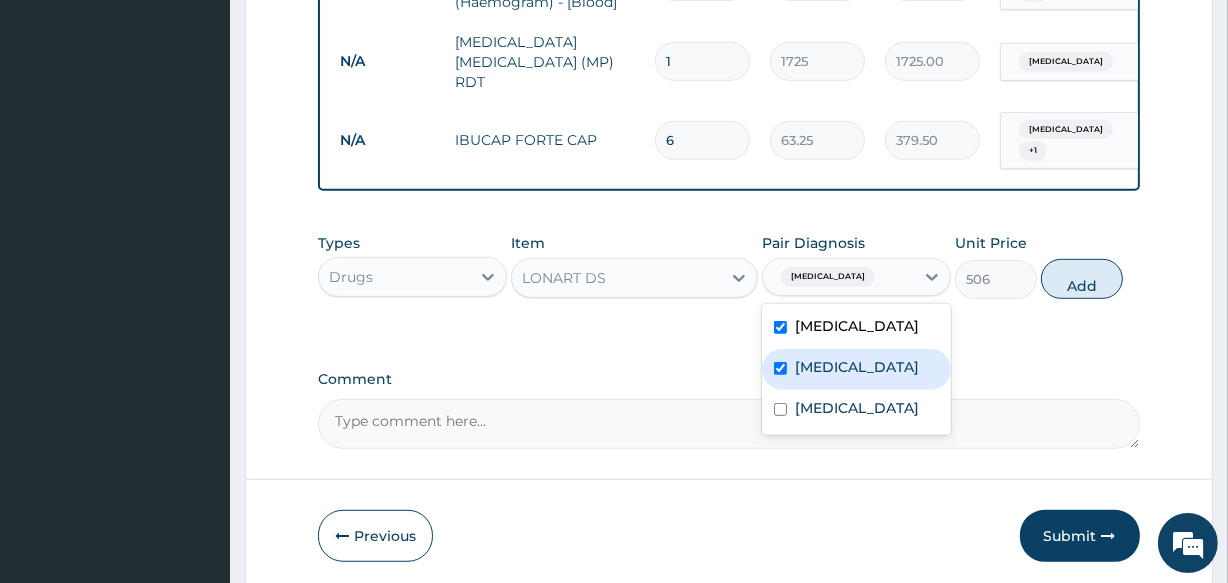 checkbox on "true" 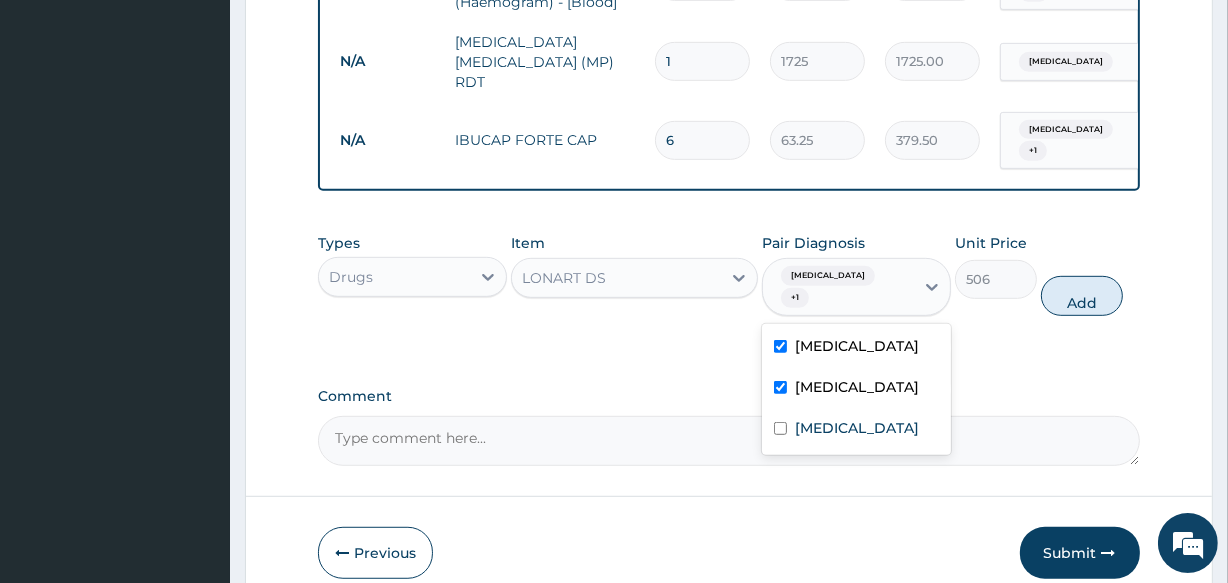 click on "Frontal sinusitis Falciparum malaria Sepsis" at bounding box center (856, 389) 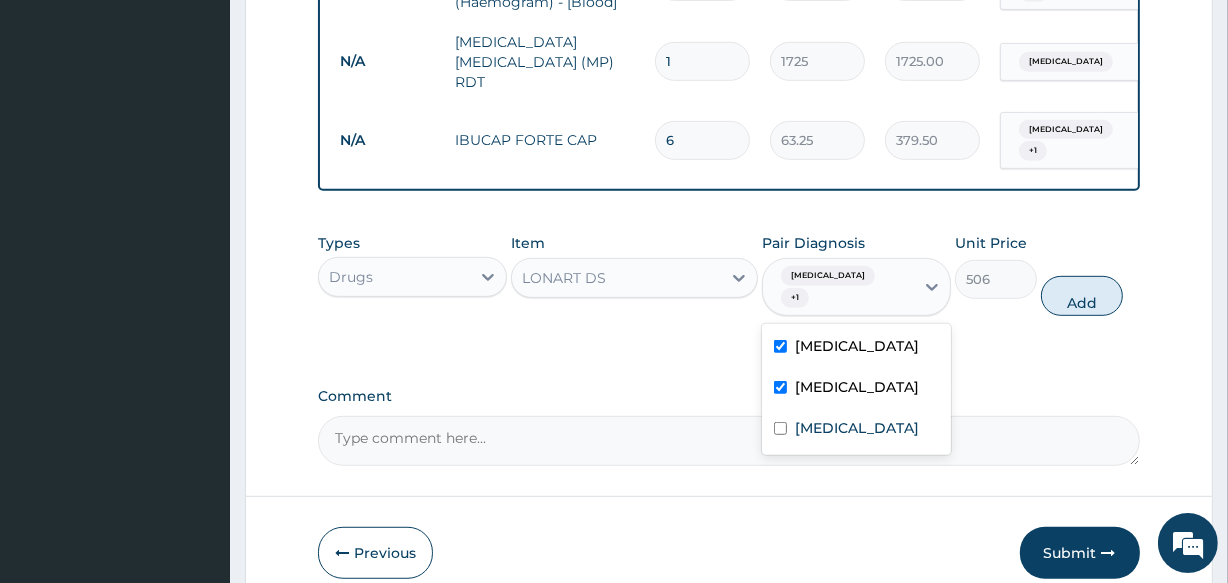 click on "Frontal sinusitis" at bounding box center [857, 346] 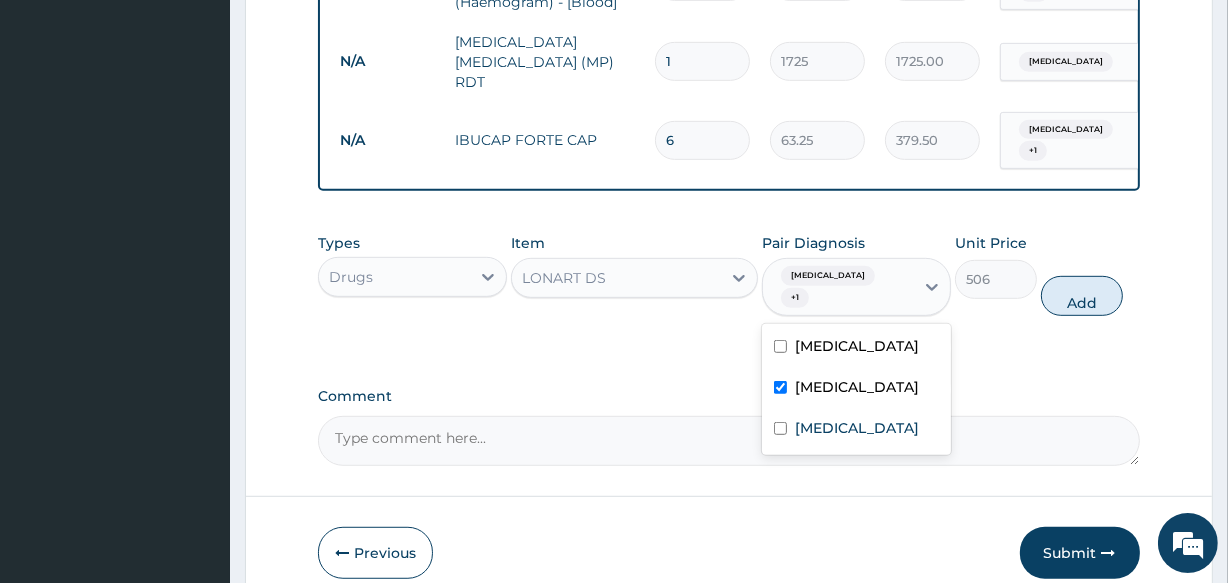 checkbox on "false" 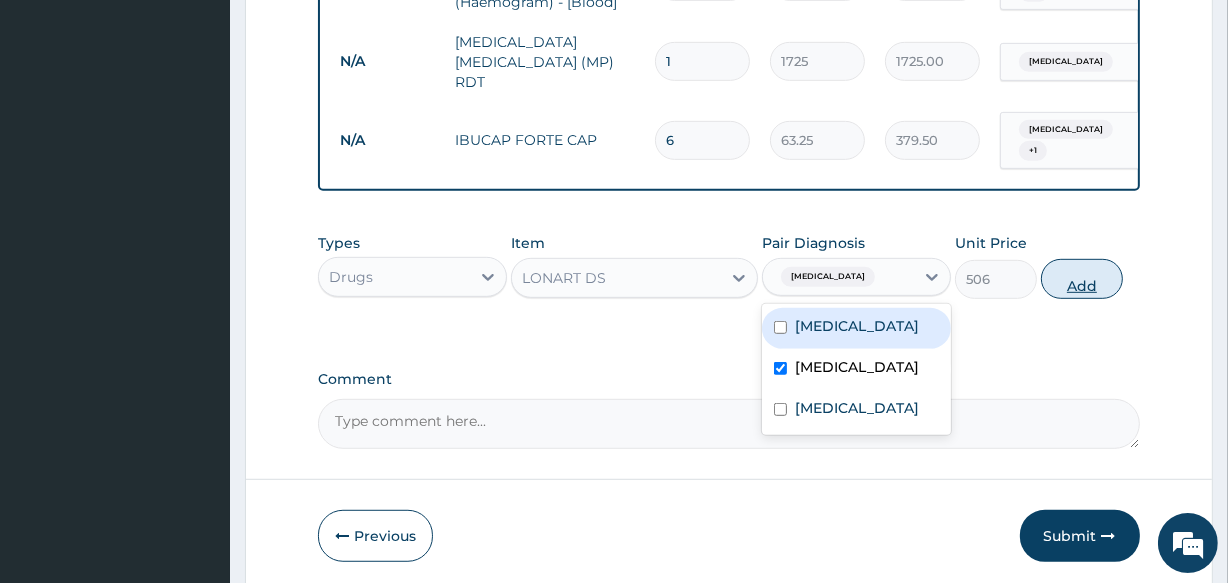 click on "Add" at bounding box center (1082, 279) 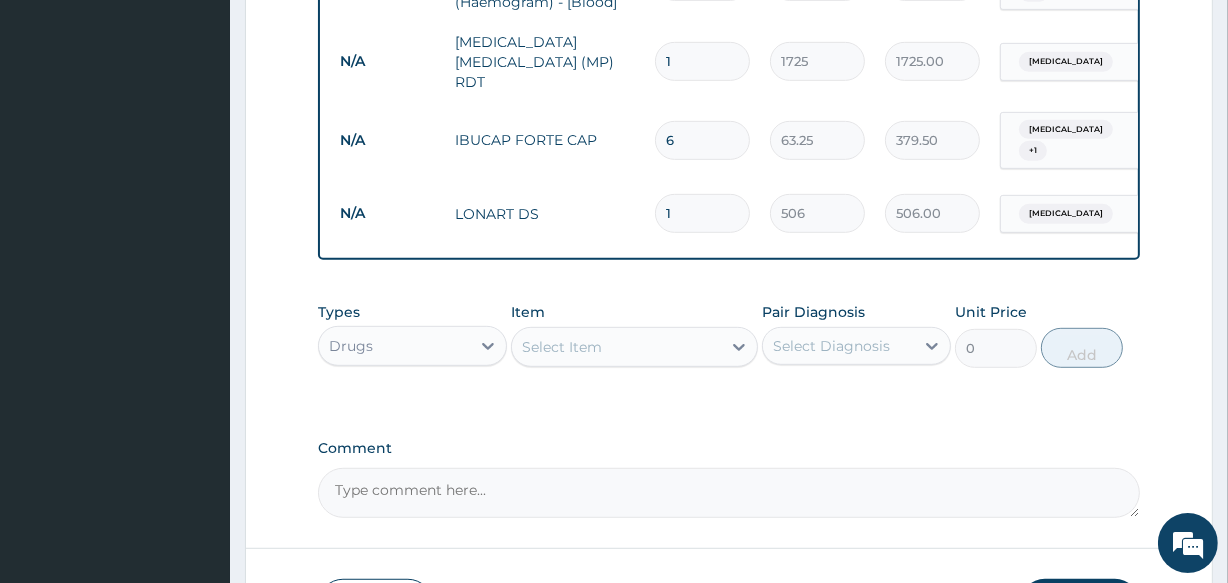 drag, startPoint x: 689, startPoint y: 178, endPoint x: 638, endPoint y: 187, distance: 51.78803 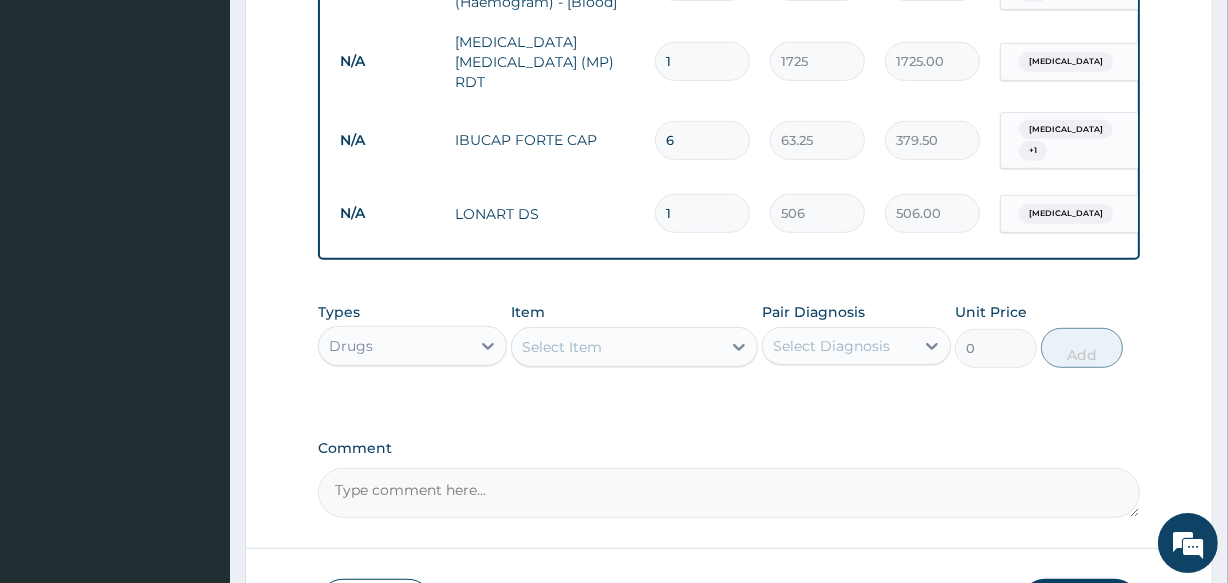 click on "N/A LONART DS 1 506 506.00 Falciparum malaria Delete" at bounding box center (820, 213) 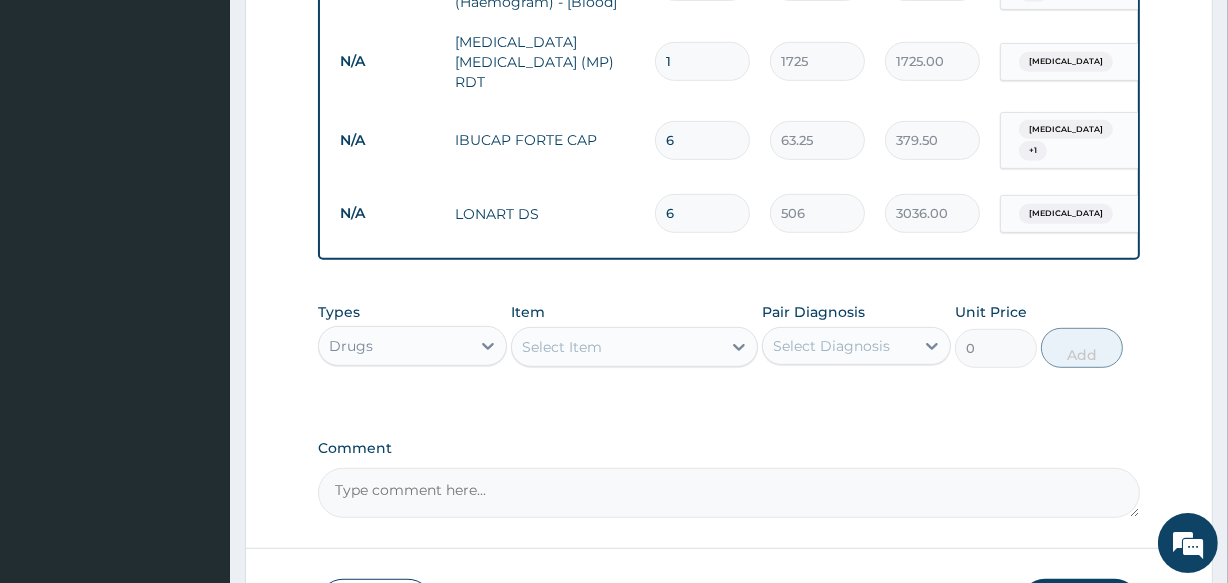 type on "6" 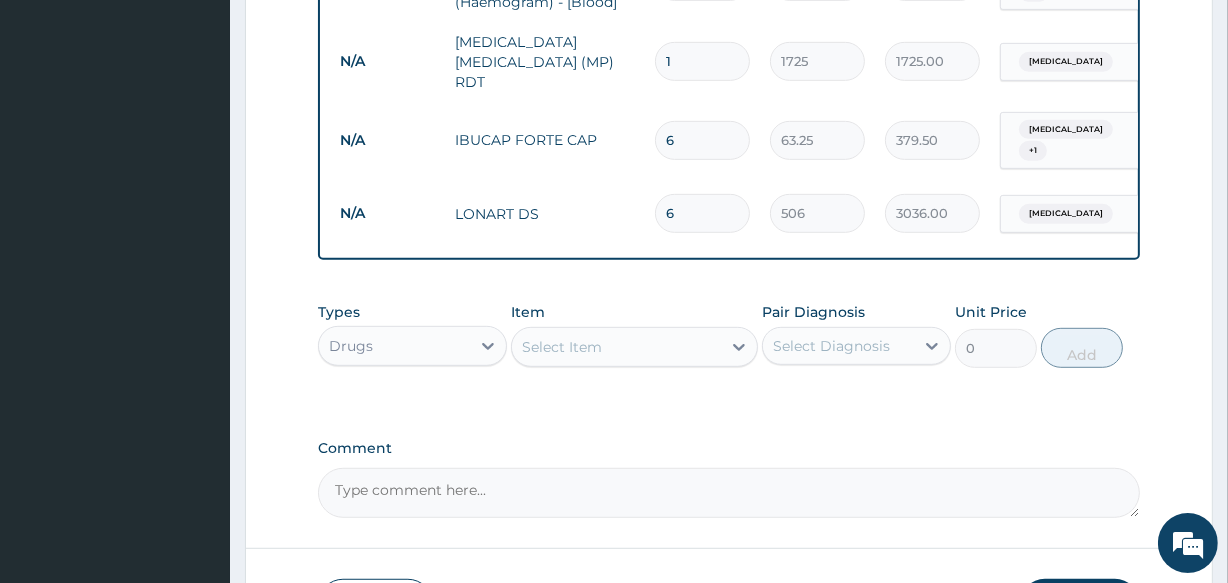 click on "Select Item" at bounding box center (616, 347) 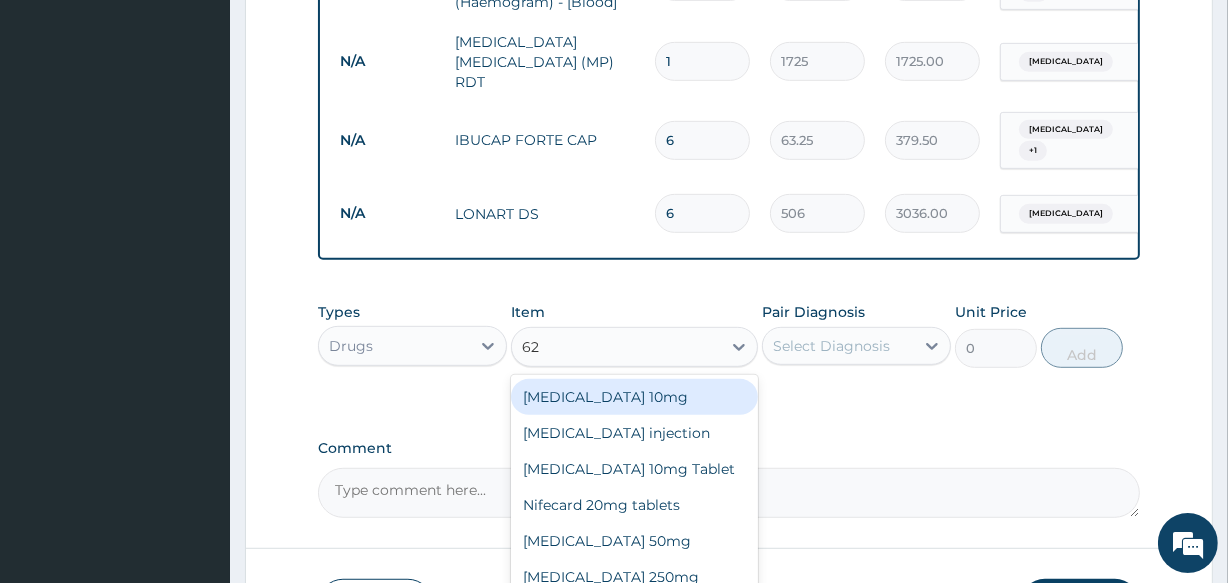 type on "625" 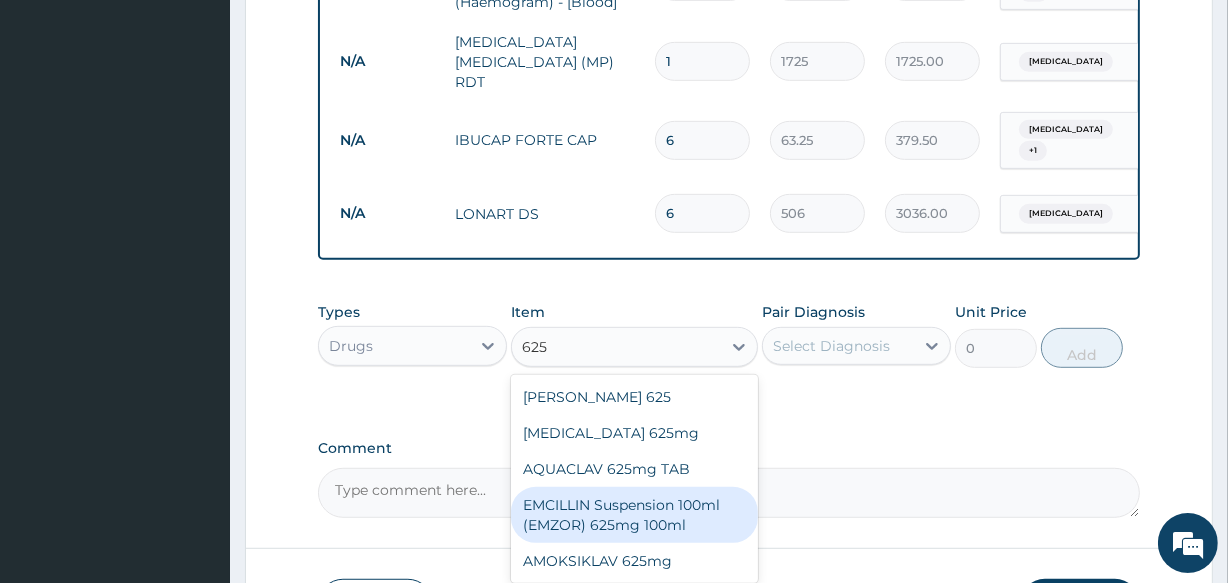 scroll, scrollTop: 1075, scrollLeft: 0, axis: vertical 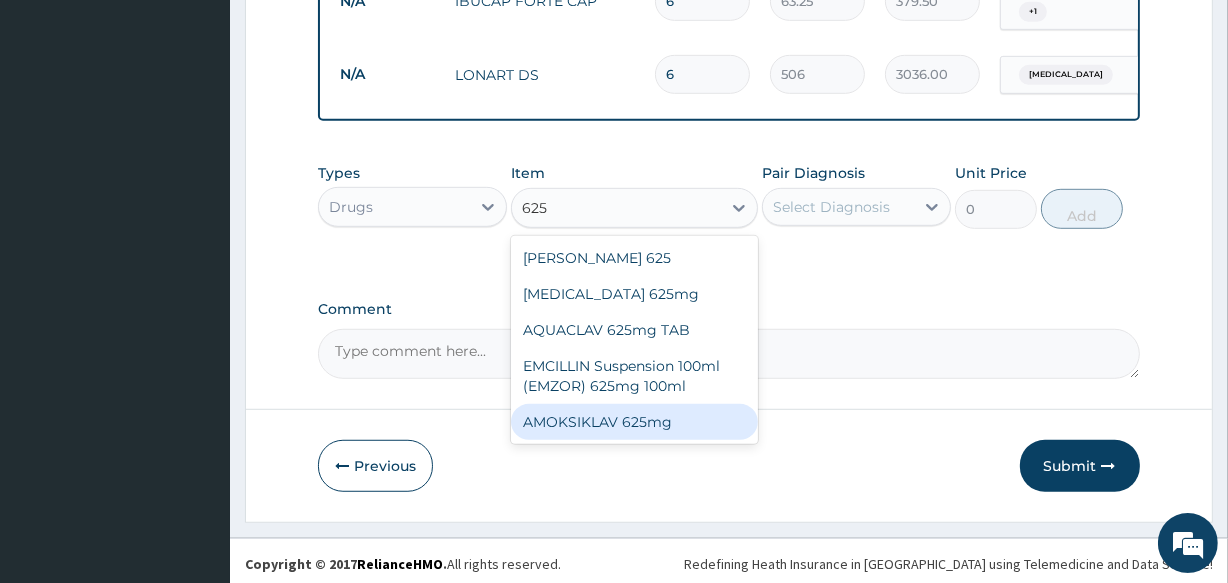 click on "AMOKSIKLAV 625mg" at bounding box center (634, 422) 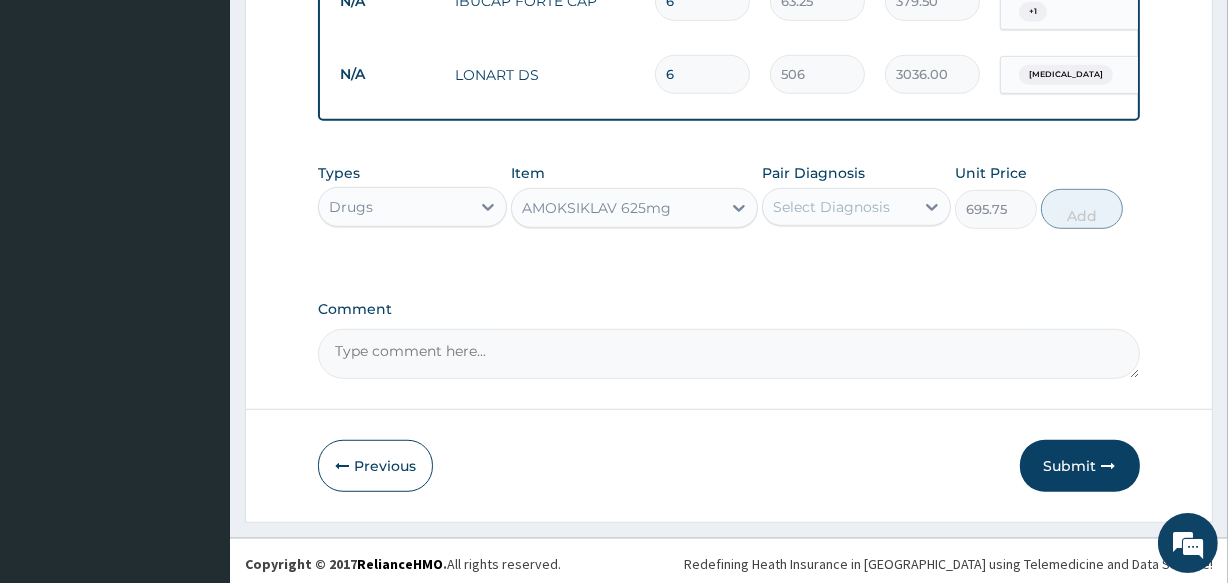 drag, startPoint x: 865, startPoint y: 183, endPoint x: 873, endPoint y: 211, distance: 29.12044 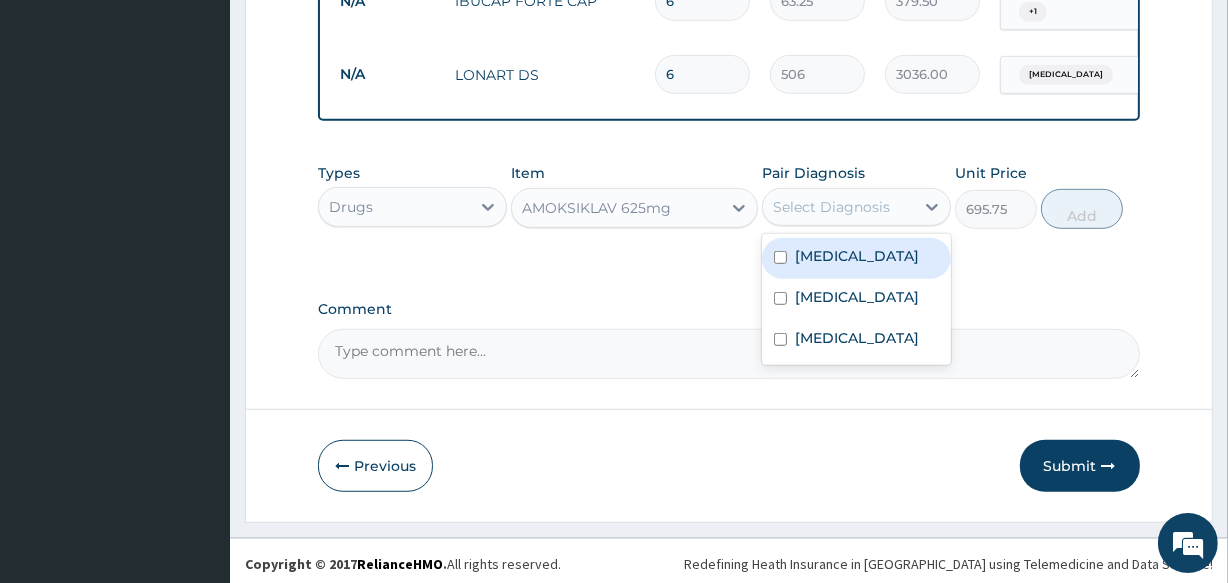 click on "Frontal sinusitis" at bounding box center [857, 256] 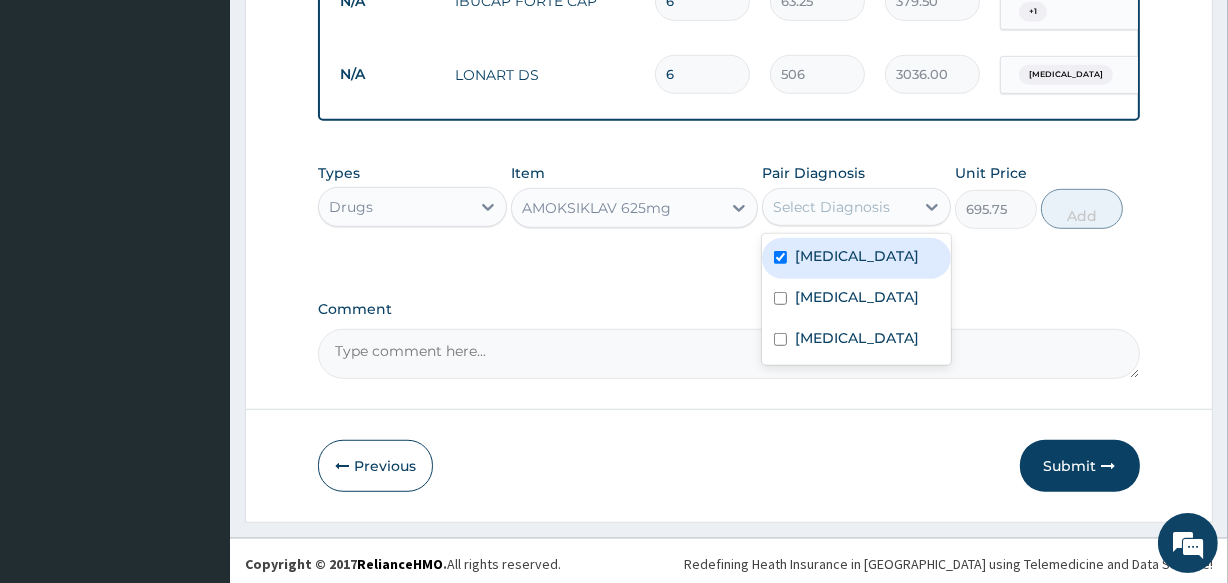 checkbox on "true" 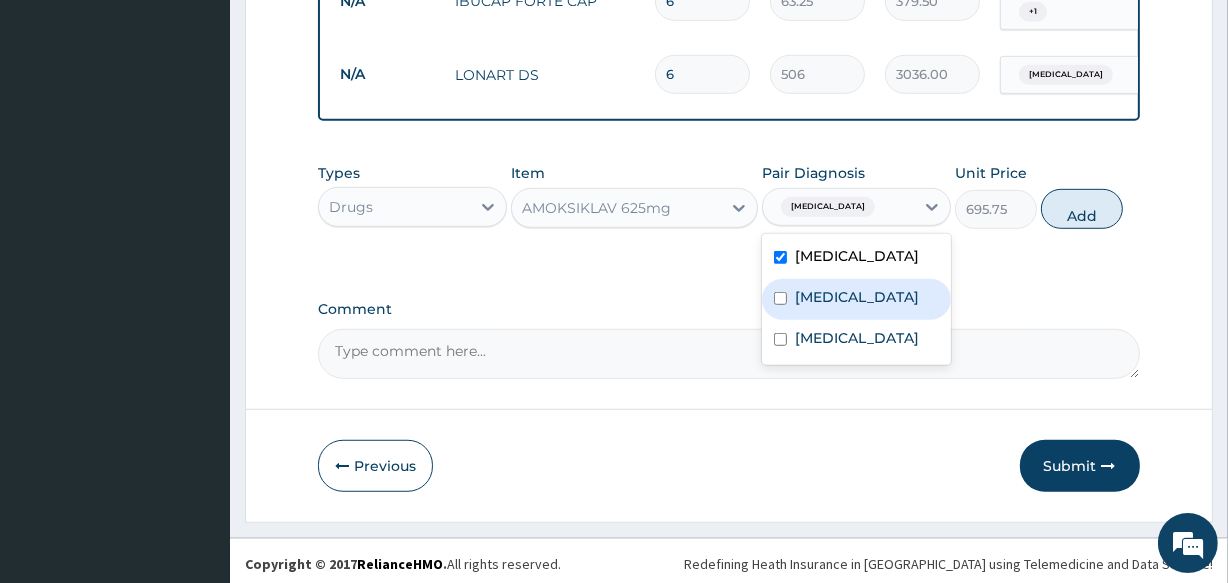 click on "Sepsis" at bounding box center [856, 340] 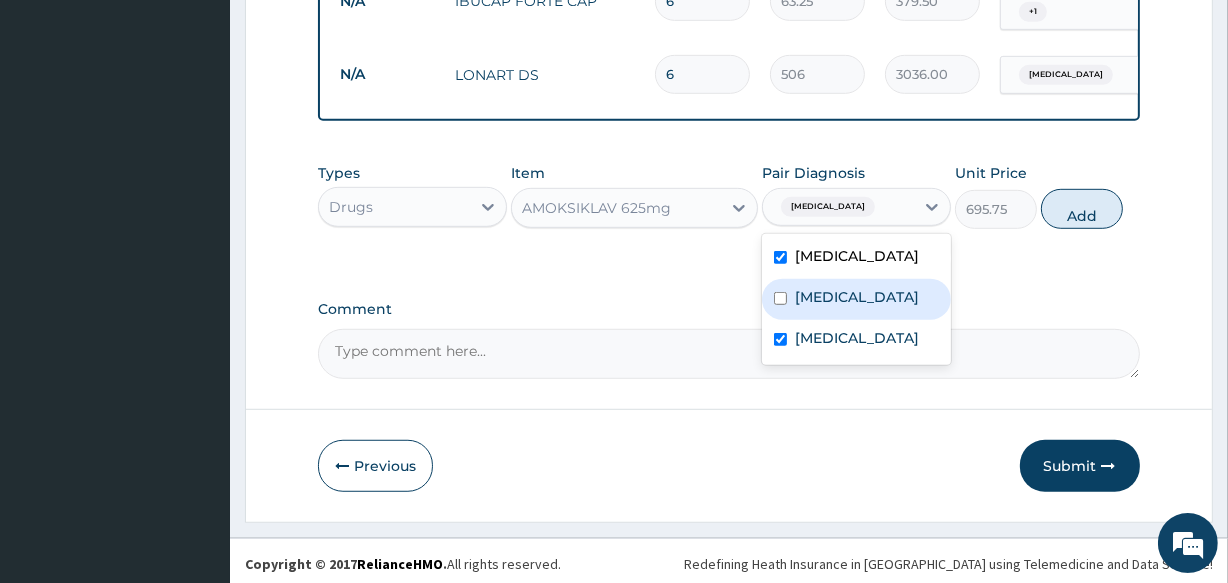 checkbox on "true" 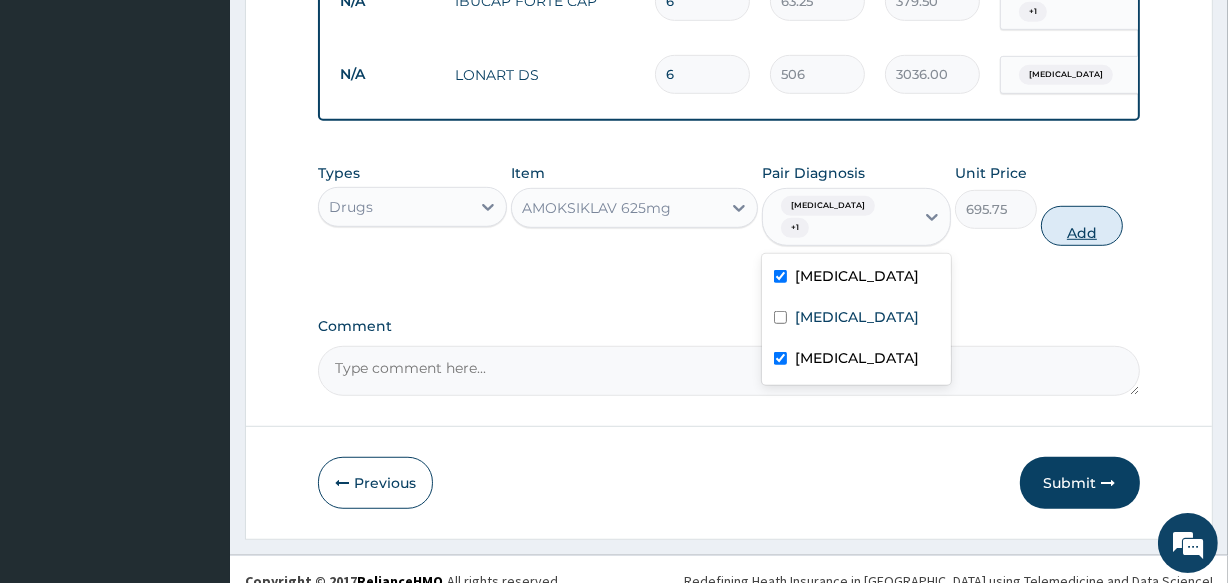 click on "Add" at bounding box center [1082, 226] 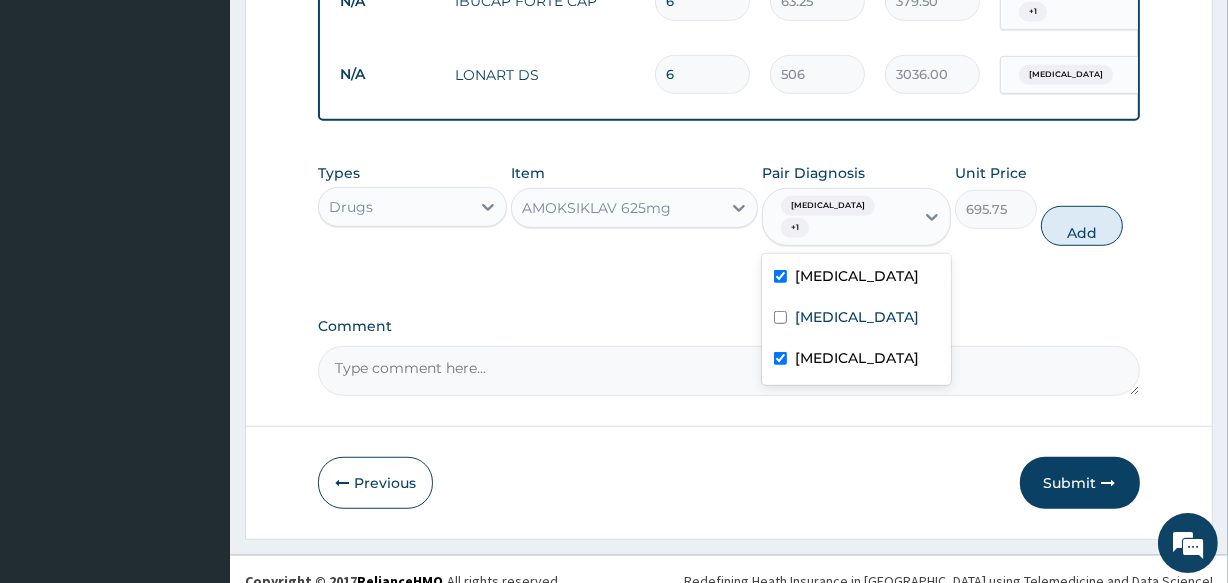 type on "0" 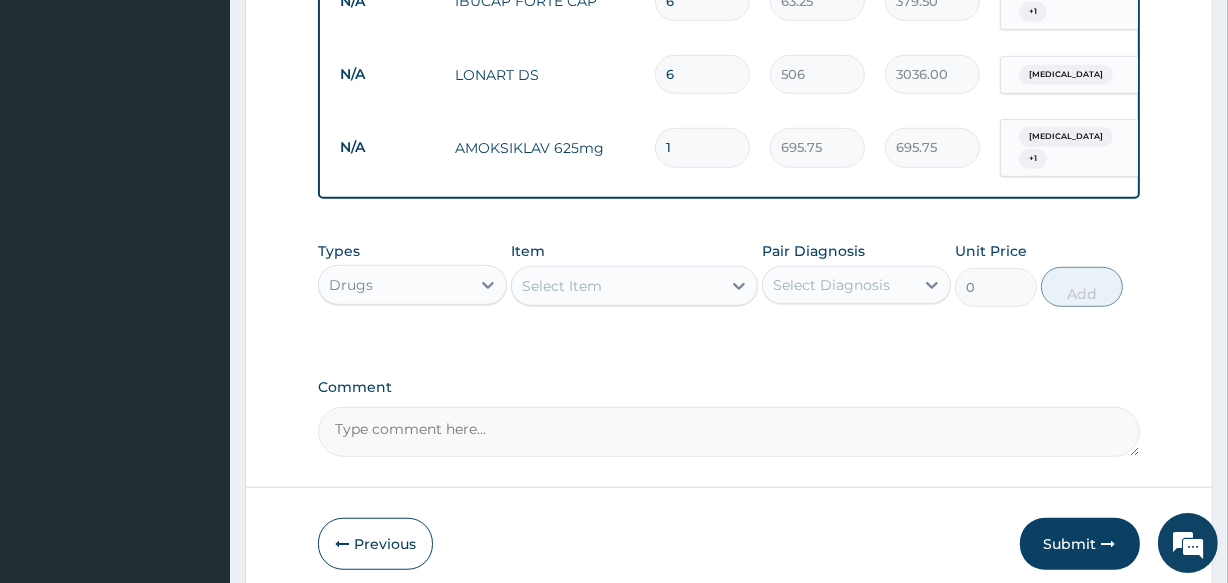 type on "10" 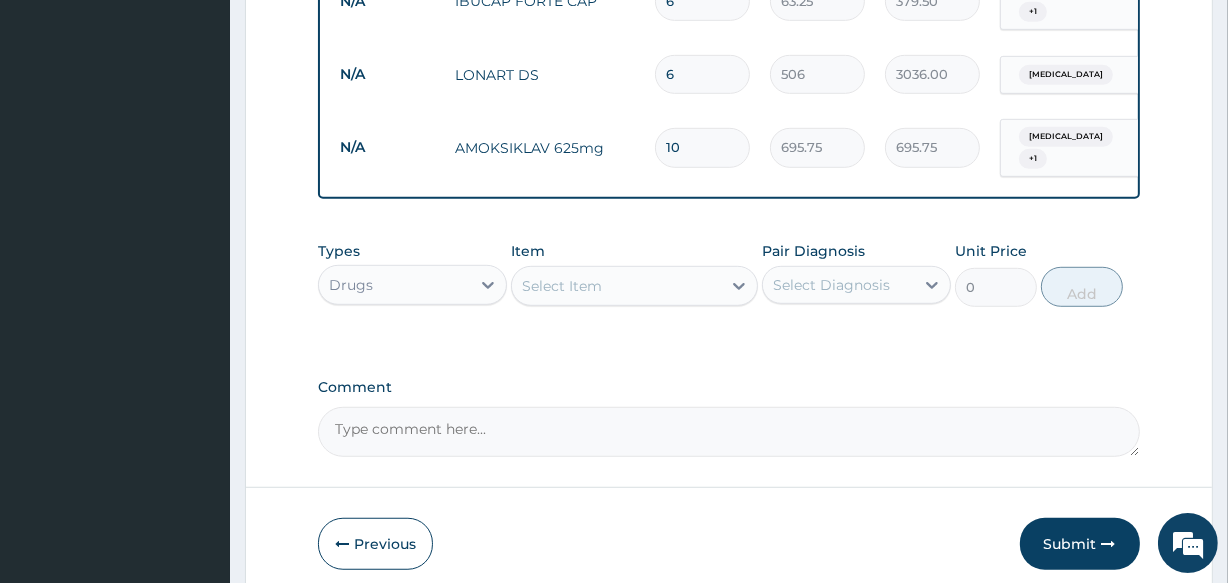 type on "6957.50" 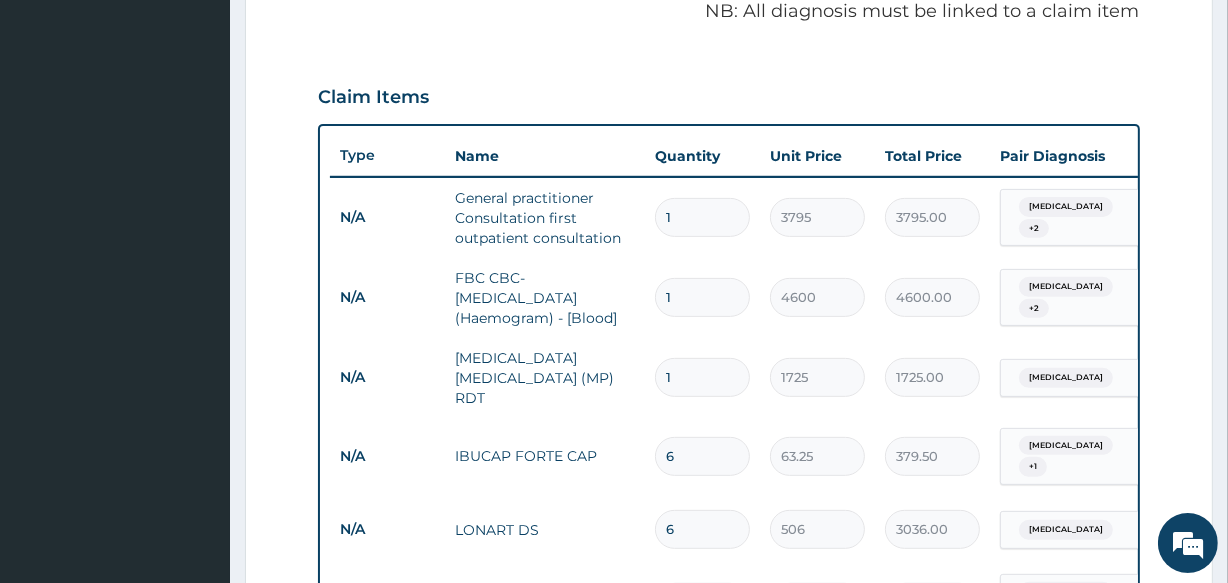 scroll, scrollTop: 711, scrollLeft: 0, axis: vertical 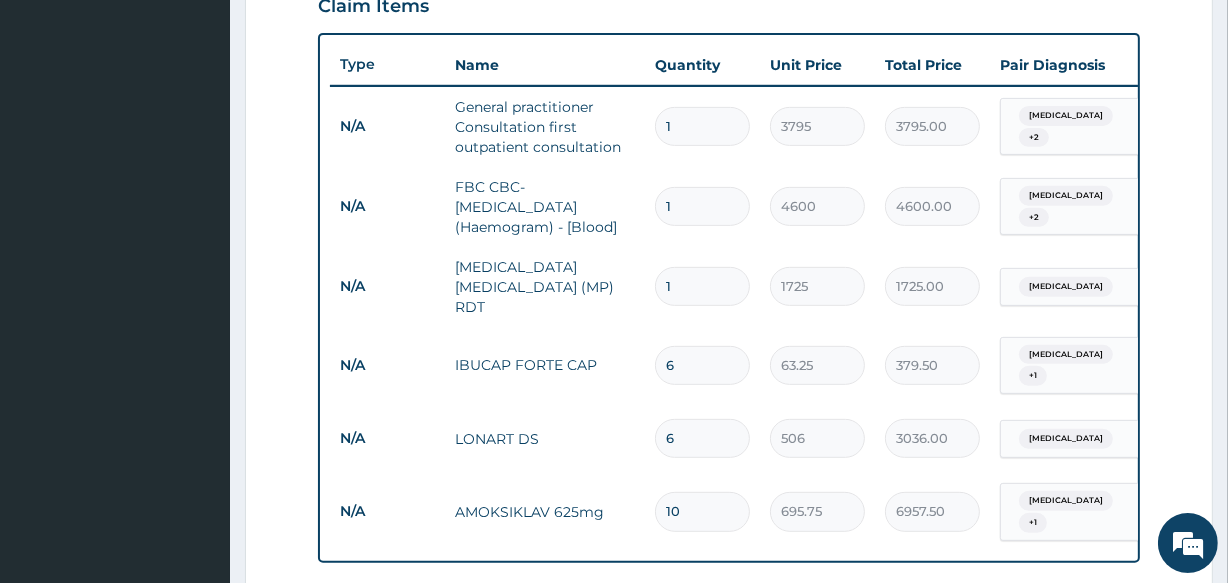 type on "10" 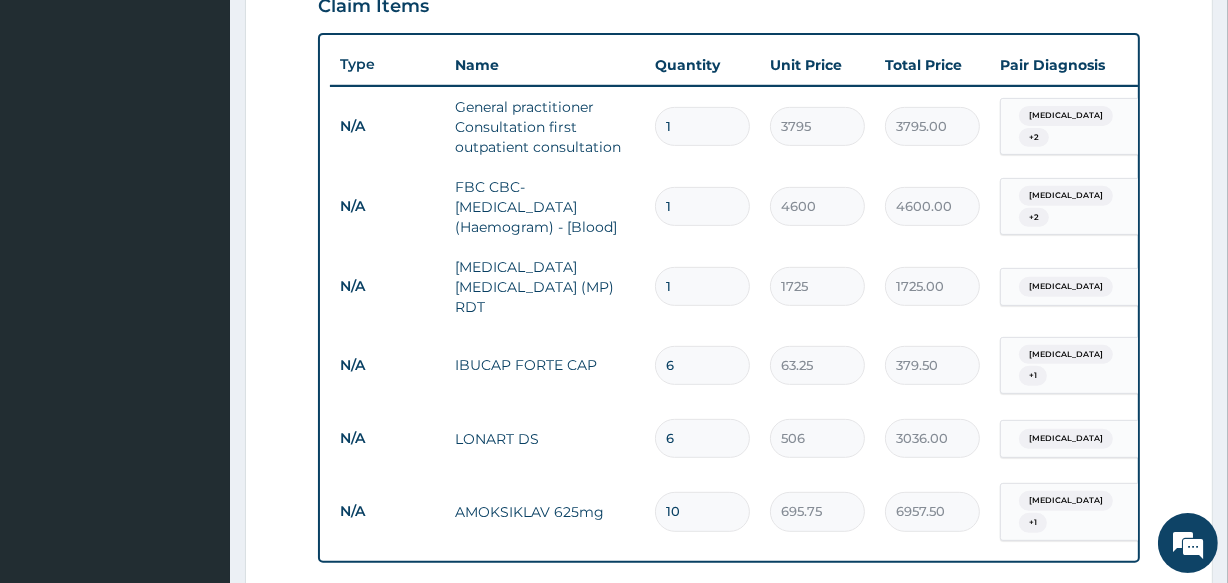 scroll, scrollTop: 984, scrollLeft: 0, axis: vertical 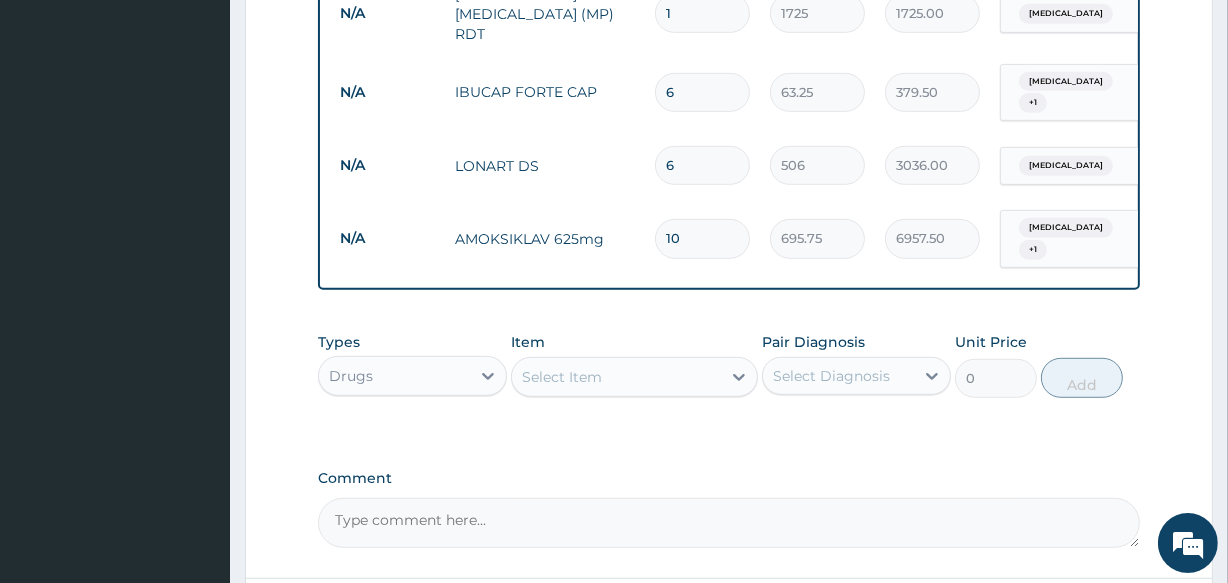 drag, startPoint x: 631, startPoint y: 337, endPoint x: 633, endPoint y: 350, distance: 13.152946 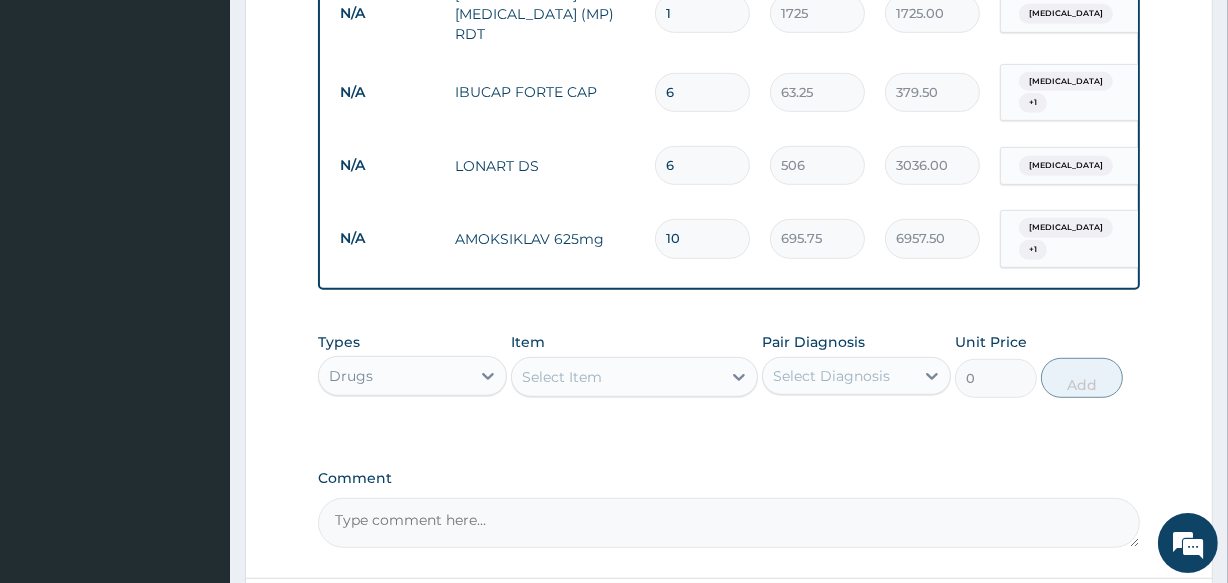 click on "Item Select Item" at bounding box center (634, 365) 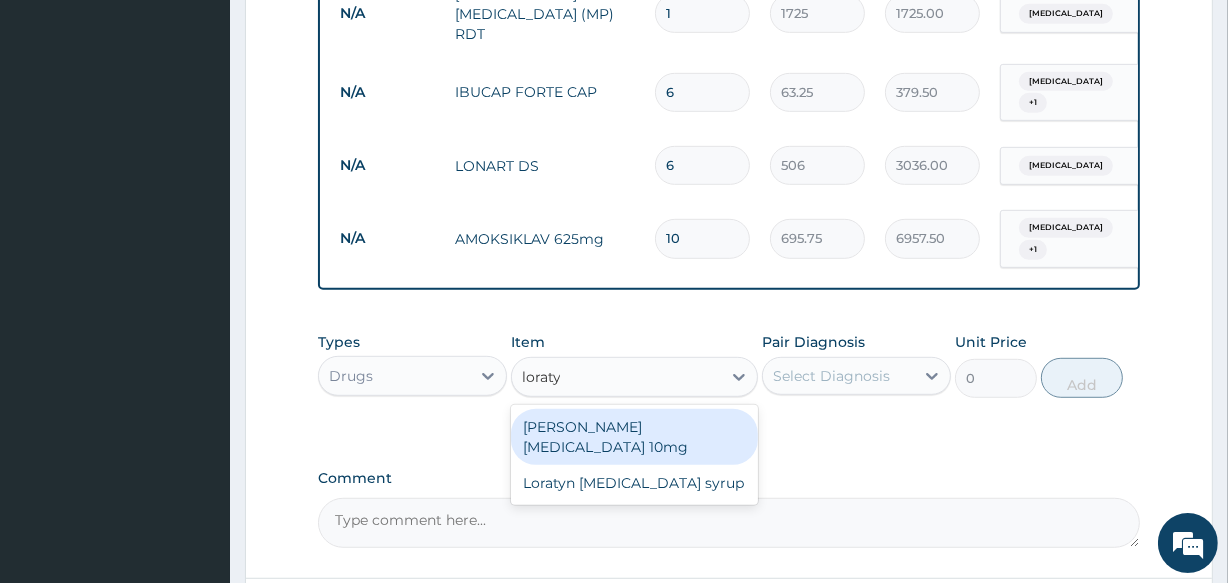 type on "loratyn" 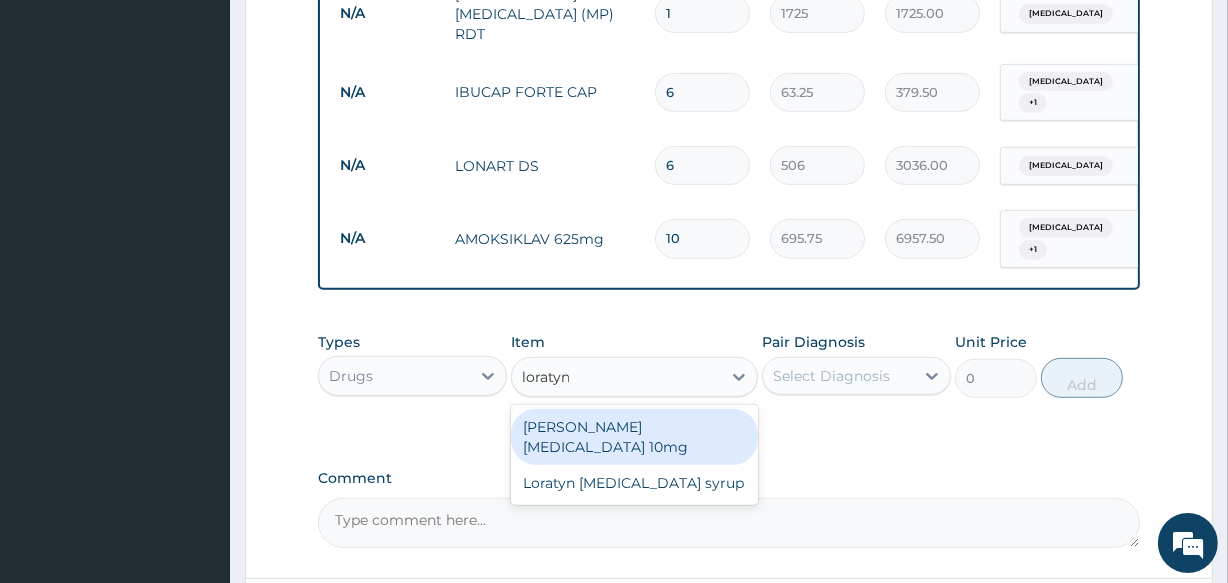 click on "Loratyn Loratadine 10mg" at bounding box center (634, 437) 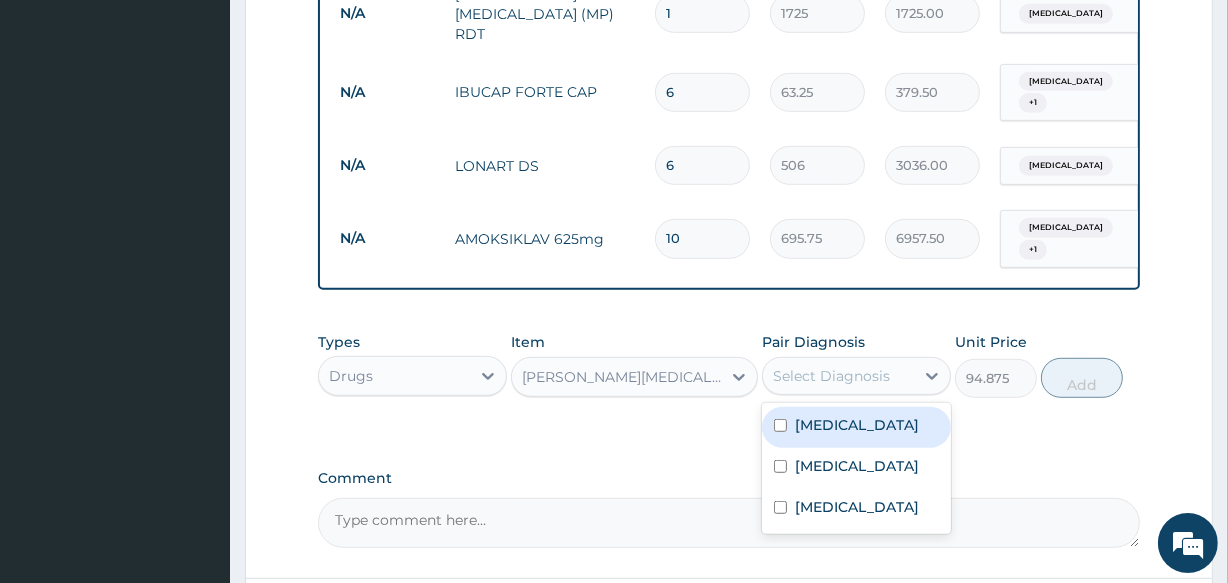 click on "Select Diagnosis" at bounding box center (838, 376) 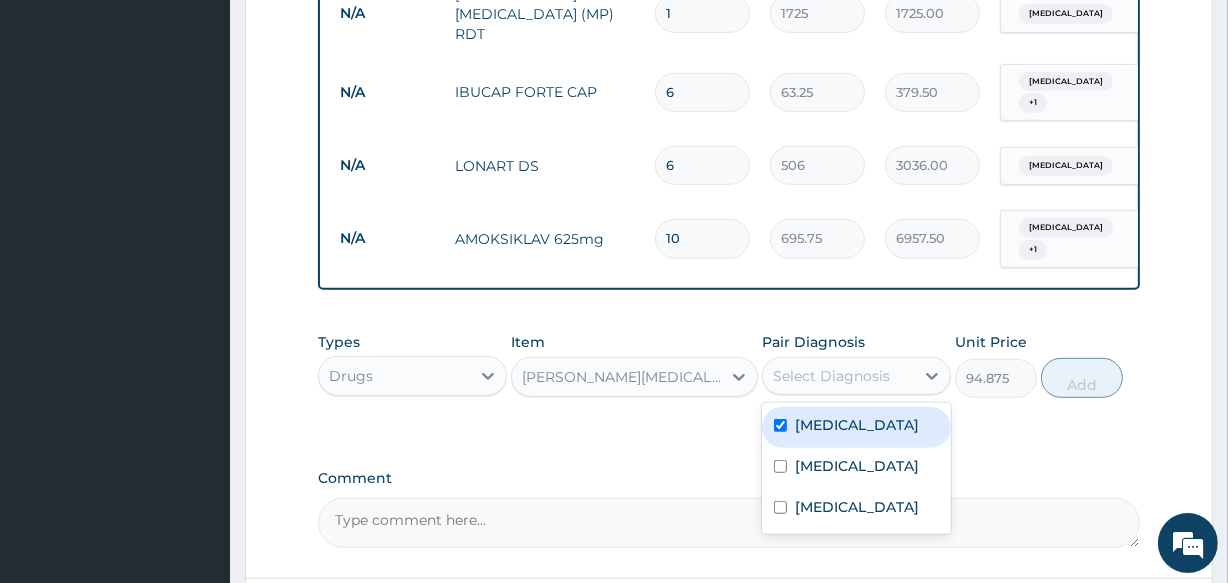 checkbox on "true" 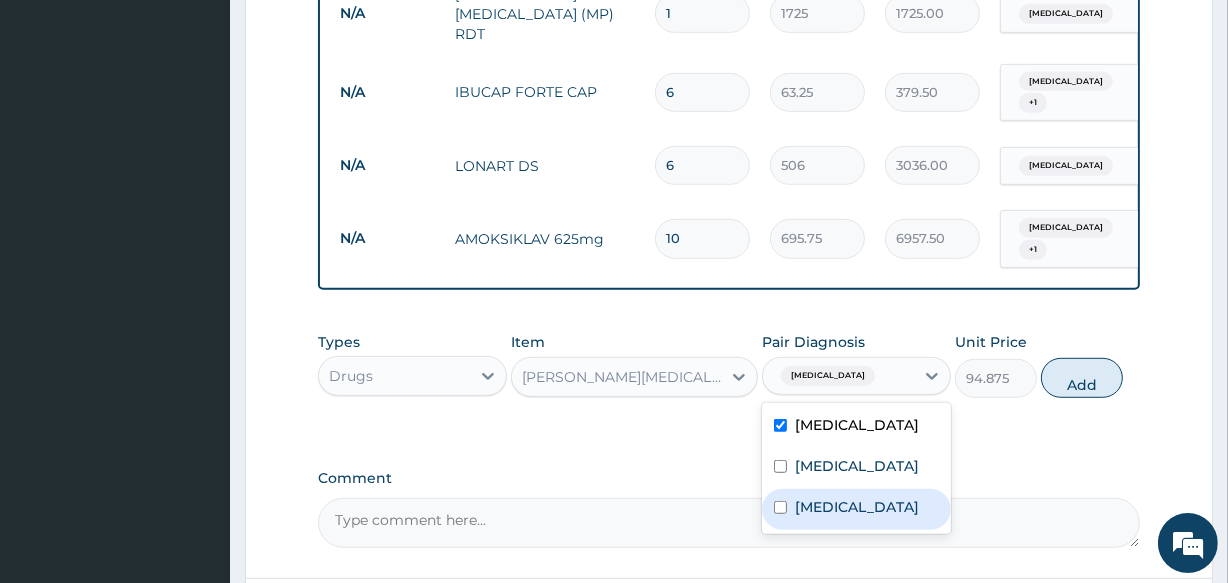 drag, startPoint x: 861, startPoint y: 485, endPoint x: 979, endPoint y: 428, distance: 131.04579 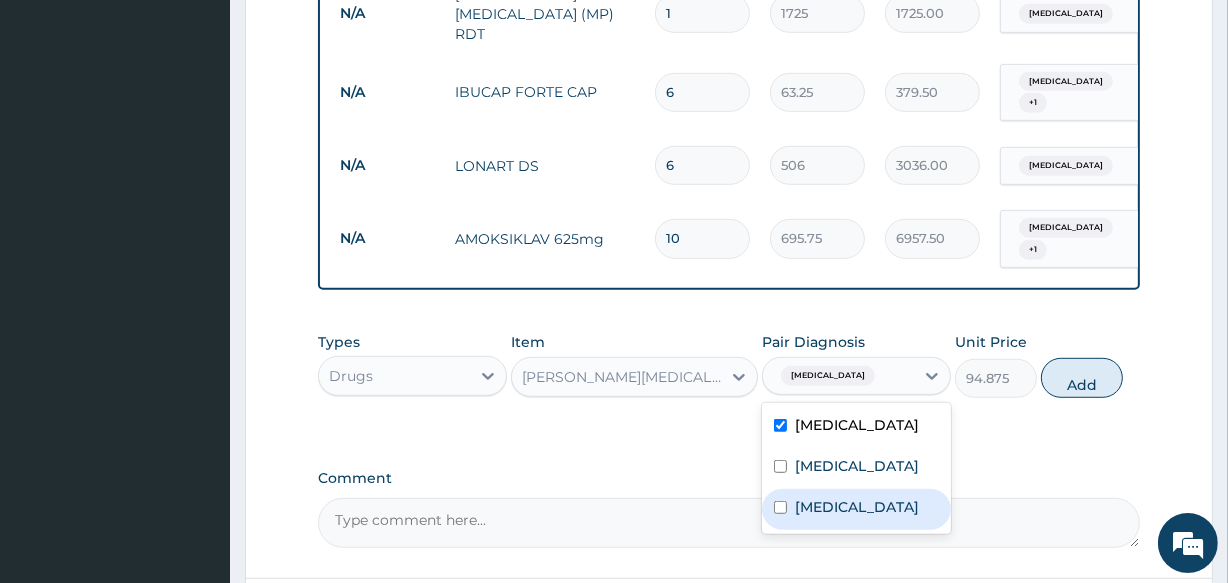 click on "Sepsis" at bounding box center (856, 509) 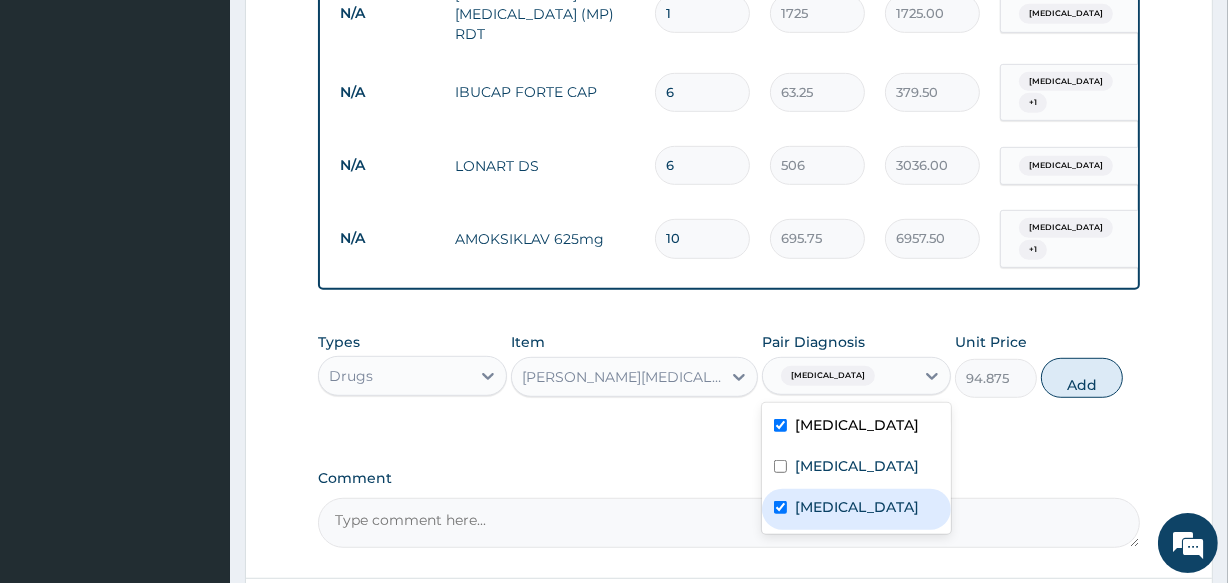 checkbox on "true" 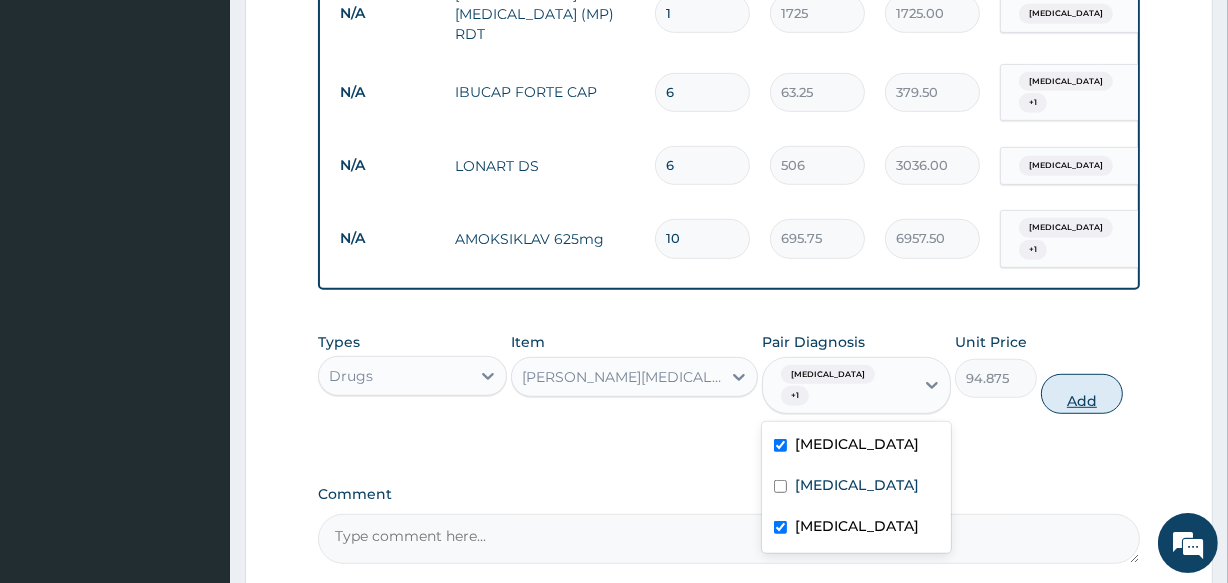 click on "Add" at bounding box center [1082, 394] 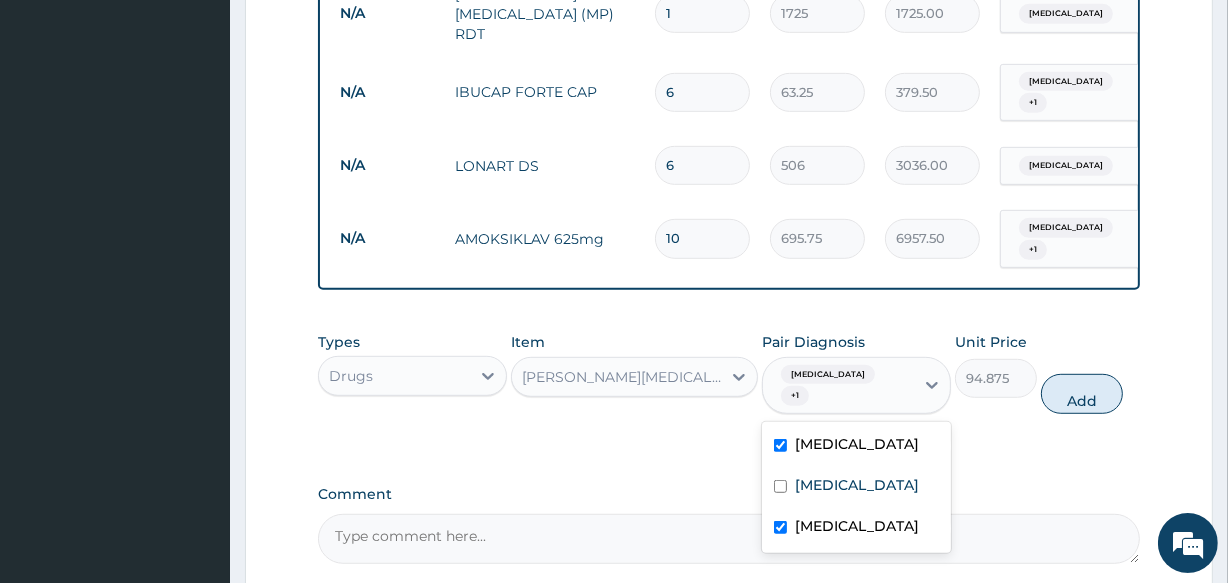 type on "0" 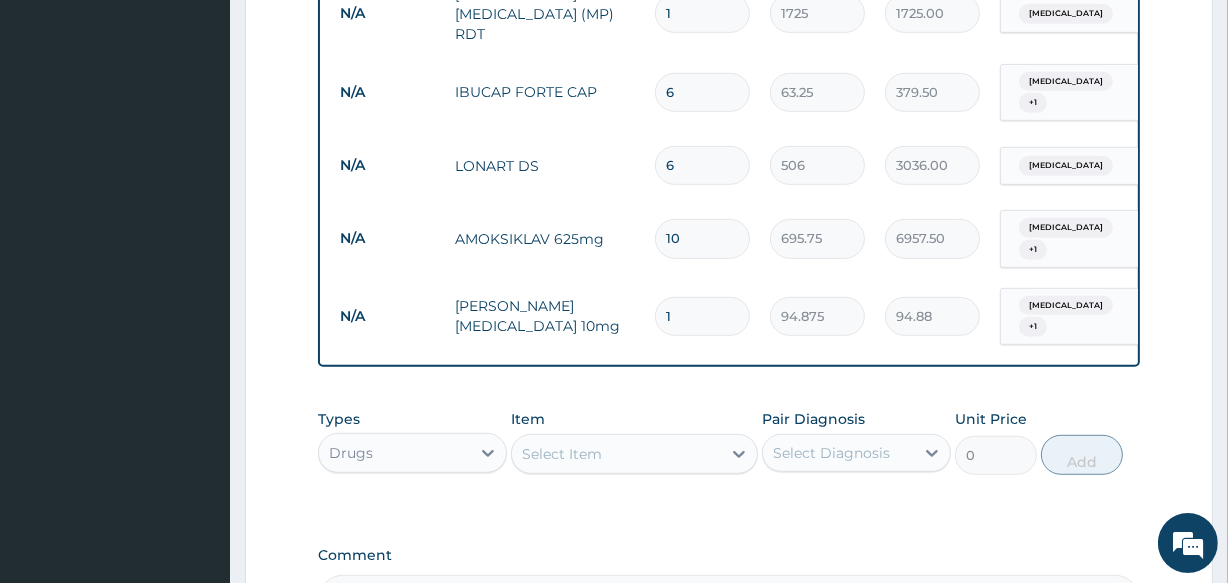 drag, startPoint x: 694, startPoint y: 279, endPoint x: 659, endPoint y: 279, distance: 35 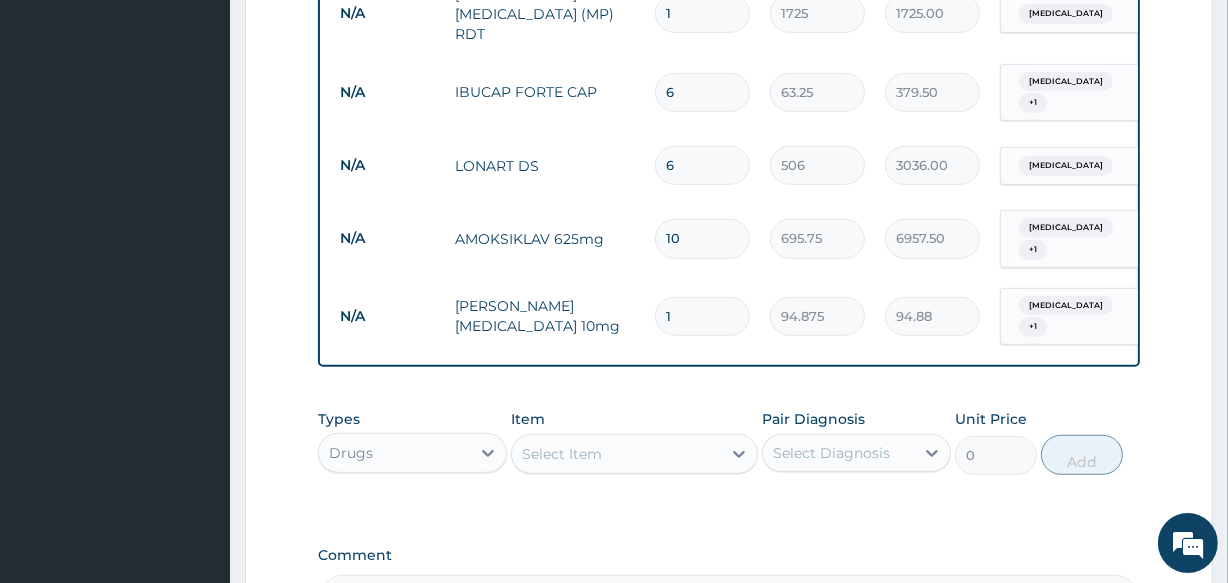 click on "1" at bounding box center [702, 316] 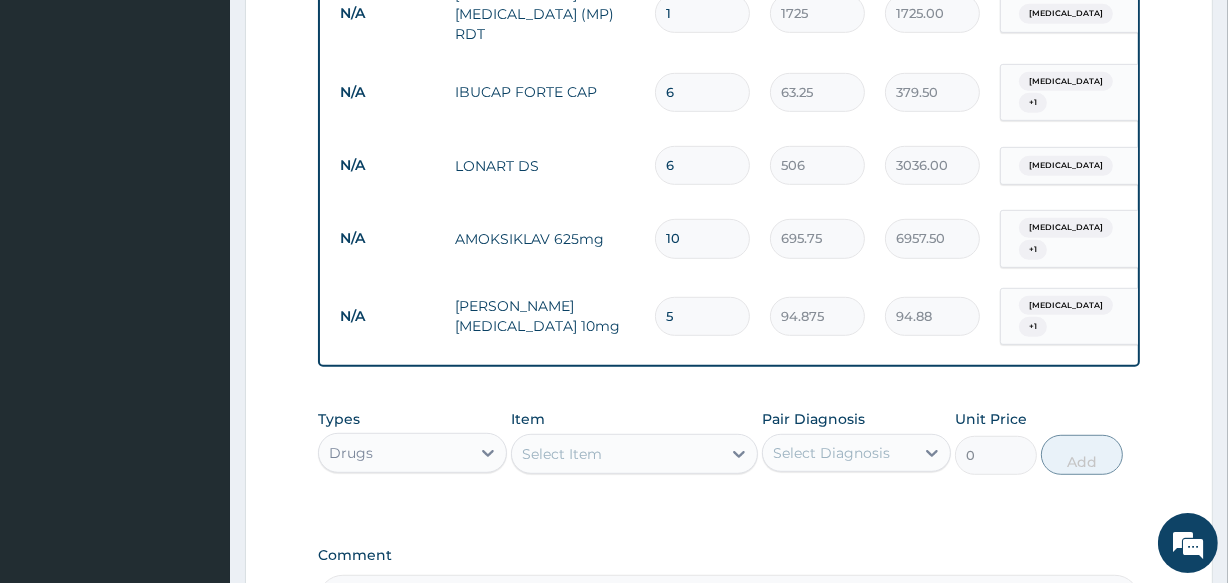 type on "474.38" 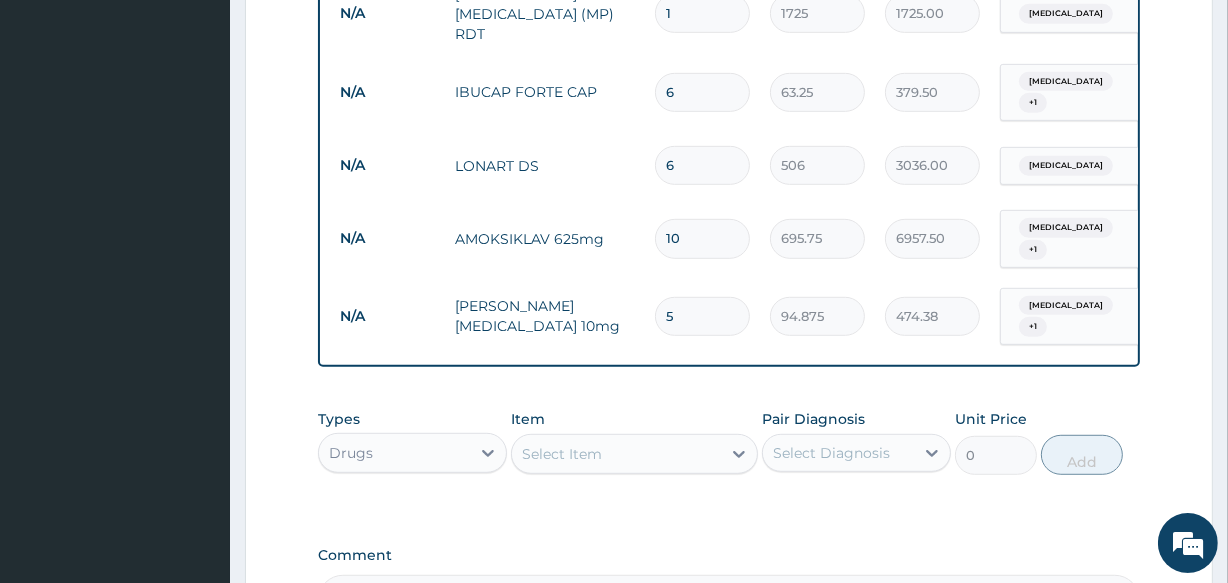 type on "5" 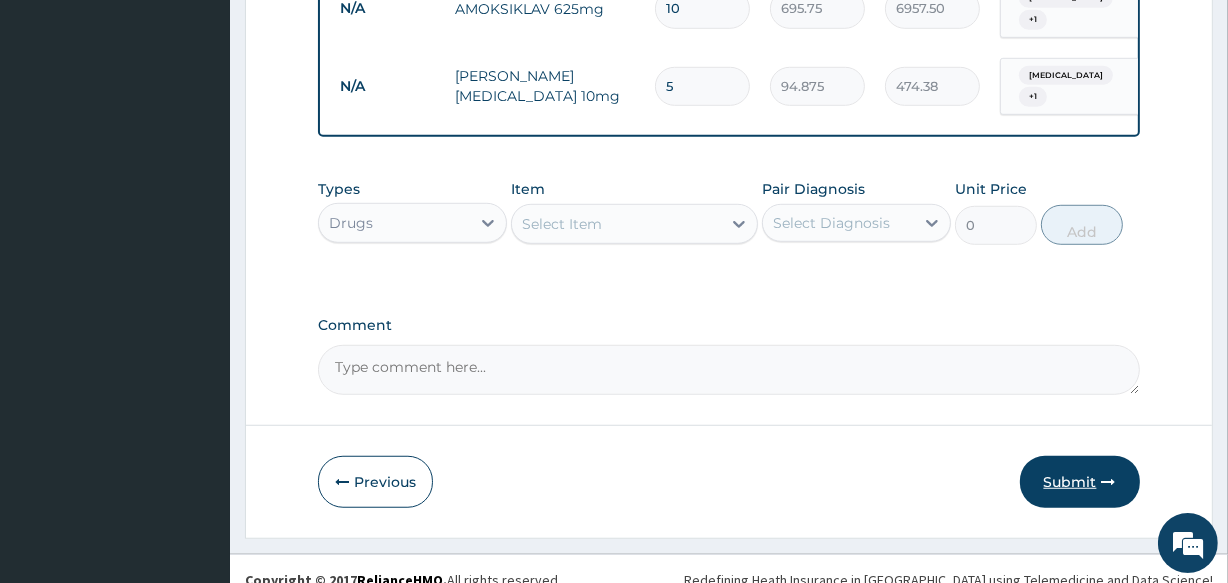 click on "Submit" at bounding box center [1080, 482] 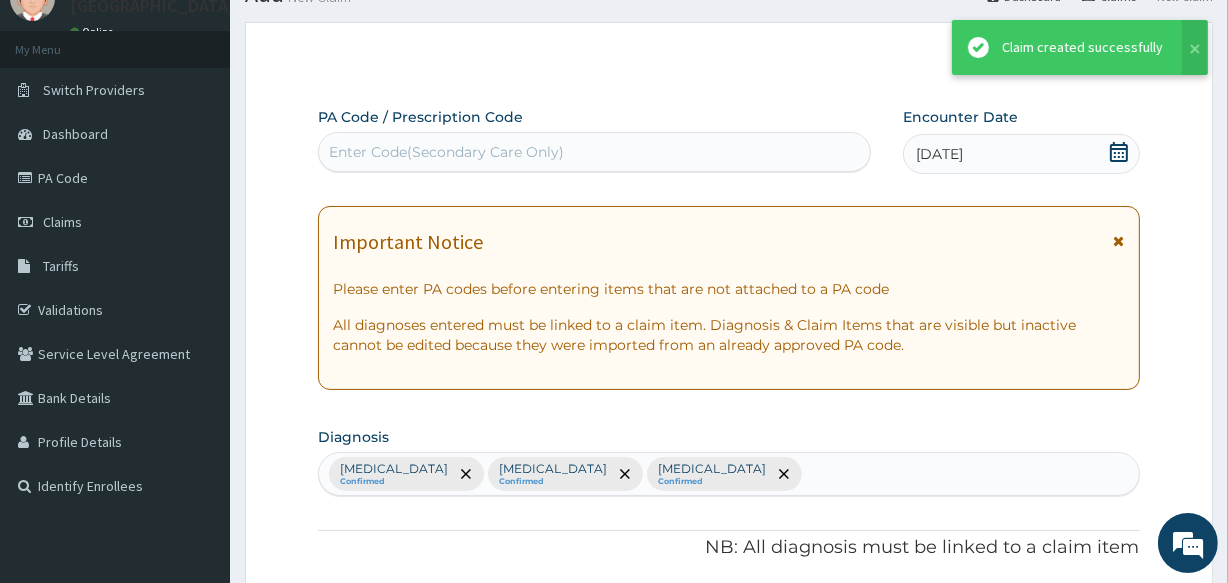 scroll, scrollTop: 1214, scrollLeft: 0, axis: vertical 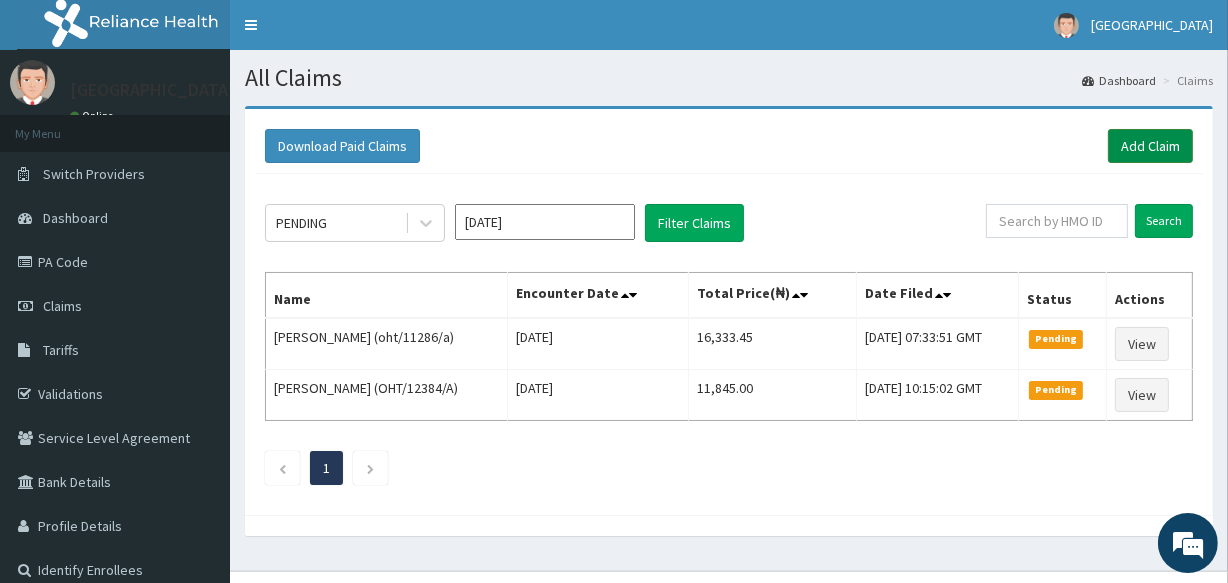 click on "Add Claim" at bounding box center (1150, 146) 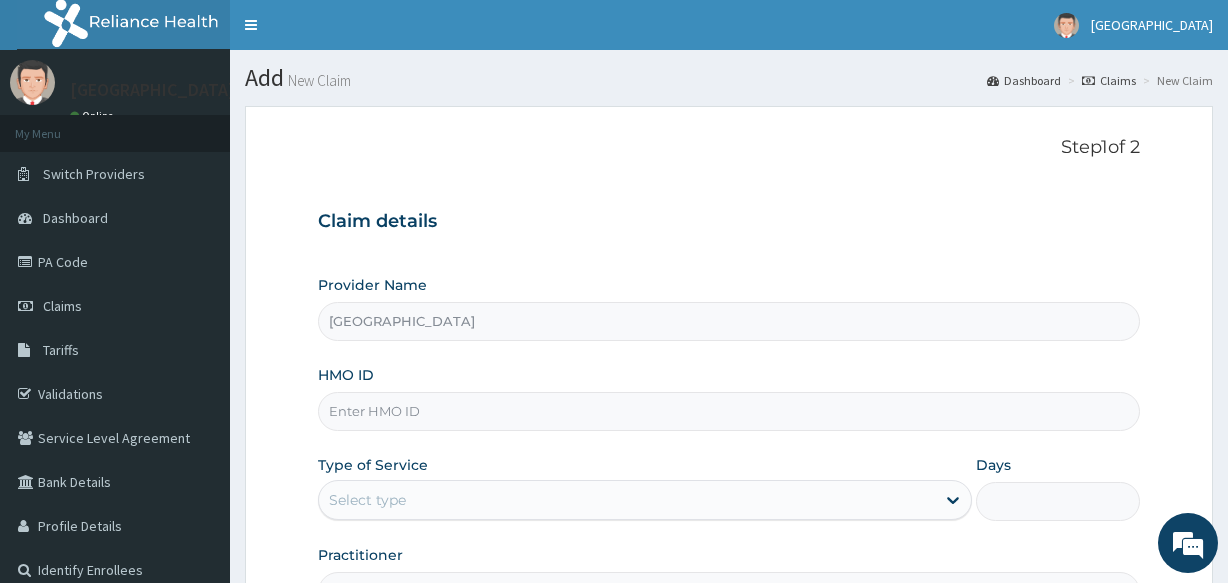 scroll, scrollTop: 0, scrollLeft: 0, axis: both 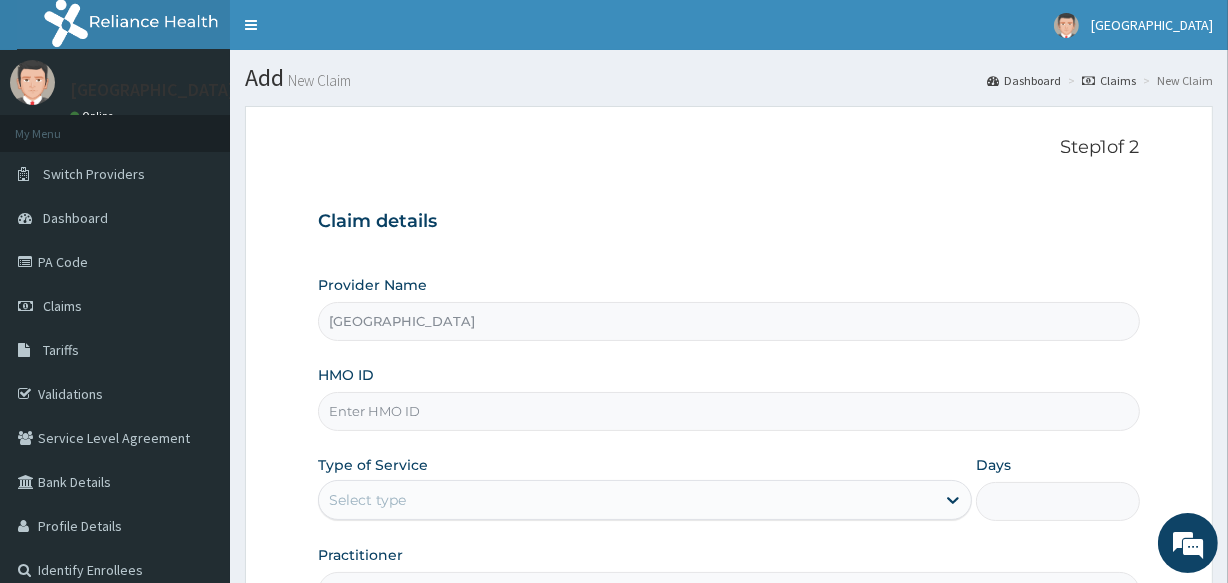 click on "HMO ID" at bounding box center (728, 411) 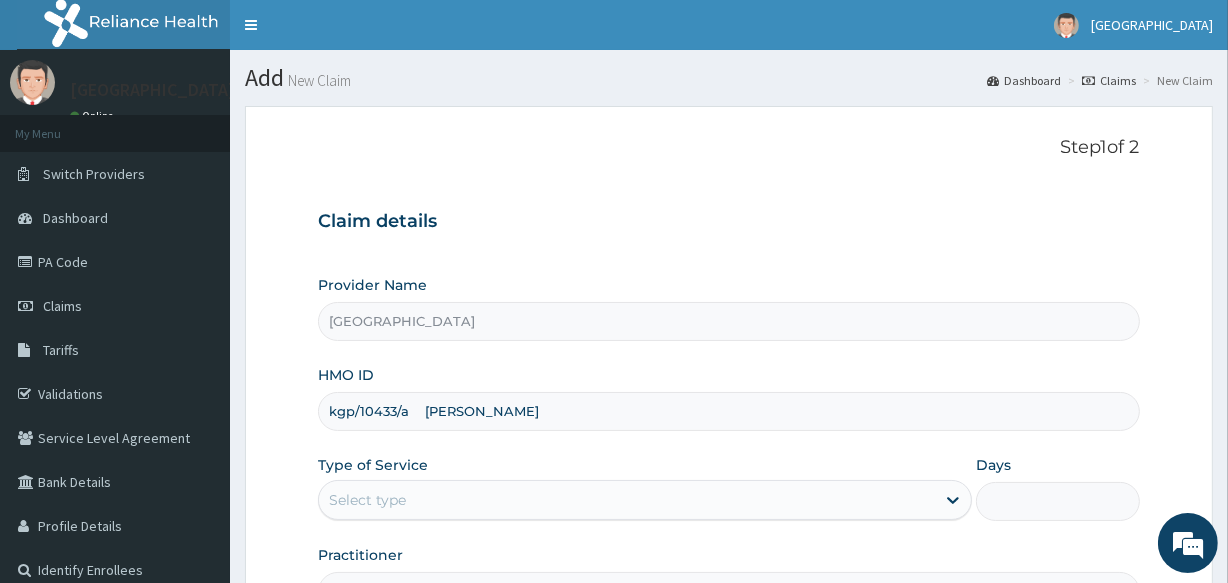 drag, startPoint x: 419, startPoint y: 410, endPoint x: 567, endPoint y: 420, distance: 148.33745 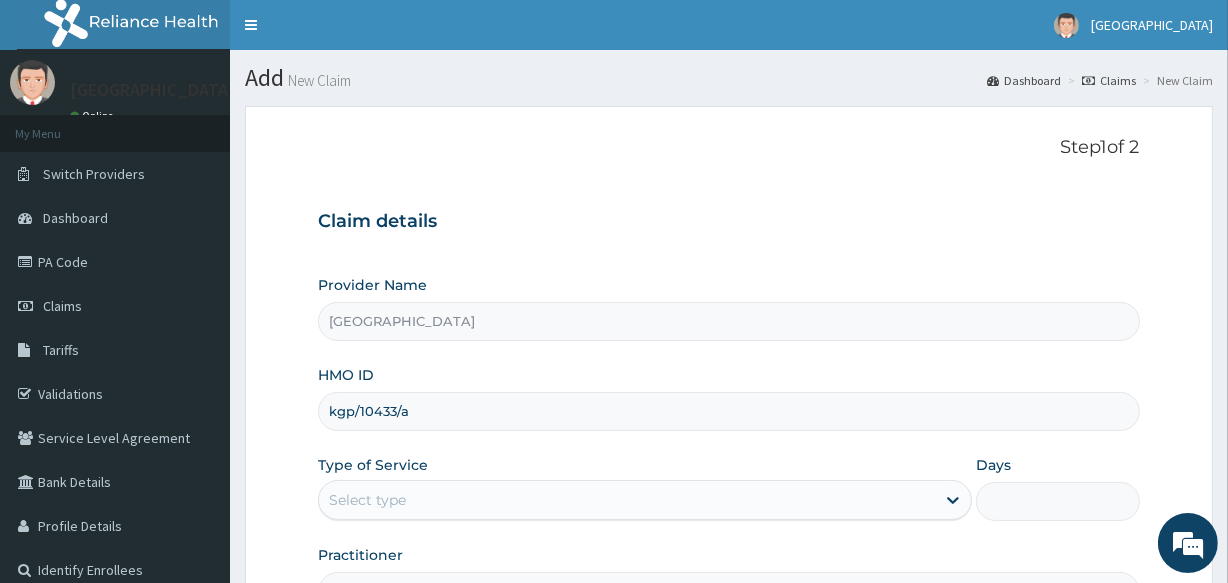 click on "kgp/10433/a" at bounding box center (728, 411) 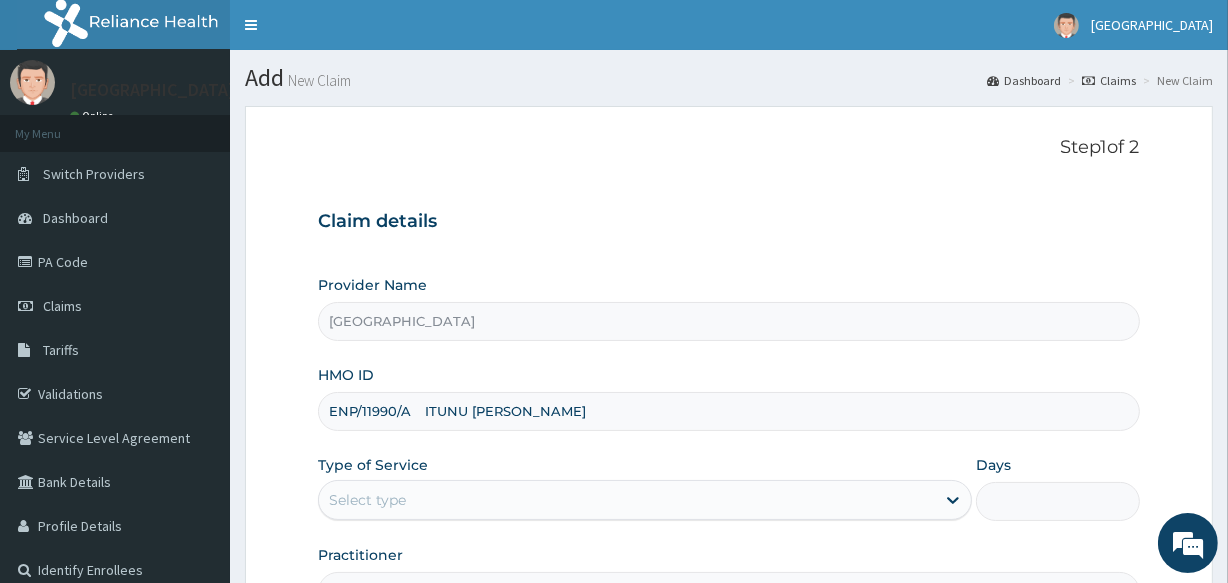scroll, scrollTop: 181, scrollLeft: 0, axis: vertical 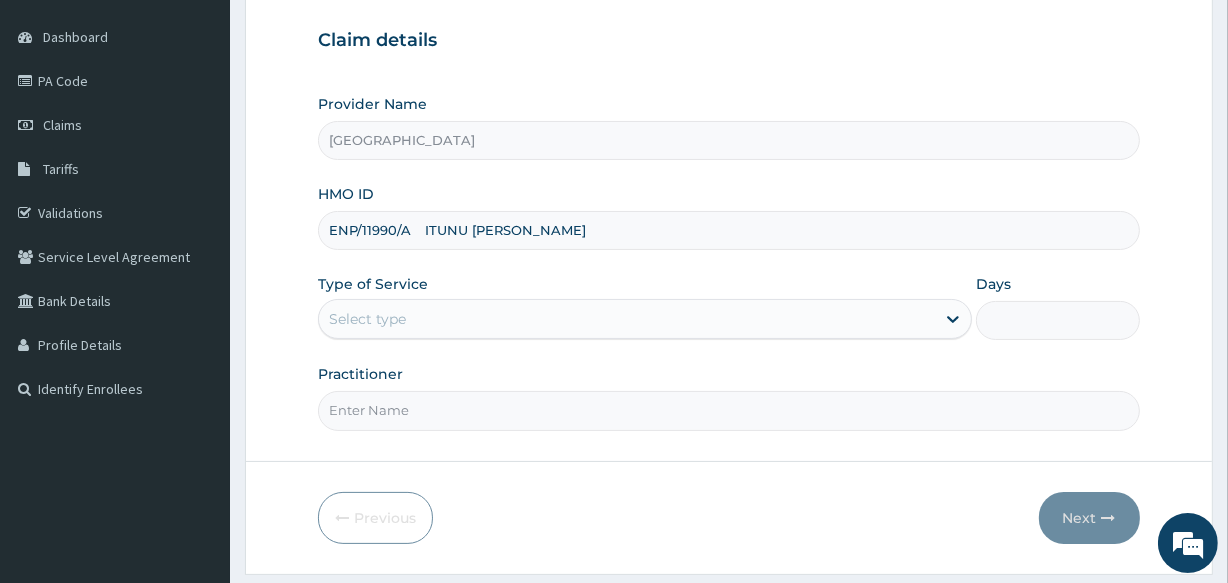 drag, startPoint x: 414, startPoint y: 231, endPoint x: 626, endPoint y: 231, distance: 212 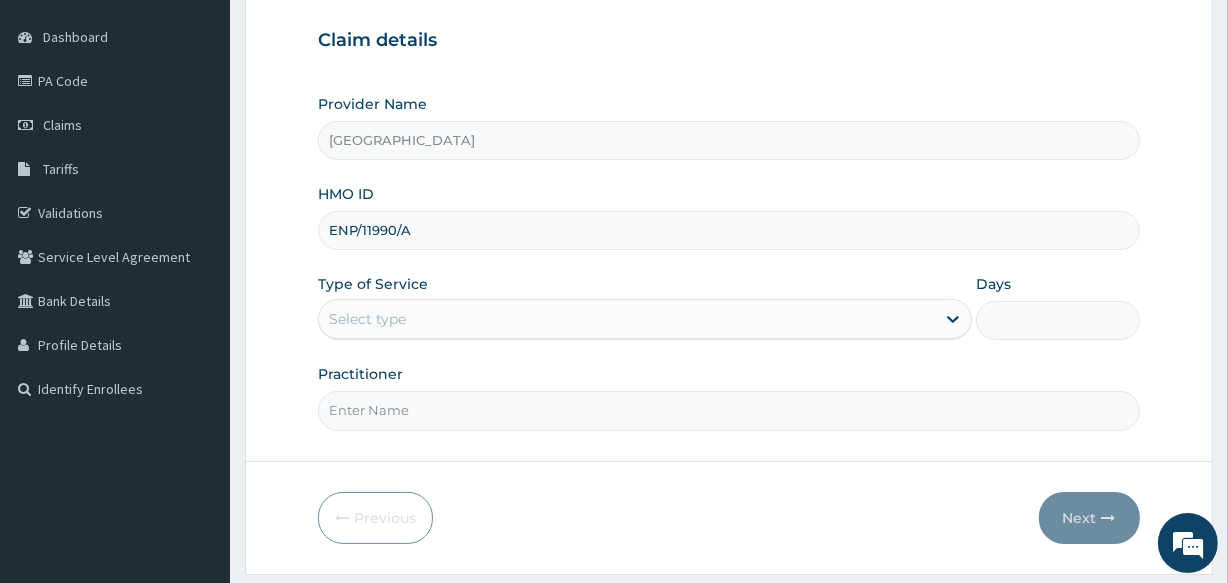 type on "ENP/11990/A" 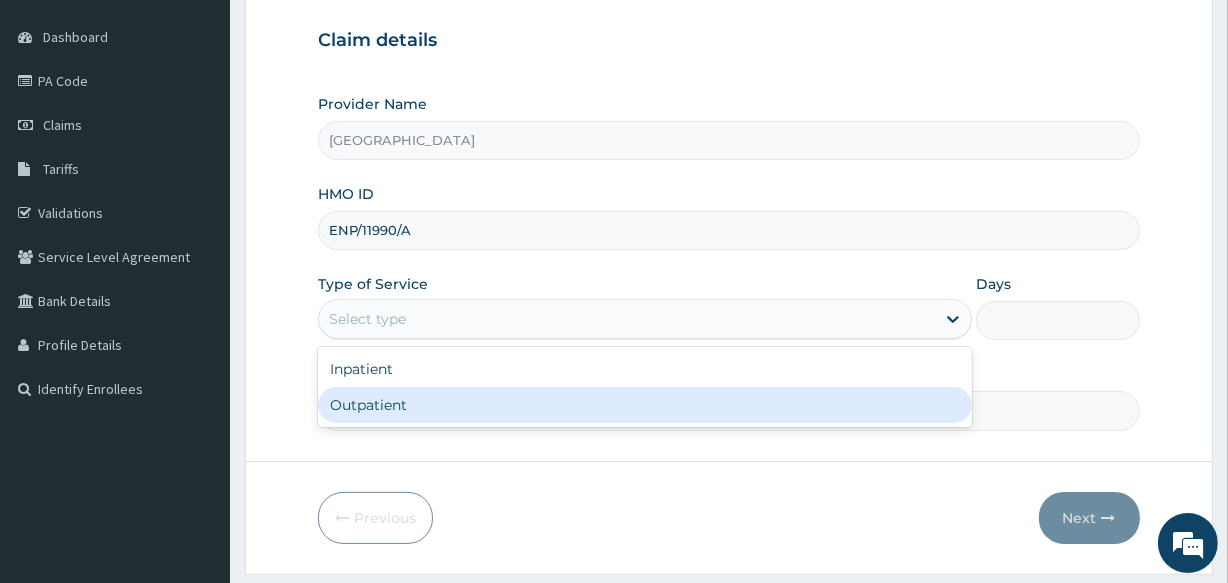 click on "Outpatient" at bounding box center (645, 405) 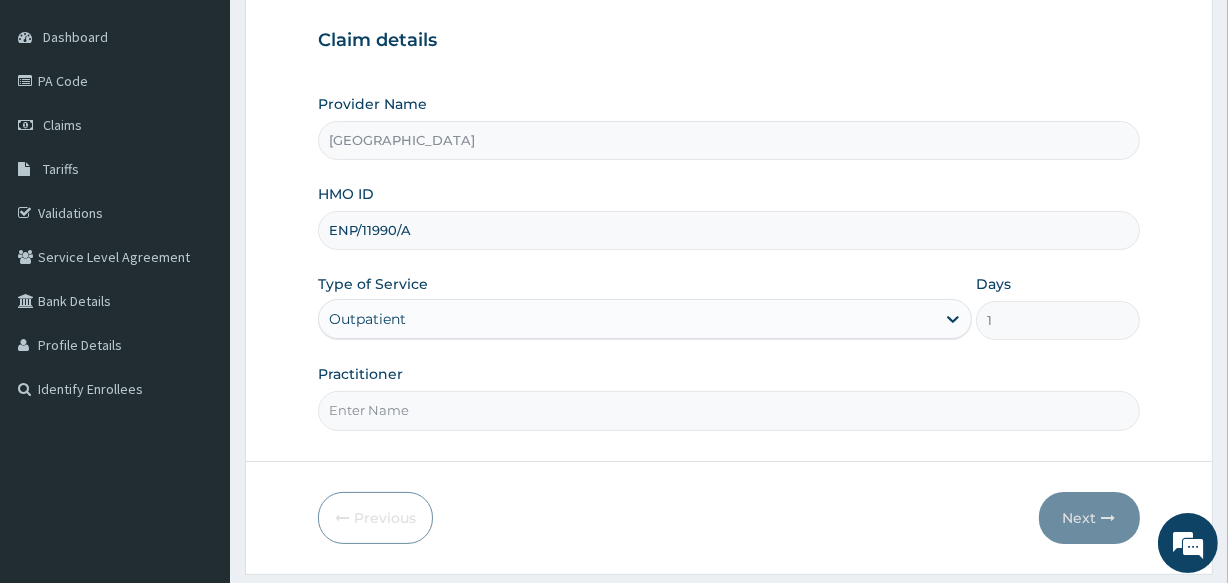 scroll, scrollTop: 237, scrollLeft: 0, axis: vertical 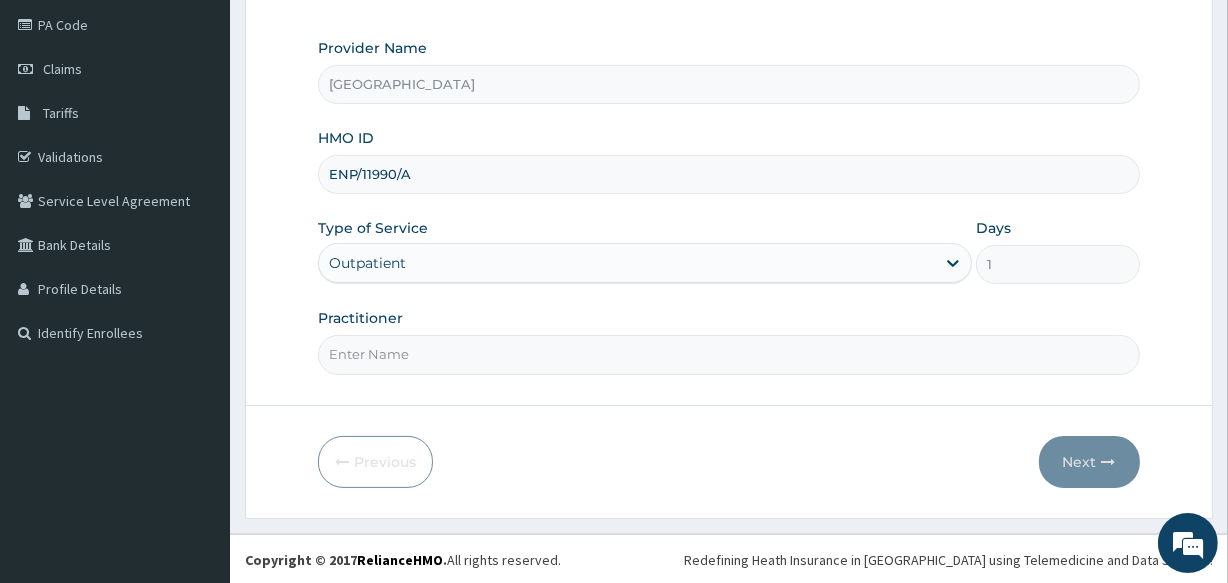 click on "Practitioner" at bounding box center (728, 354) 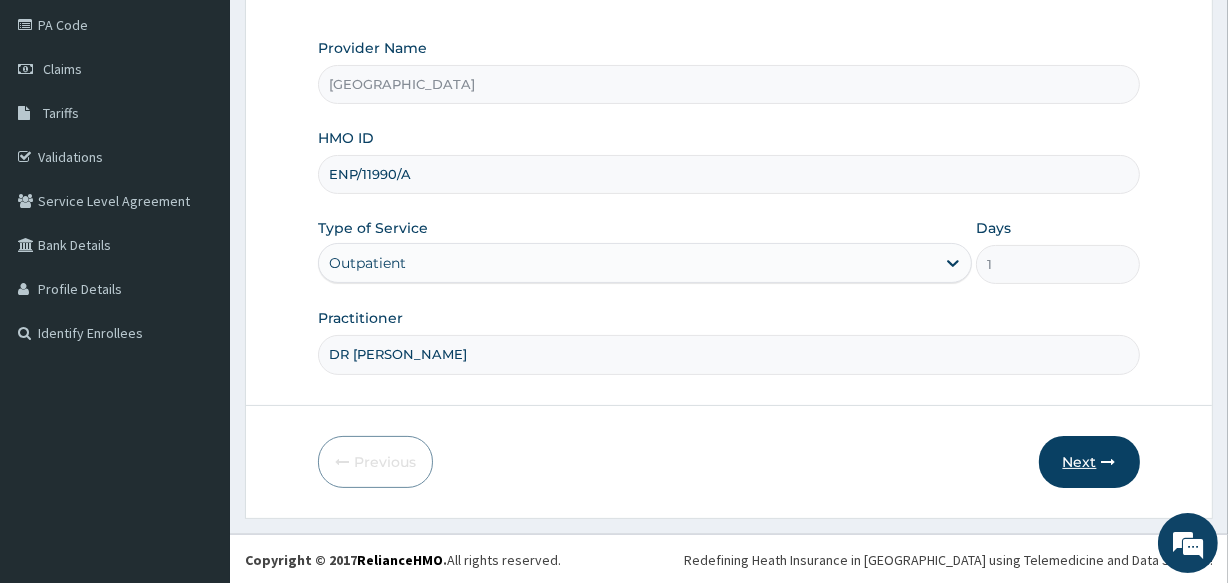 type on "DR [PERSON_NAME]" 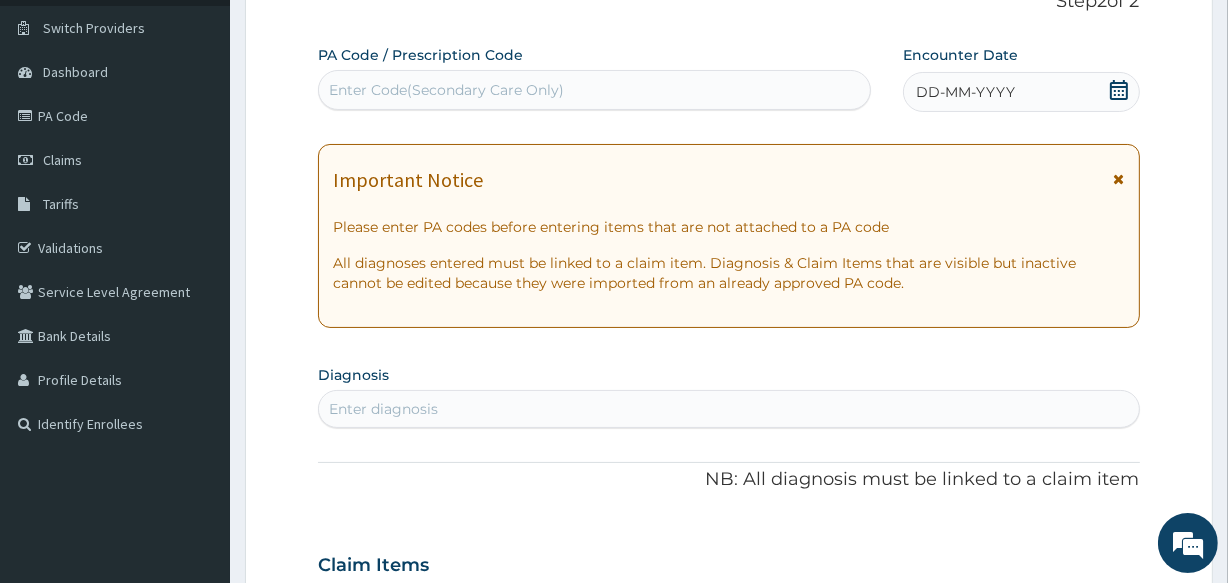 scroll, scrollTop: 55, scrollLeft: 0, axis: vertical 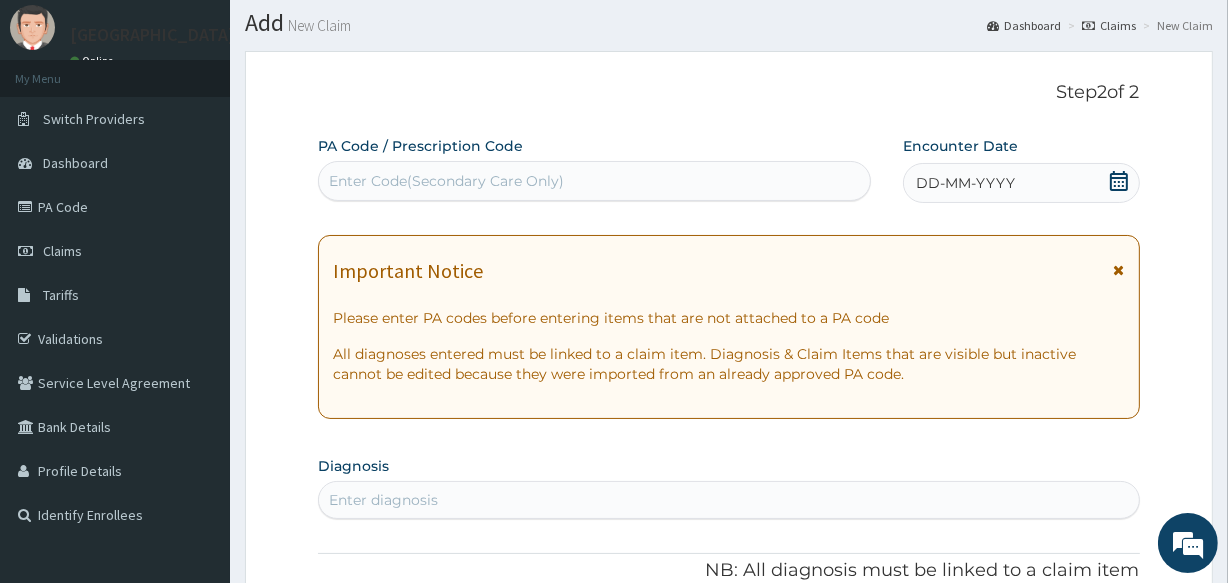 click on "Enter Code(Secondary Care Only)" at bounding box center (594, 181) 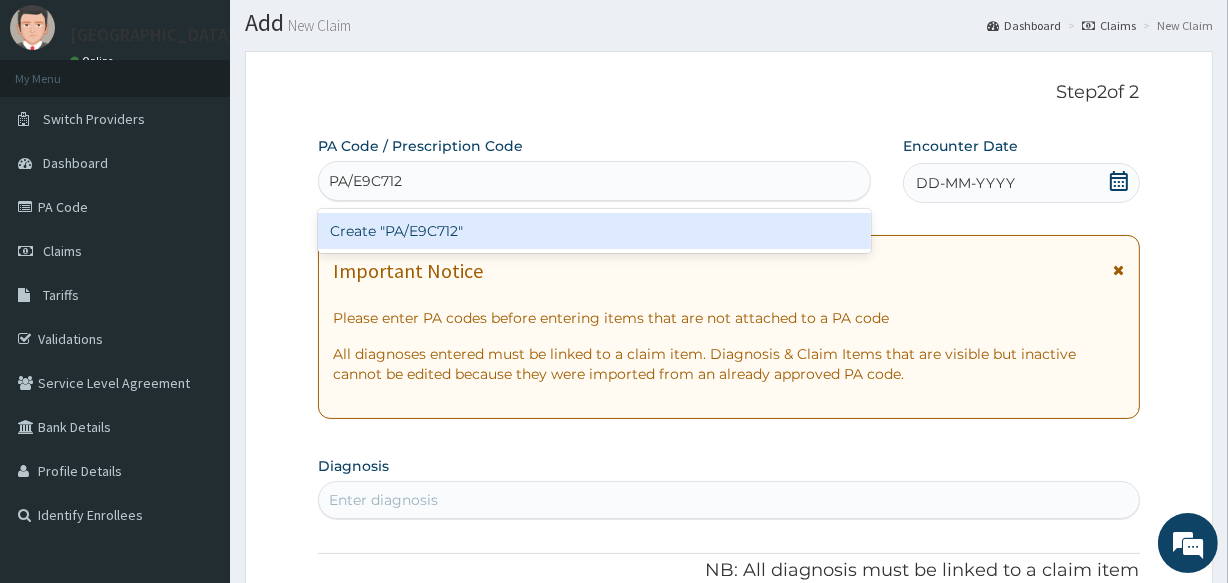 click on "Create "PA/E9C712"" at bounding box center (594, 231) 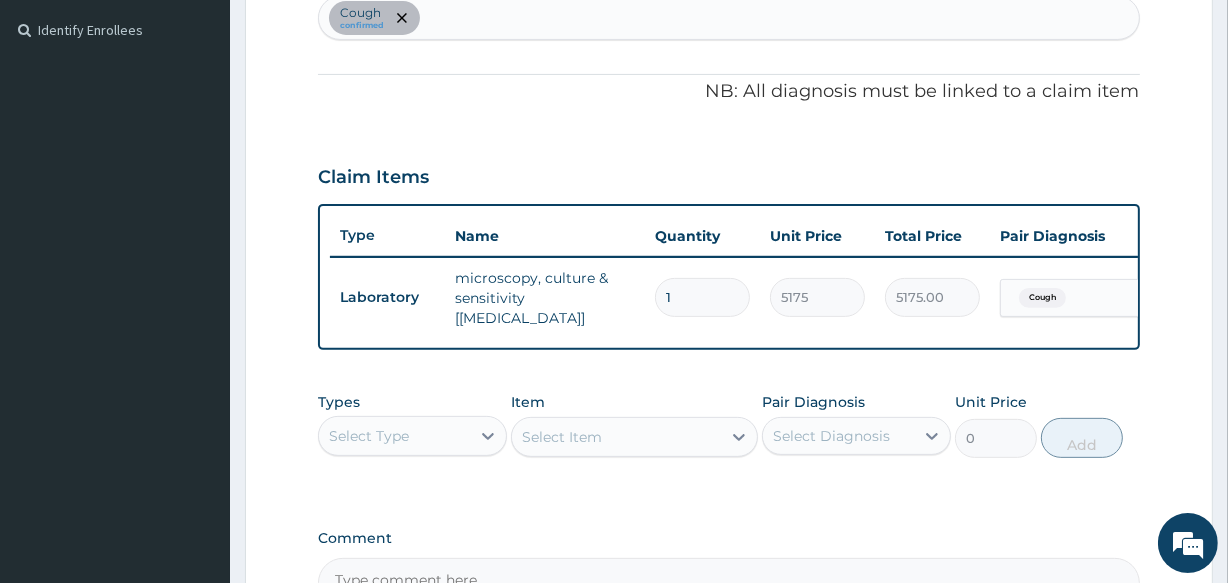 scroll, scrollTop: 721, scrollLeft: 0, axis: vertical 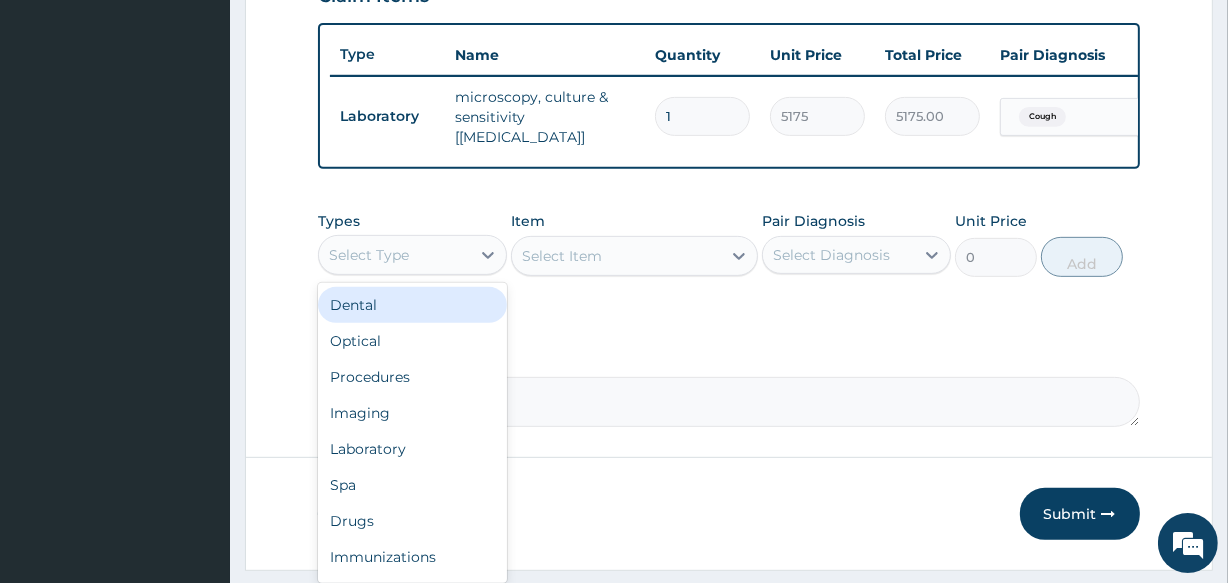 click on "Select Type" at bounding box center [394, 255] 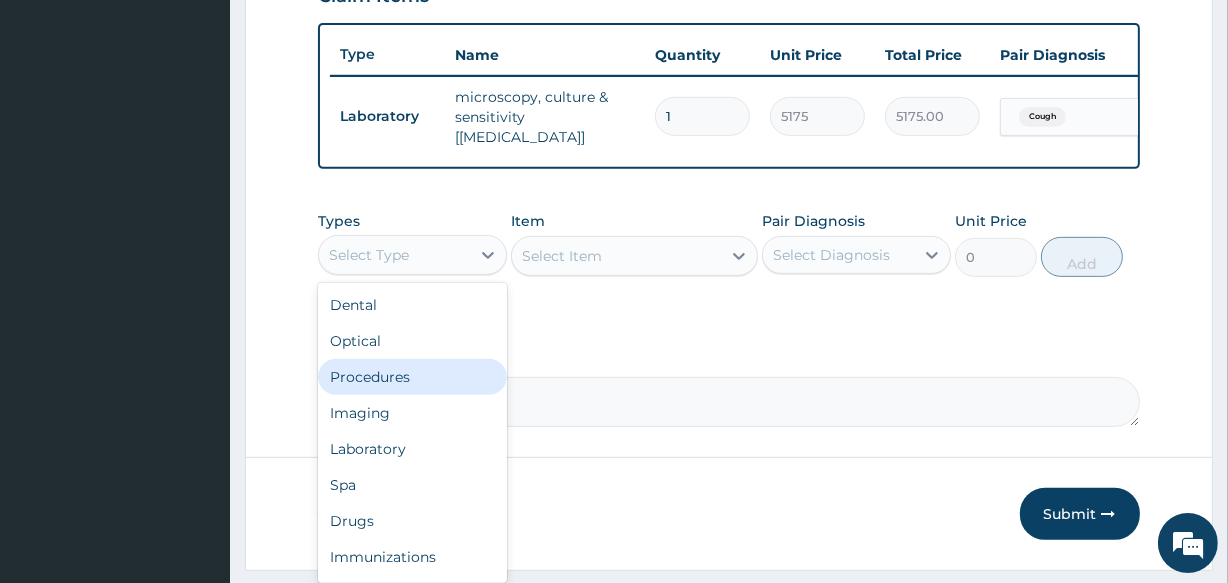 drag, startPoint x: 402, startPoint y: 382, endPoint x: 659, endPoint y: 343, distance: 259.9423 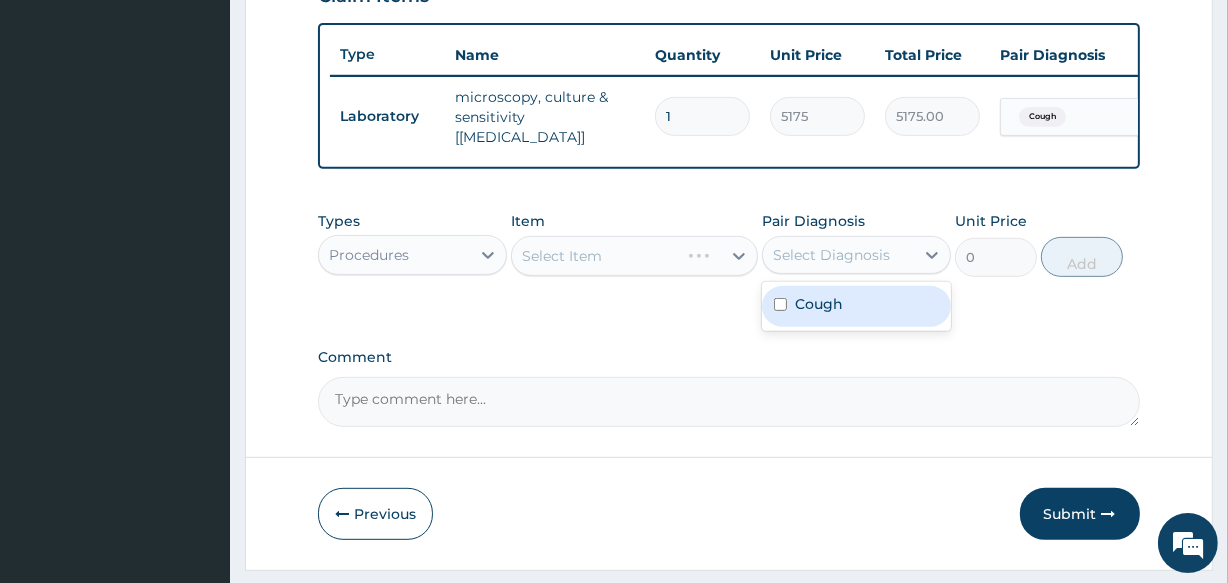 click on "Select Diagnosis" at bounding box center [831, 255] 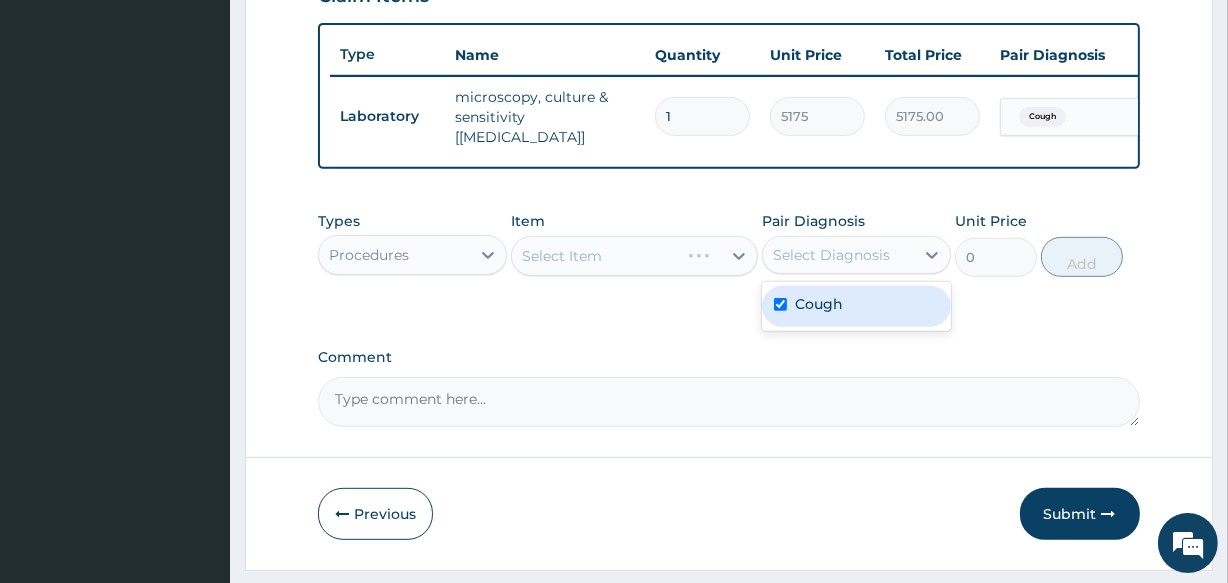 checkbox on "true" 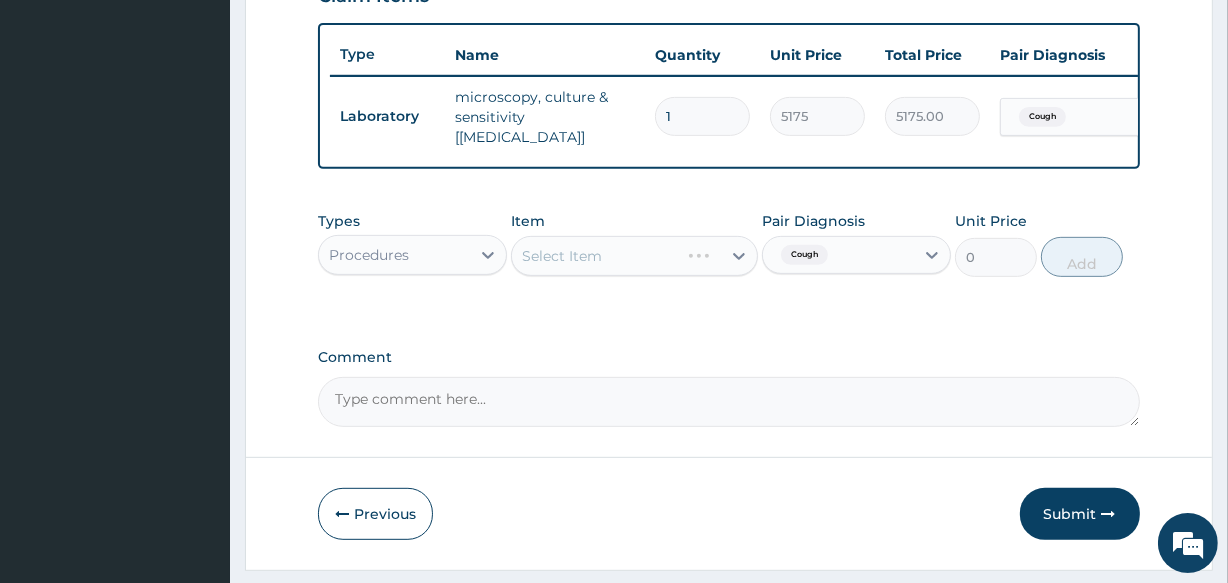 click on "Select Item" at bounding box center [634, 256] 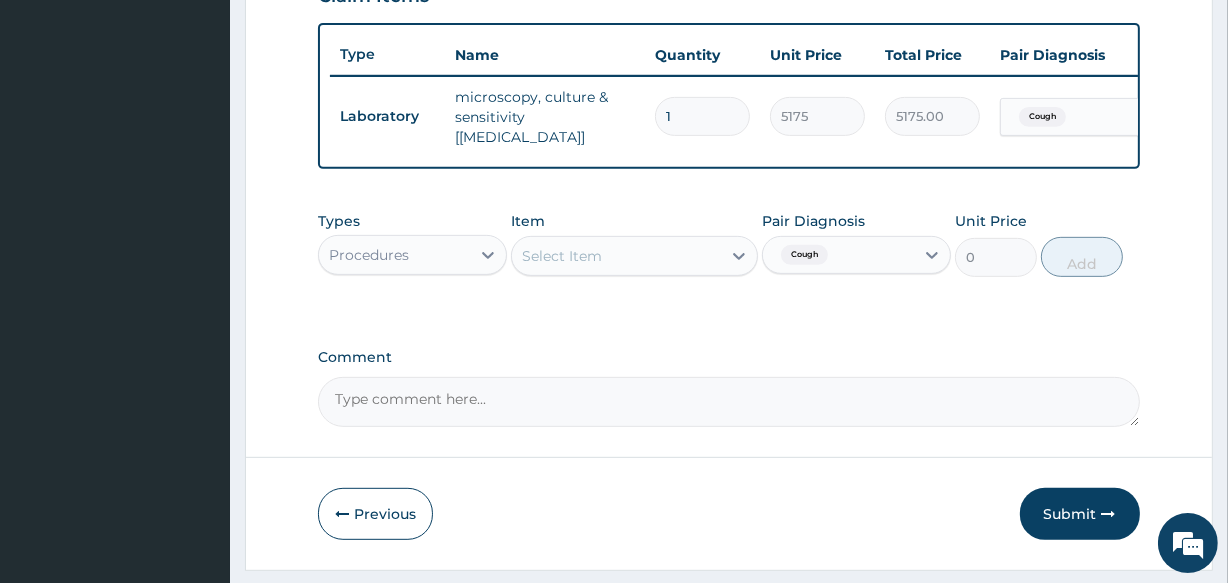 click on "Select Item" at bounding box center (616, 256) 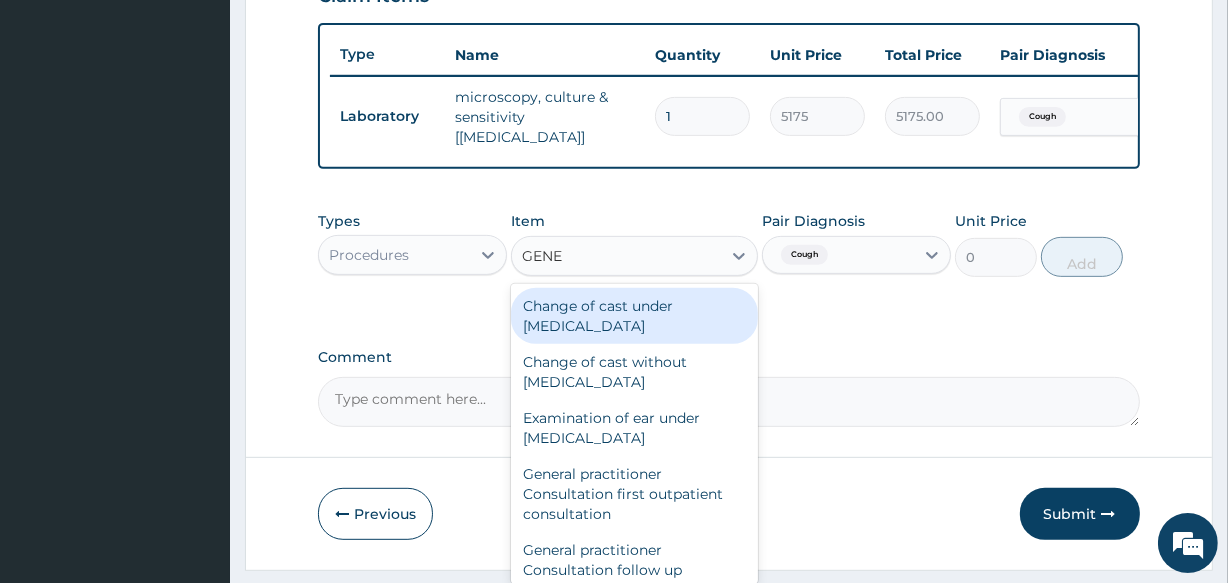 type on "GENER" 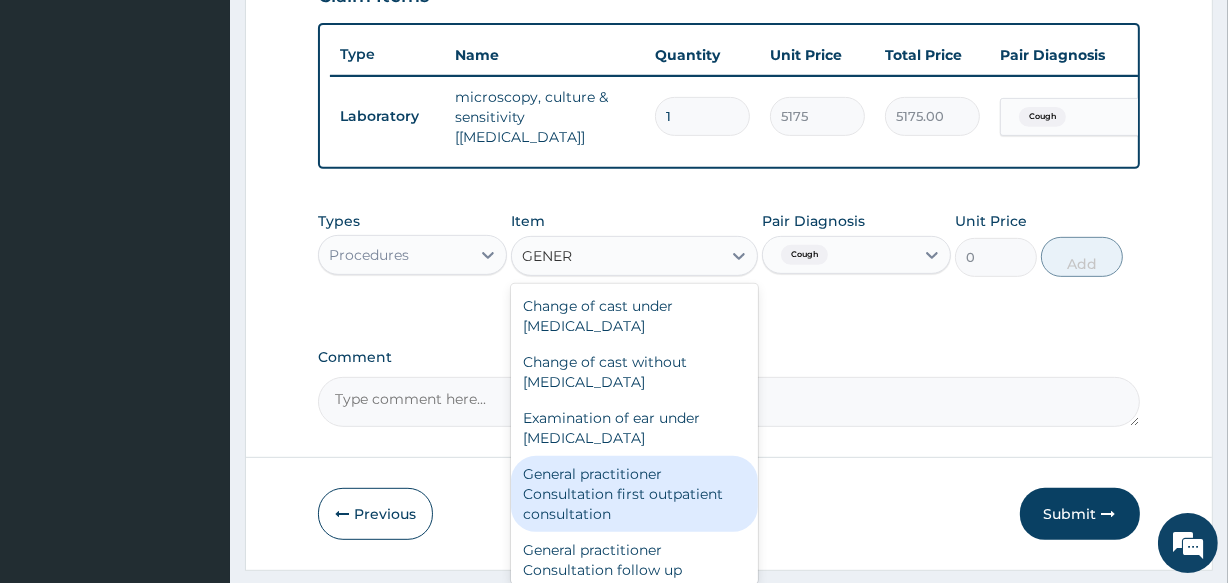 drag, startPoint x: 628, startPoint y: 469, endPoint x: 655, endPoint y: 449, distance: 33.600594 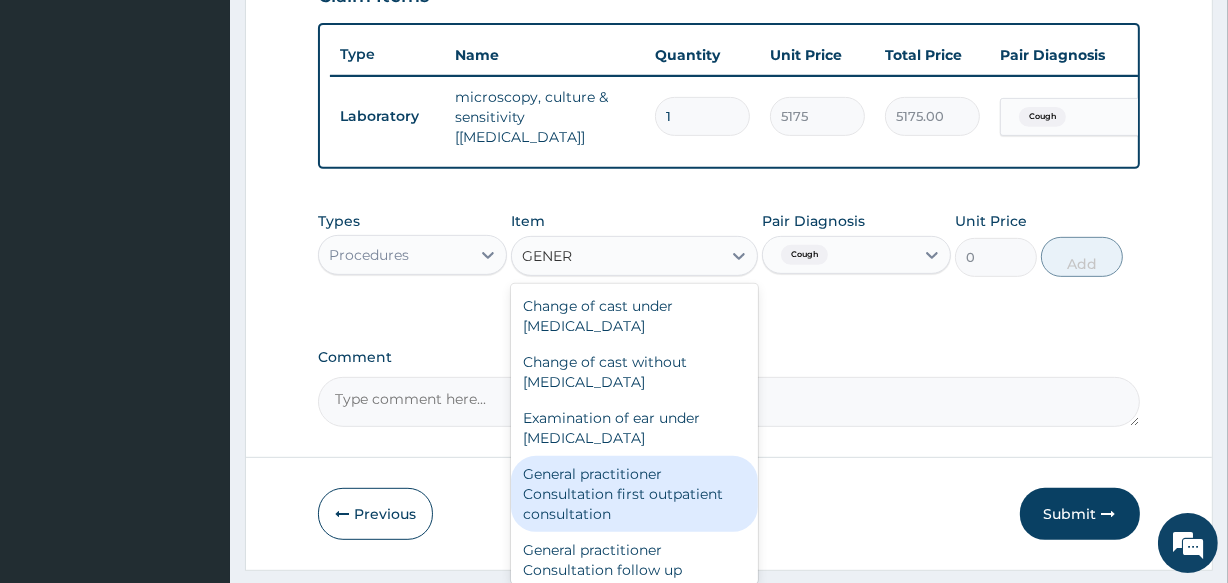 click on "General practitioner Consultation first outpatient consultation" at bounding box center [634, 494] 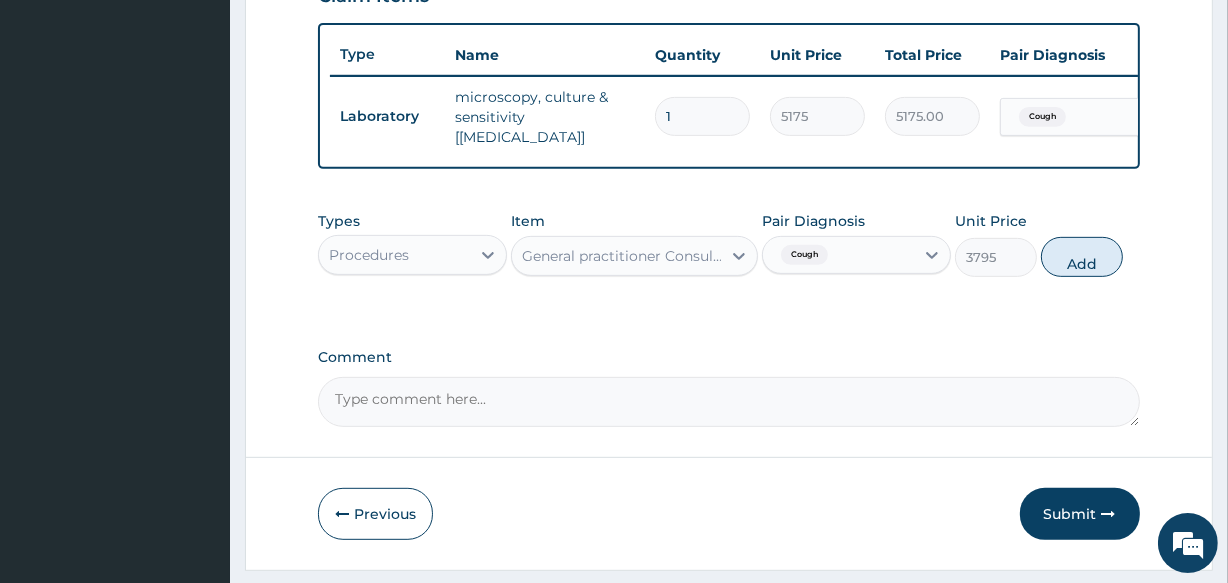 click on "Add" at bounding box center (1082, 257) 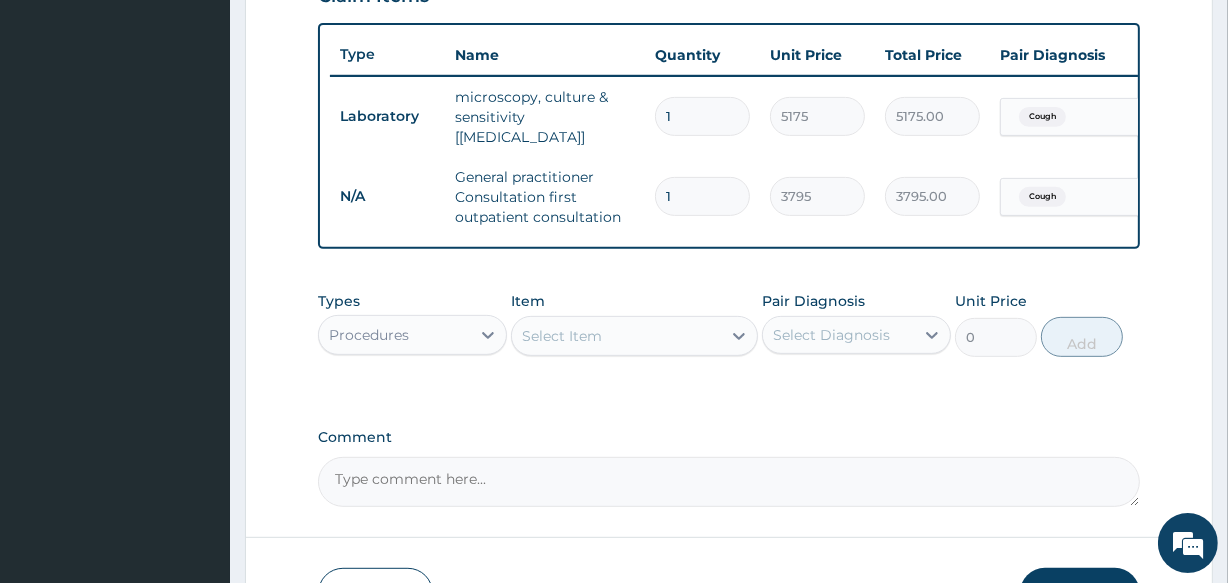 scroll, scrollTop: 856, scrollLeft: 0, axis: vertical 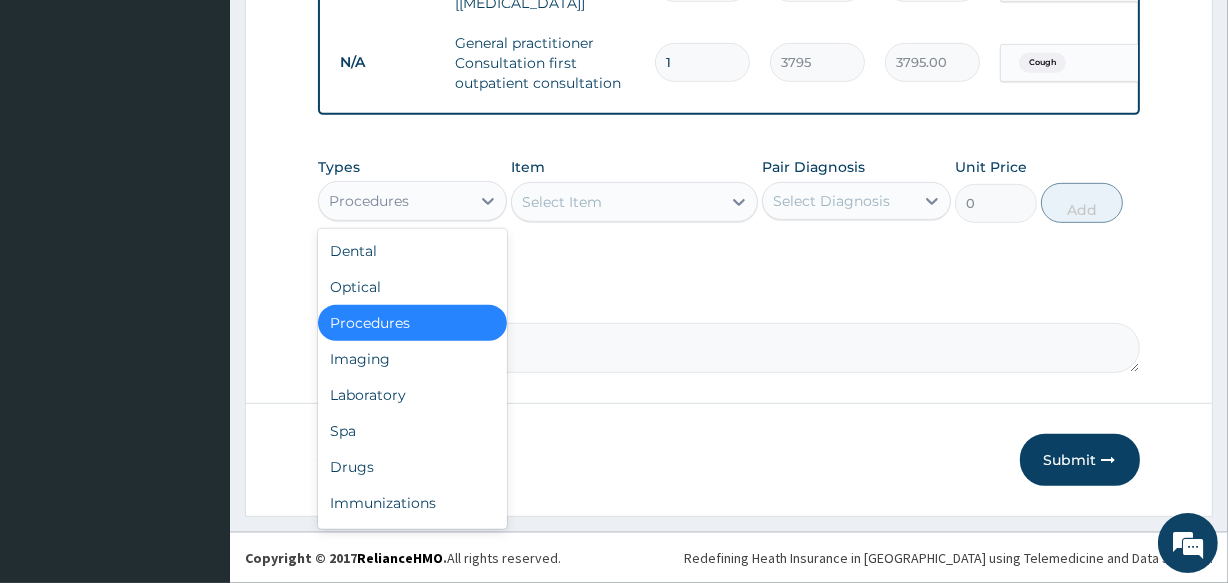 click on "Procedures" at bounding box center [412, 201] 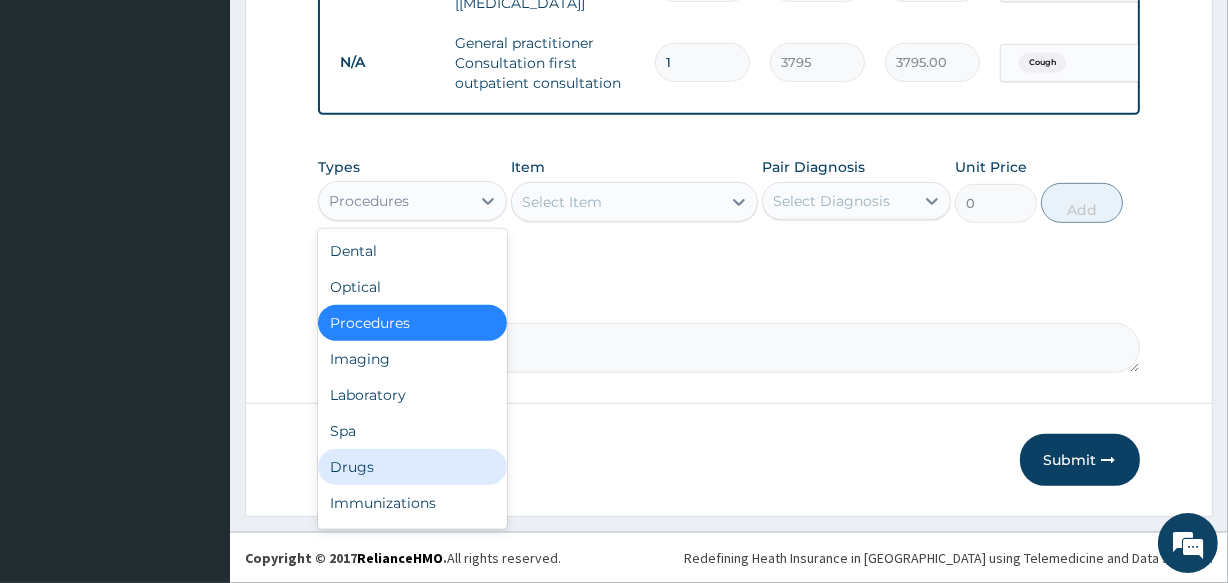 click on "Drugs" at bounding box center [412, 467] 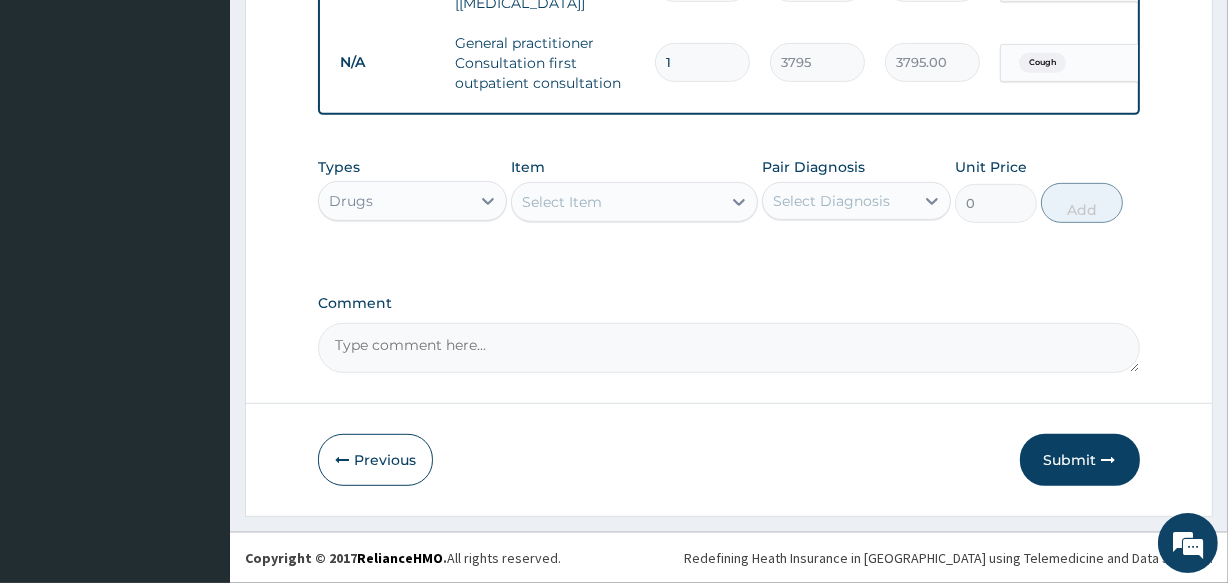 click on "Select Item" at bounding box center [616, 202] 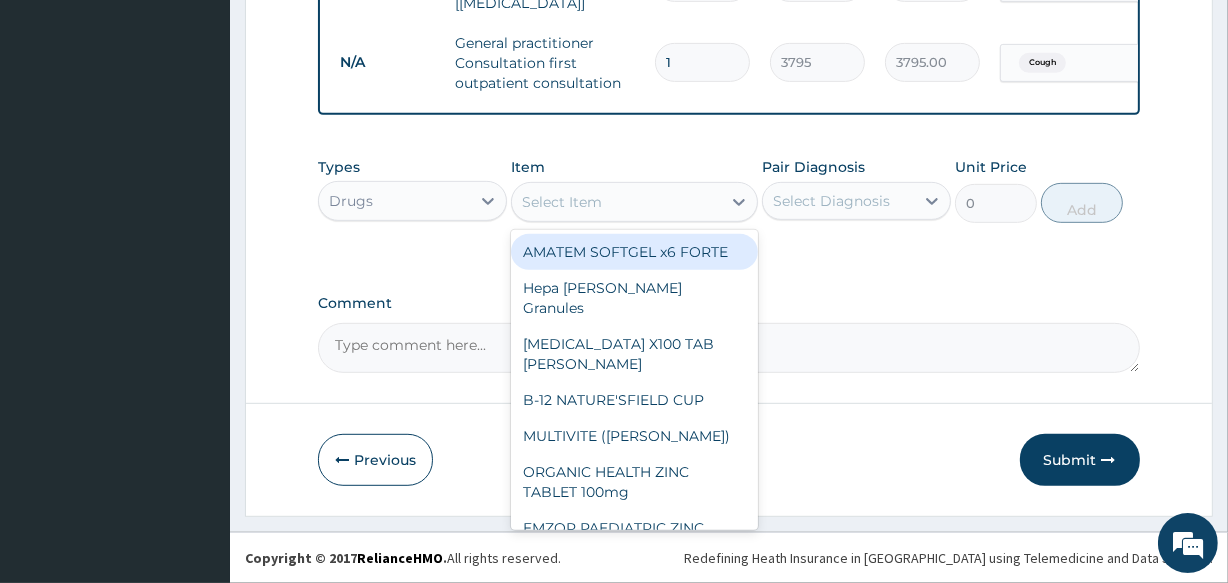 paste on "MENTHODEX" 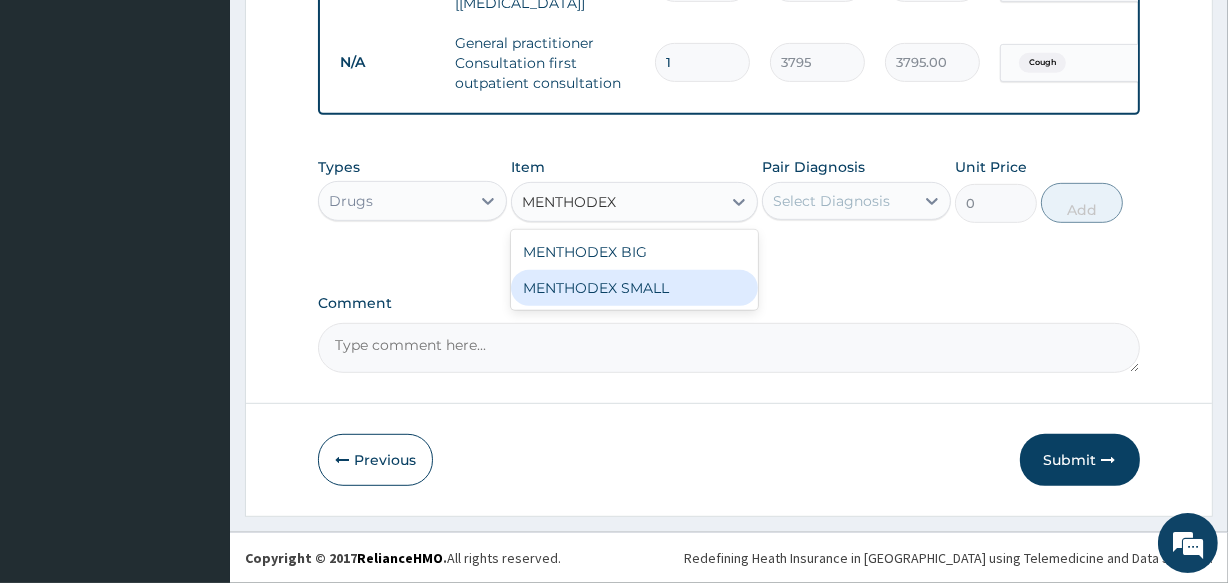 click on "MENTHODEX SMALL" at bounding box center [634, 288] 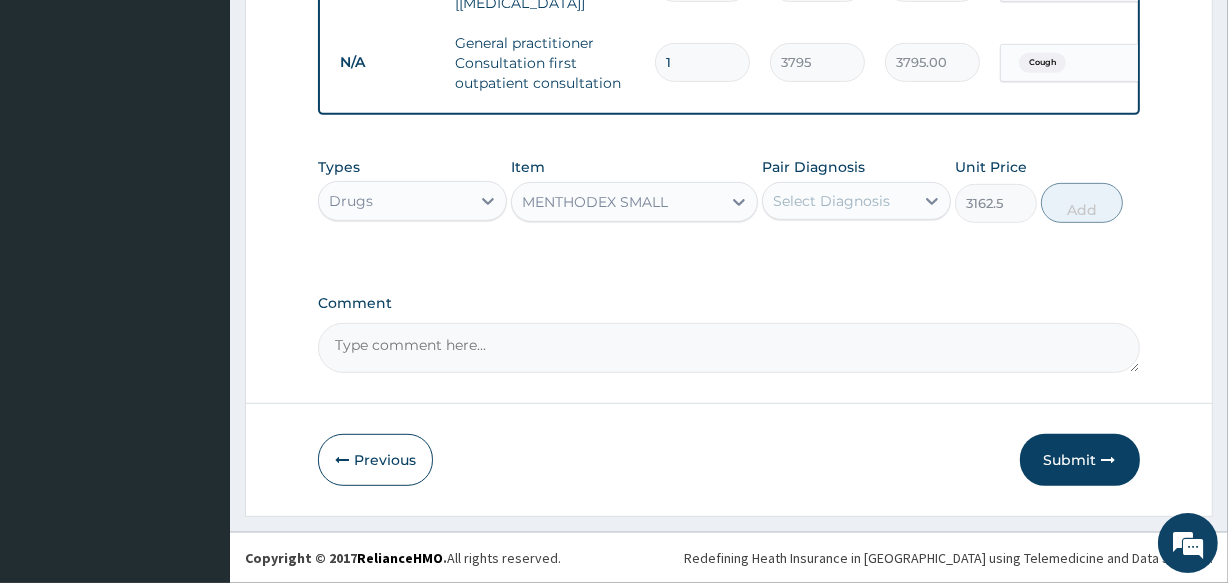 click on "Select Diagnosis" at bounding box center [831, 201] 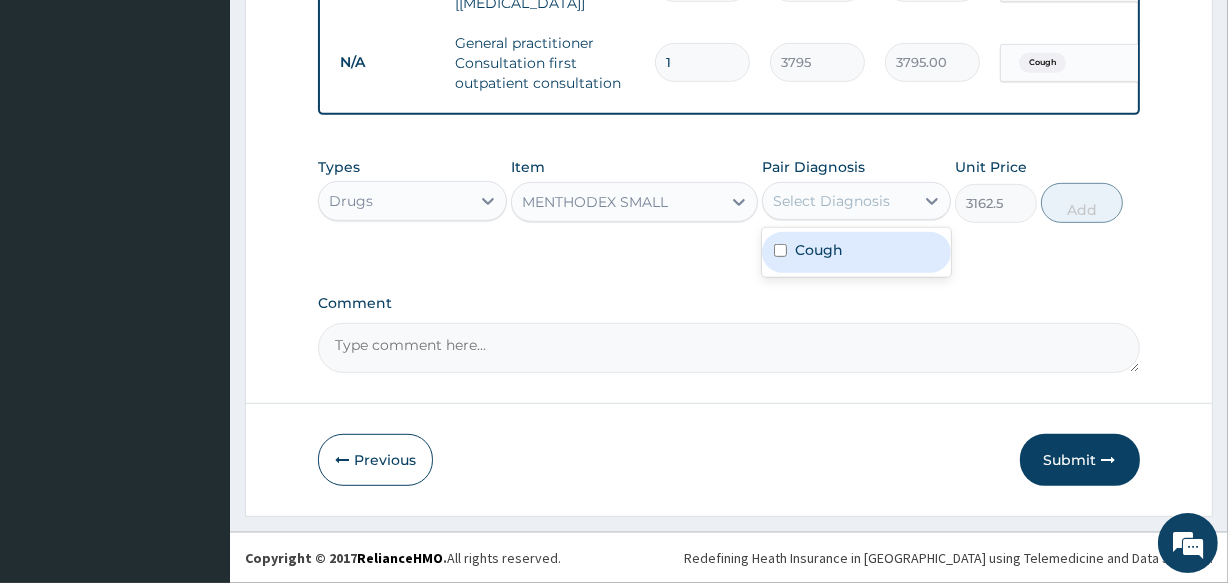 click on "Cough" at bounding box center [819, 250] 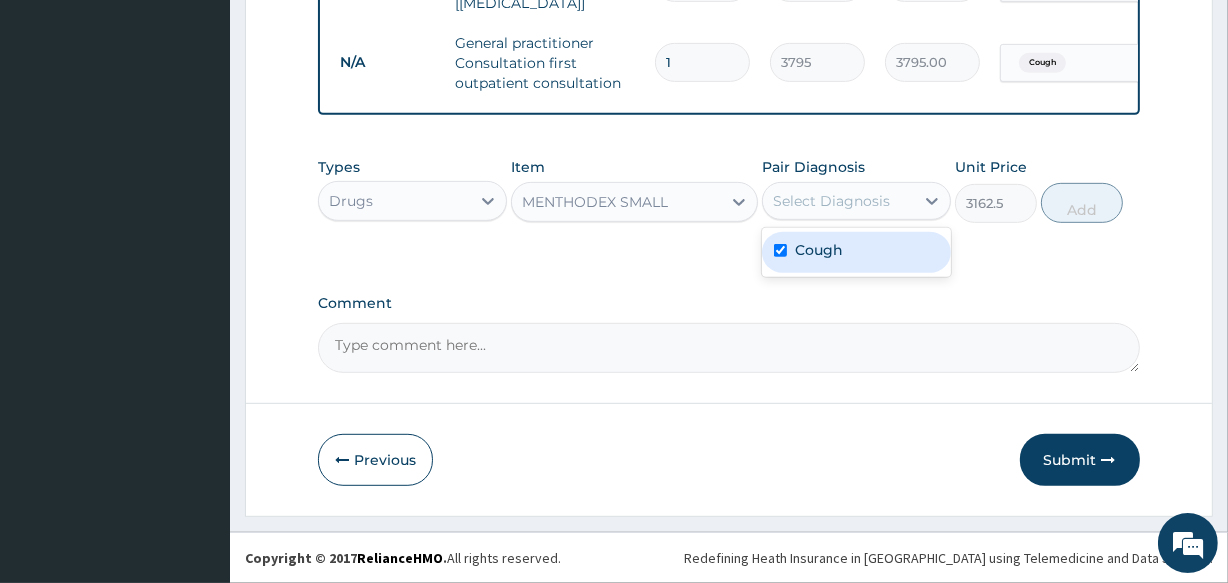 checkbox on "true" 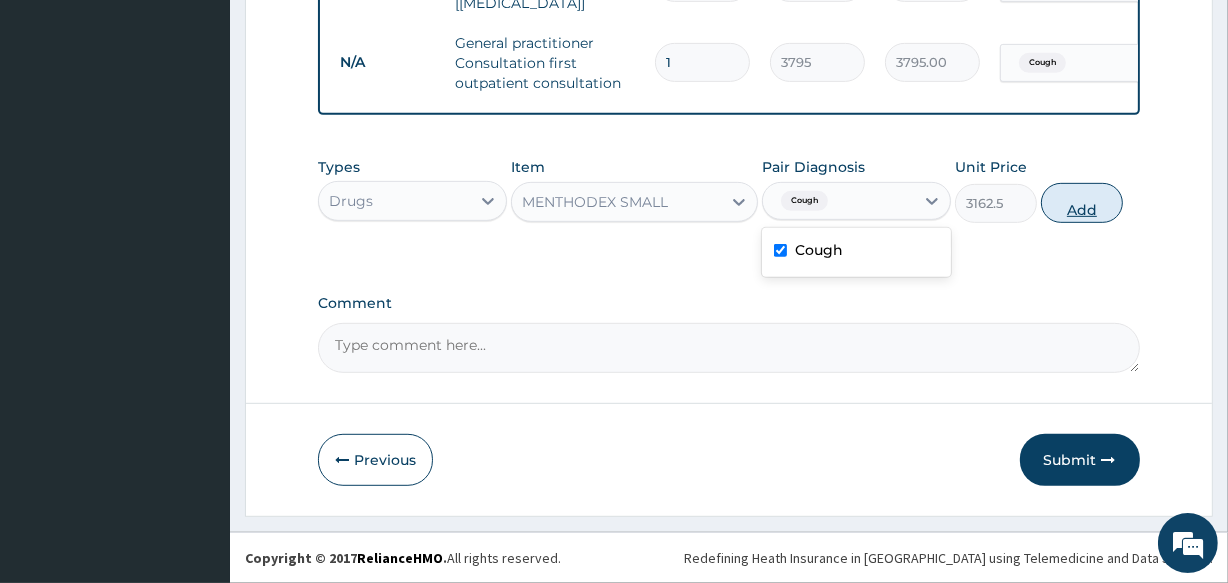 click on "Add" at bounding box center [1082, 203] 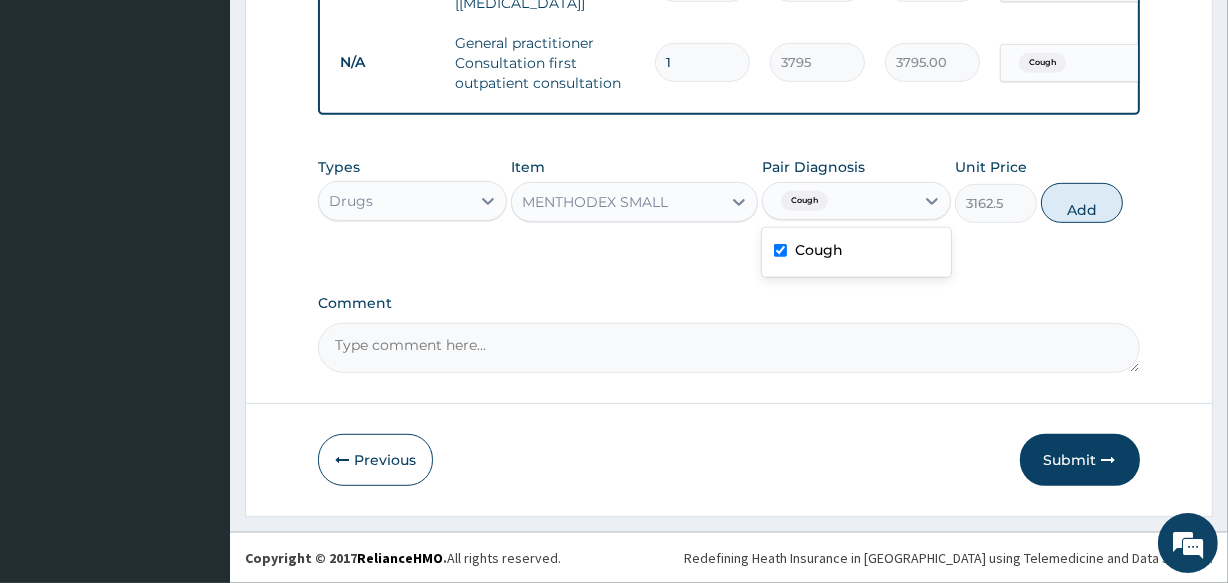 type on "0" 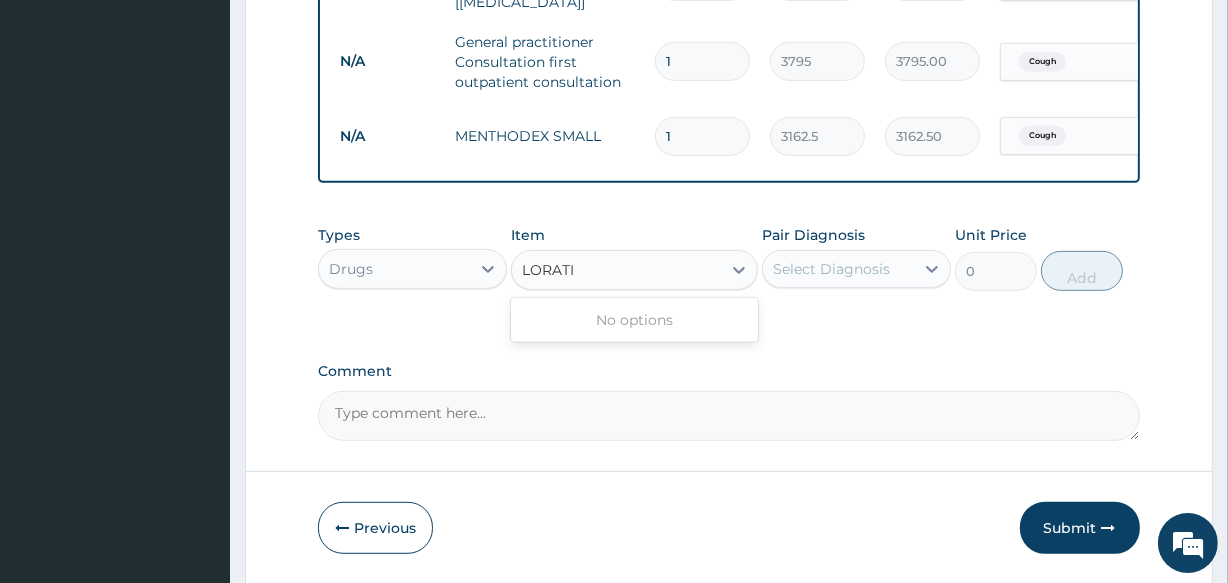 type on "LORAT" 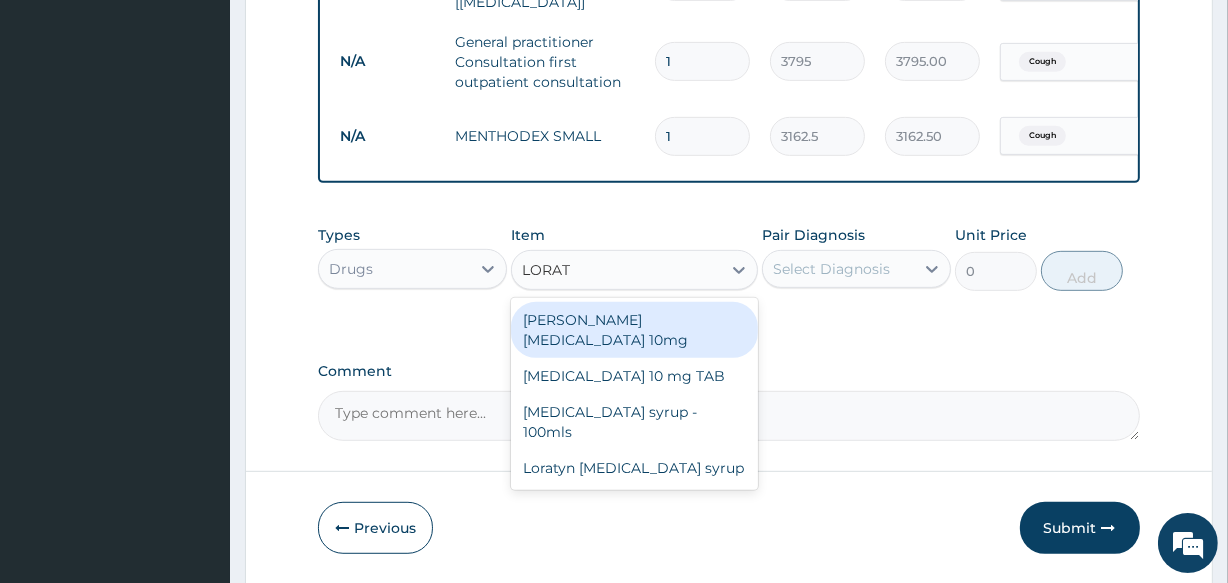 click on "[PERSON_NAME][MEDICAL_DATA] 10mg" at bounding box center [634, 330] 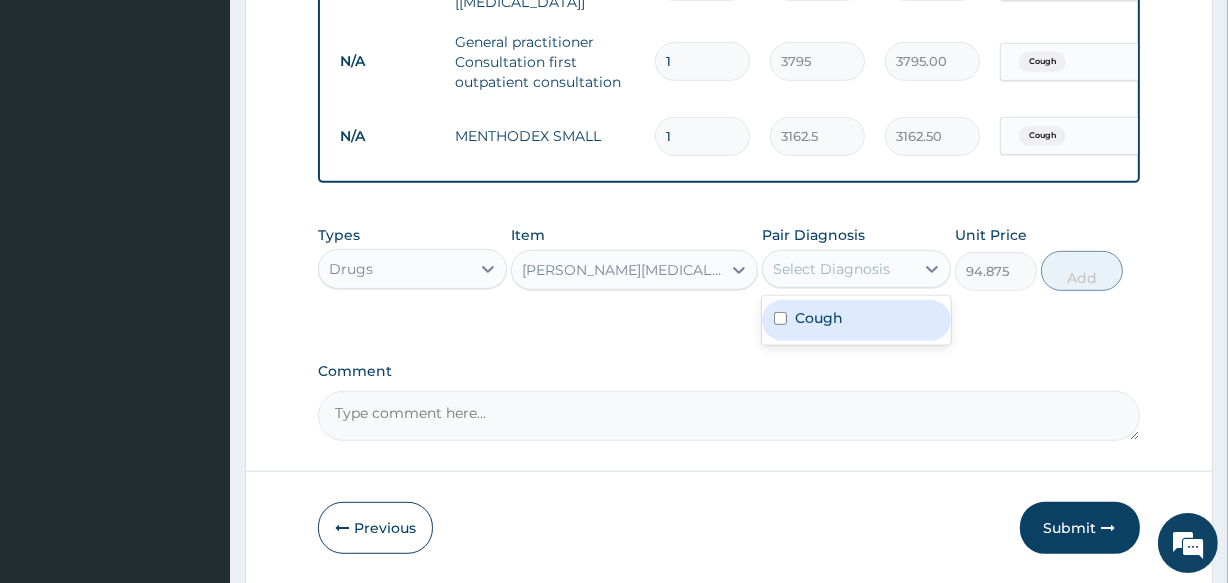 click on "Select Diagnosis" at bounding box center (831, 269) 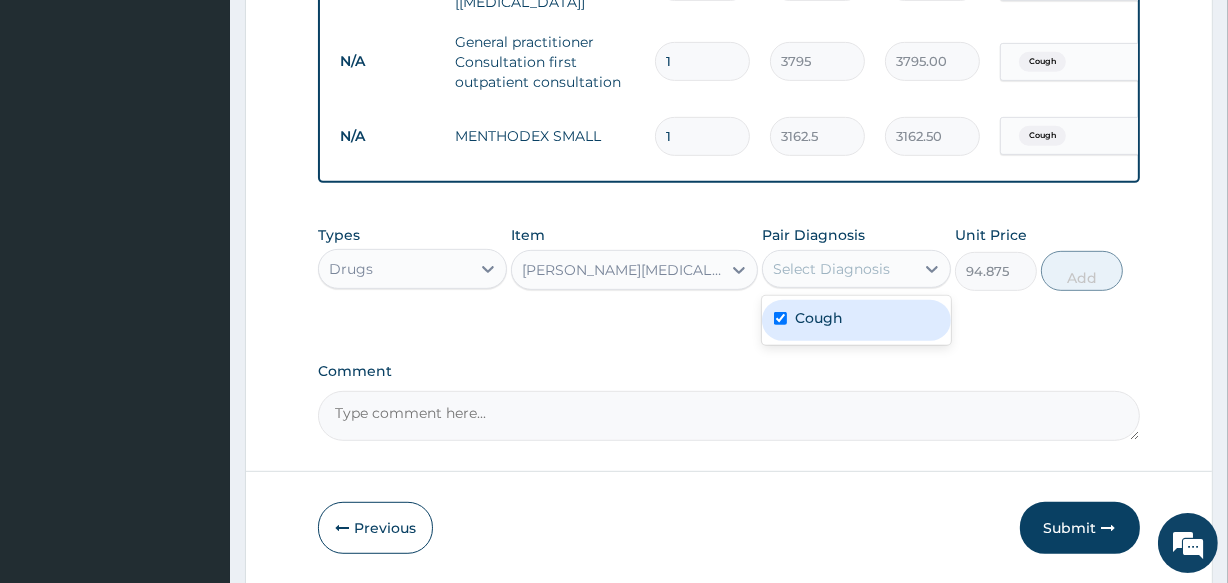 checkbox on "true" 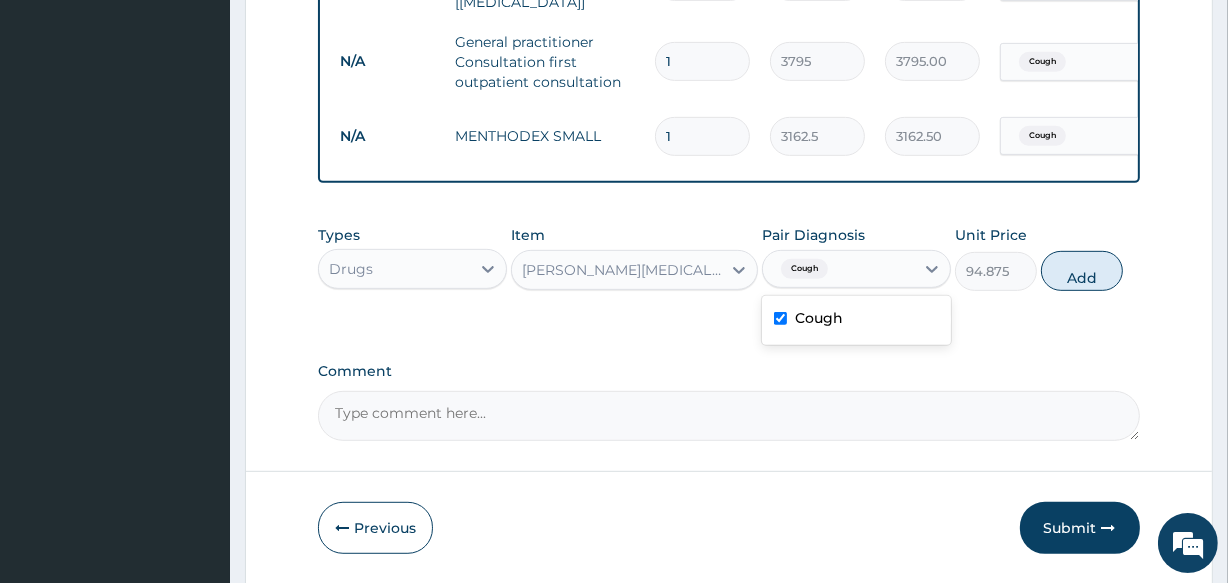 drag, startPoint x: 1070, startPoint y: 280, endPoint x: 818, endPoint y: 233, distance: 256.34546 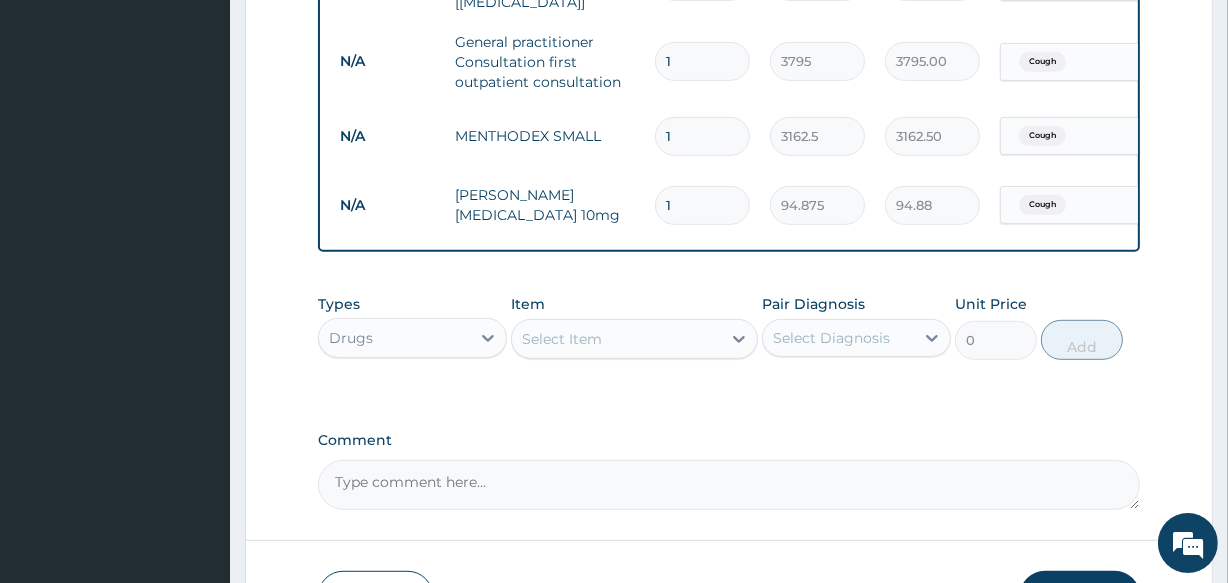 drag, startPoint x: 690, startPoint y: 178, endPoint x: 653, endPoint y: 200, distance: 43.046486 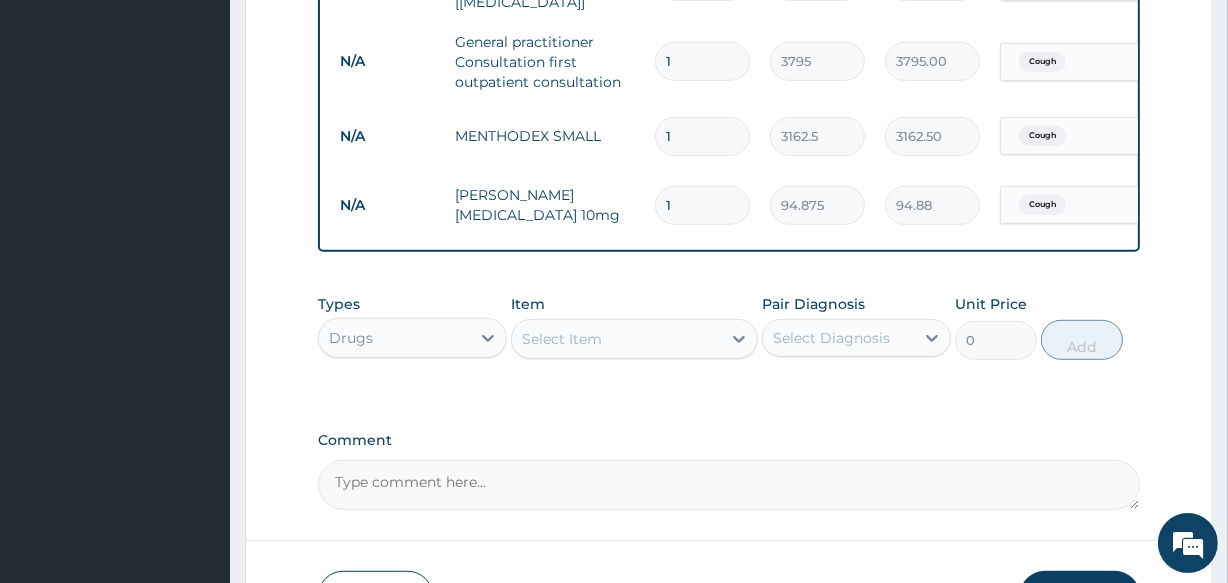 click on "1" at bounding box center (702, 205) 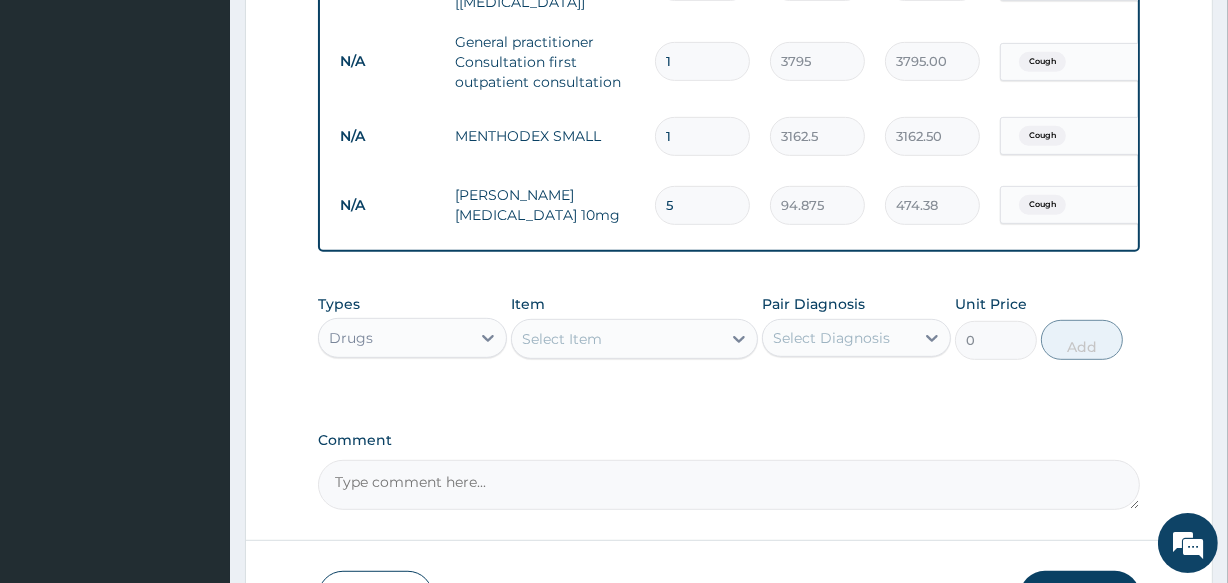 type on "5" 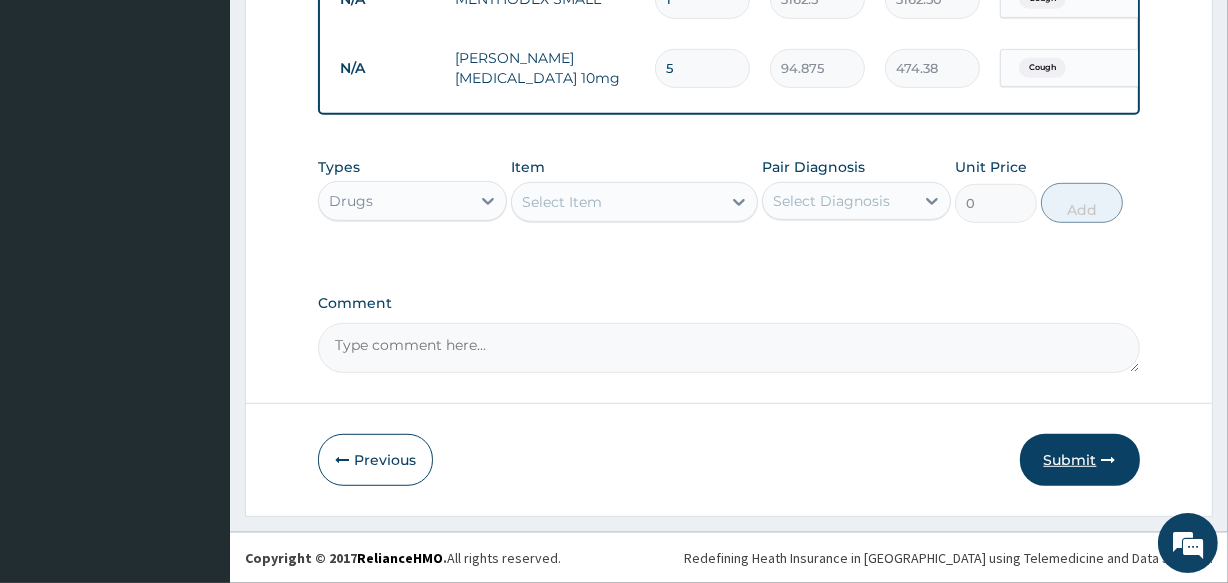 click on "Submit" at bounding box center [1080, 460] 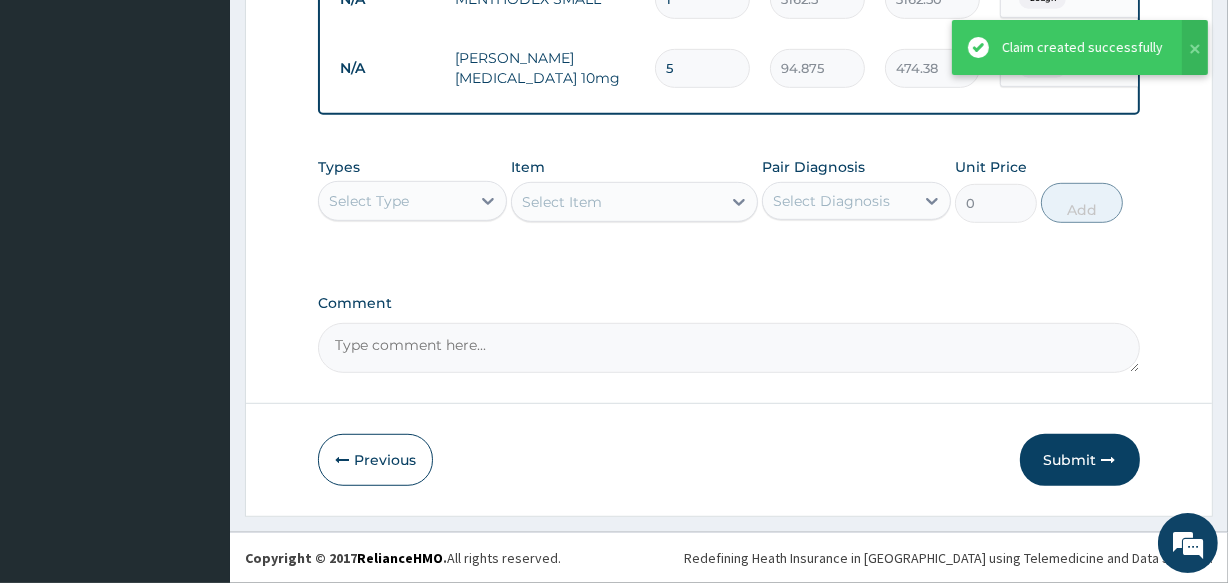 scroll, scrollTop: 904, scrollLeft: 0, axis: vertical 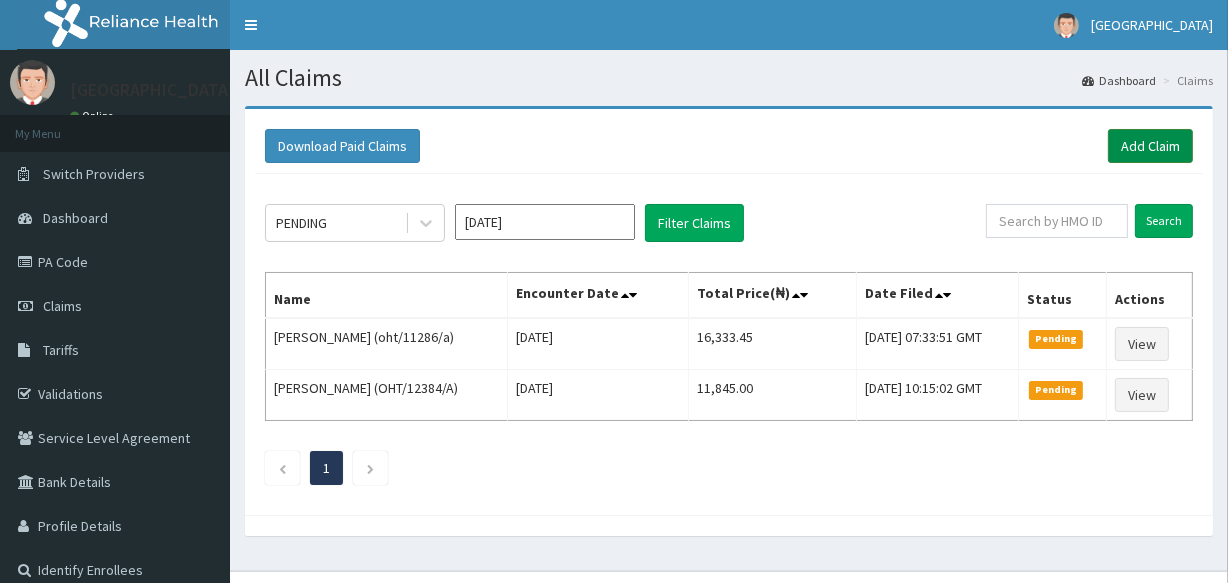 click on "Add Claim" at bounding box center (1150, 146) 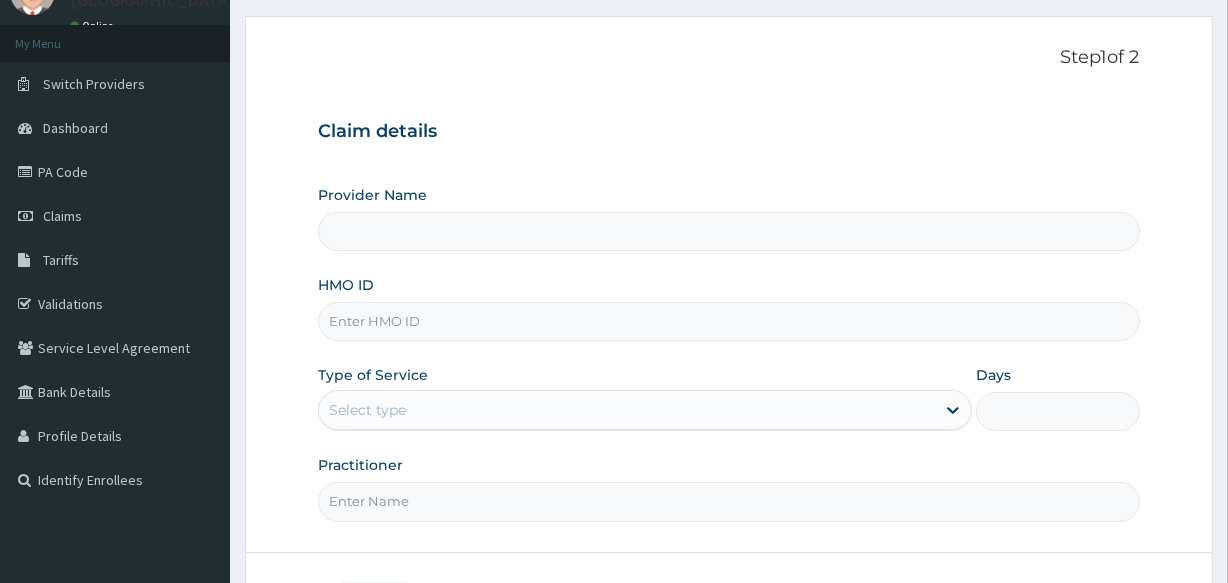 scroll, scrollTop: 0, scrollLeft: 0, axis: both 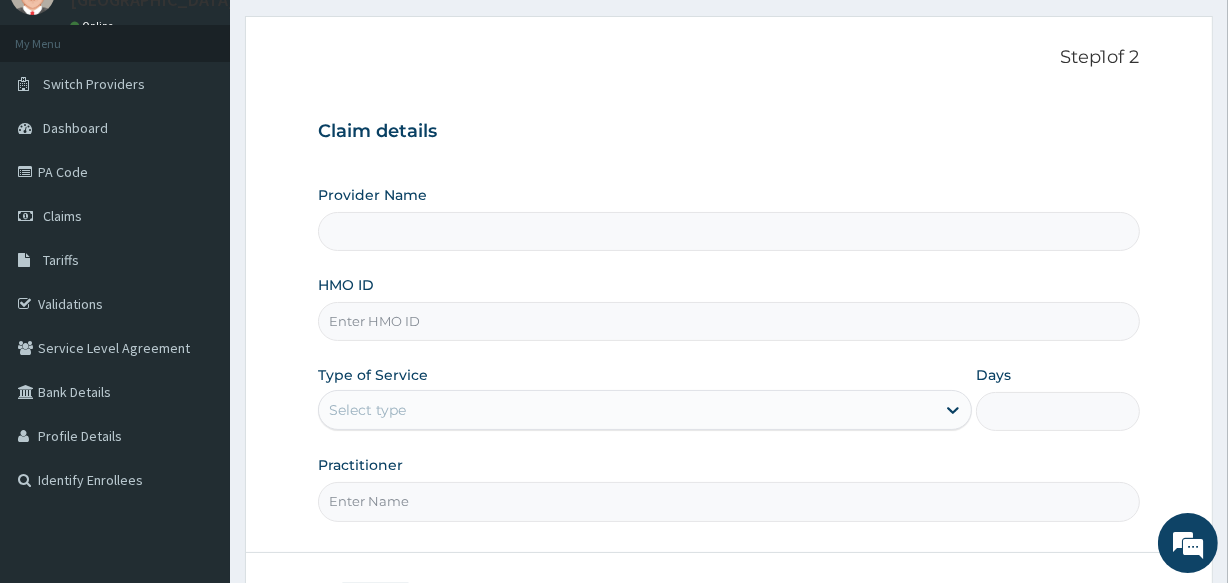 paste on "CGW/10071/A	Toba [PERSON_NAME]" 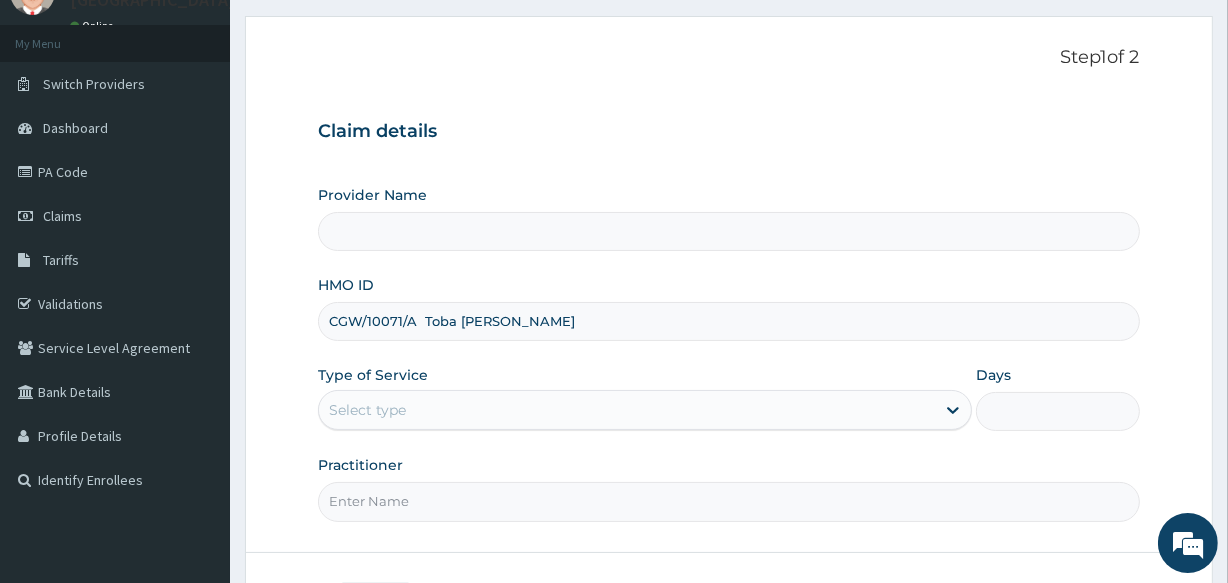 type on "[GEOGRAPHIC_DATA]" 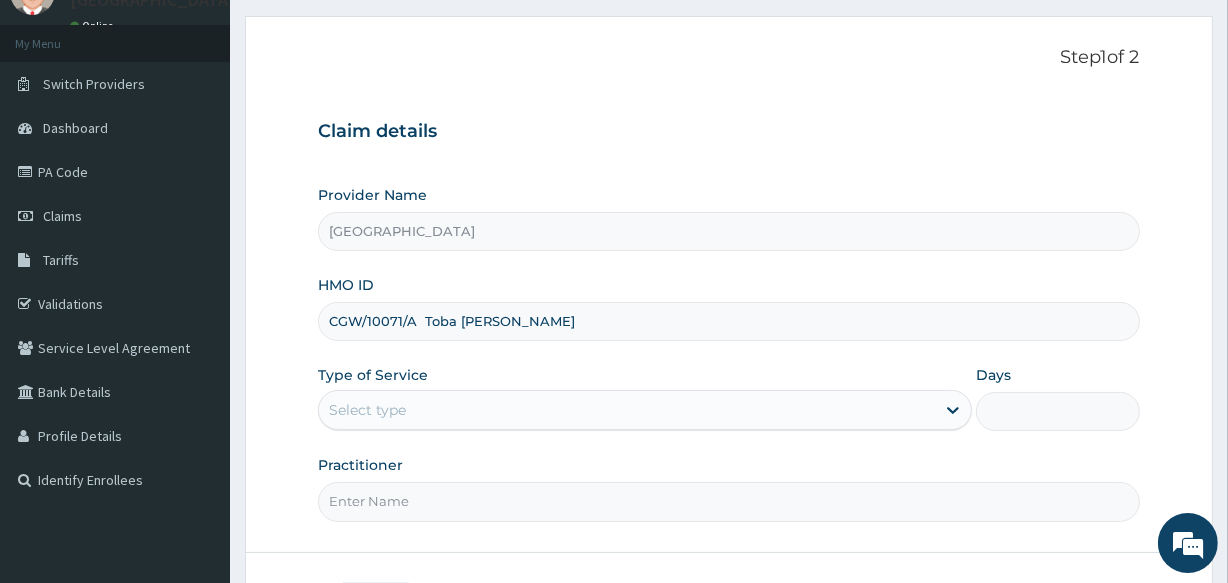 drag, startPoint x: 415, startPoint y: 321, endPoint x: 581, endPoint y: 322, distance: 166.003 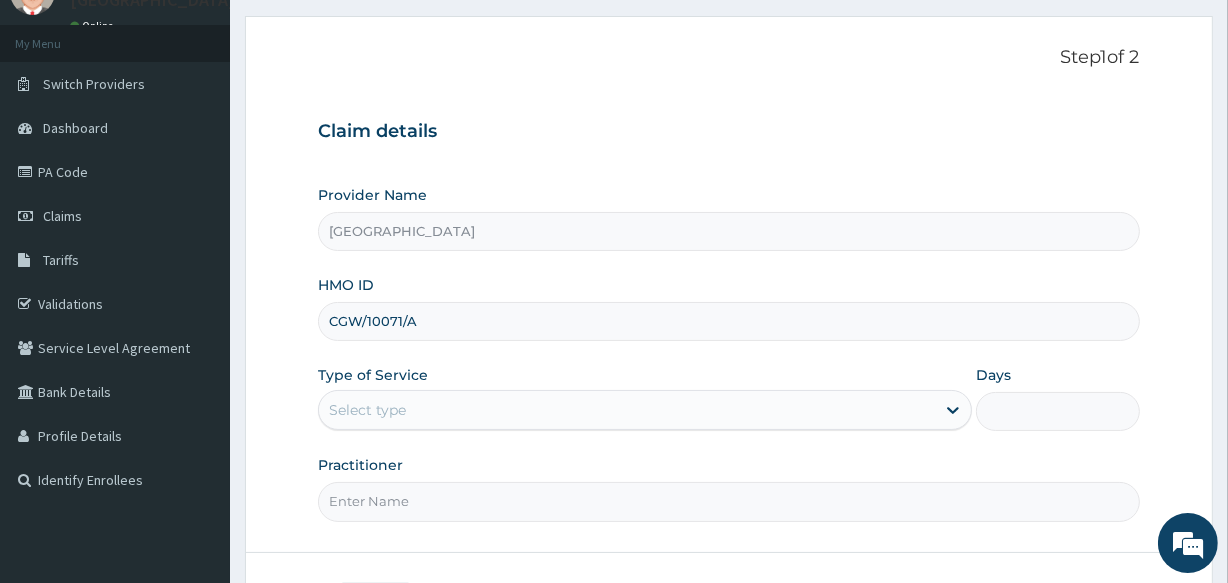 scroll, scrollTop: 237, scrollLeft: 0, axis: vertical 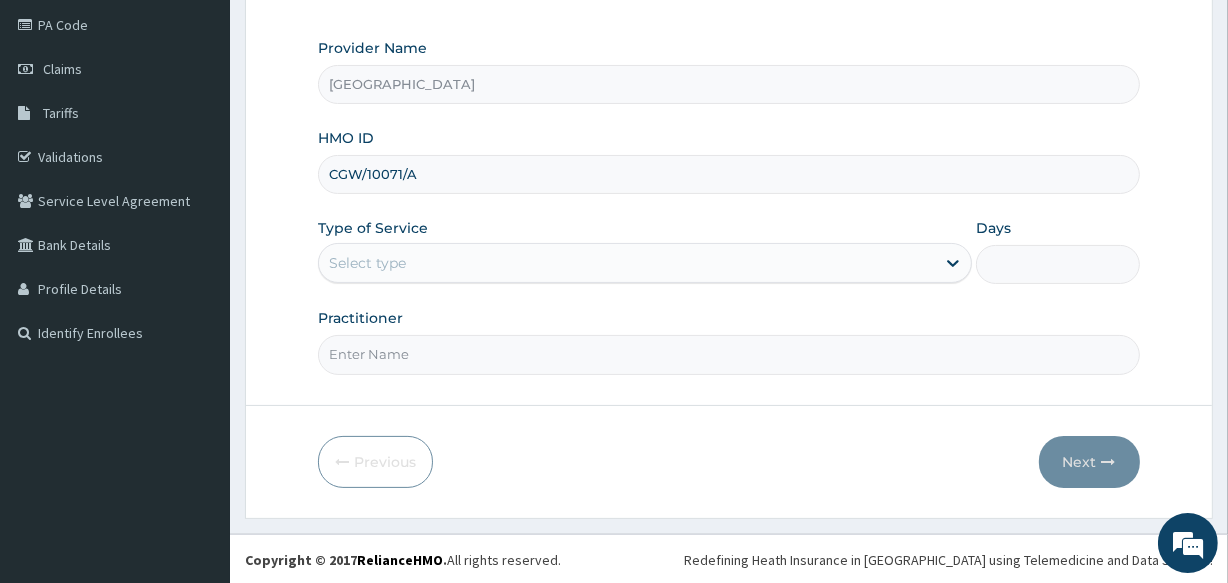 type on "CGW/10071/A" 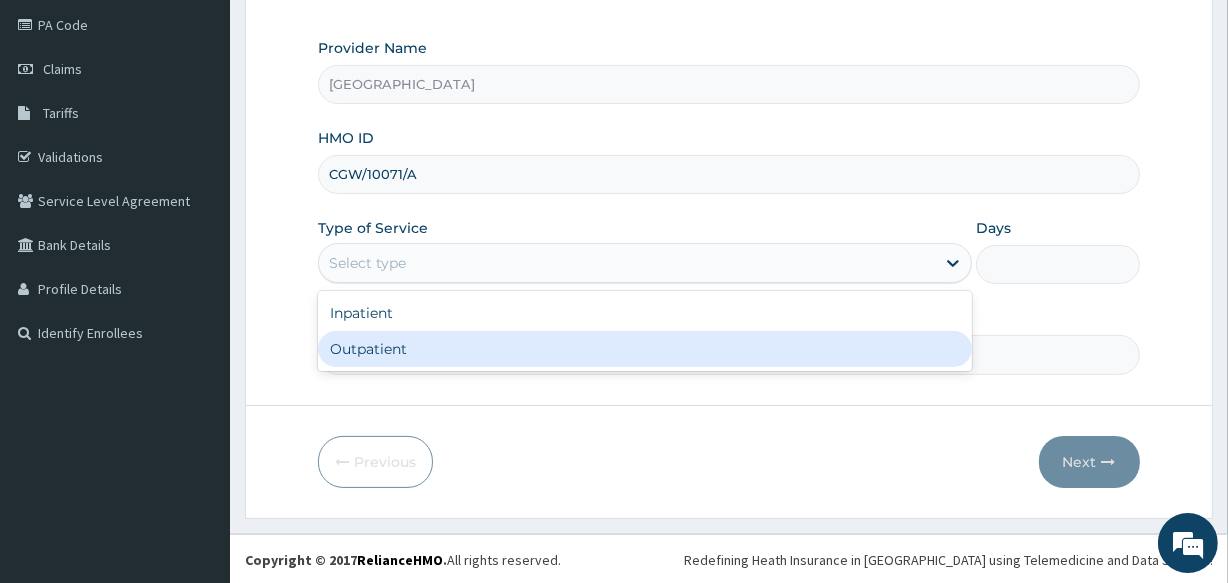 click on "Outpatient" at bounding box center [645, 349] 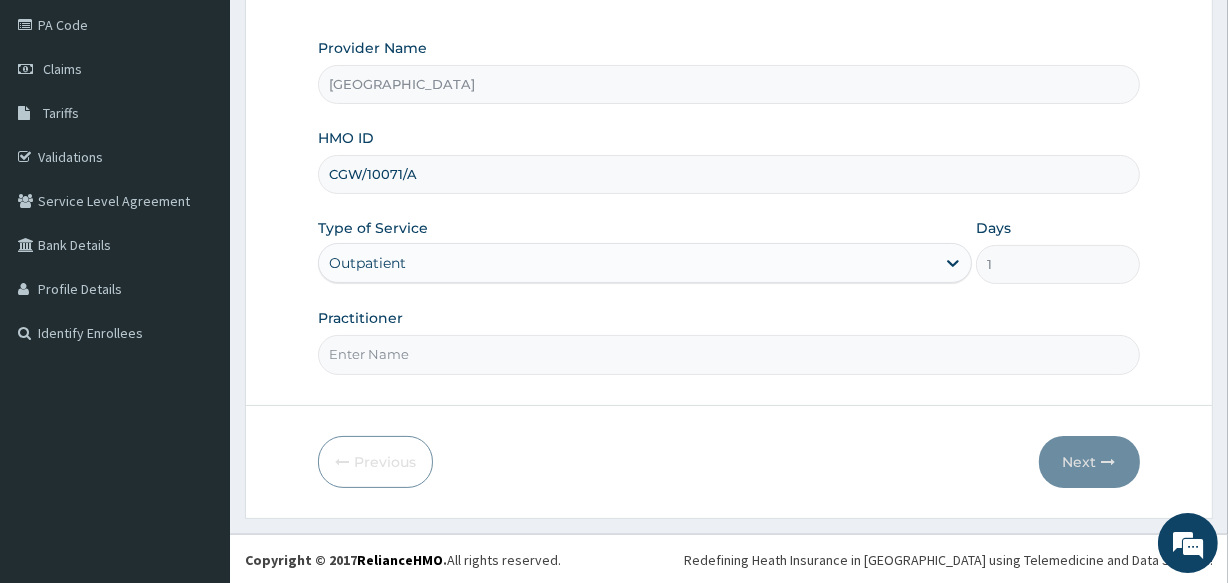 click on "Practitioner" at bounding box center (728, 354) 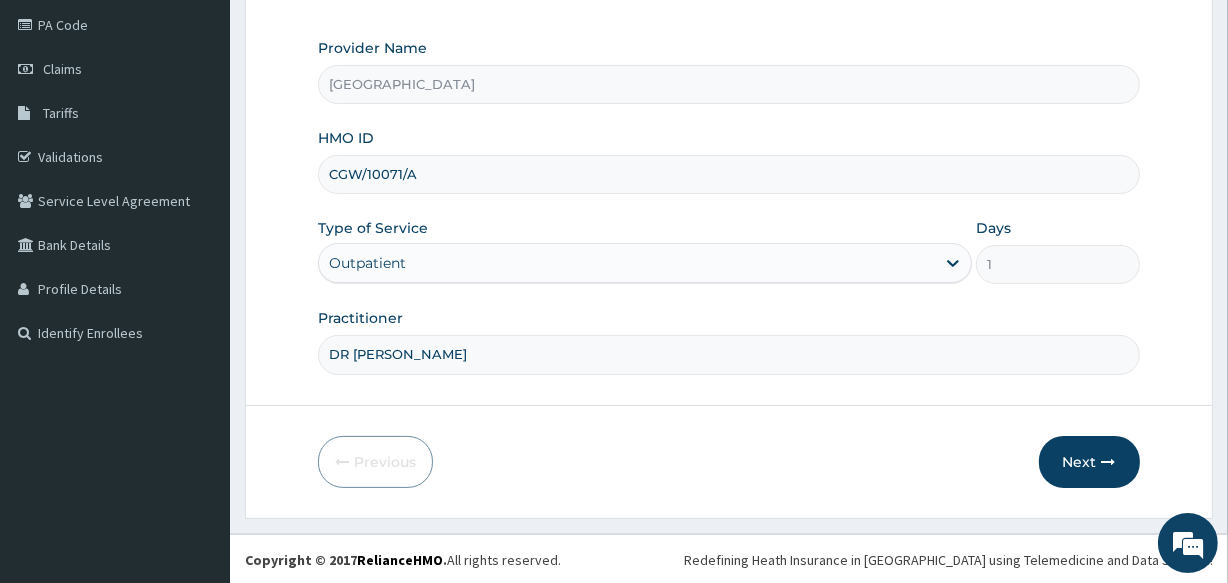 scroll, scrollTop: 0, scrollLeft: 0, axis: both 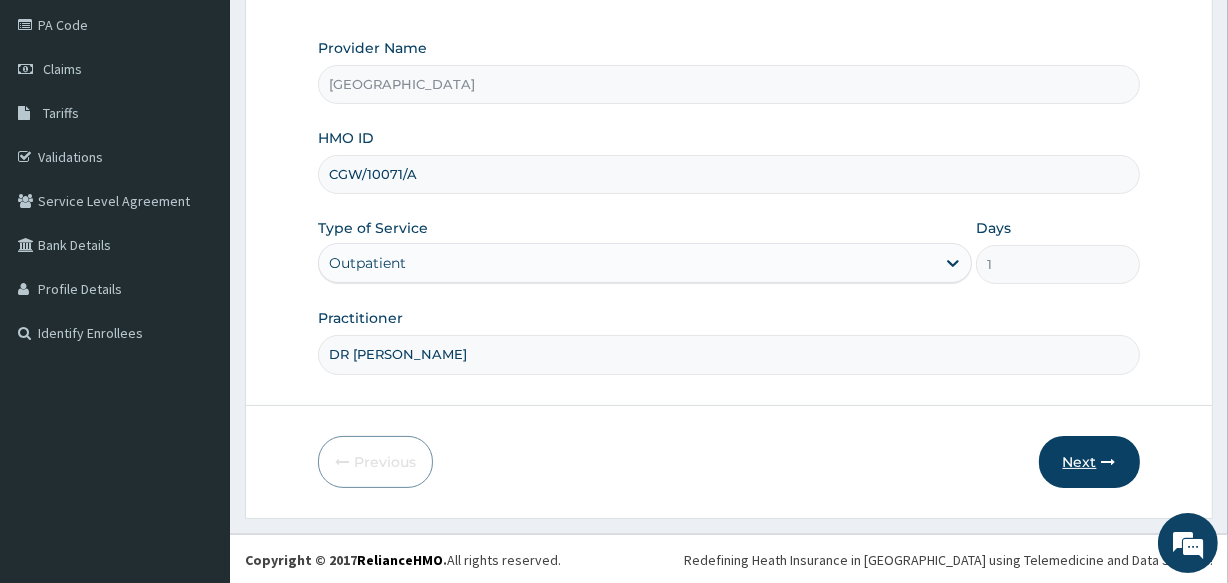 type on "DR [PERSON_NAME]" 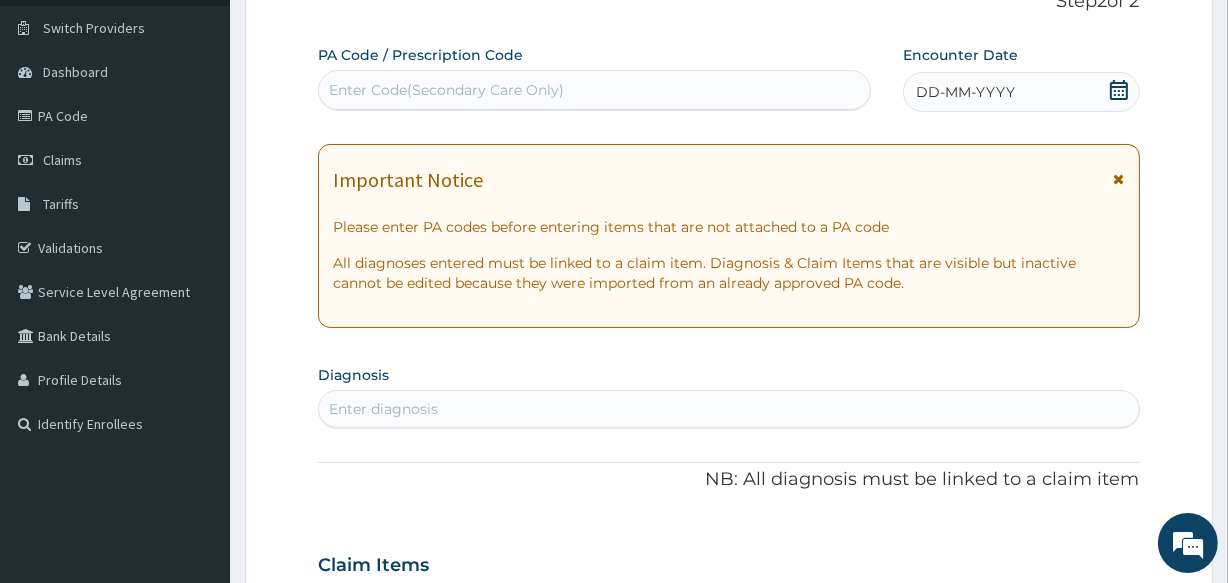 scroll, scrollTop: 55, scrollLeft: 0, axis: vertical 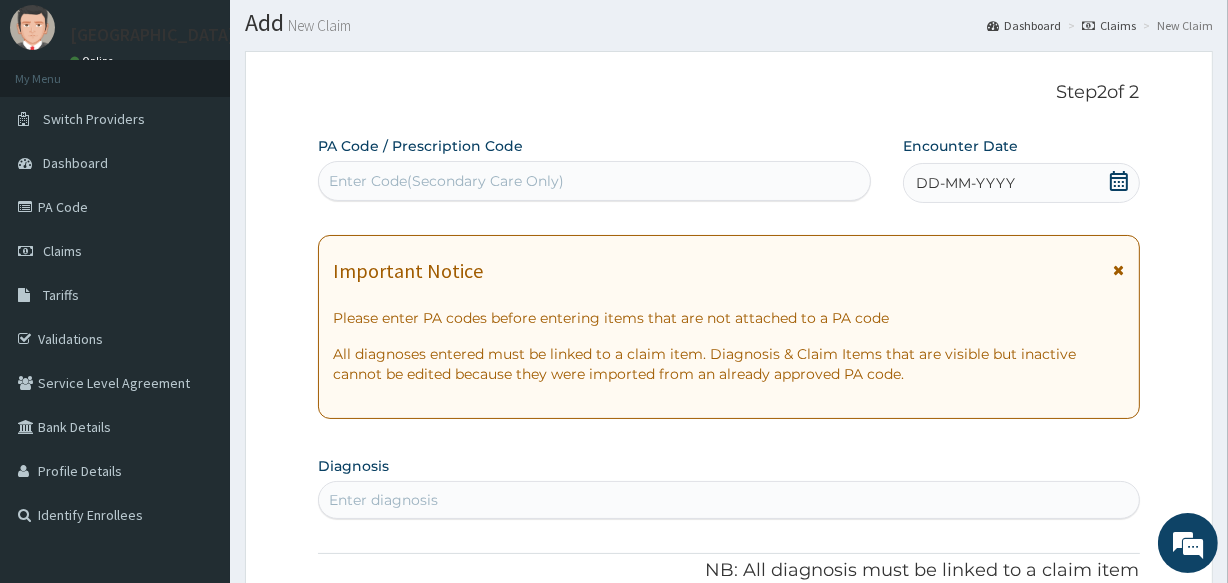 click 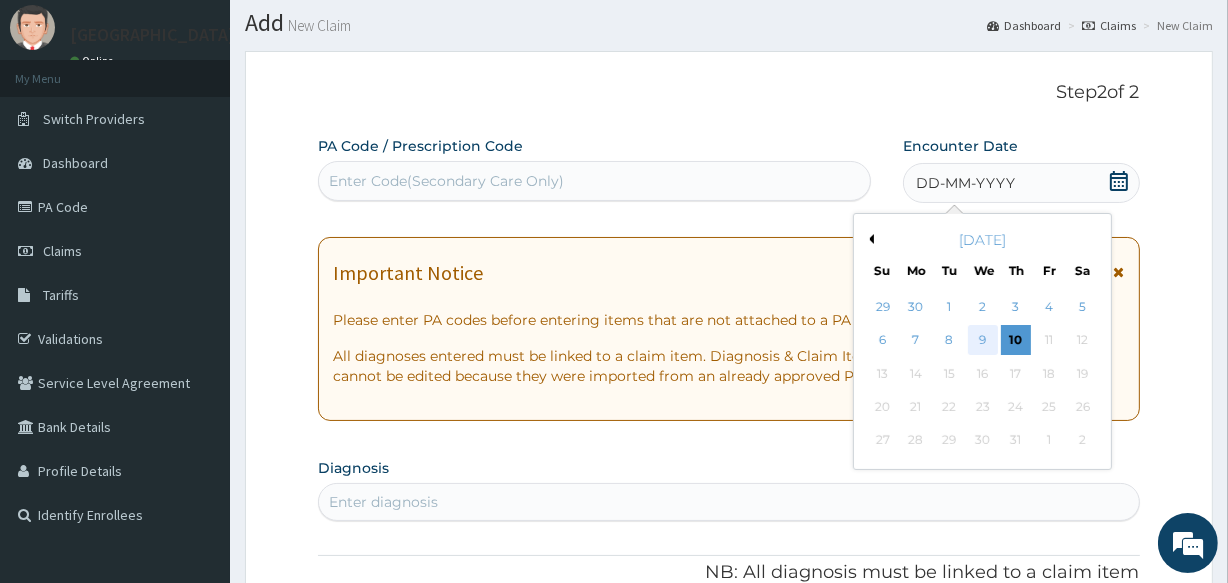click on "9" at bounding box center (982, 341) 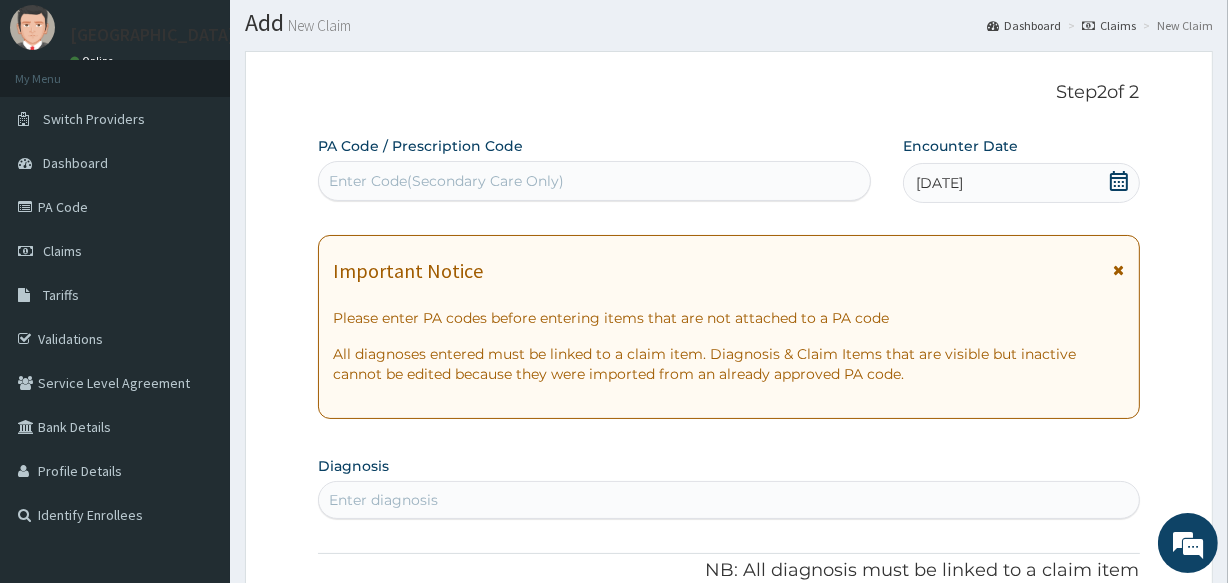 scroll, scrollTop: 419, scrollLeft: 0, axis: vertical 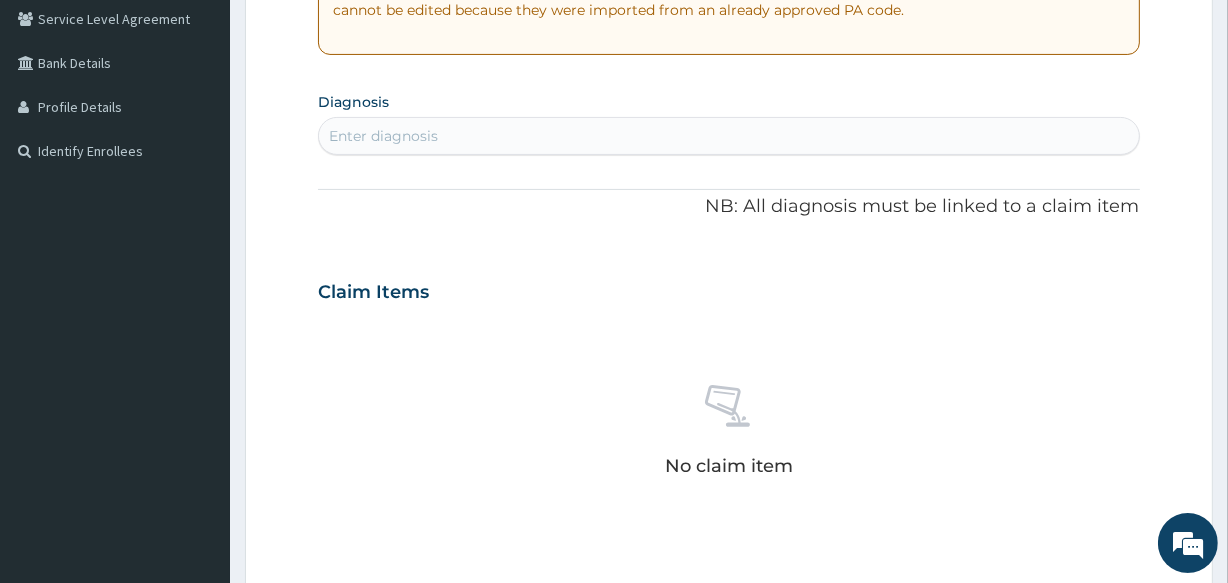click on "Enter diagnosis" at bounding box center (728, 136) 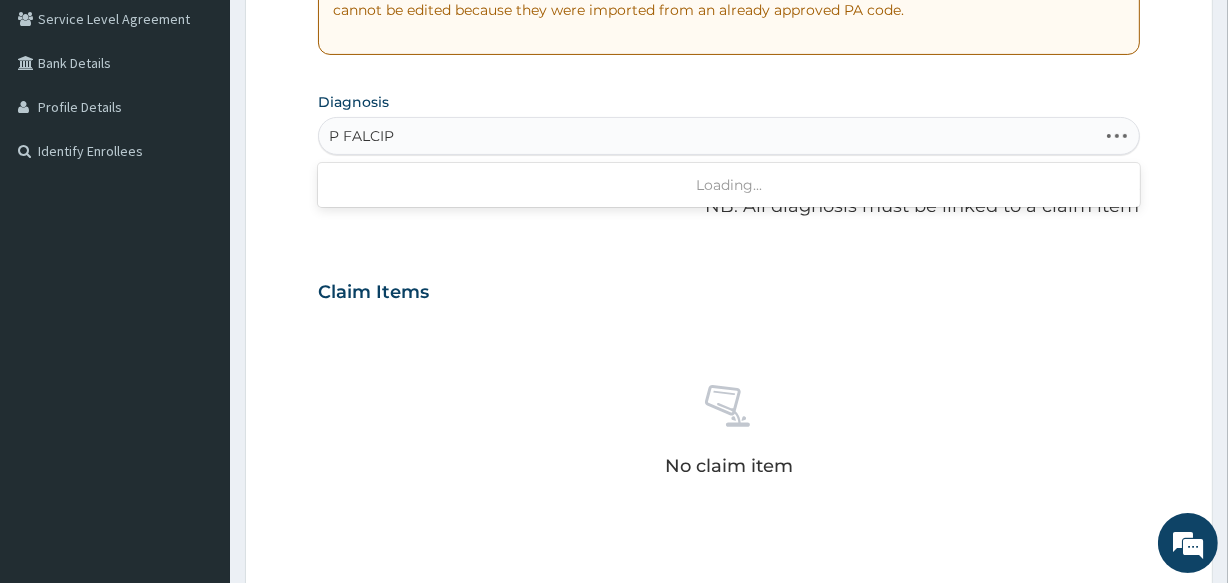 type on "P FALCIPA" 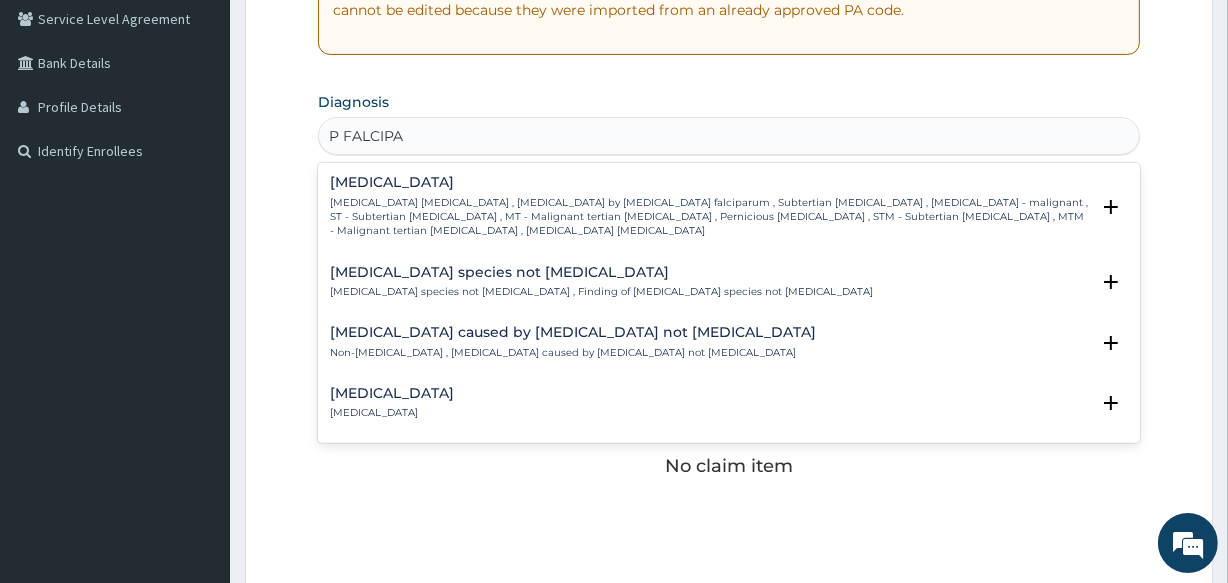 click on "[MEDICAL_DATA]" at bounding box center (709, 182) 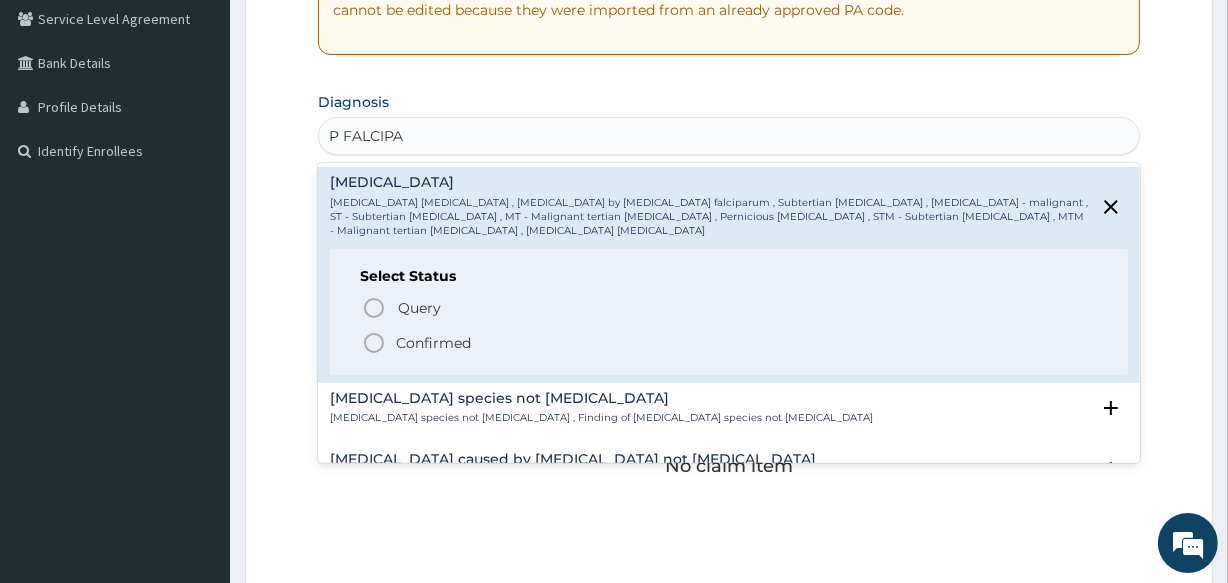 click on "Confirmed" at bounding box center (433, 343) 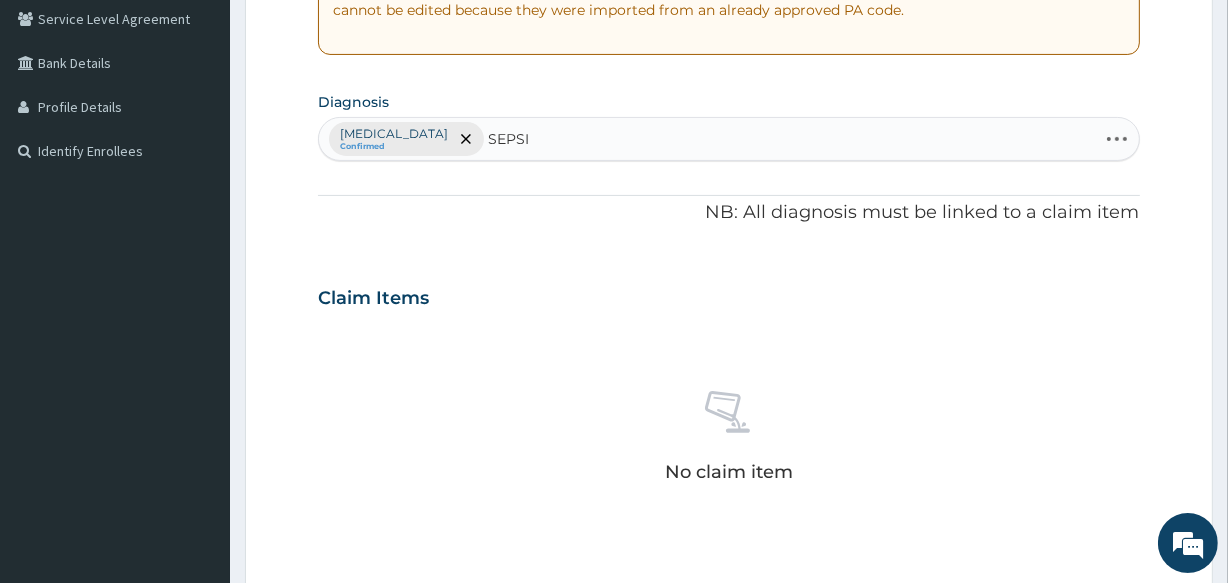 type on "[MEDICAL_DATA]" 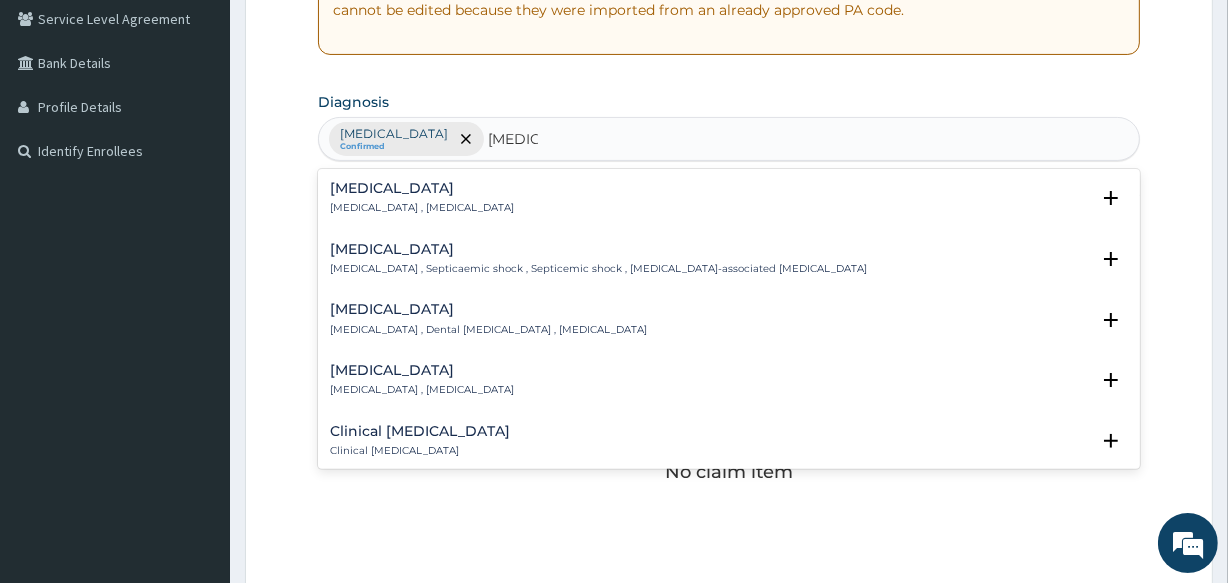 click on "[MEDICAL_DATA] , [MEDICAL_DATA]" at bounding box center [422, 208] 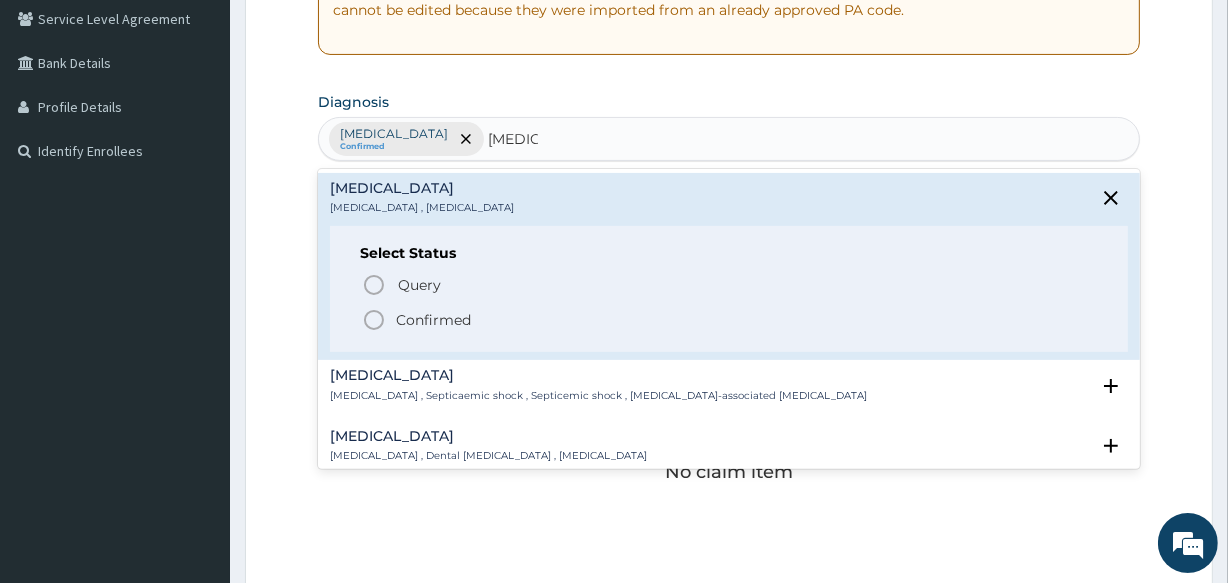 click on "Confirmed" at bounding box center [433, 320] 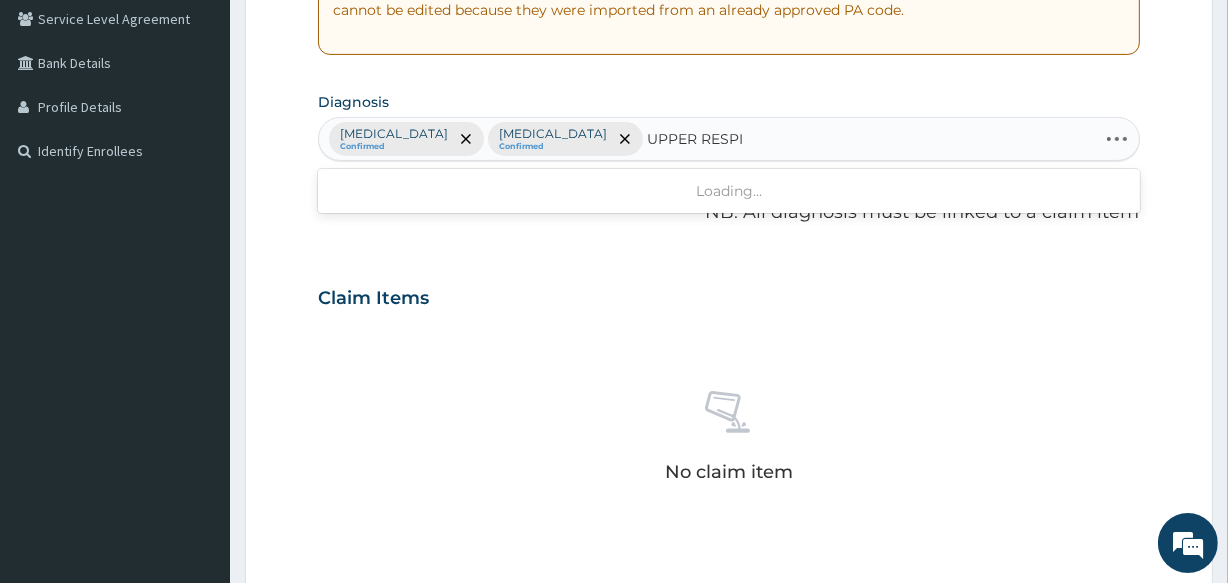 type on "UPPER RESPIRA" 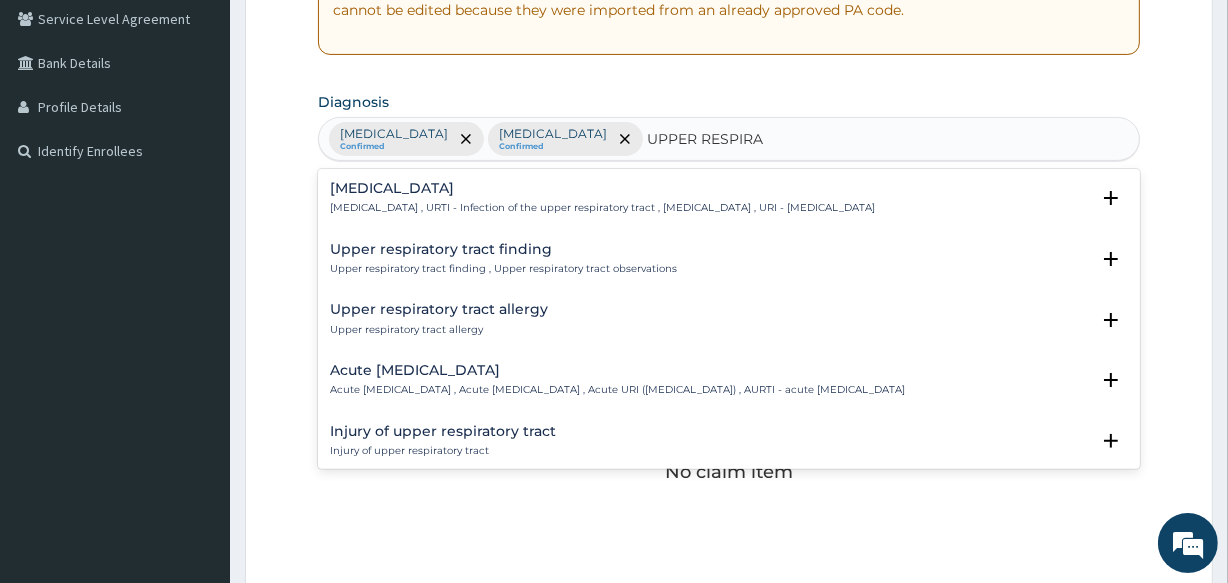 click on "Upper respiratory infection" at bounding box center (602, 188) 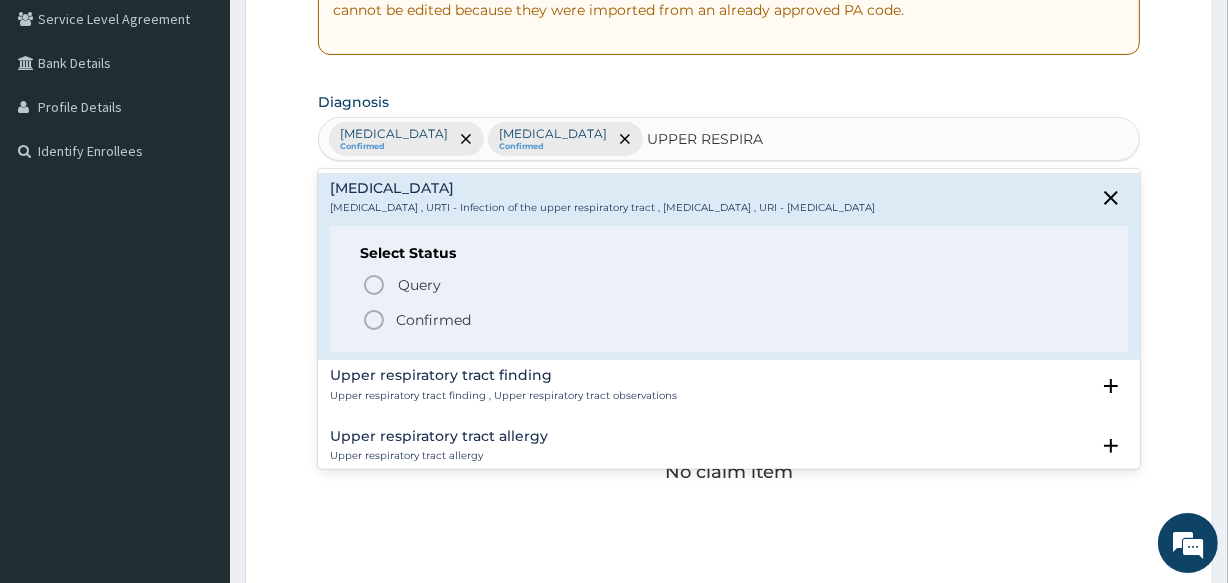 click on "Confirmed" at bounding box center [433, 320] 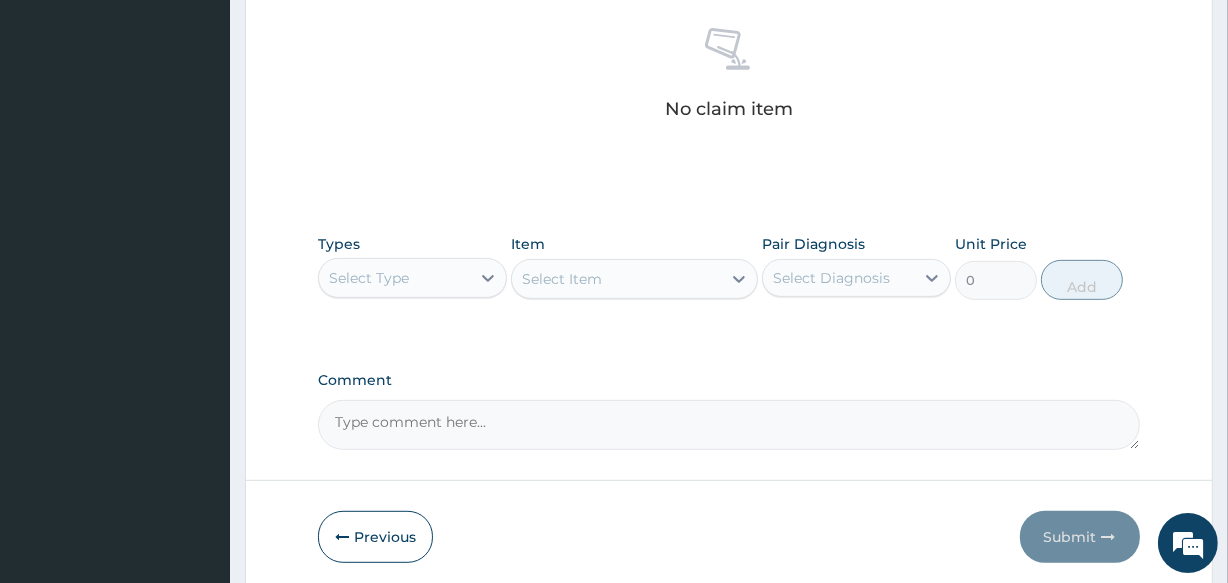 scroll, scrollTop: 858, scrollLeft: 0, axis: vertical 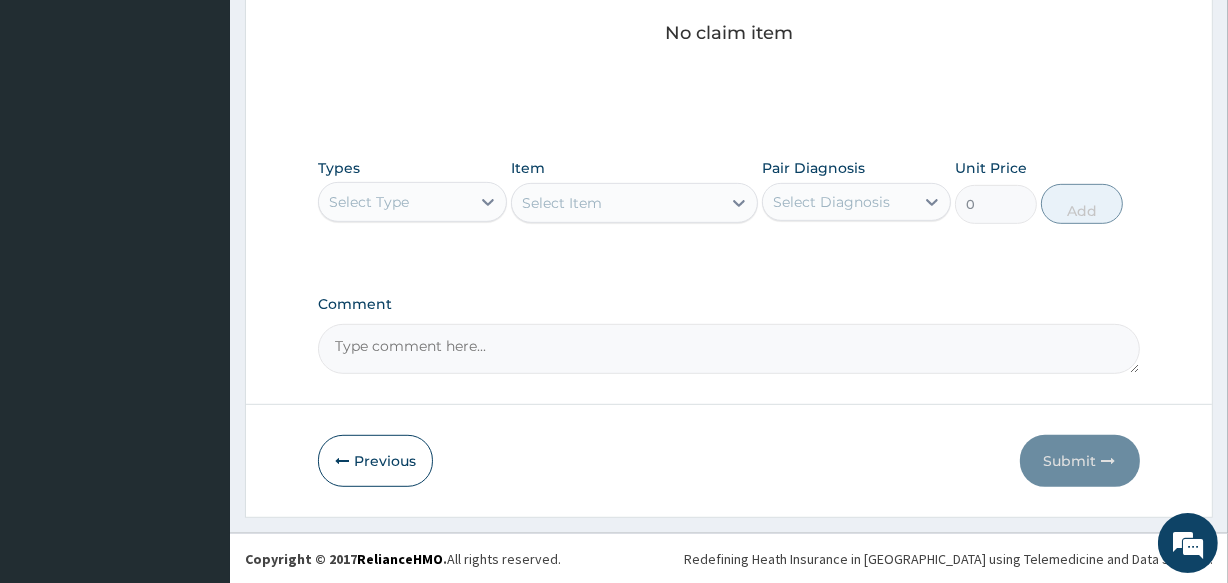 click on "Select Type" at bounding box center (369, 202) 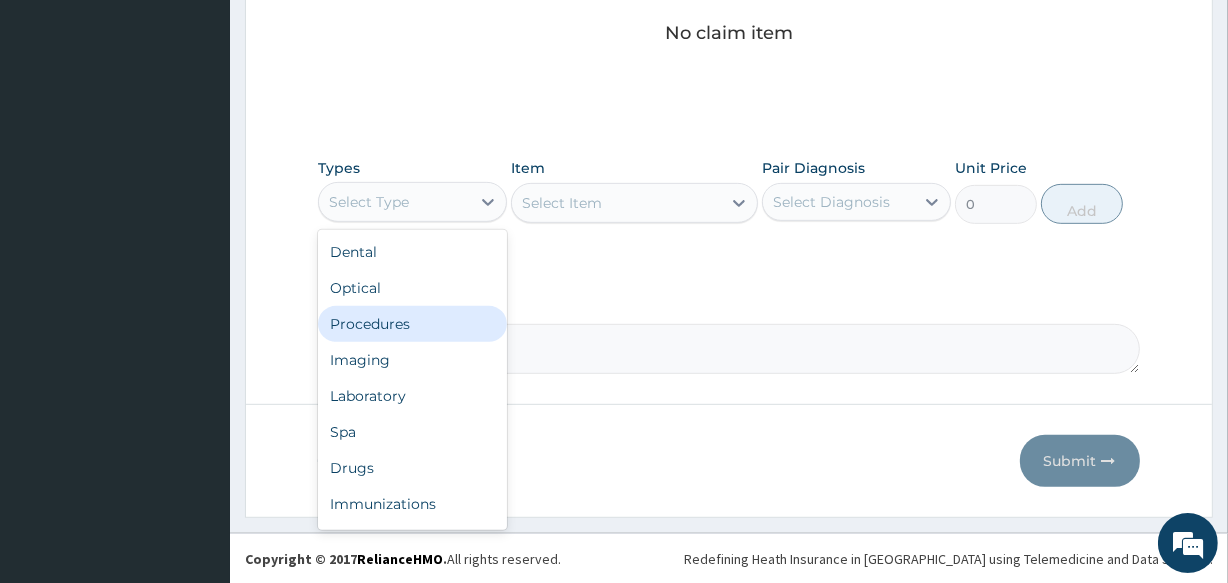 click on "Procedures" at bounding box center (412, 324) 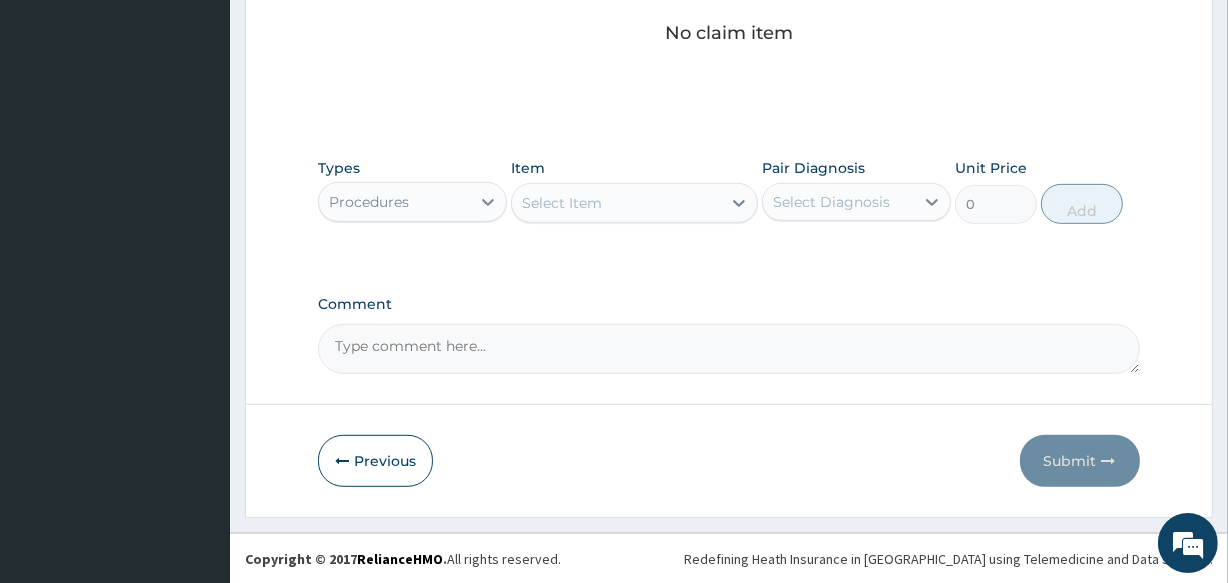 click on "Select Diagnosis" at bounding box center (831, 202) 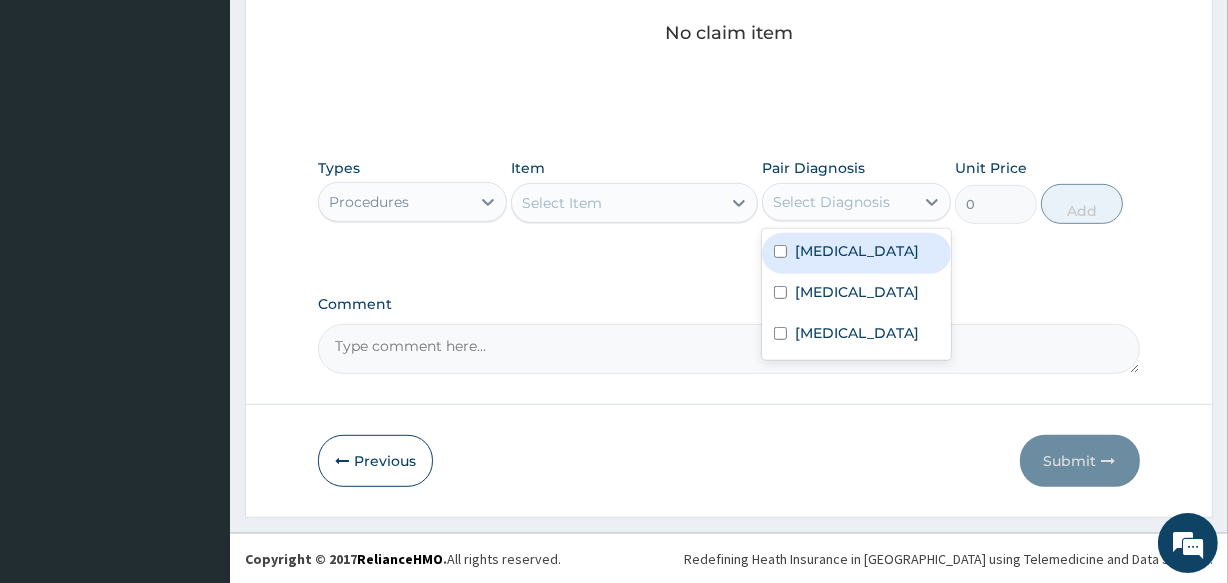 click on "Falciparum malaria" at bounding box center (857, 251) 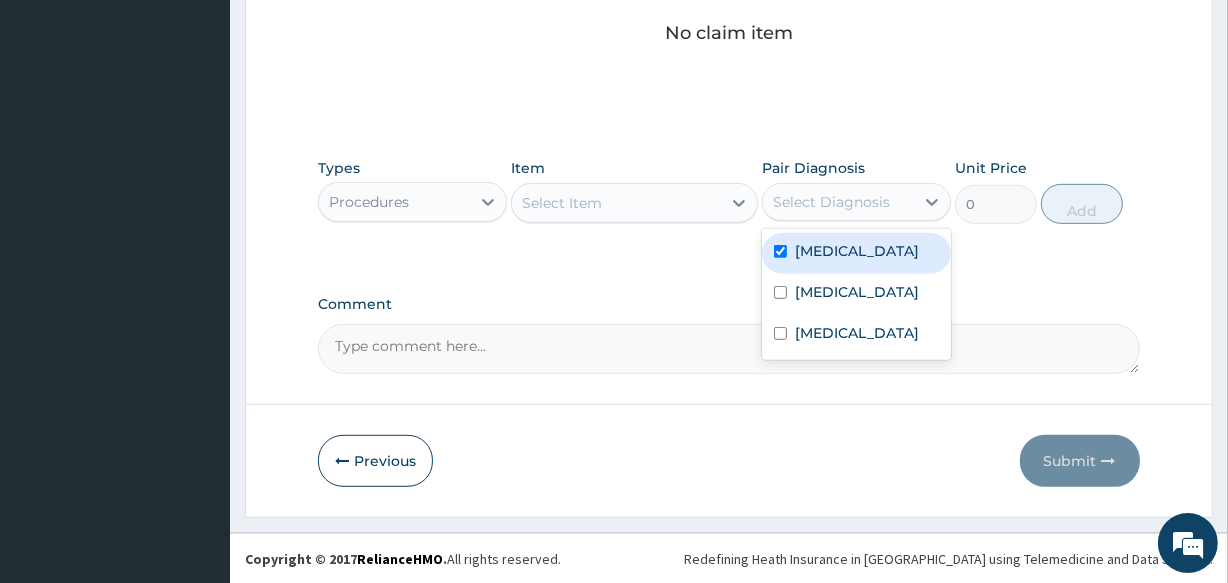 checkbox on "true" 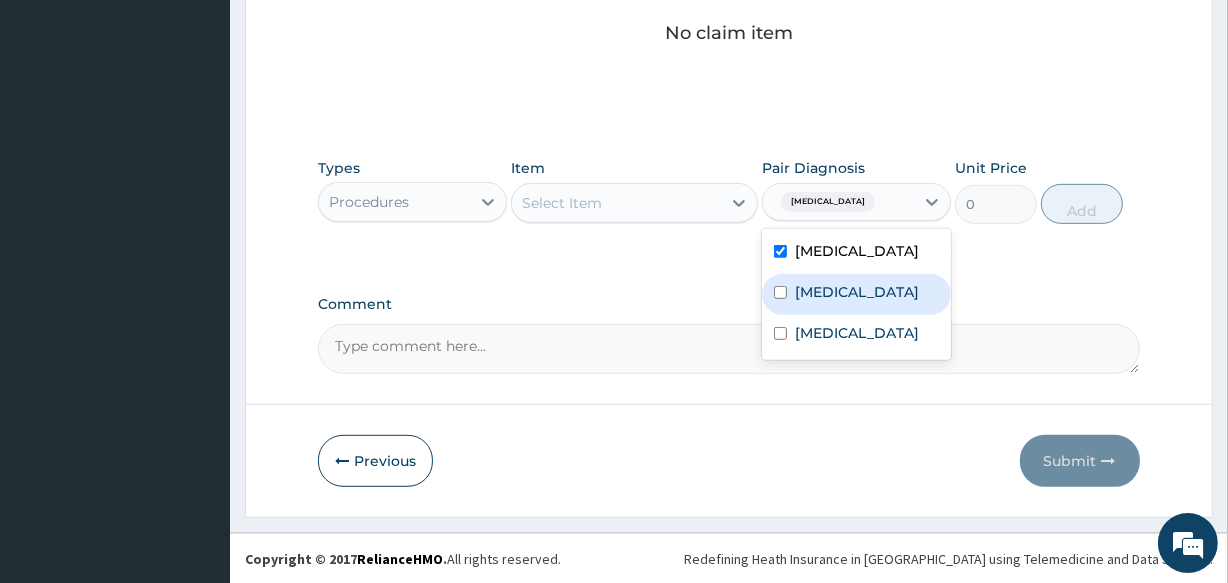click on "Sepsis" at bounding box center [856, 294] 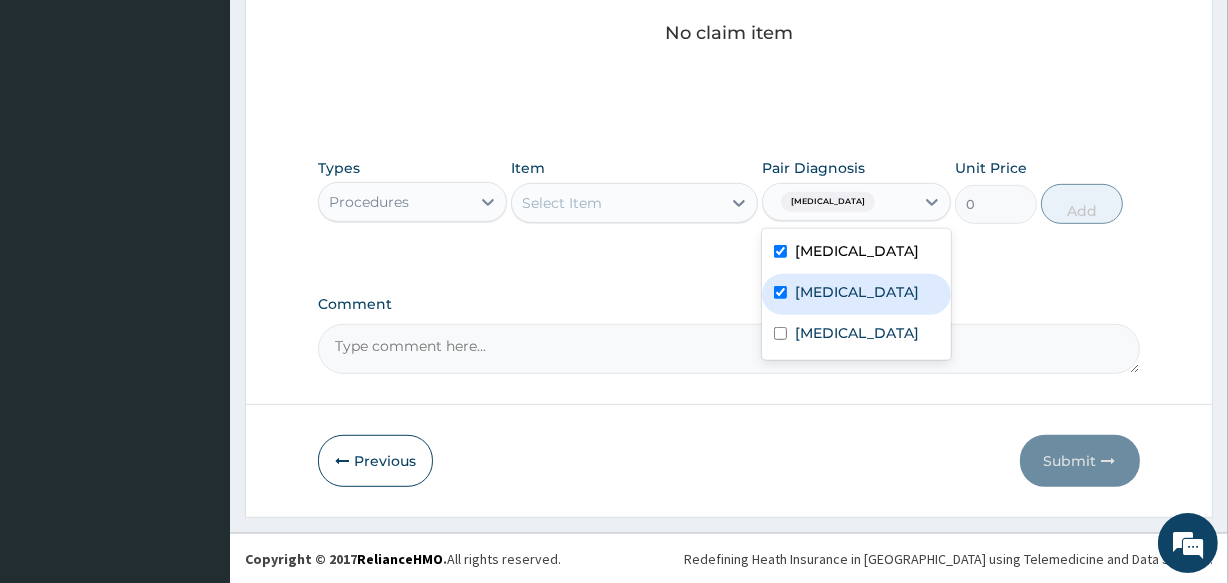 checkbox on "true" 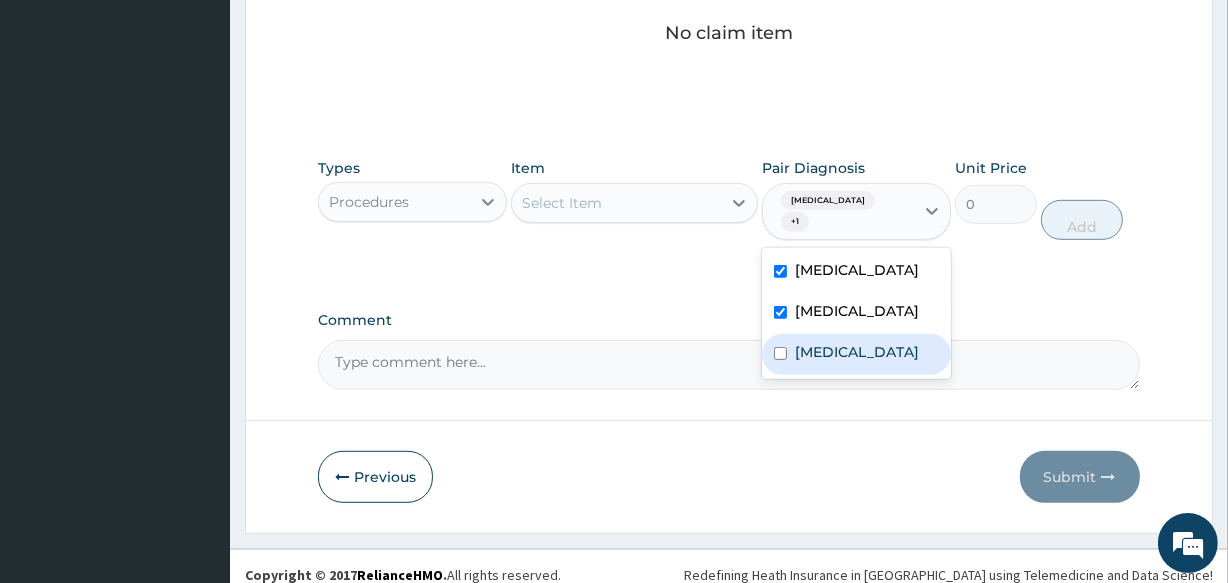 click on "Upper respiratory infection" at bounding box center [856, 354] 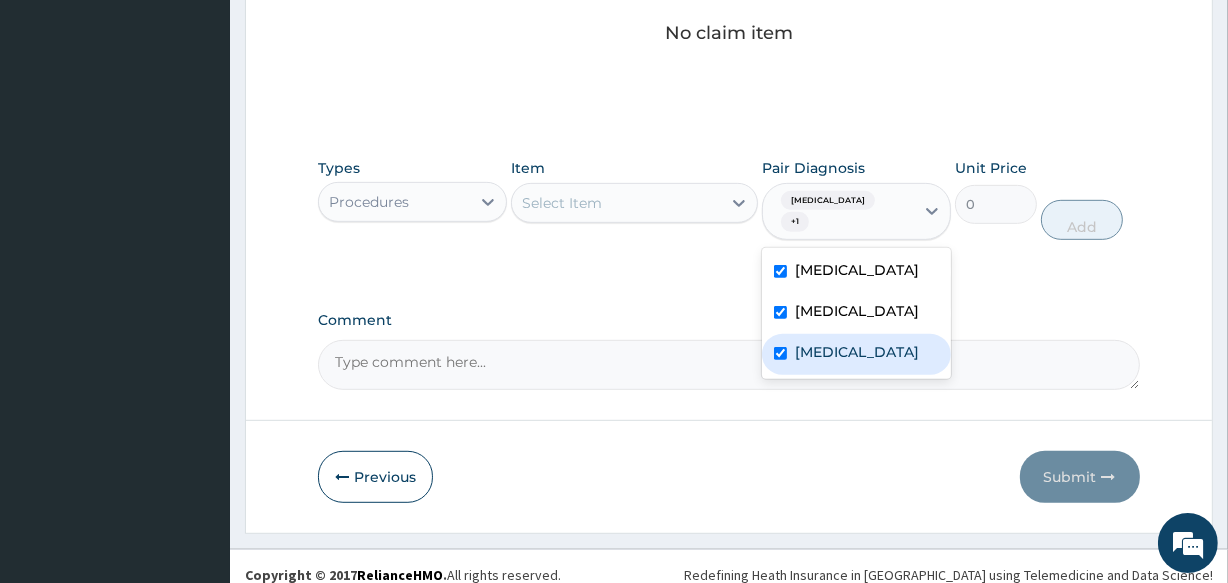 checkbox on "true" 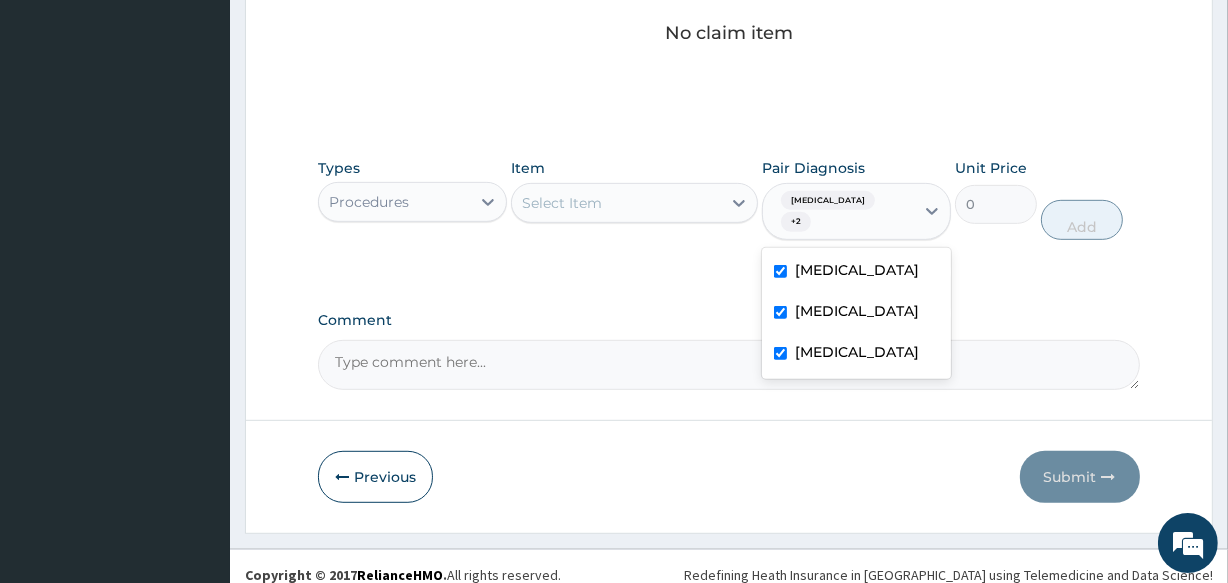 click on "Select Item" at bounding box center [616, 203] 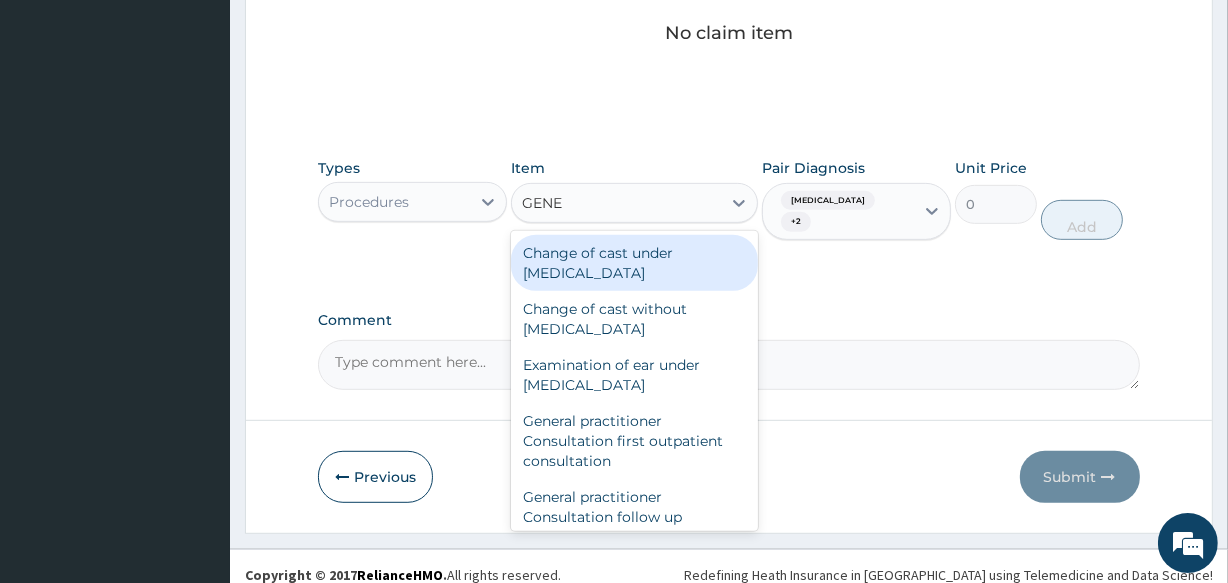 type on "GENER" 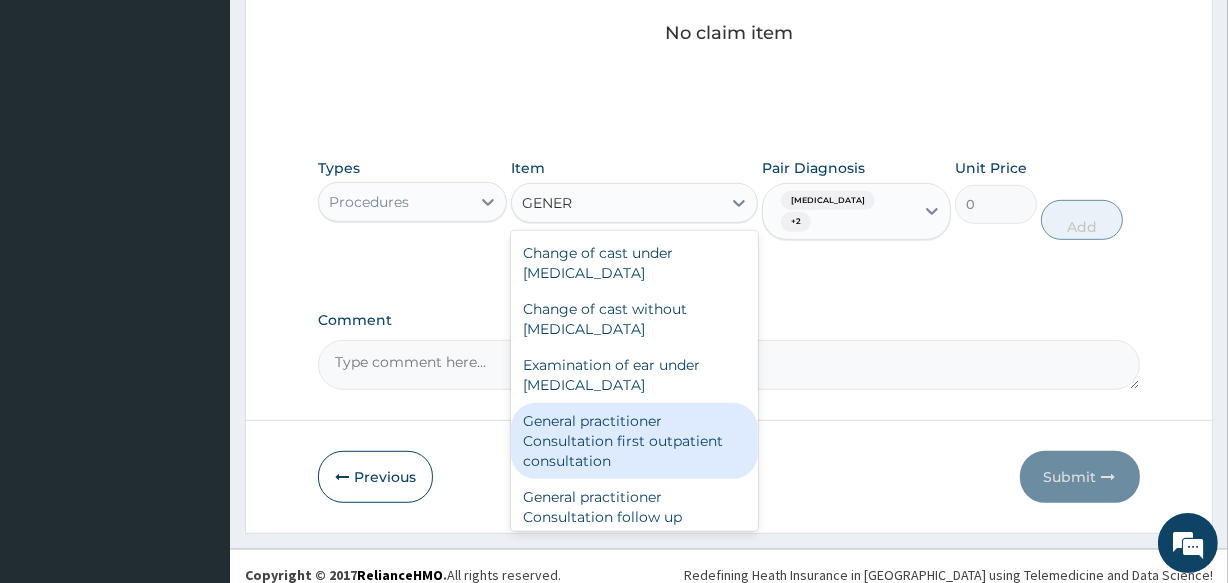 click on "General practitioner Consultation first outpatient consultation" at bounding box center [634, 441] 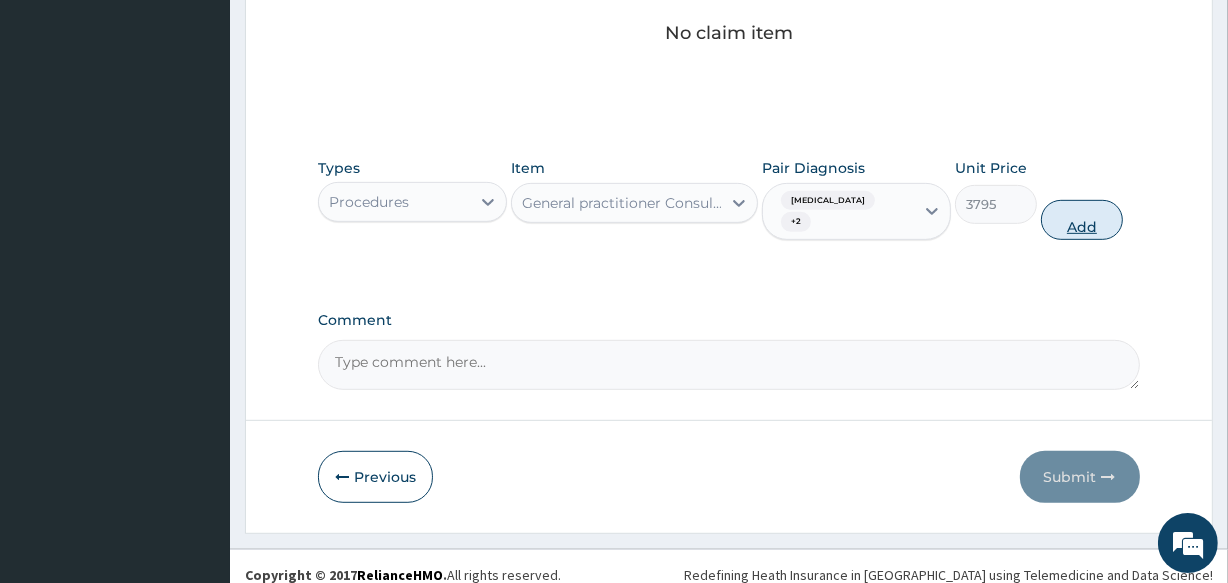click on "Add" at bounding box center [1082, 220] 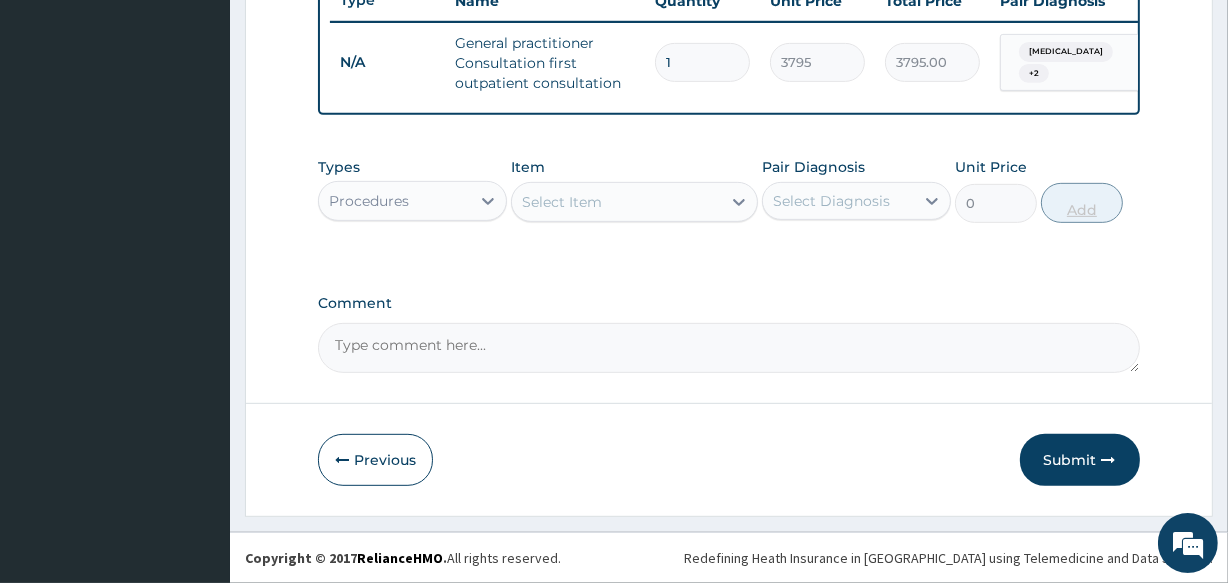 scroll, scrollTop: 787, scrollLeft: 0, axis: vertical 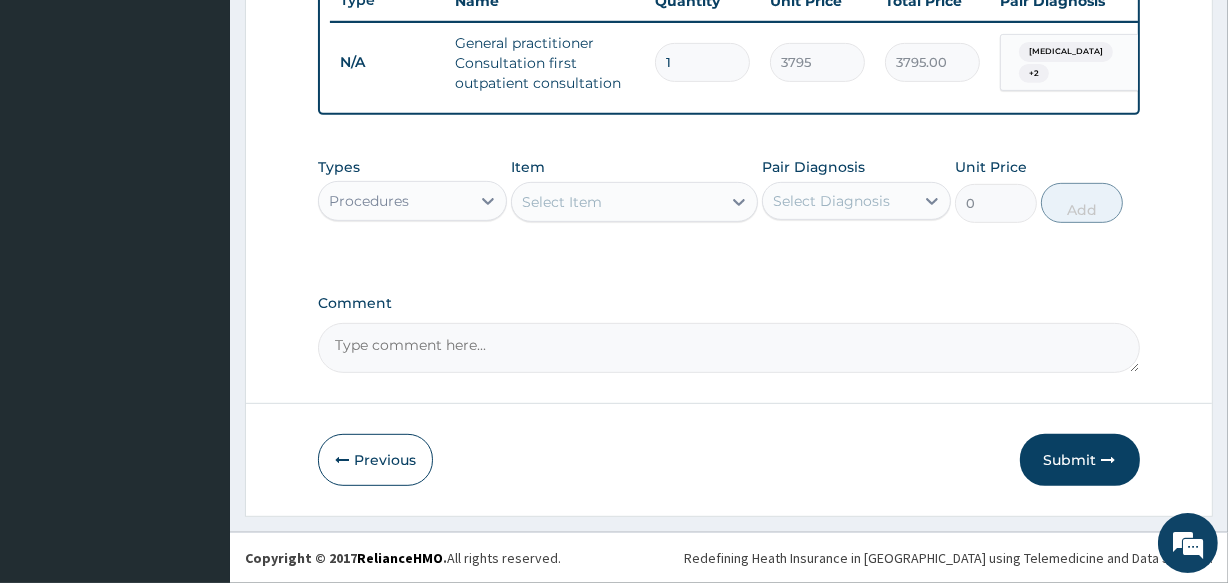 click on "Procedures" at bounding box center [394, 201] 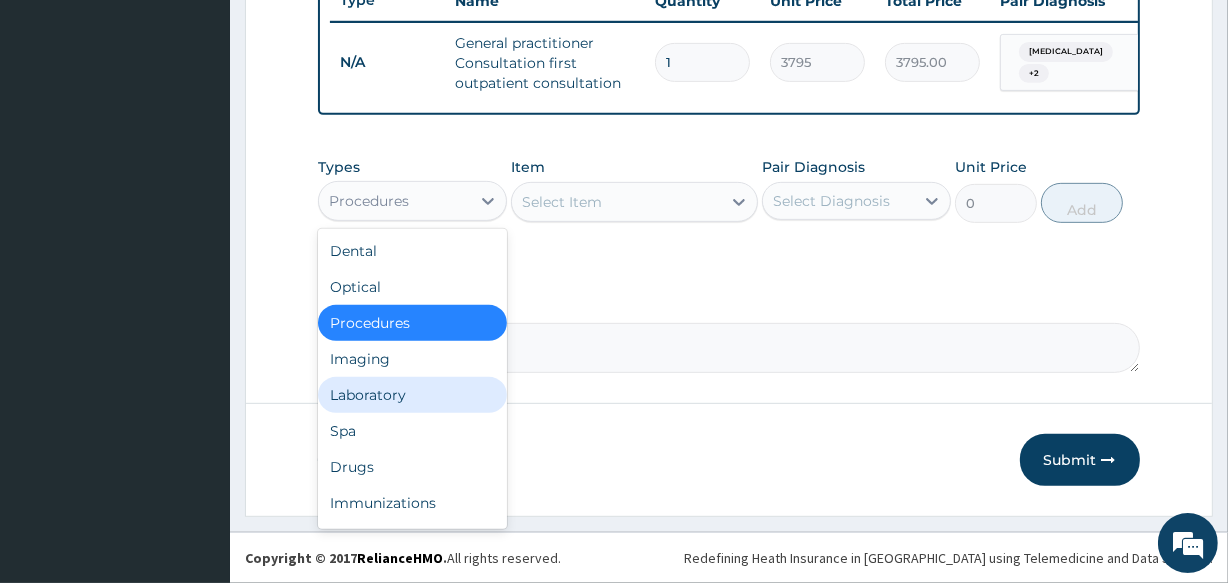 click on "Laboratory" at bounding box center [412, 395] 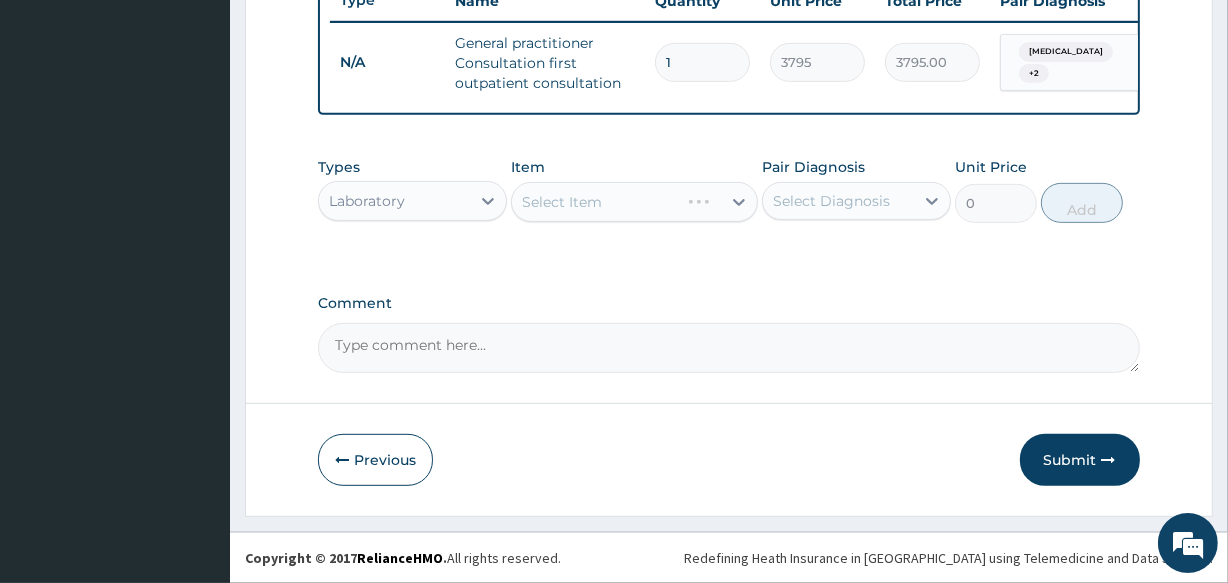click on "Select Diagnosis" at bounding box center (831, 201) 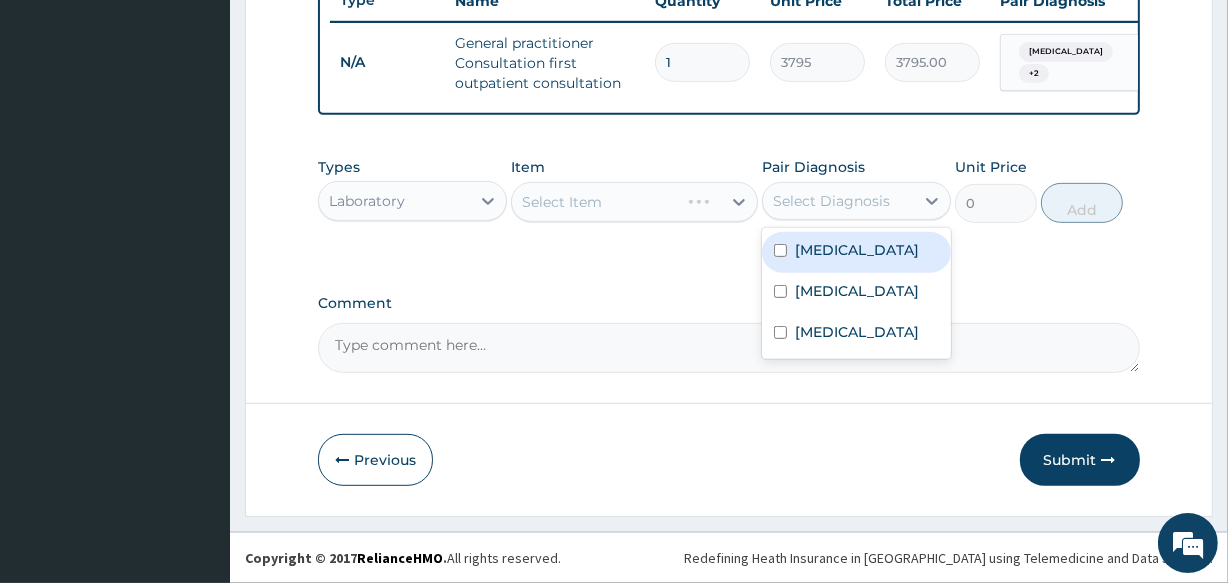click on "Falciparum malaria" at bounding box center (857, 250) 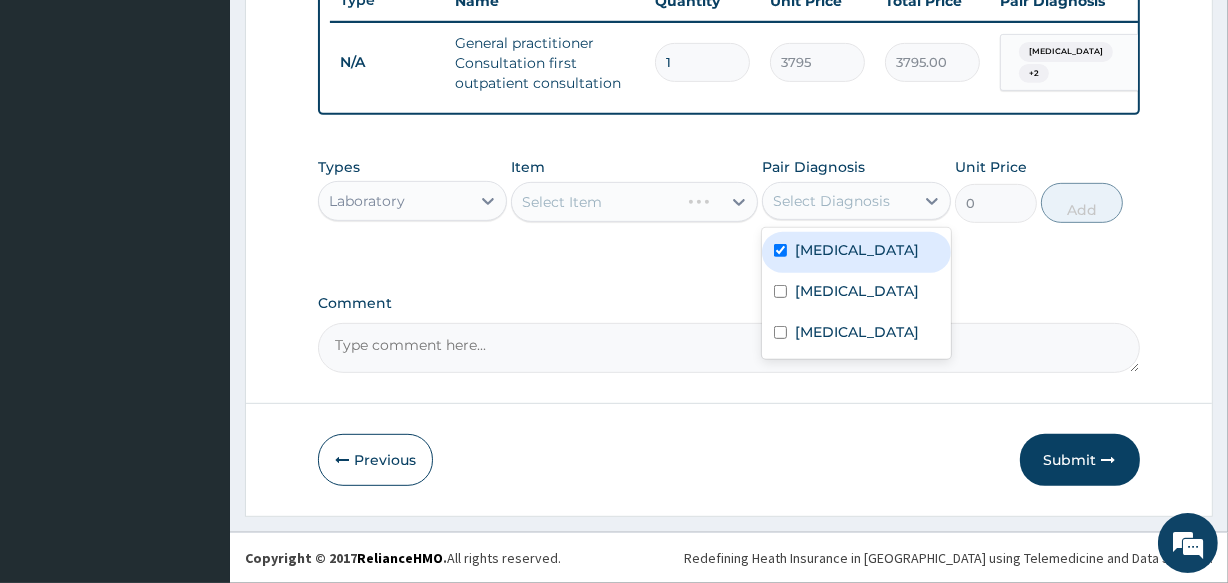 checkbox on "true" 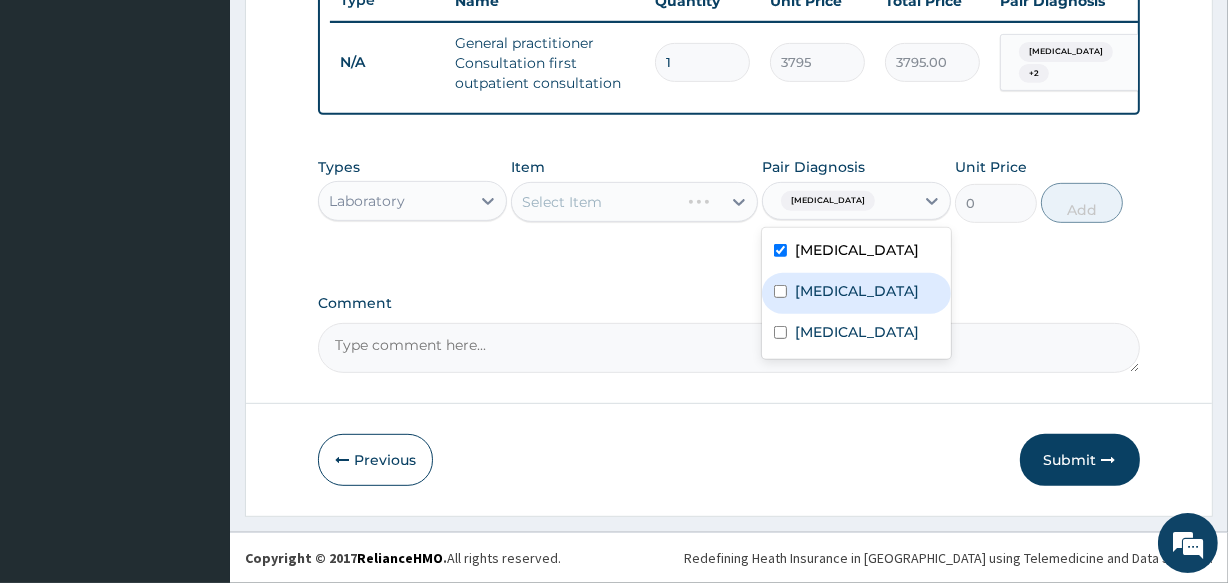 drag, startPoint x: 830, startPoint y: 295, endPoint x: 835, endPoint y: 334, distance: 39.319206 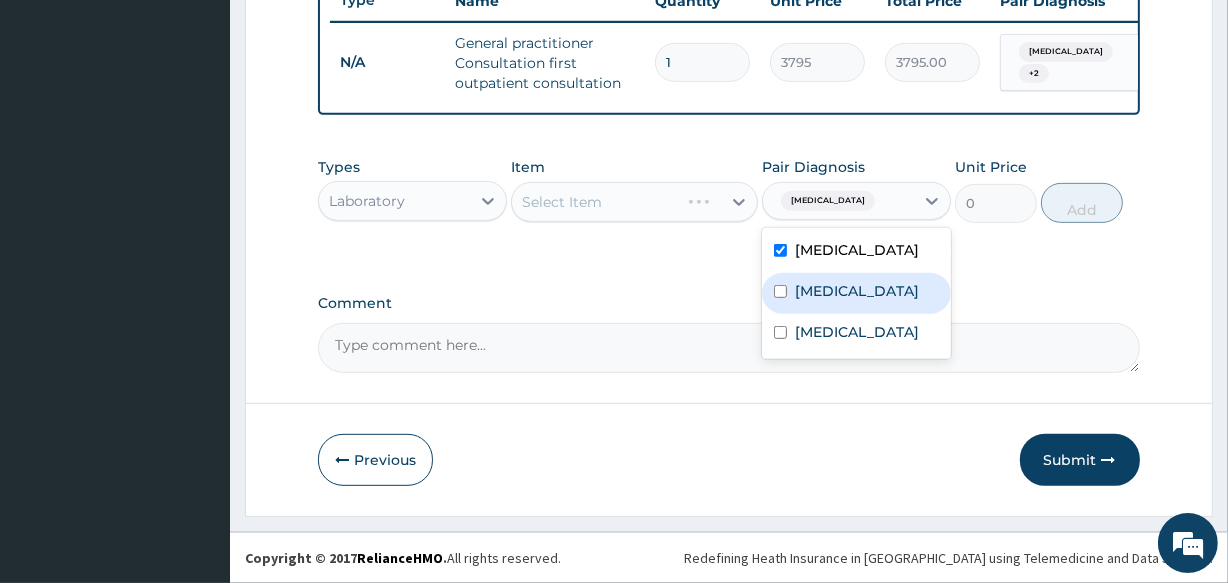 click on "Sepsis" at bounding box center (857, 291) 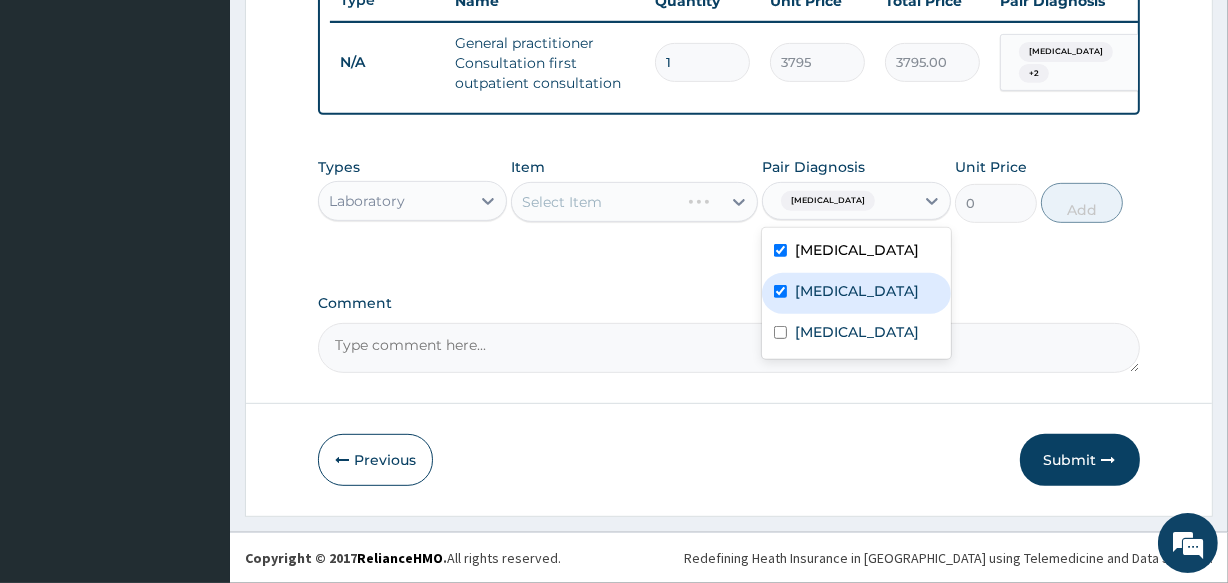 checkbox on "true" 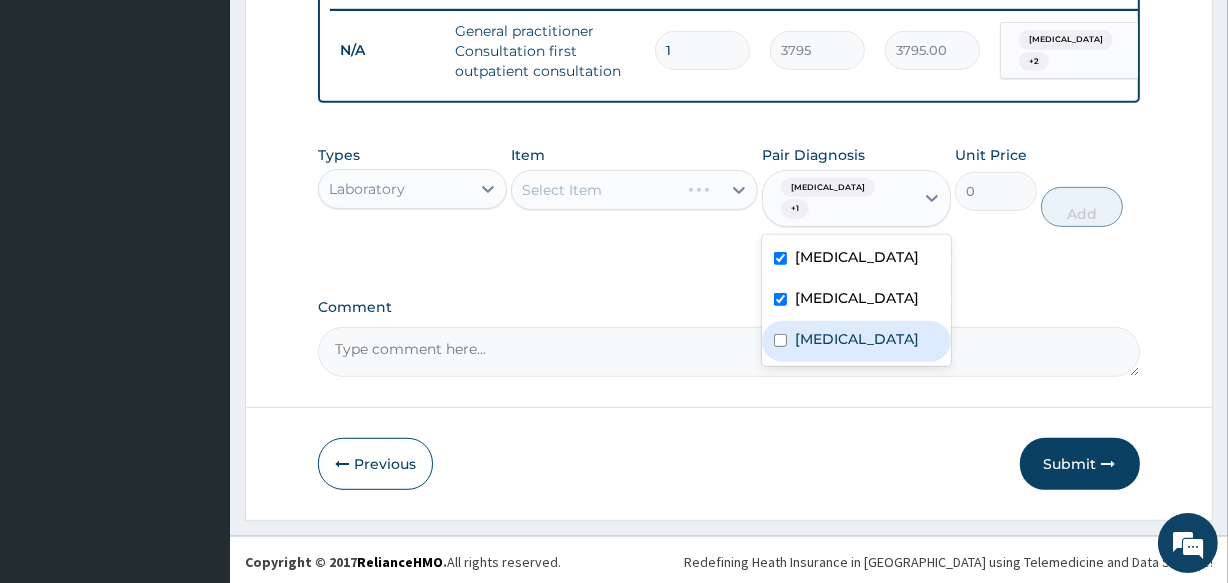 click on "Upper respiratory infection" at bounding box center (857, 339) 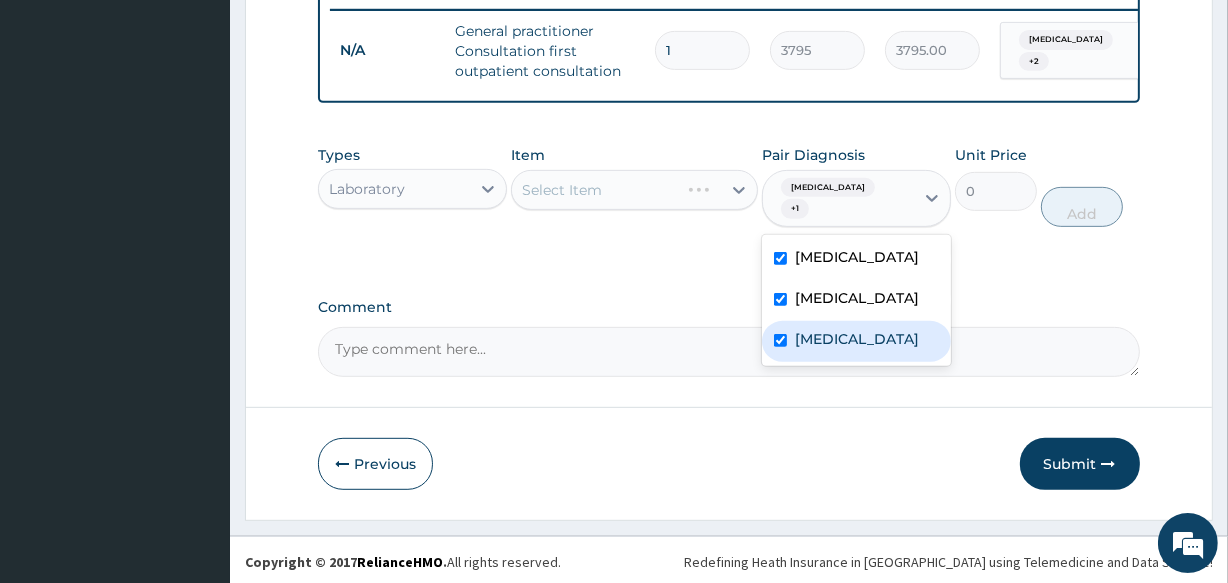 checkbox on "true" 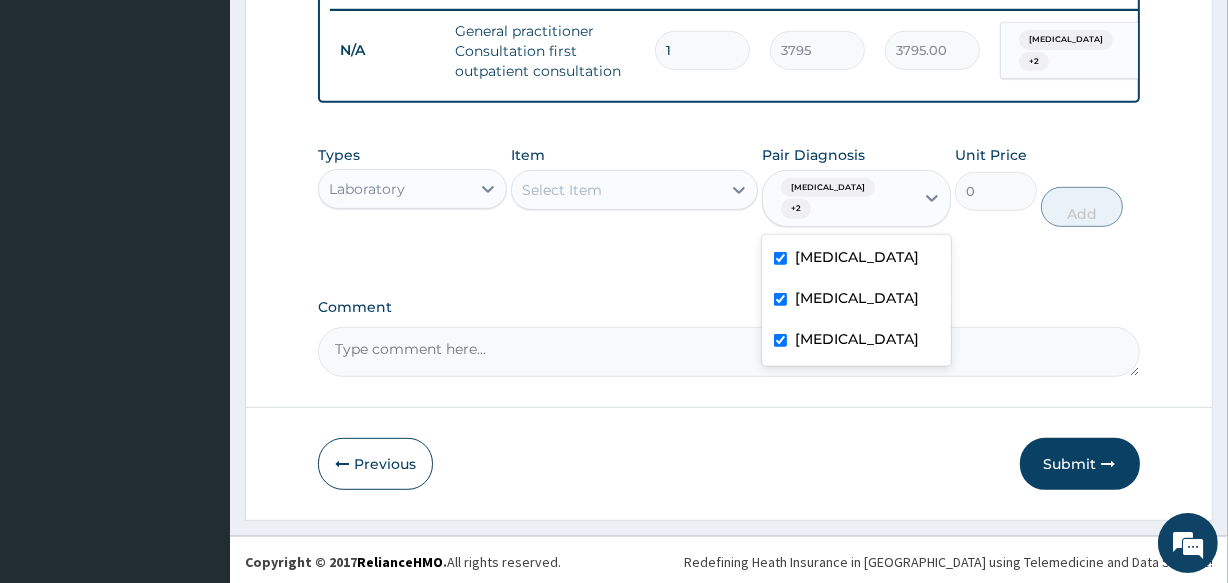 click on "Select Item" at bounding box center (634, 190) 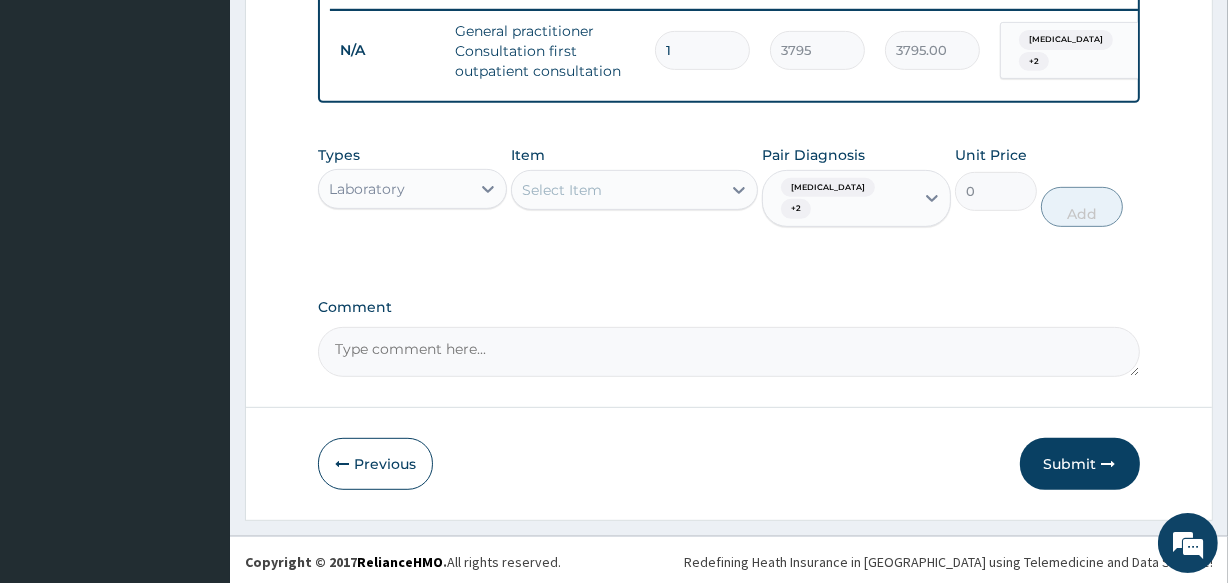 click on "Select Item" at bounding box center [562, 190] 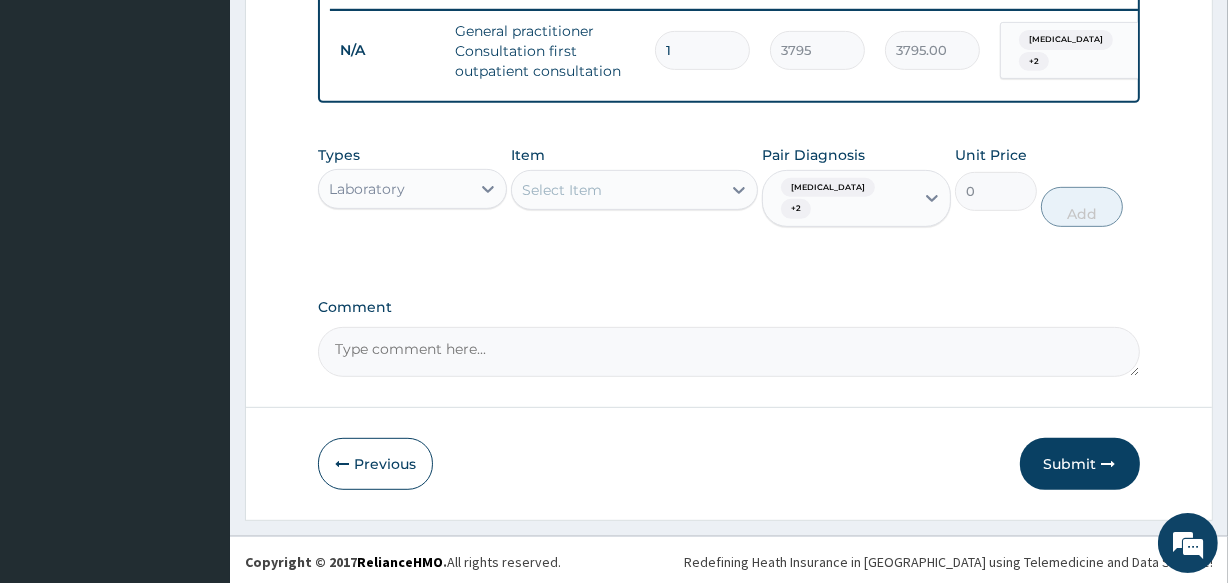 click on "Select Item" at bounding box center [562, 190] 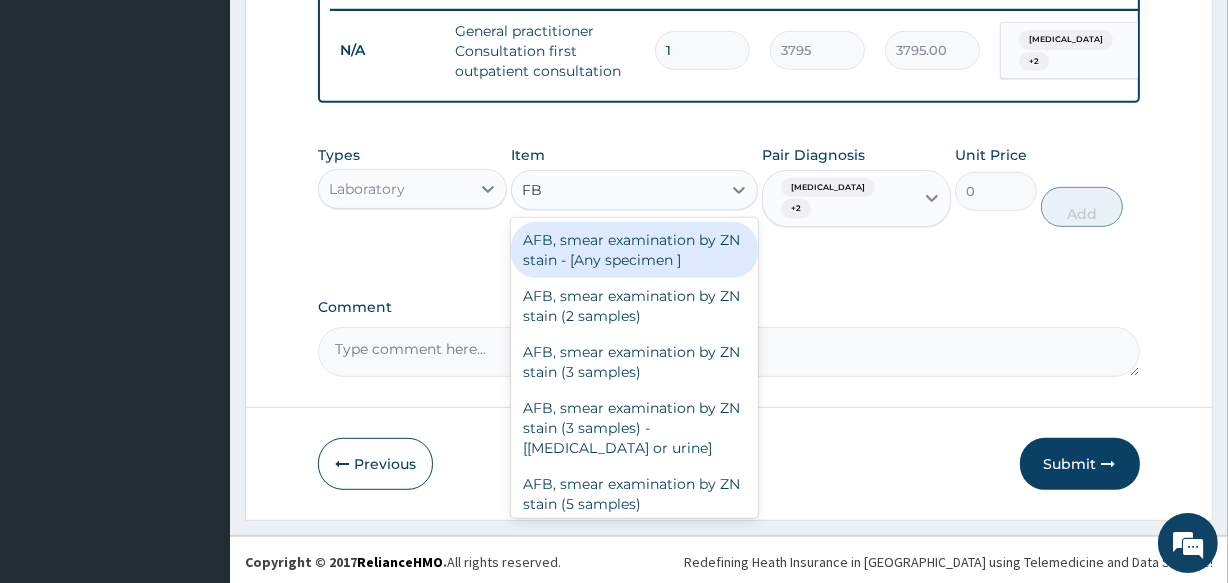 type on "FBC" 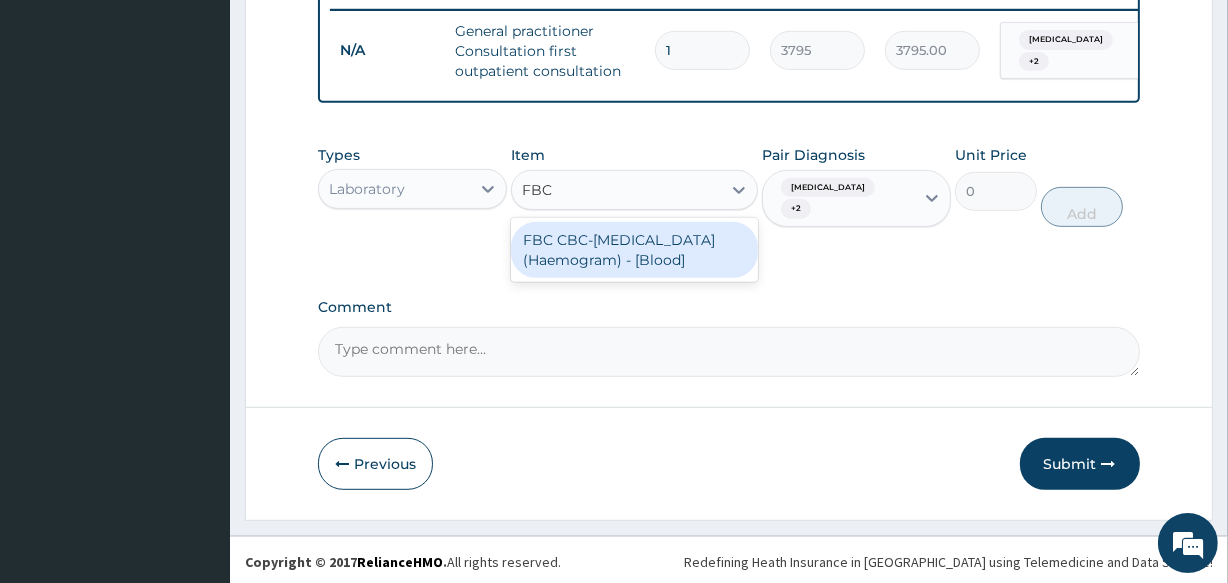 drag, startPoint x: 607, startPoint y: 277, endPoint x: 942, endPoint y: 276, distance: 335.0015 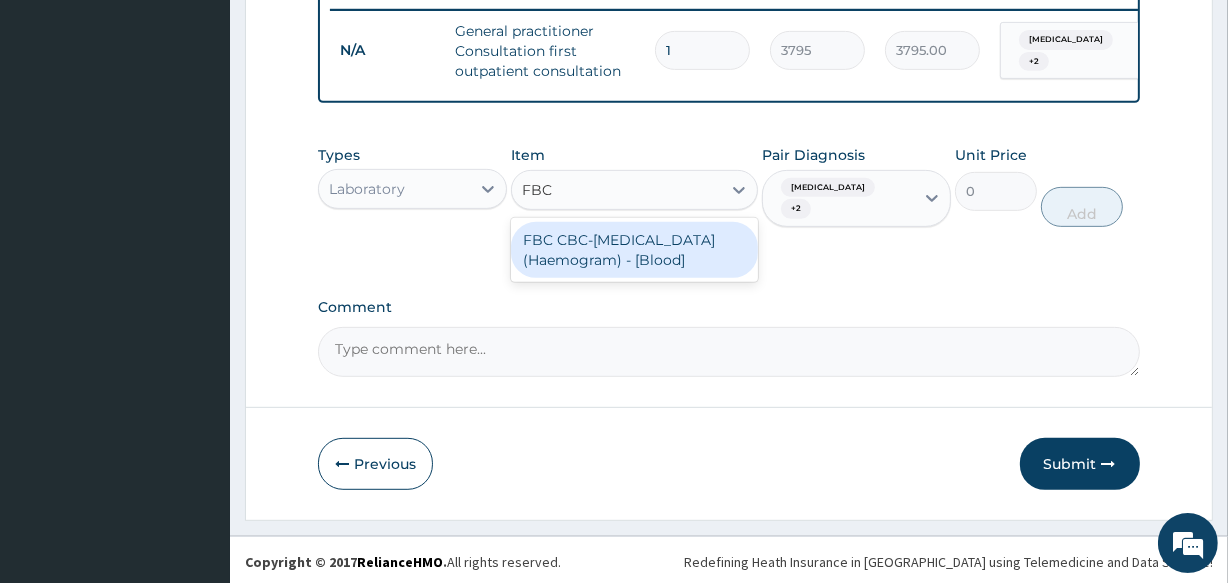 click on "FBC CBC-Complete Blood Count (Haemogram) - [Blood]" at bounding box center [634, 250] 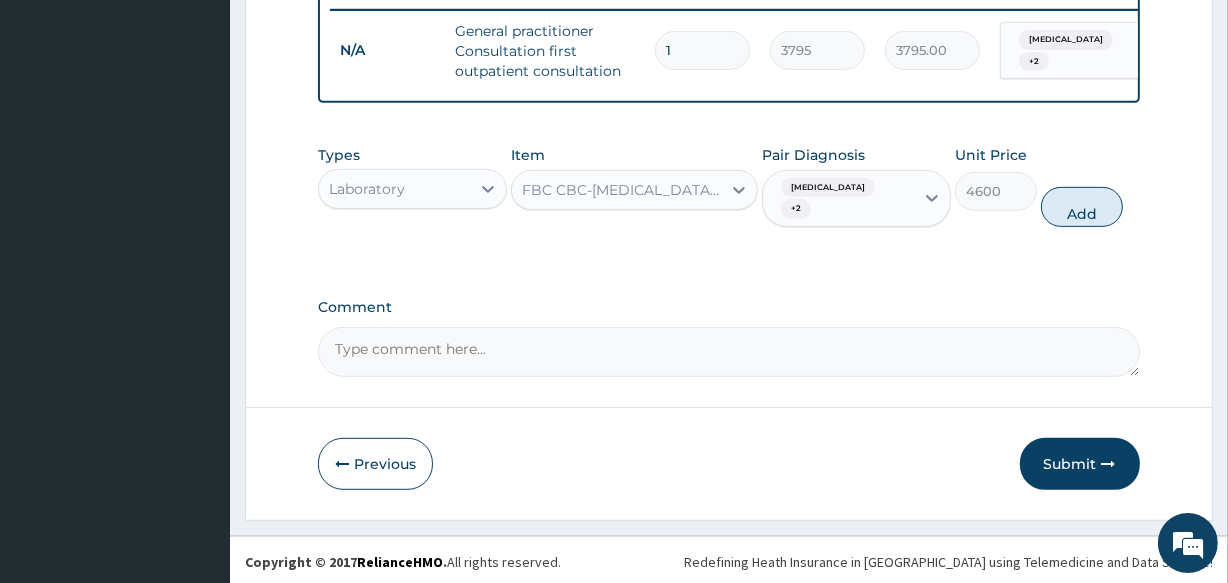 click on "Add" at bounding box center (1082, 207) 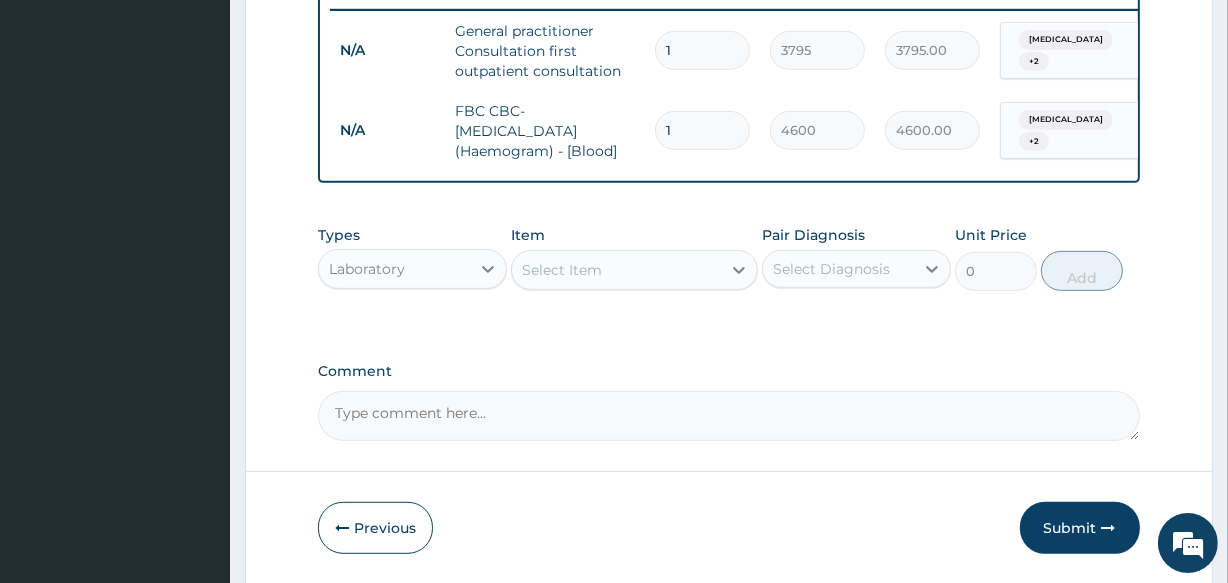 click on "Select Item" at bounding box center [616, 270] 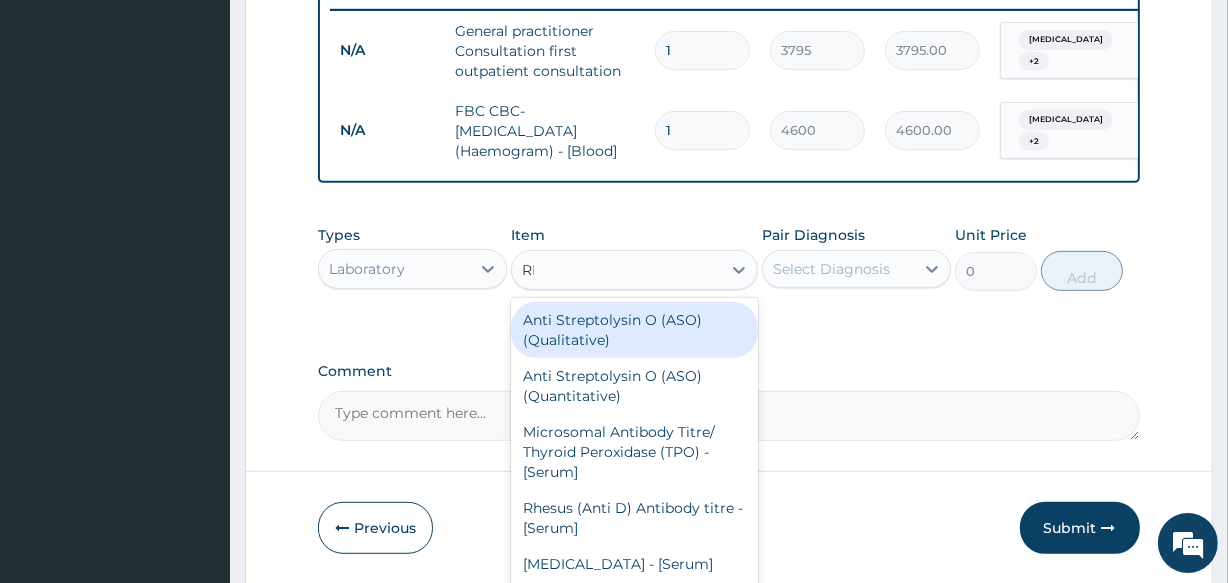 type on "RDT" 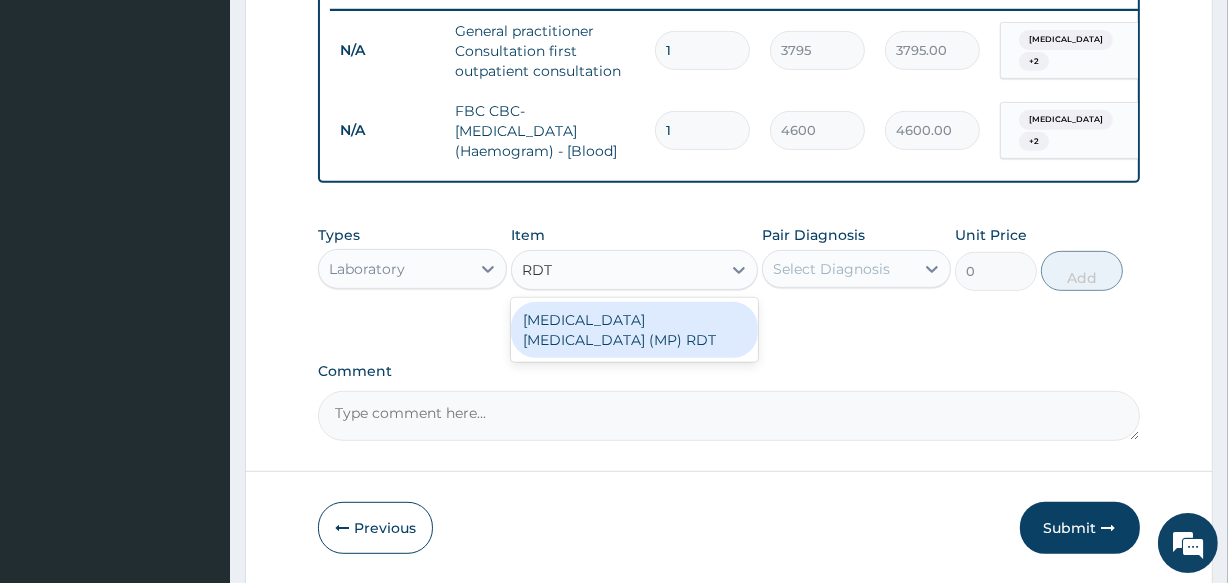 drag, startPoint x: 610, startPoint y: 331, endPoint x: 829, endPoint y: 324, distance: 219.11185 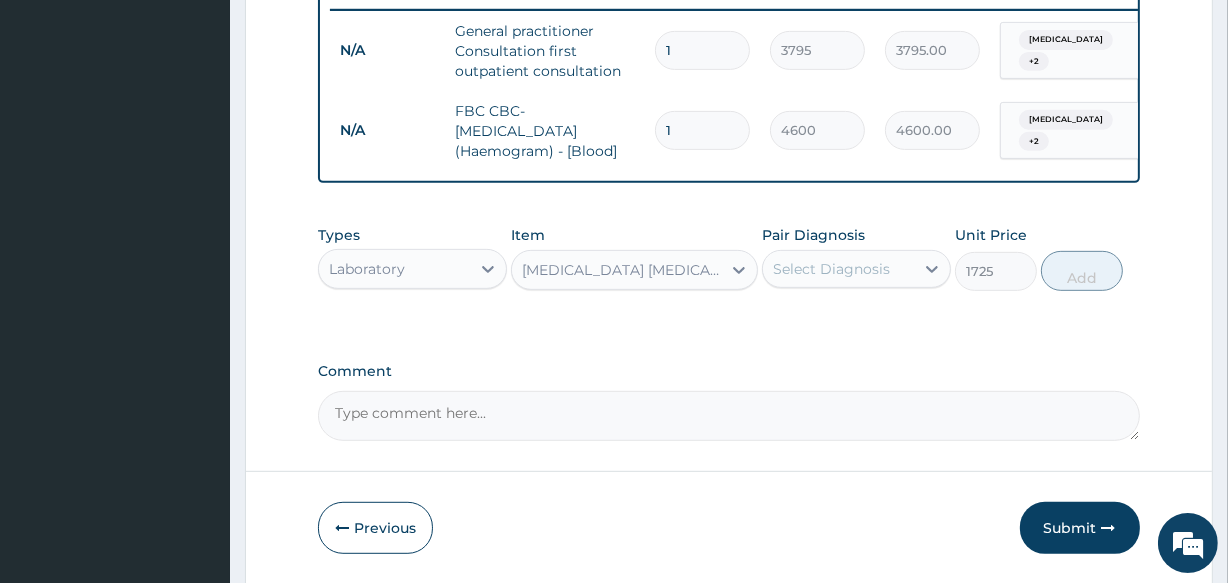 click on "Select Diagnosis" at bounding box center (838, 269) 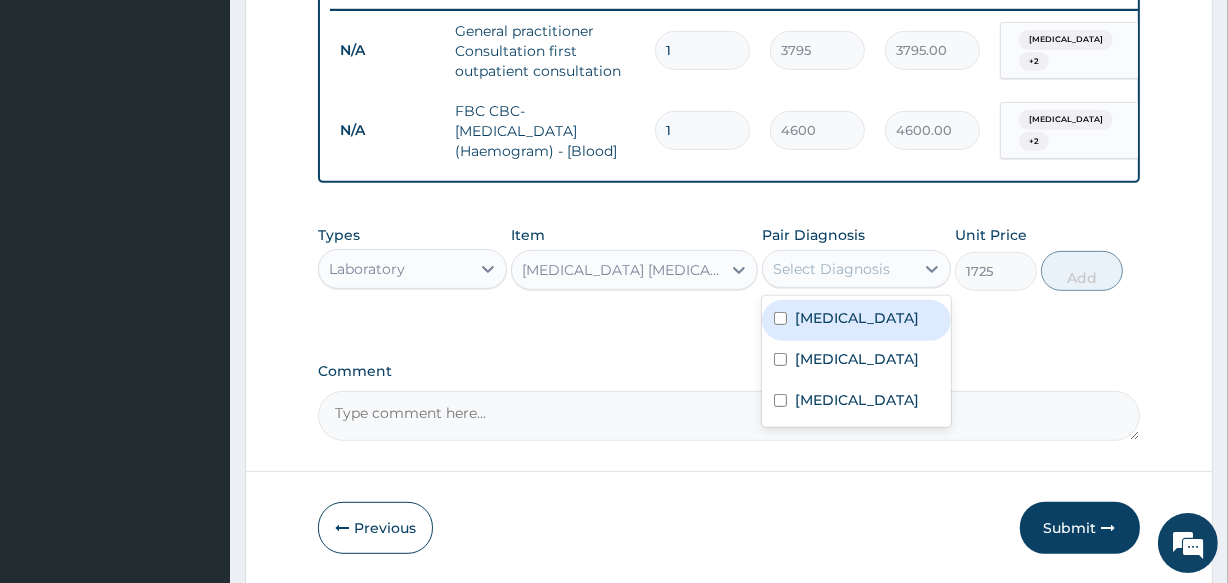 drag, startPoint x: 889, startPoint y: 330, endPoint x: 873, endPoint y: 365, distance: 38.483765 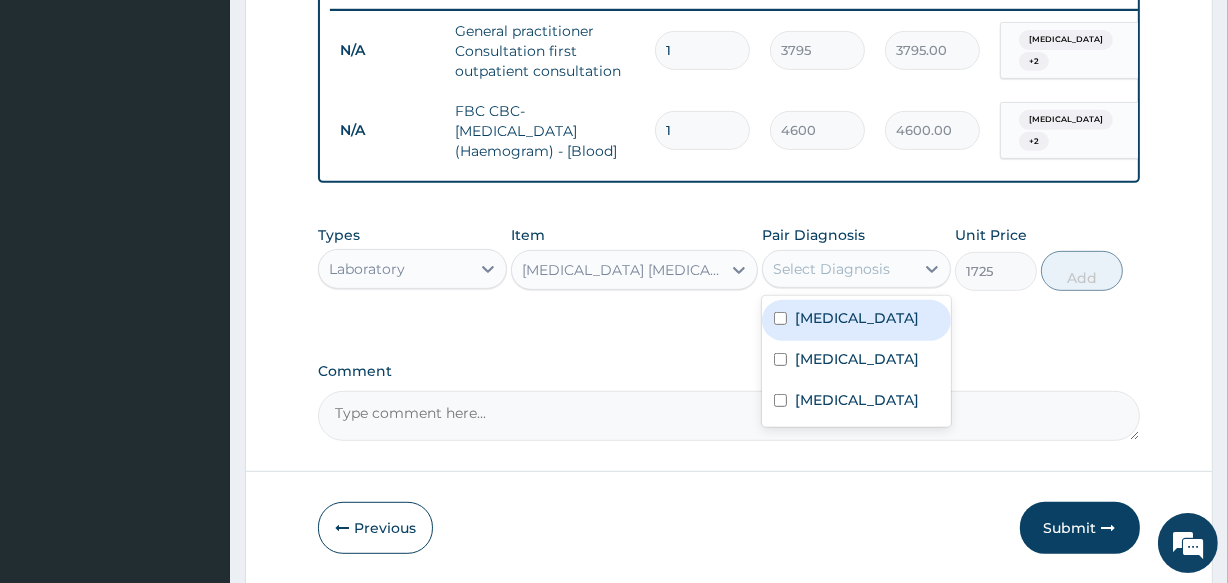 click on "Falciparum malaria" at bounding box center (857, 318) 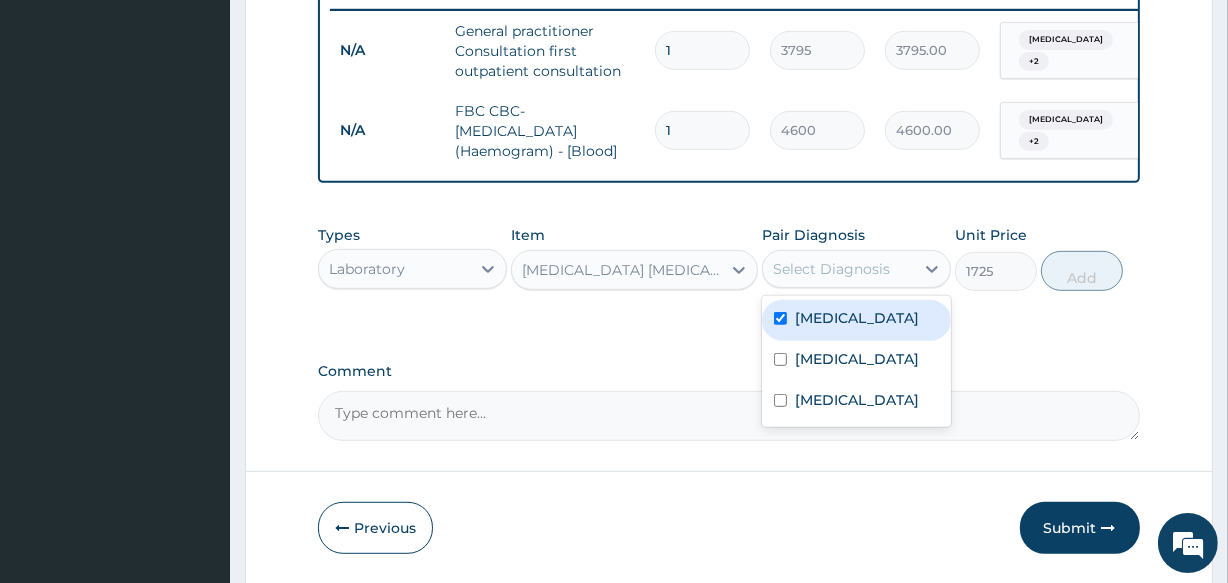 checkbox on "true" 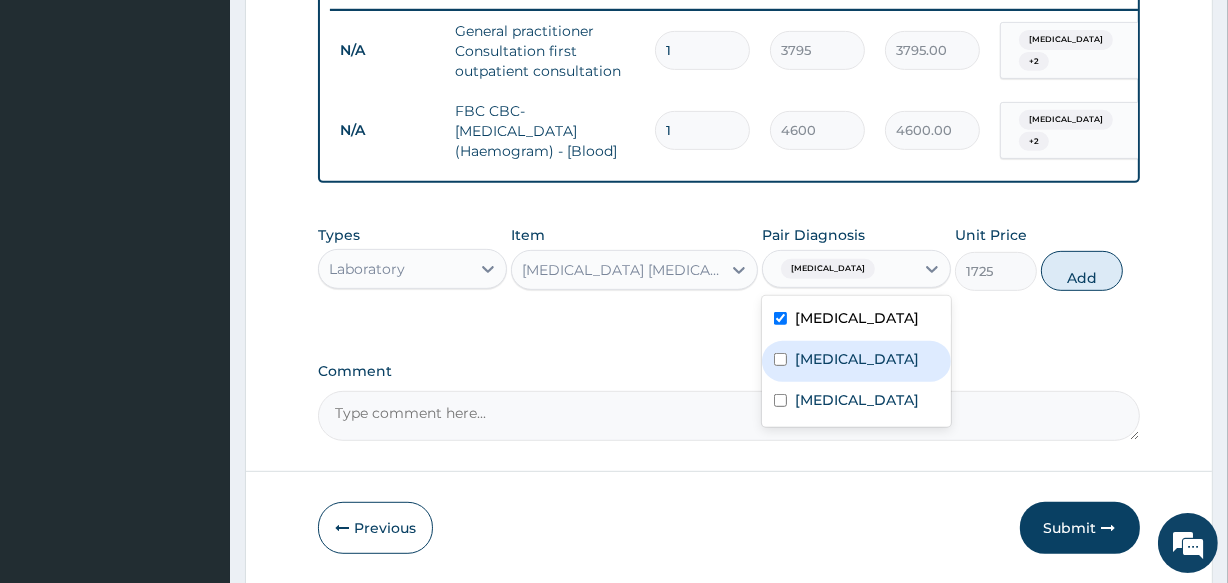 drag, startPoint x: 871, startPoint y: 370, endPoint x: 868, endPoint y: 400, distance: 30.149628 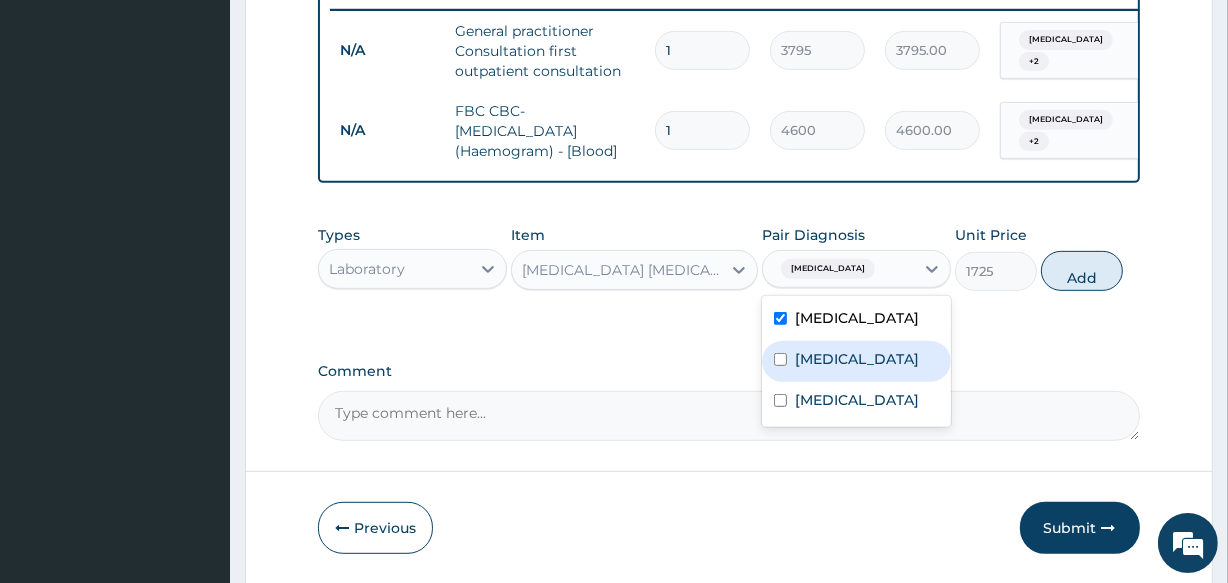 click on "Sepsis" at bounding box center (856, 361) 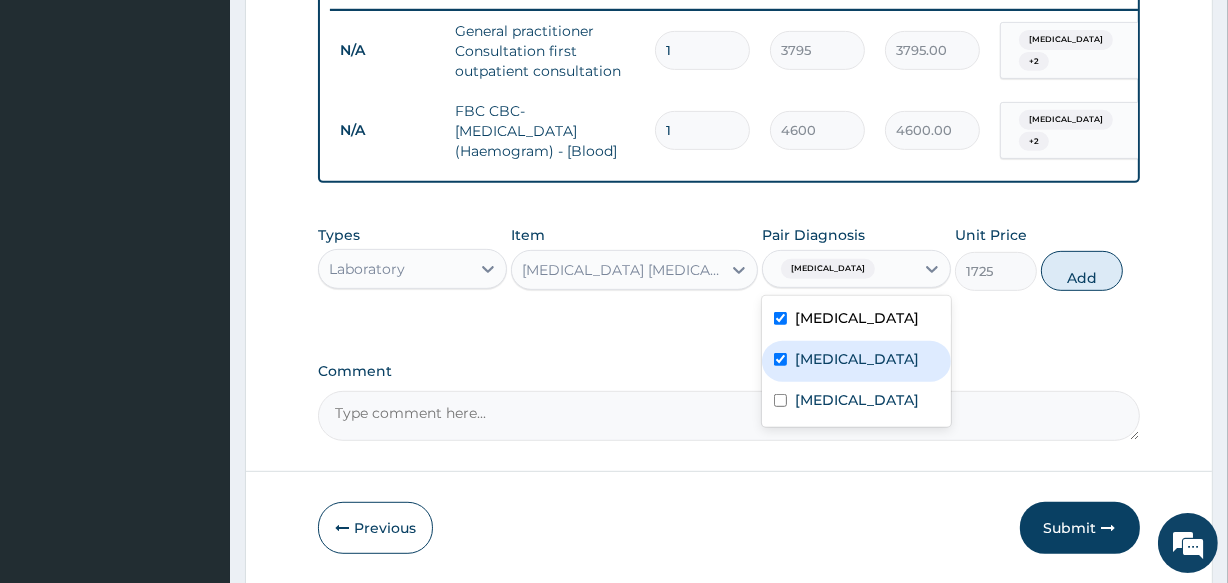 checkbox on "true" 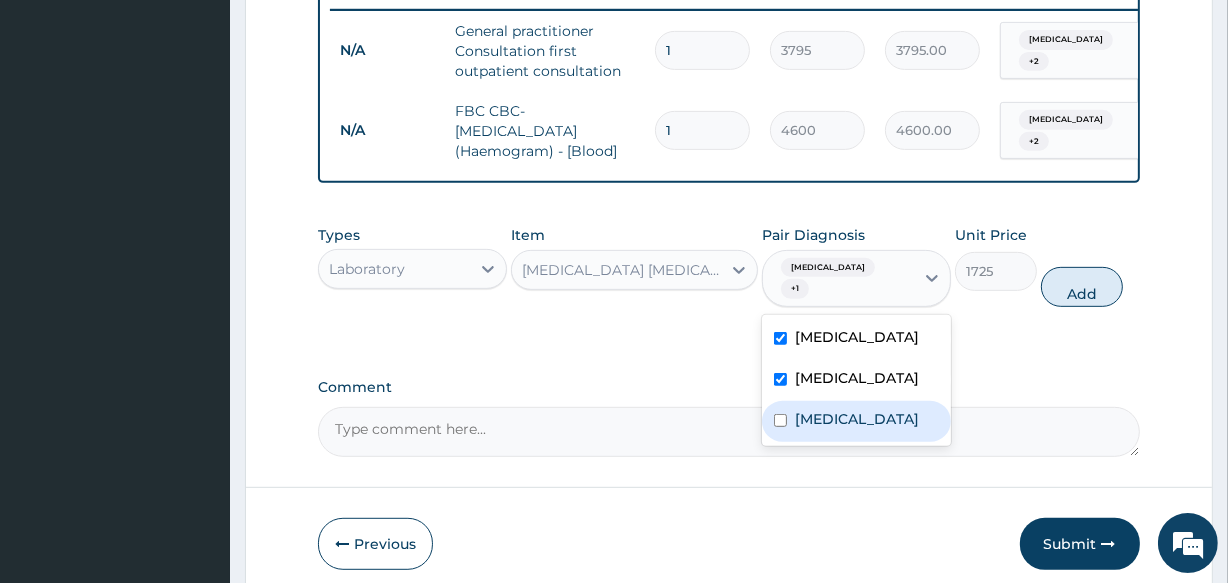 click on "Upper respiratory infection" at bounding box center (857, 419) 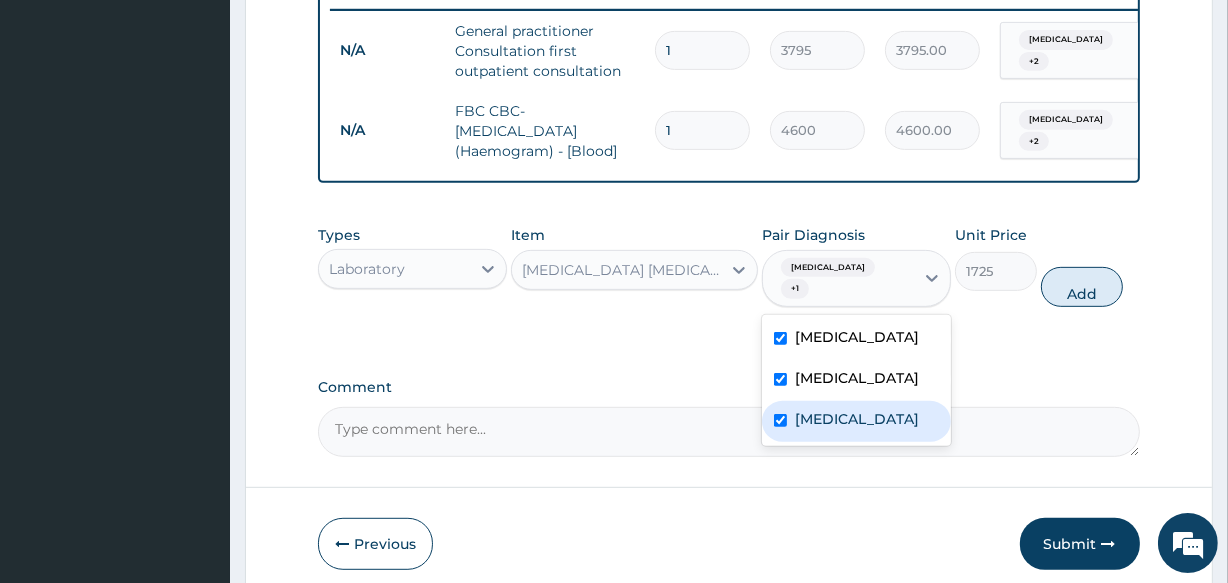 checkbox on "true" 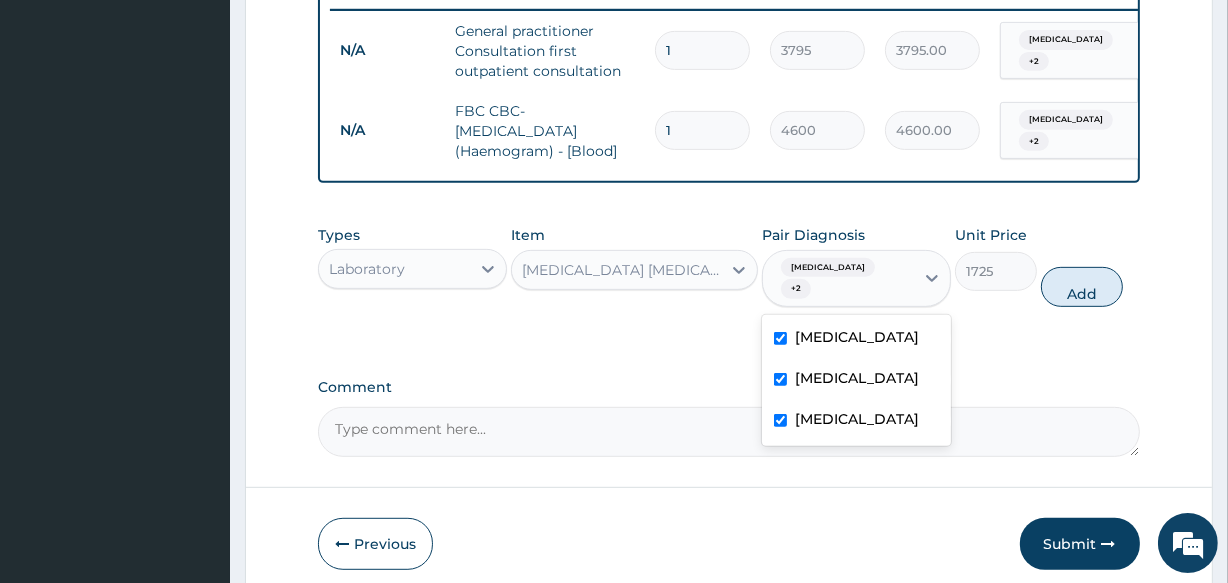 click on "Add" at bounding box center [1082, 287] 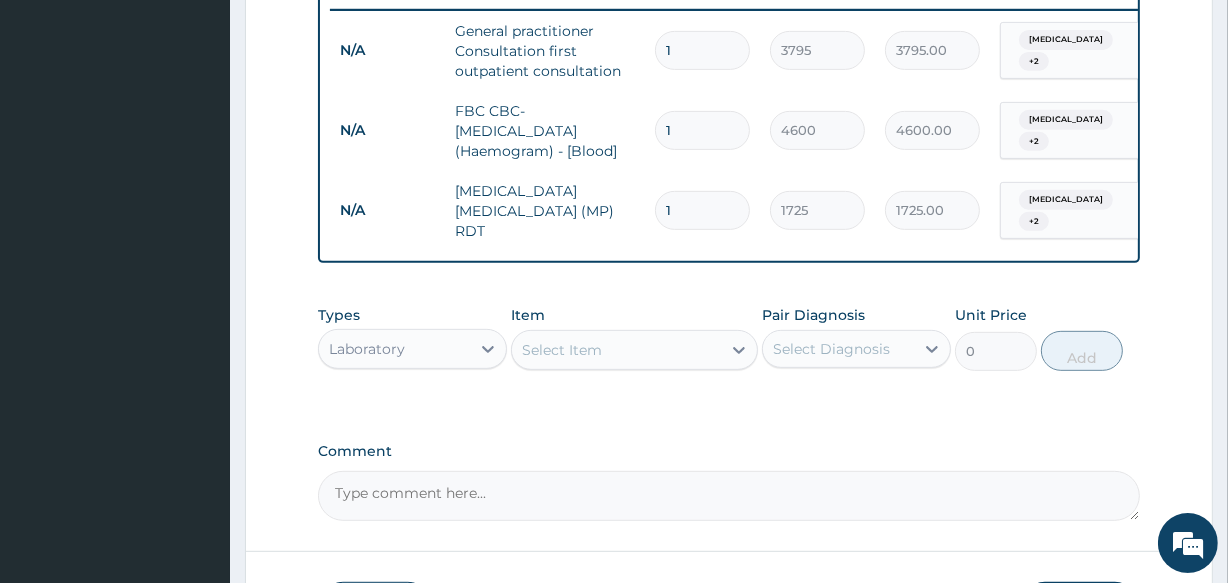 scroll, scrollTop: 944, scrollLeft: 0, axis: vertical 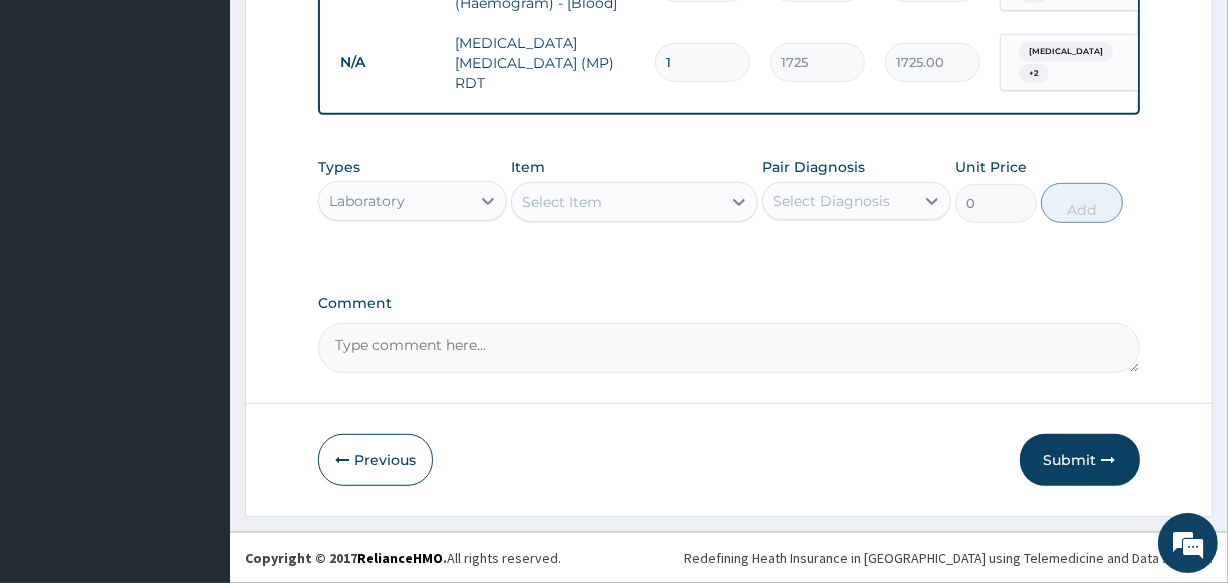 click on "Laboratory" at bounding box center (394, 201) 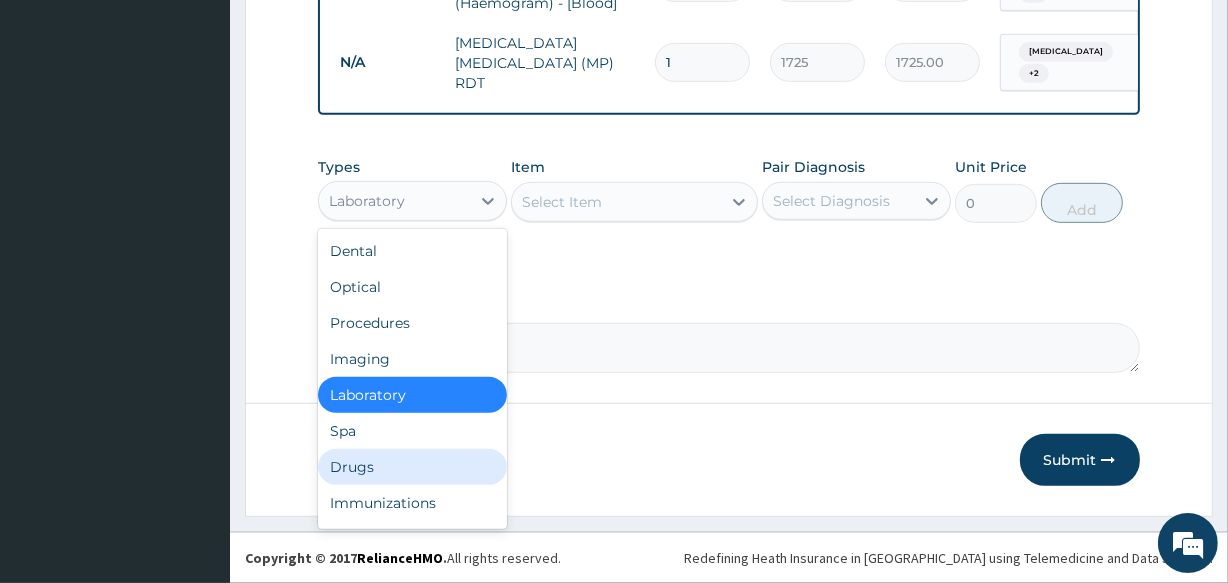 click on "Drugs" at bounding box center (412, 467) 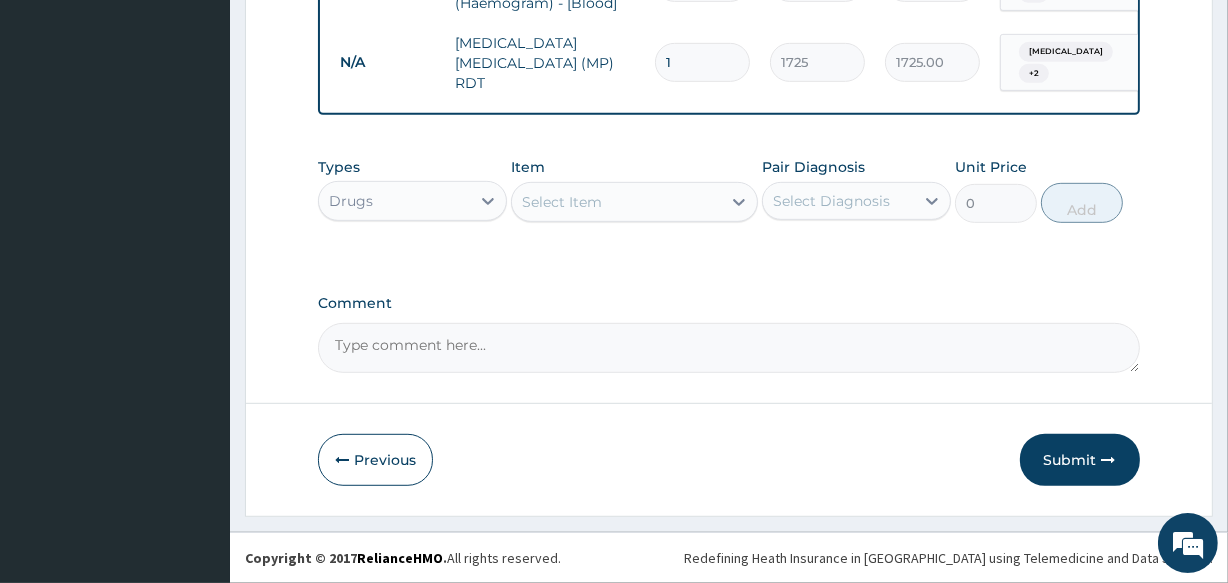 click on "Select Item" at bounding box center (562, 202) 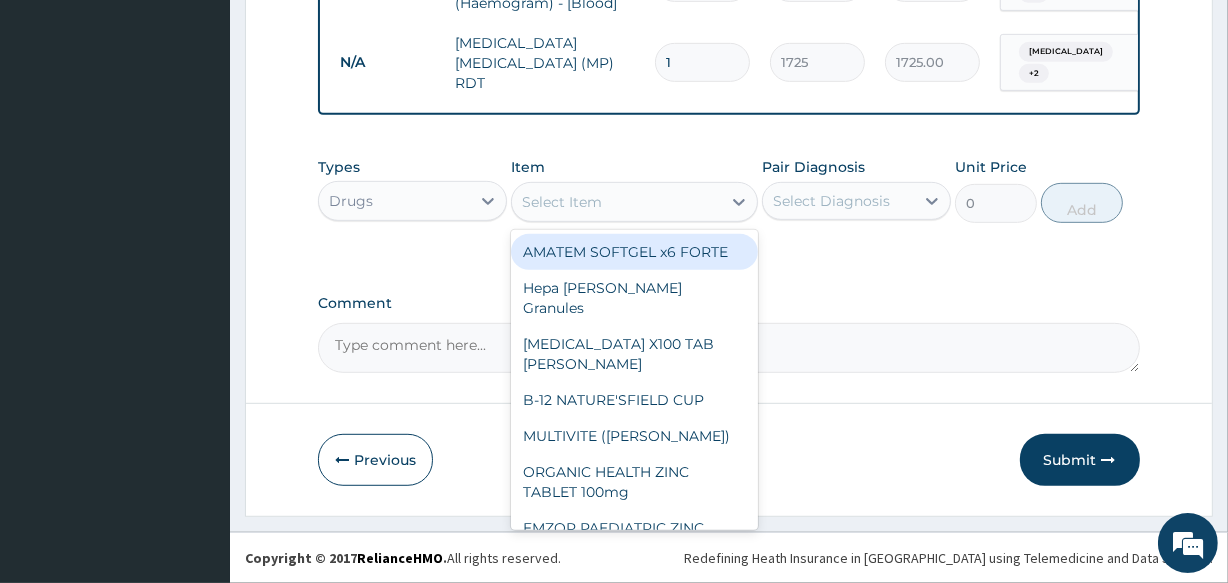 paste on "LONART" 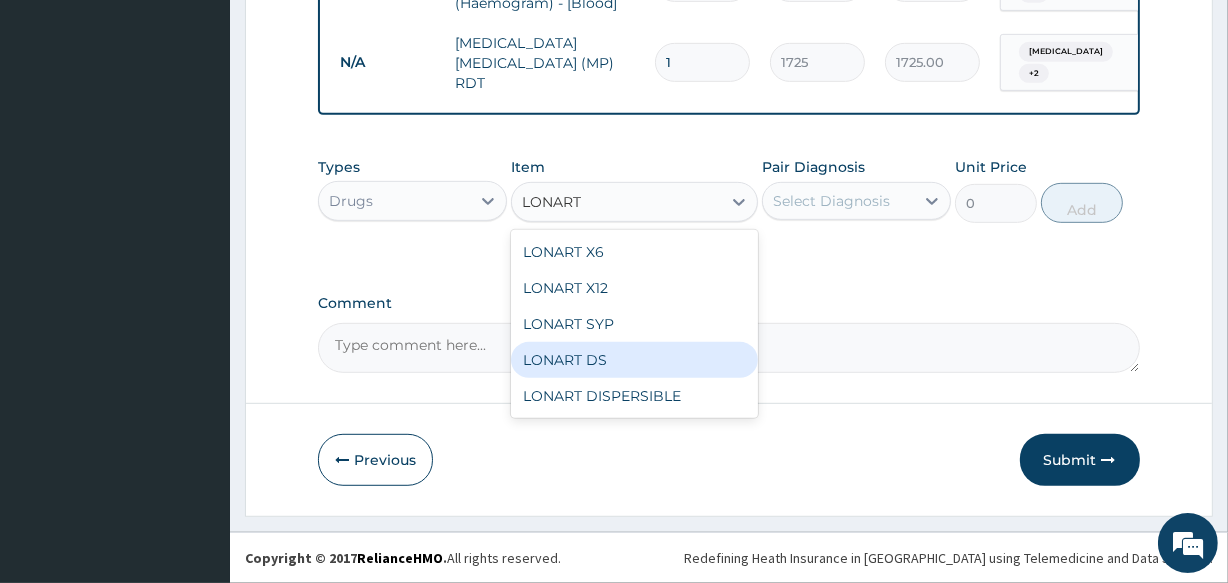 click on "LONART DS" at bounding box center (634, 360) 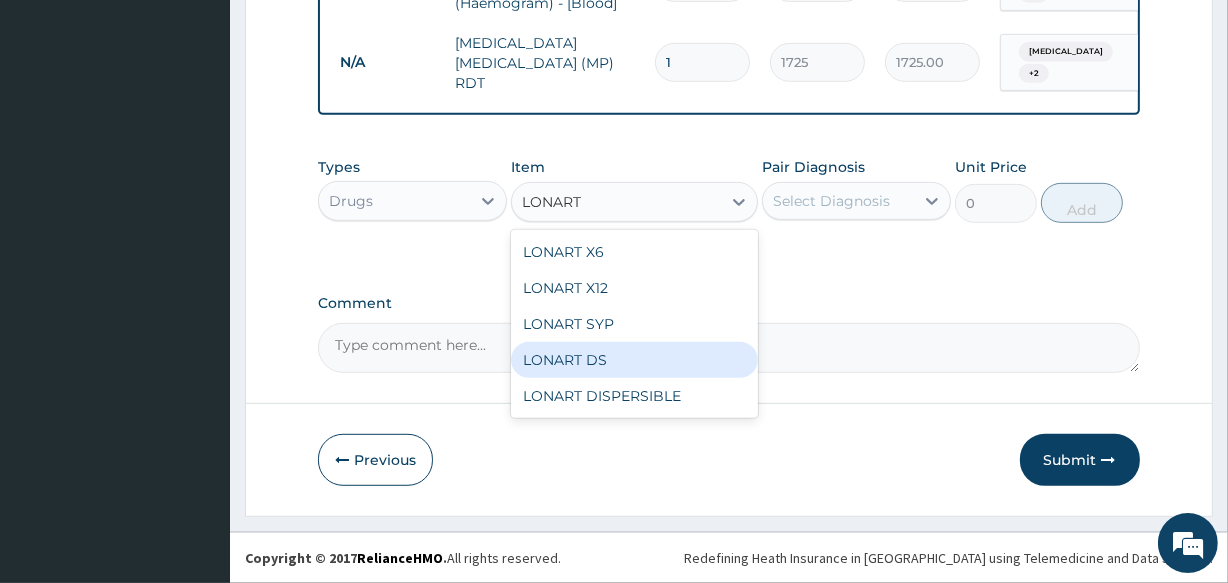 type 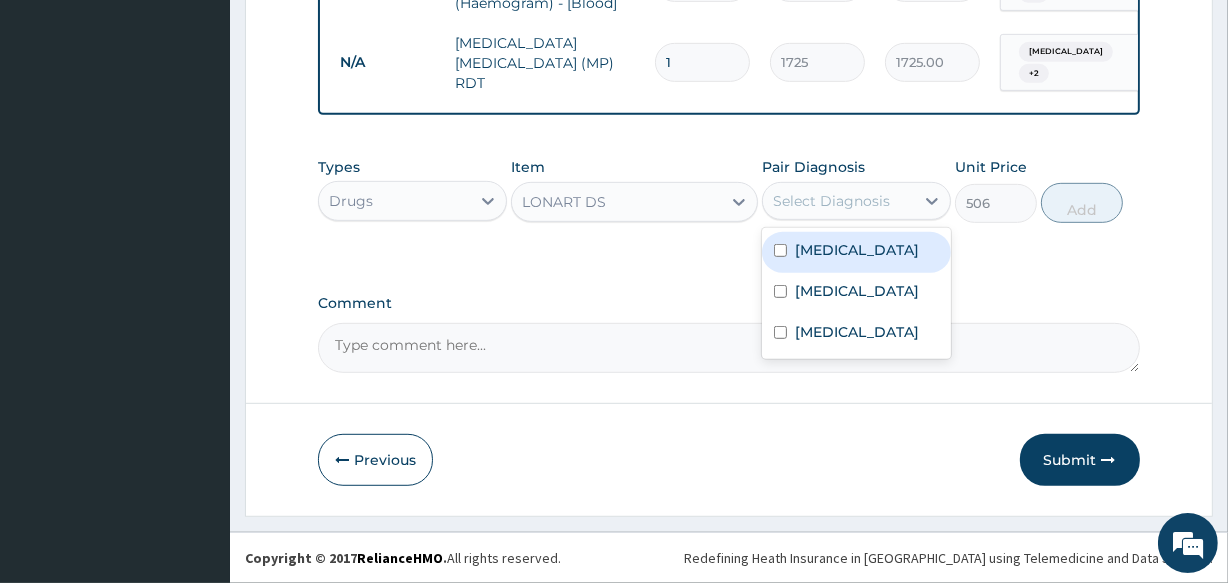 click on "Select Diagnosis" at bounding box center (831, 201) 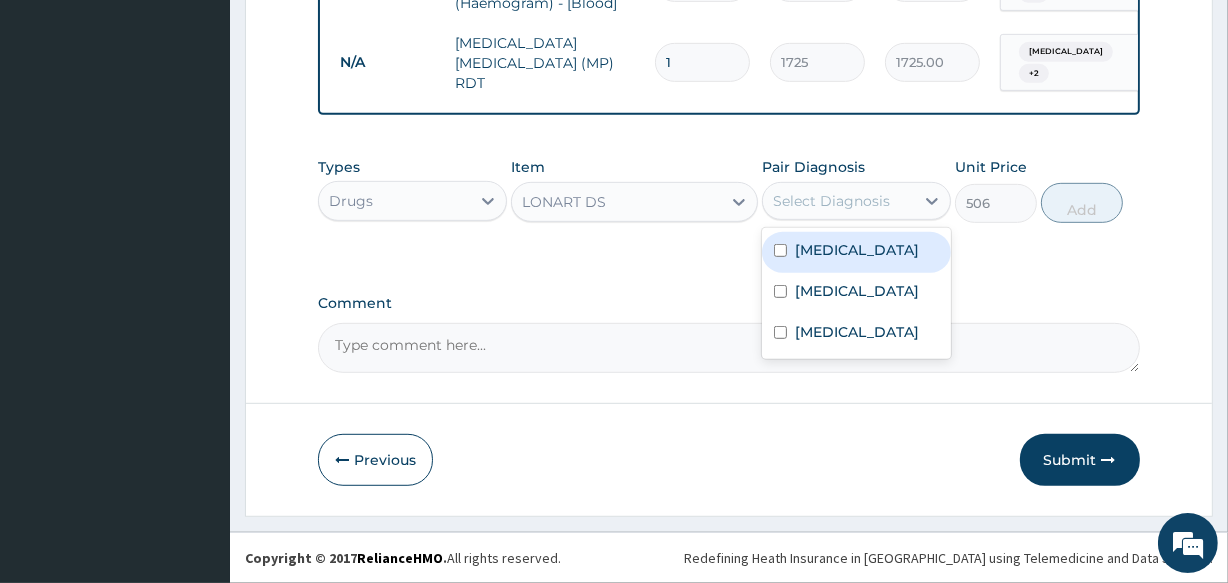 drag, startPoint x: 843, startPoint y: 261, endPoint x: 984, endPoint y: 244, distance: 142.02112 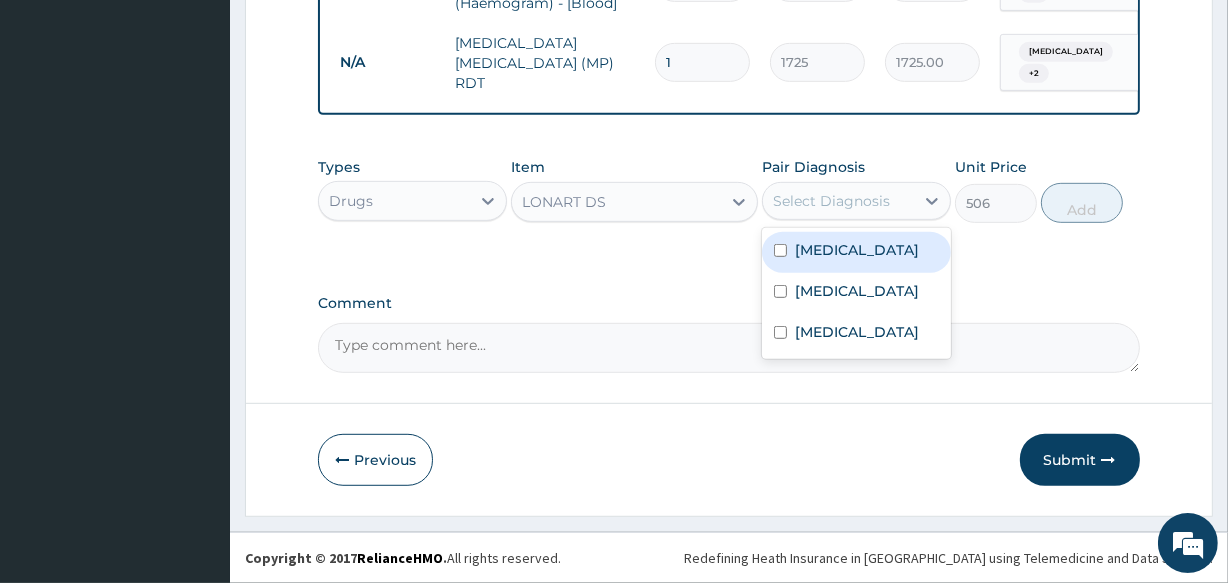 click on "Falciparum malaria" at bounding box center [856, 252] 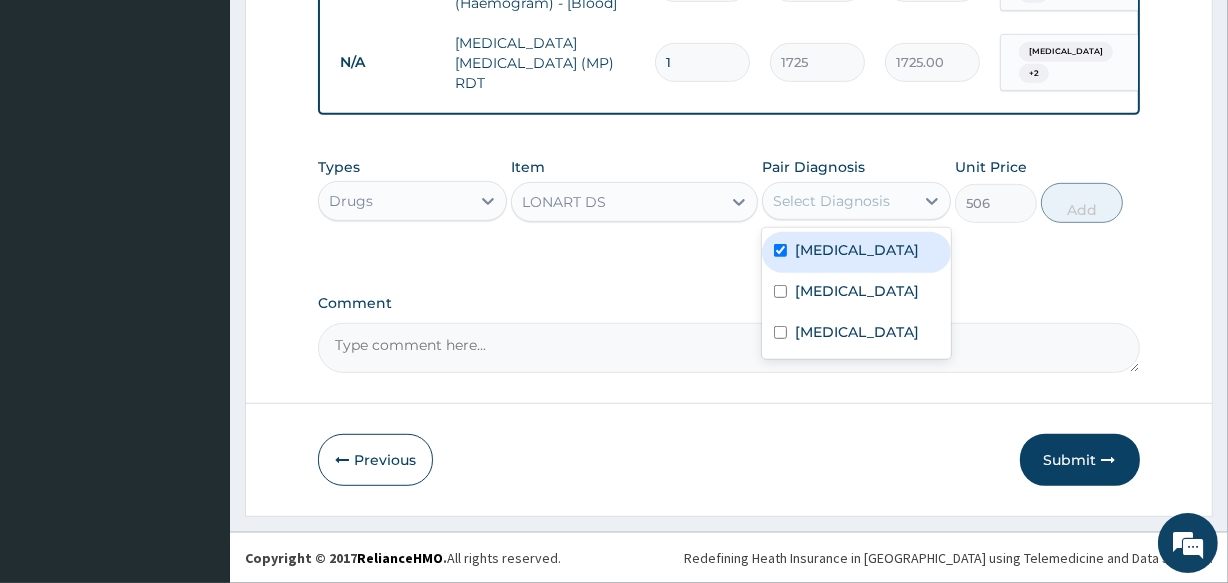 checkbox on "true" 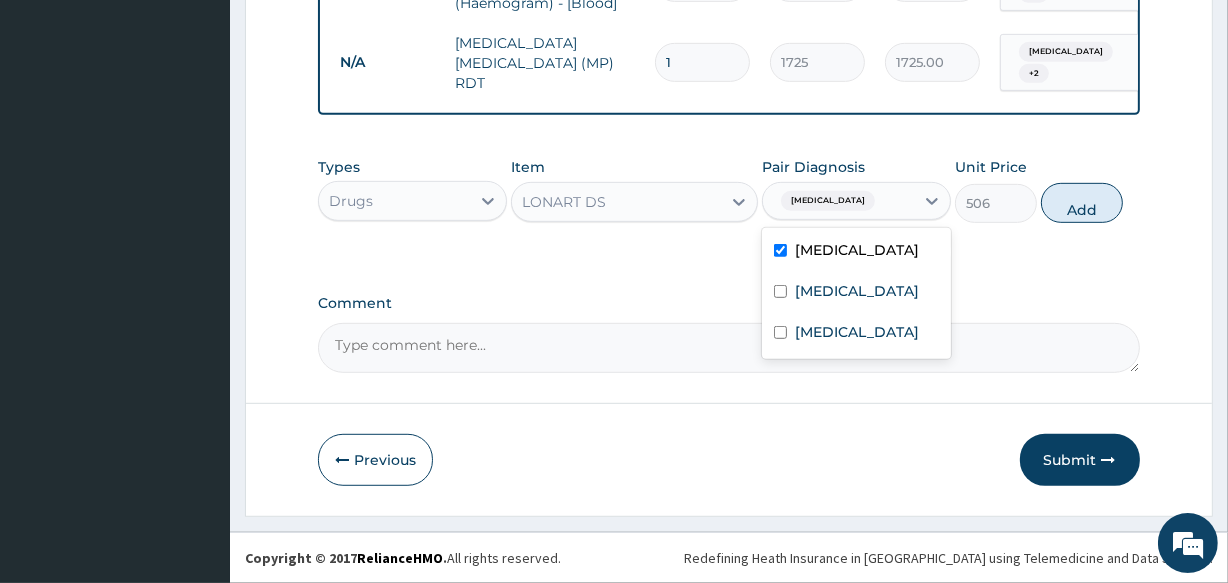 click on "Add" at bounding box center (1082, 203) 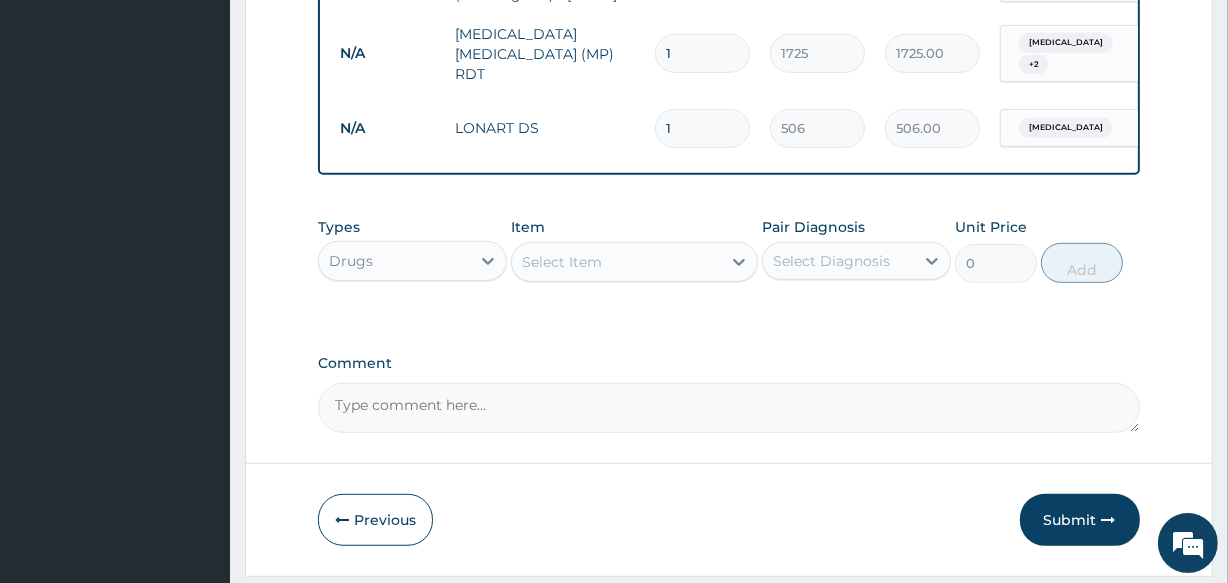 drag, startPoint x: 663, startPoint y: 120, endPoint x: 686, endPoint y: 122, distance: 23.086792 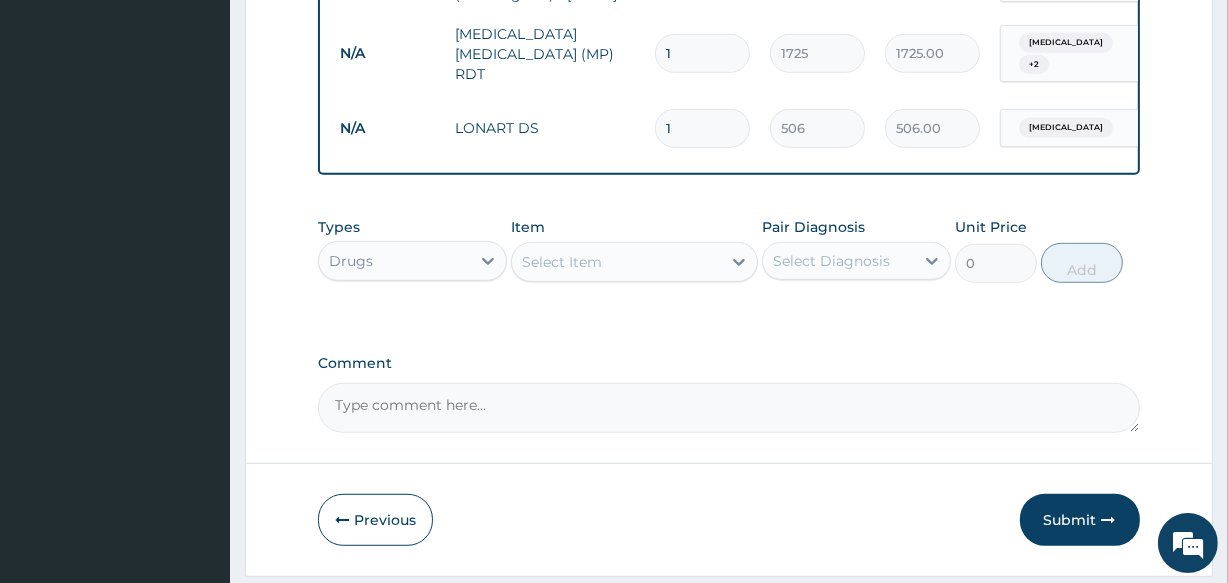 click on "1" at bounding box center (702, 128) 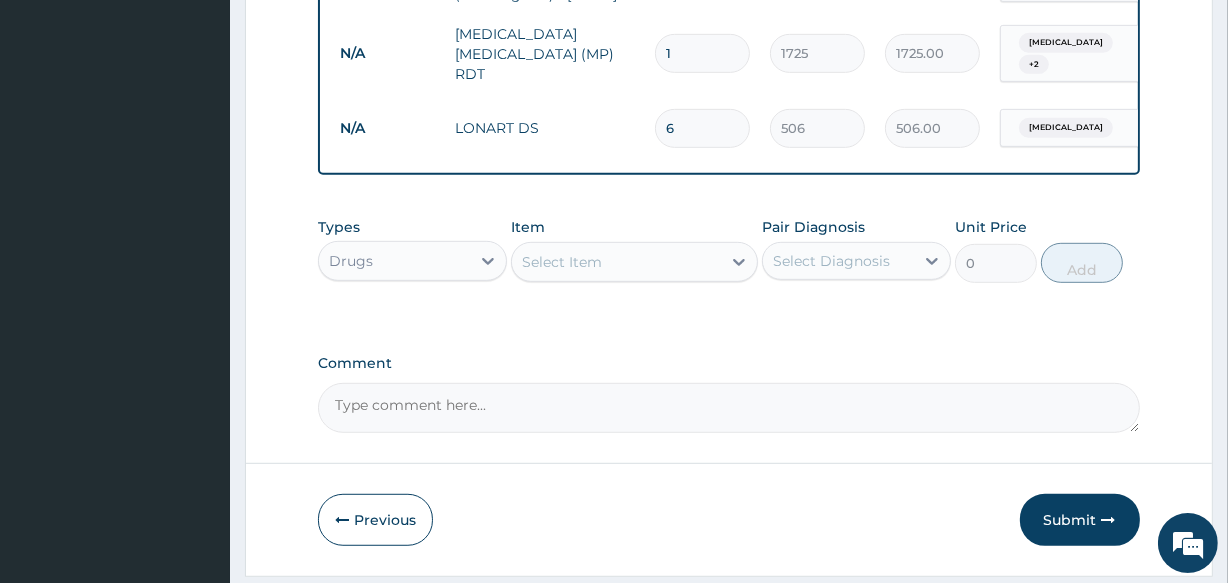 type on "3036.00" 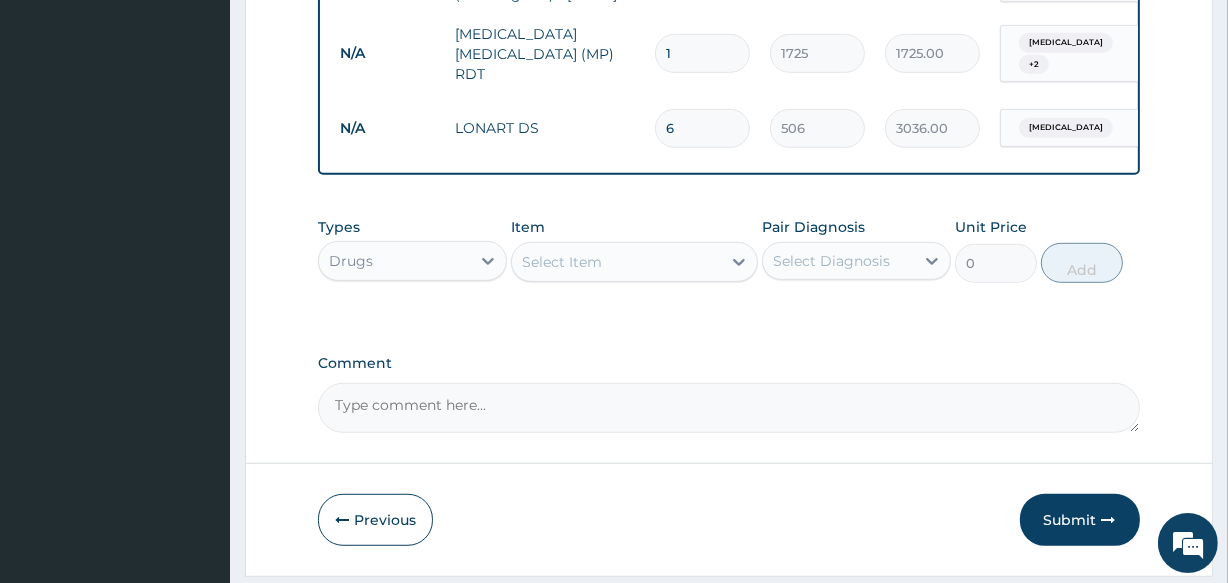 type on "6" 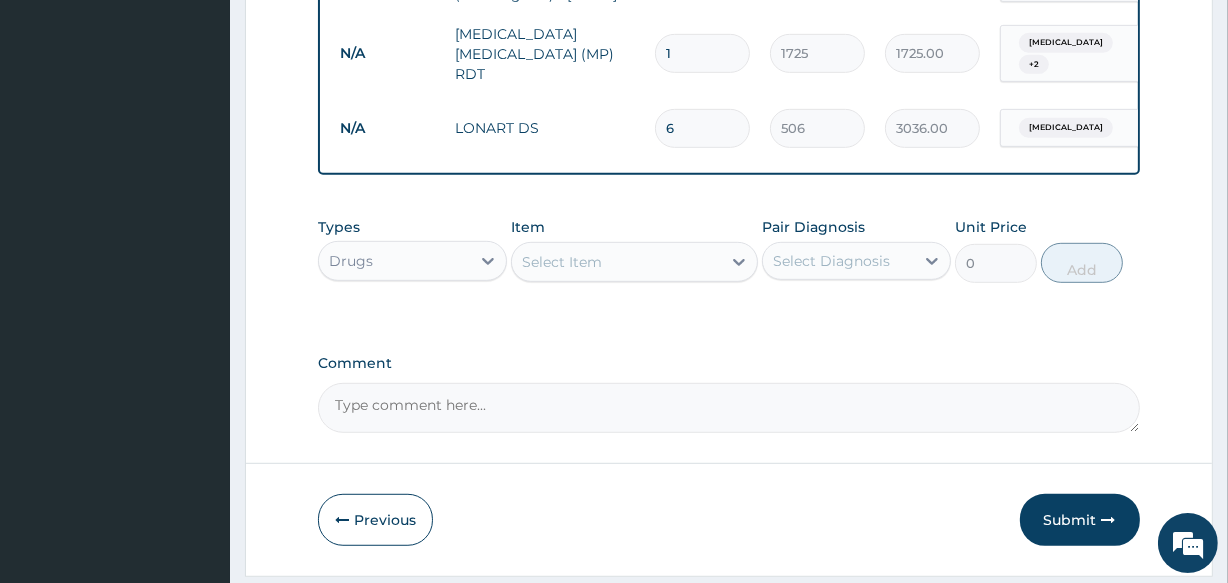 click on "Select Item" at bounding box center (616, 262) 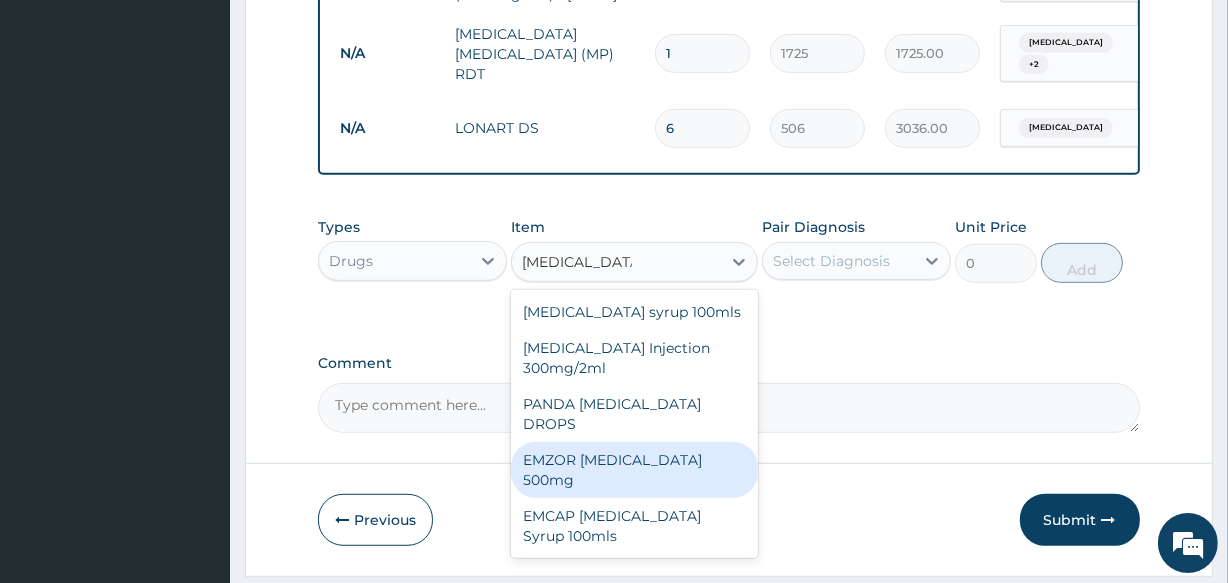 click on "EMZOR PARACETAMOL 500mg" at bounding box center [634, 470] 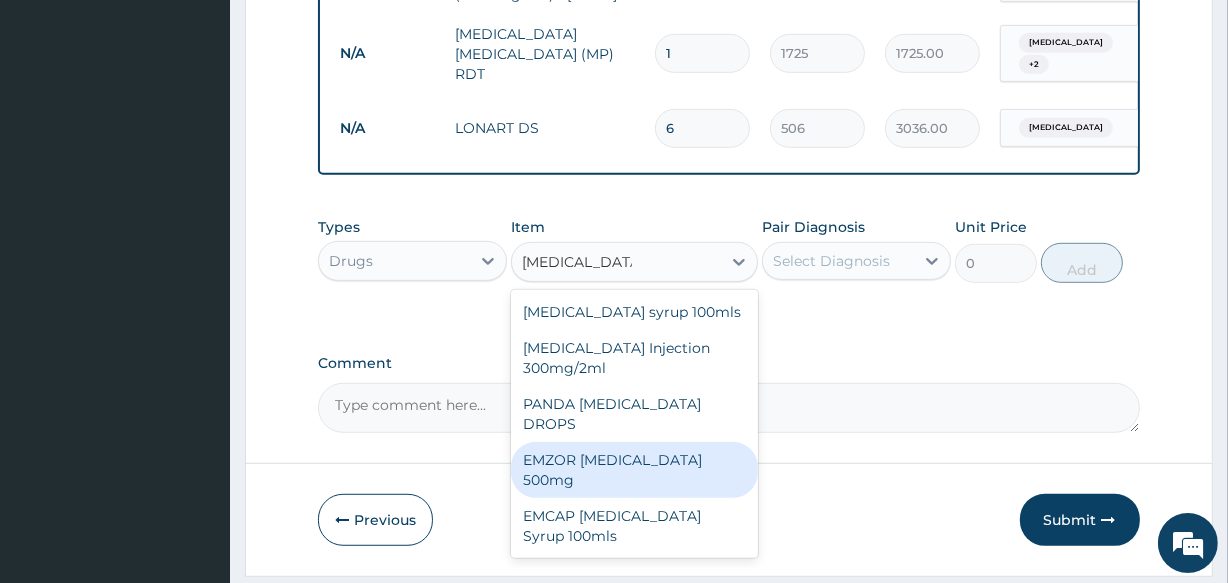 type 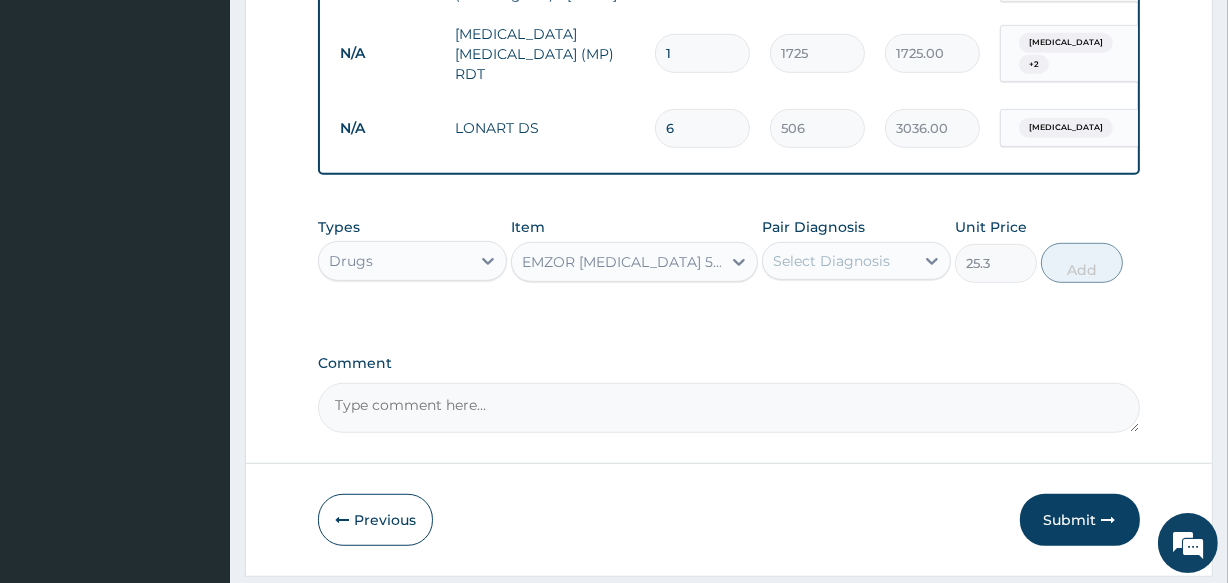click on "Select Diagnosis" at bounding box center [838, 261] 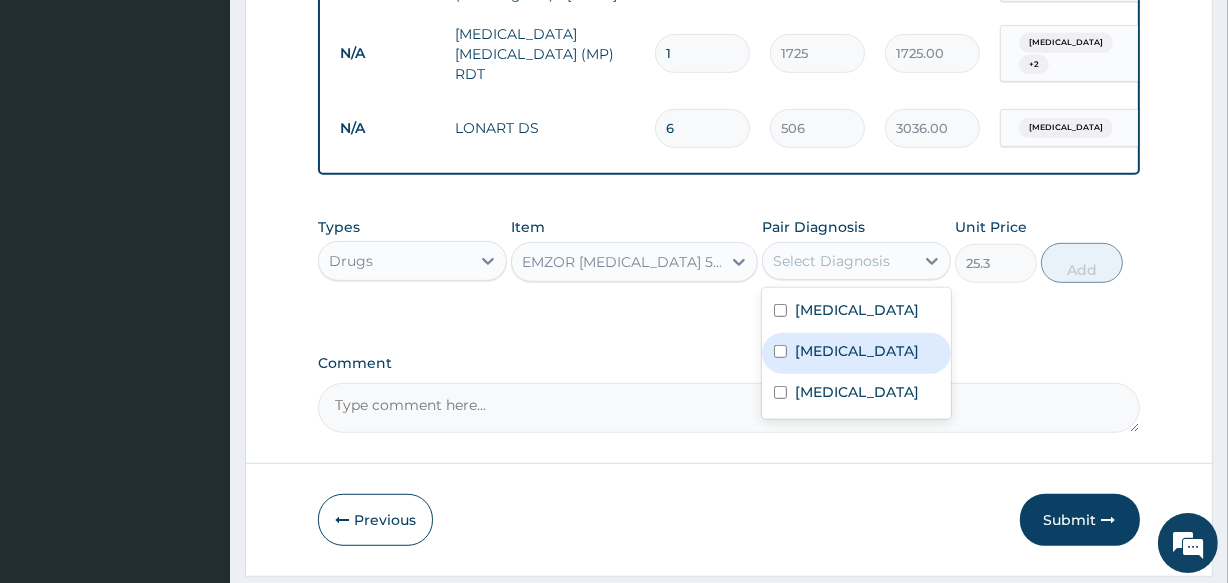 click on "Sepsis" at bounding box center [856, 353] 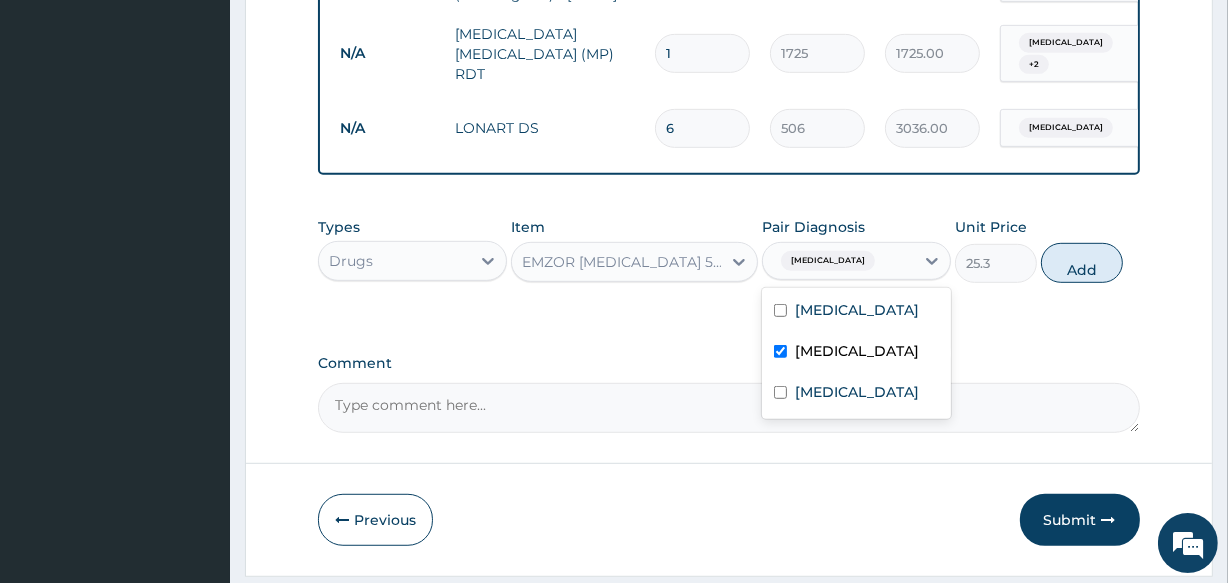 drag, startPoint x: 830, startPoint y: 371, endPoint x: 831, endPoint y: 398, distance: 27.018513 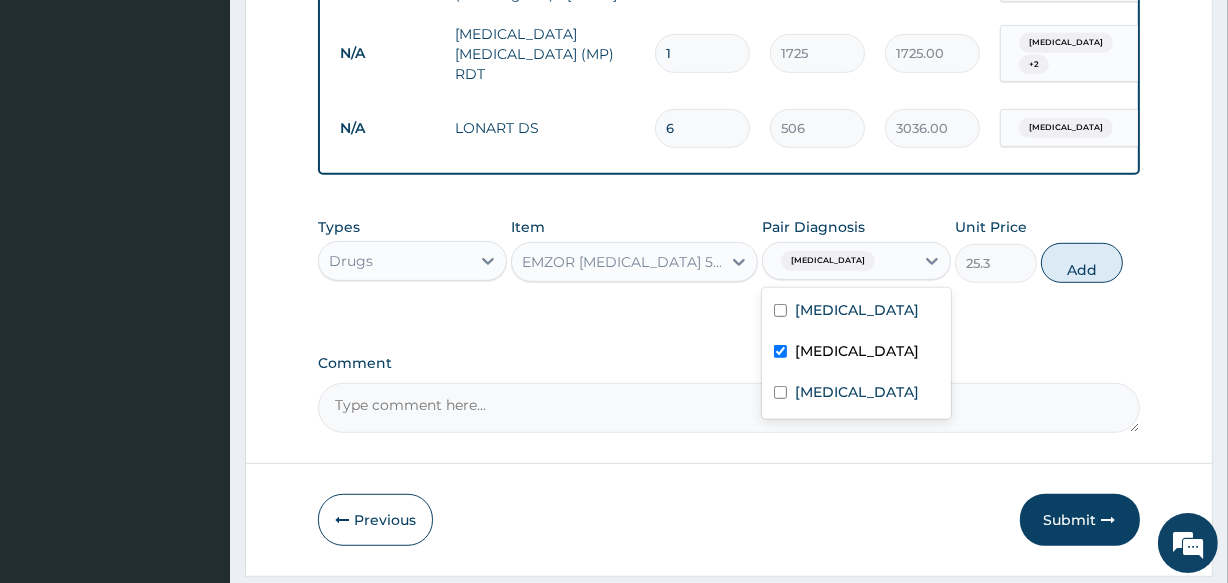 click on "Sepsis" at bounding box center [856, 353] 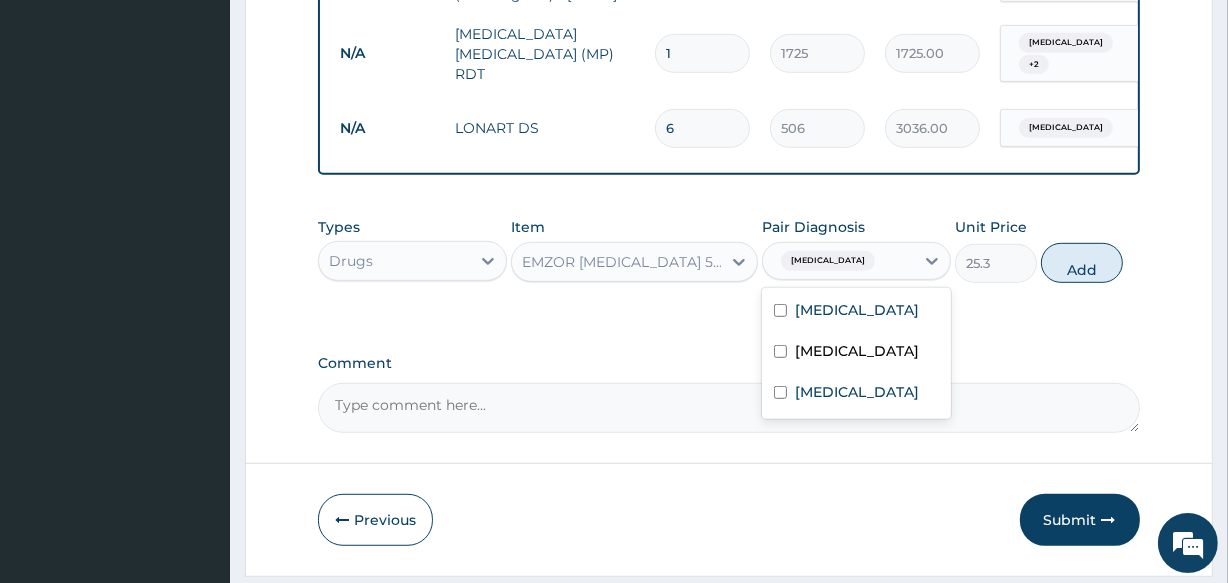 checkbox on "false" 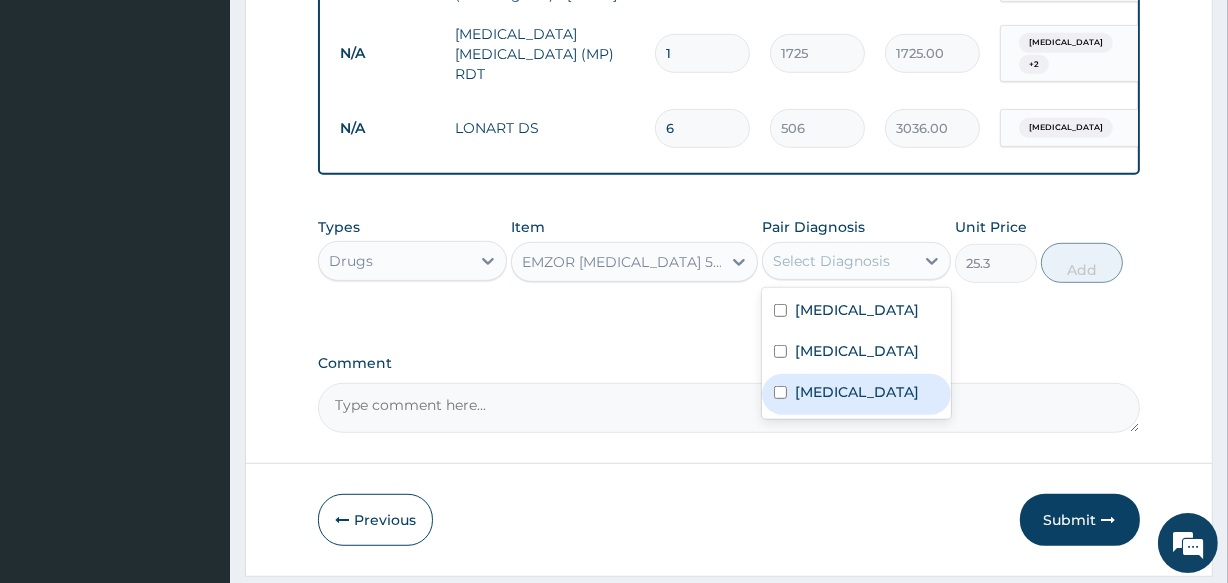 click on "Upper respiratory infection" at bounding box center (857, 392) 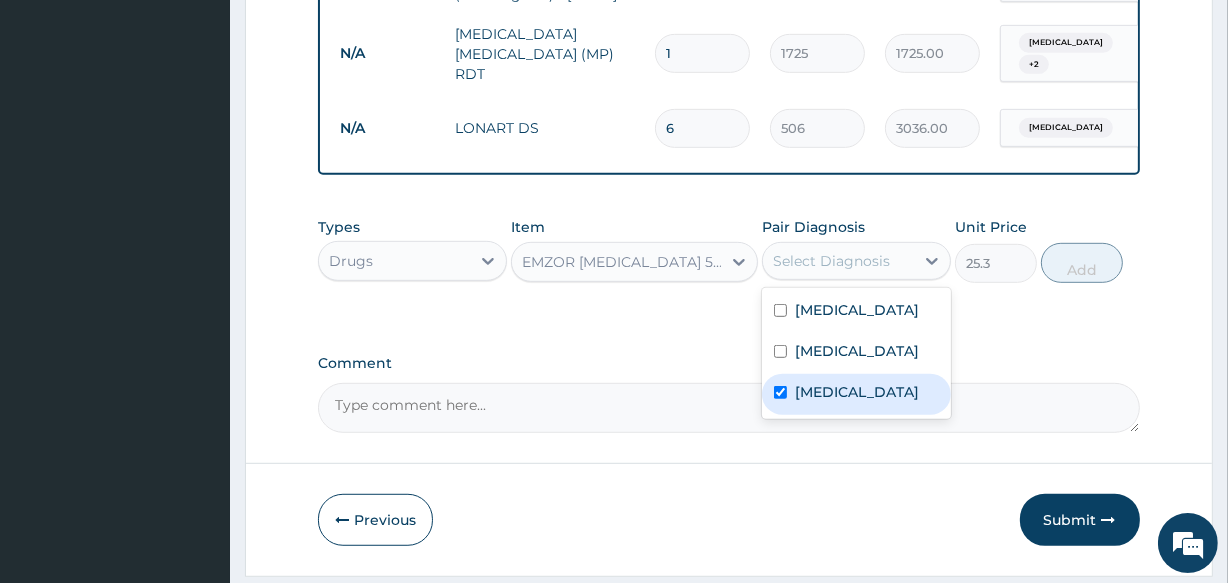 checkbox on "true" 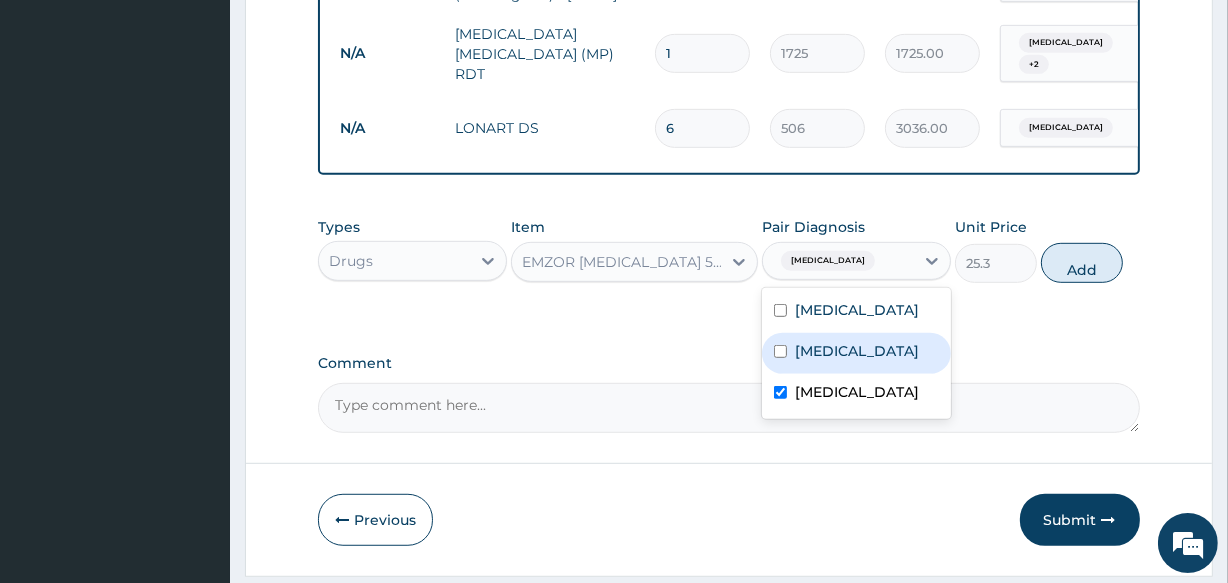 click on "Sepsis" at bounding box center (856, 353) 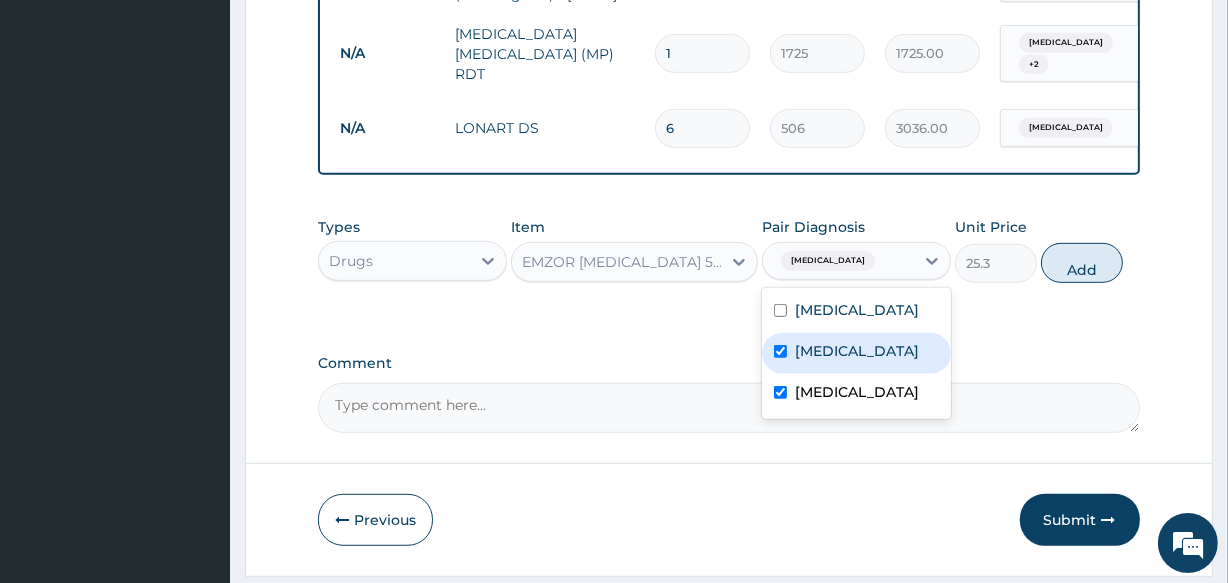 checkbox on "true" 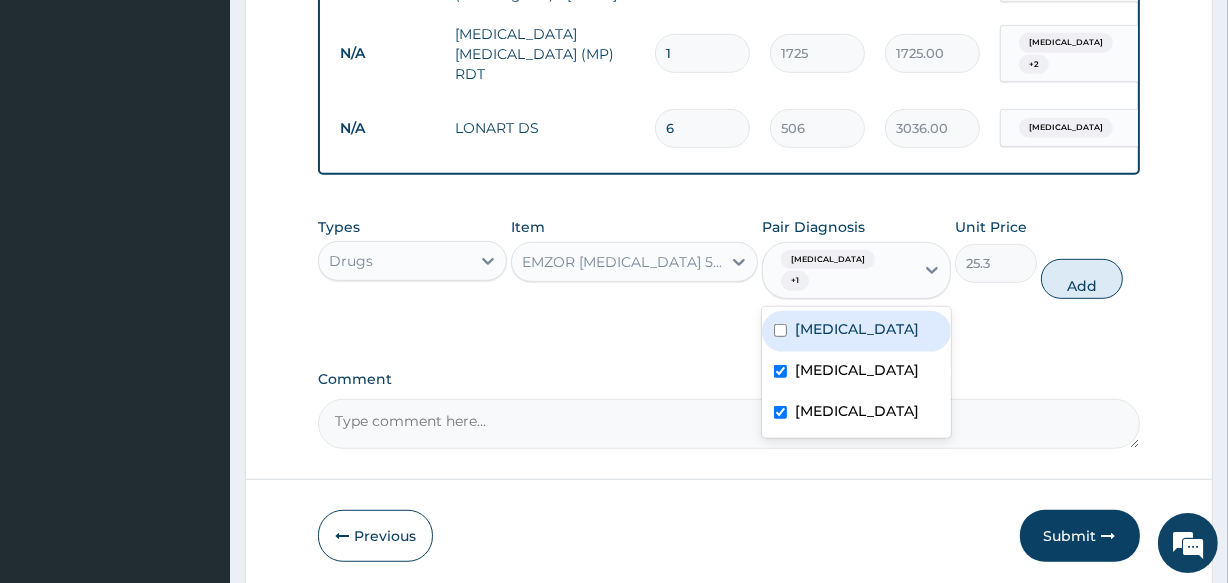 click on "Falciparum malaria" at bounding box center (856, 331) 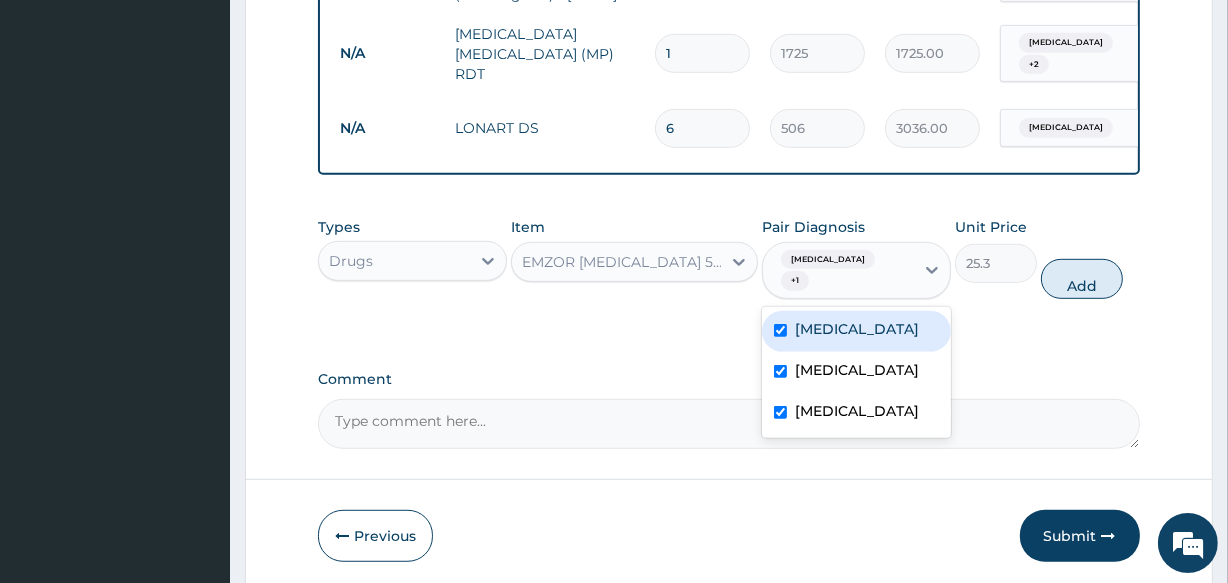 checkbox on "true" 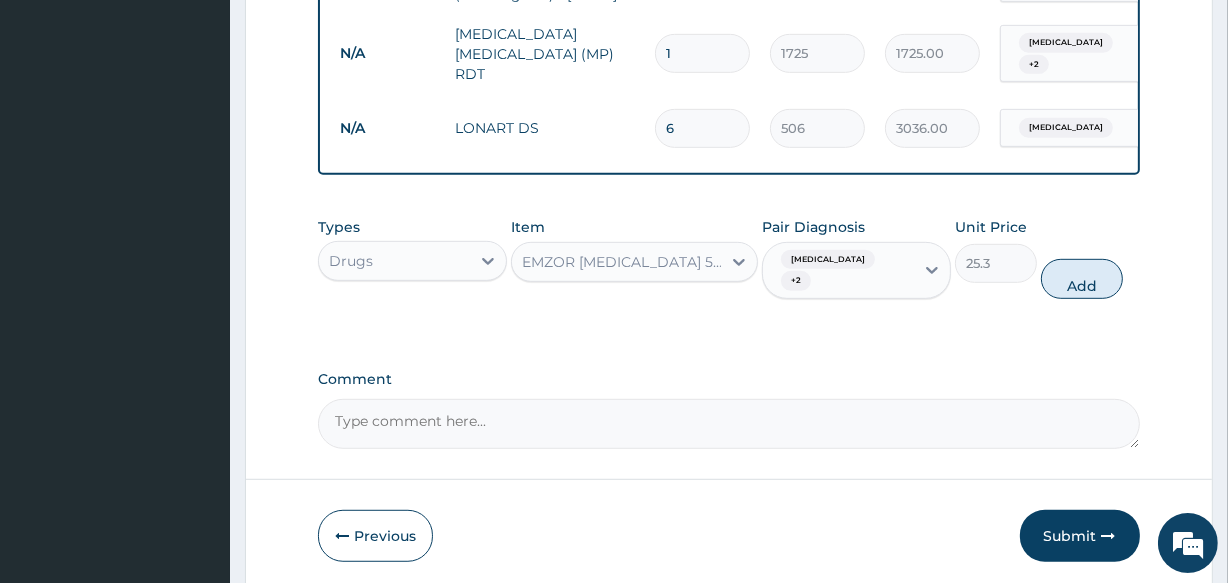 drag, startPoint x: 1069, startPoint y: 296, endPoint x: 959, endPoint y: 294, distance: 110.01818 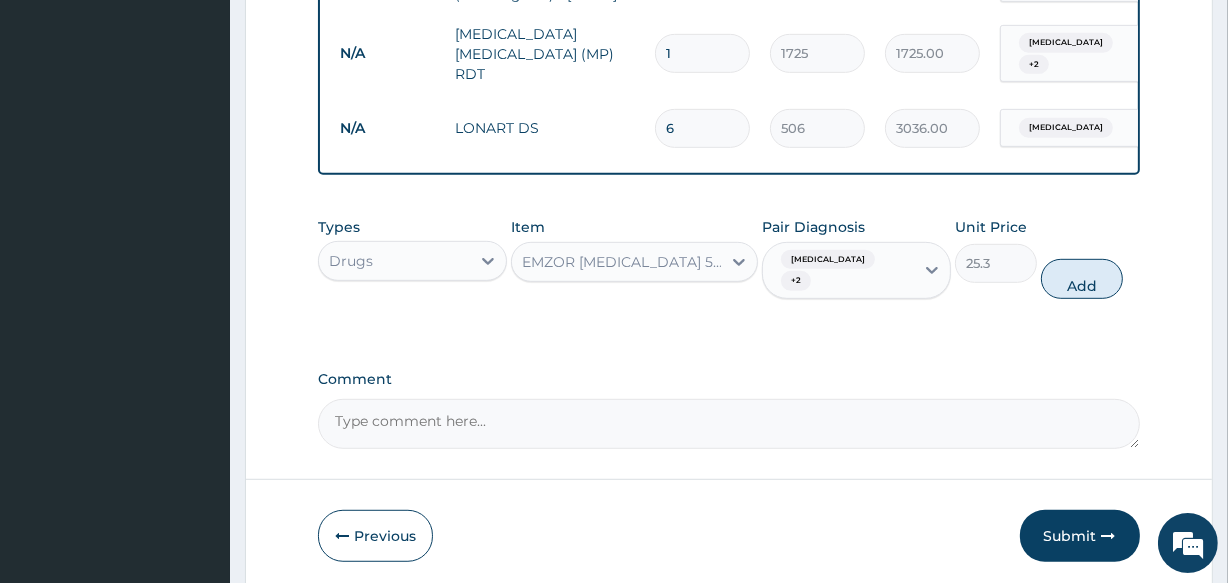 click on "Add" at bounding box center [1082, 279] 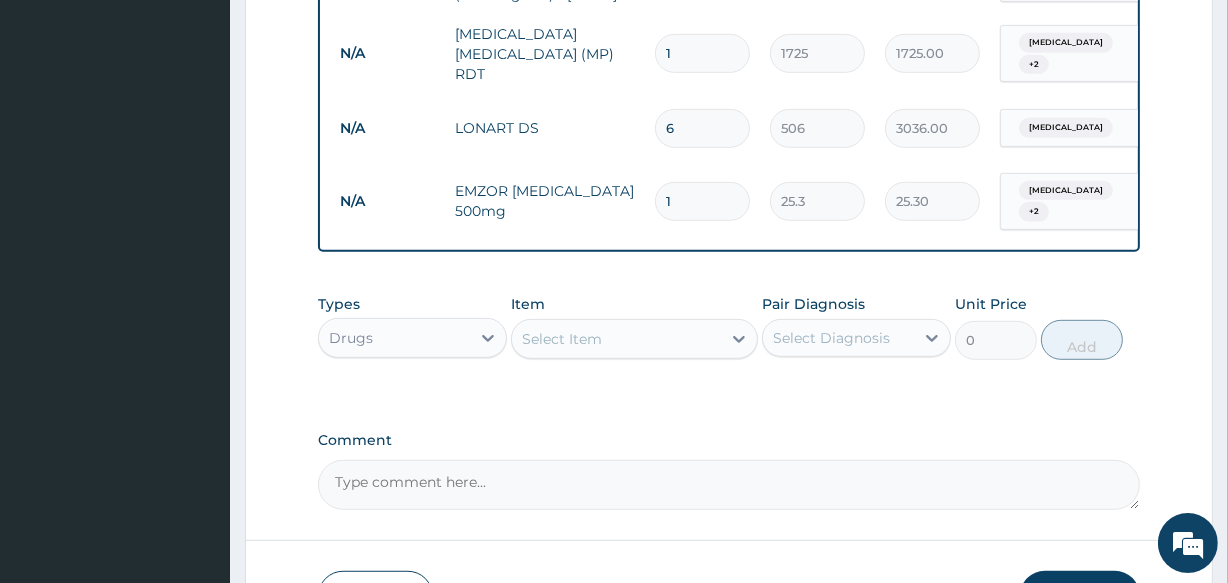 type on "18" 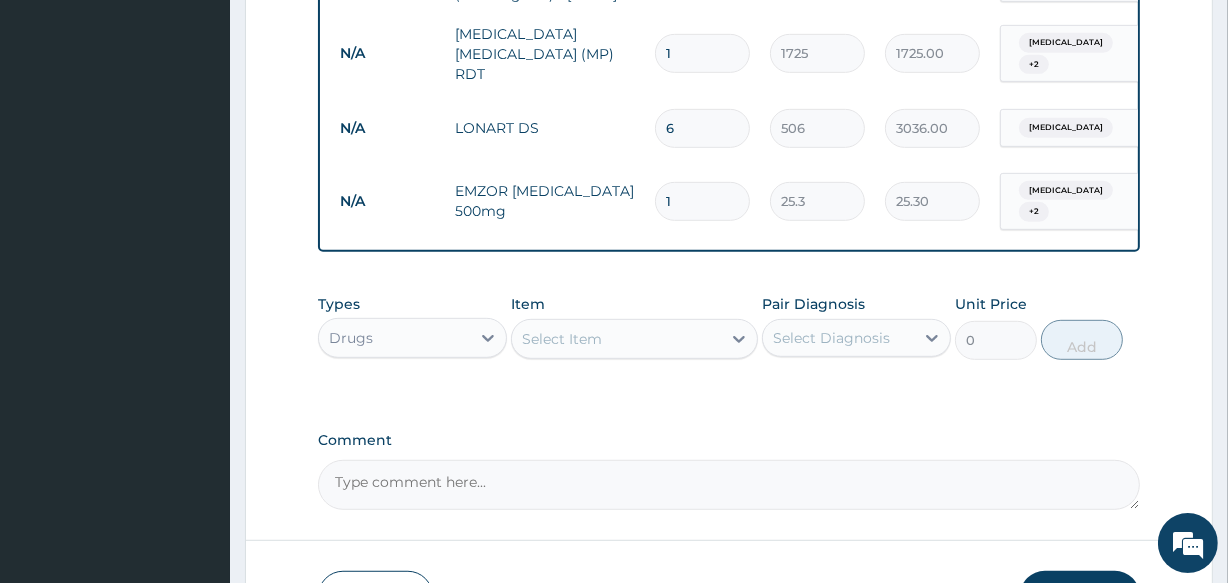 type on "455.40" 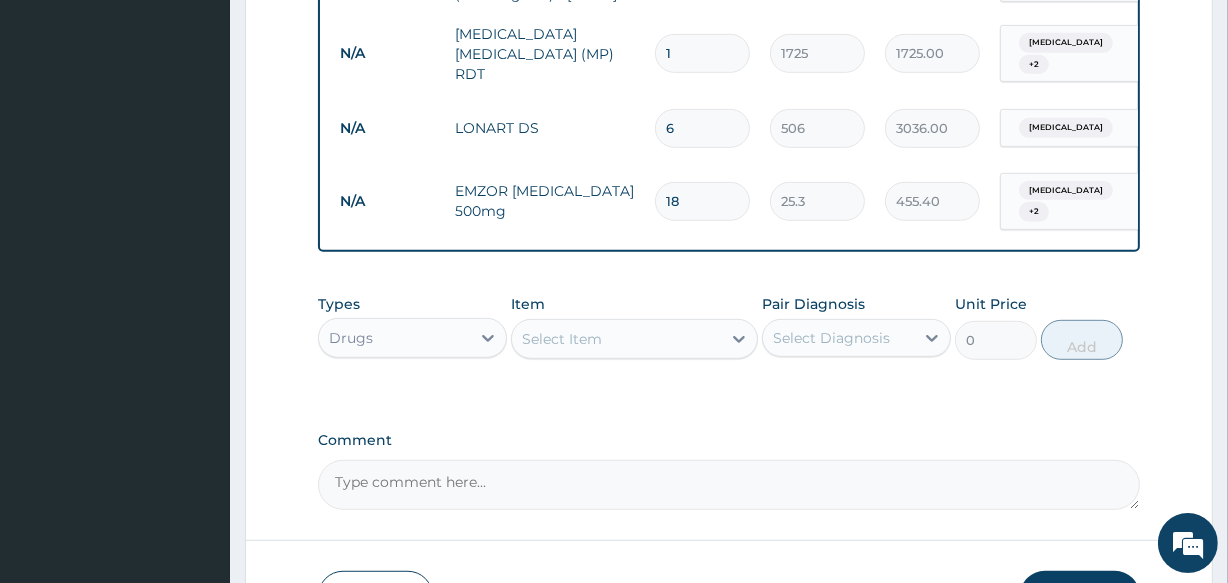 type on "18" 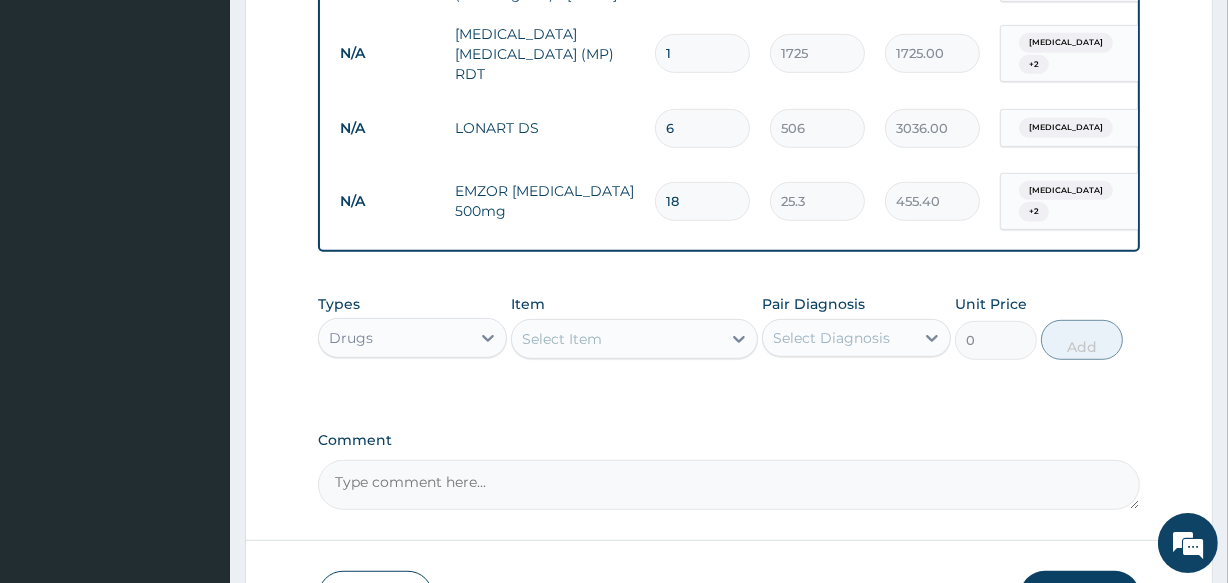 click on "Select Item" at bounding box center (616, 339) 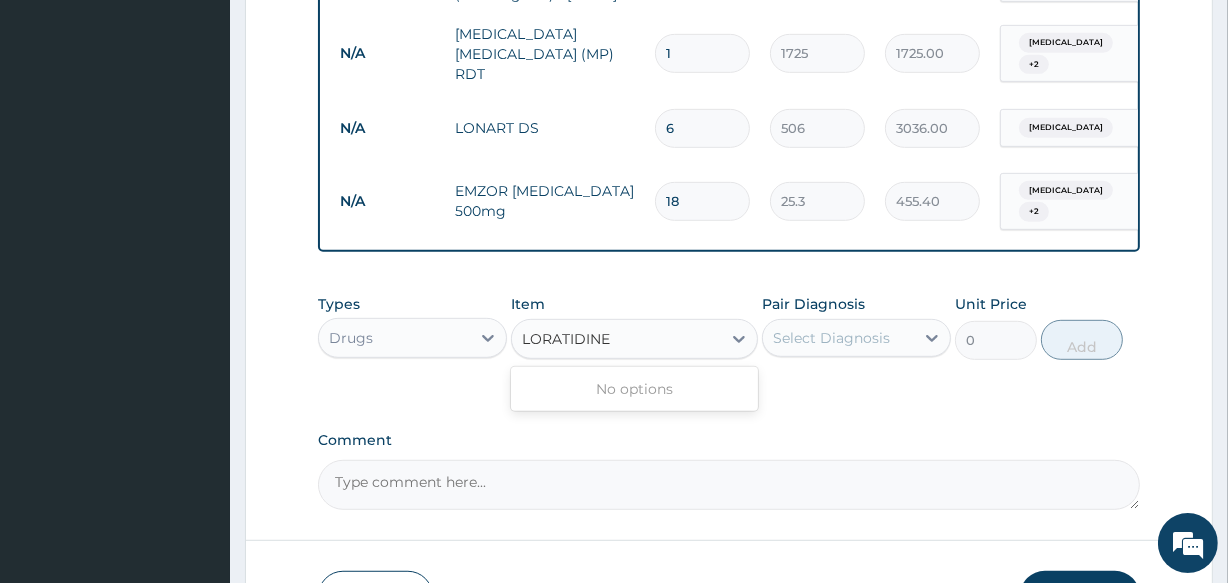 type on "LORATIDINE" 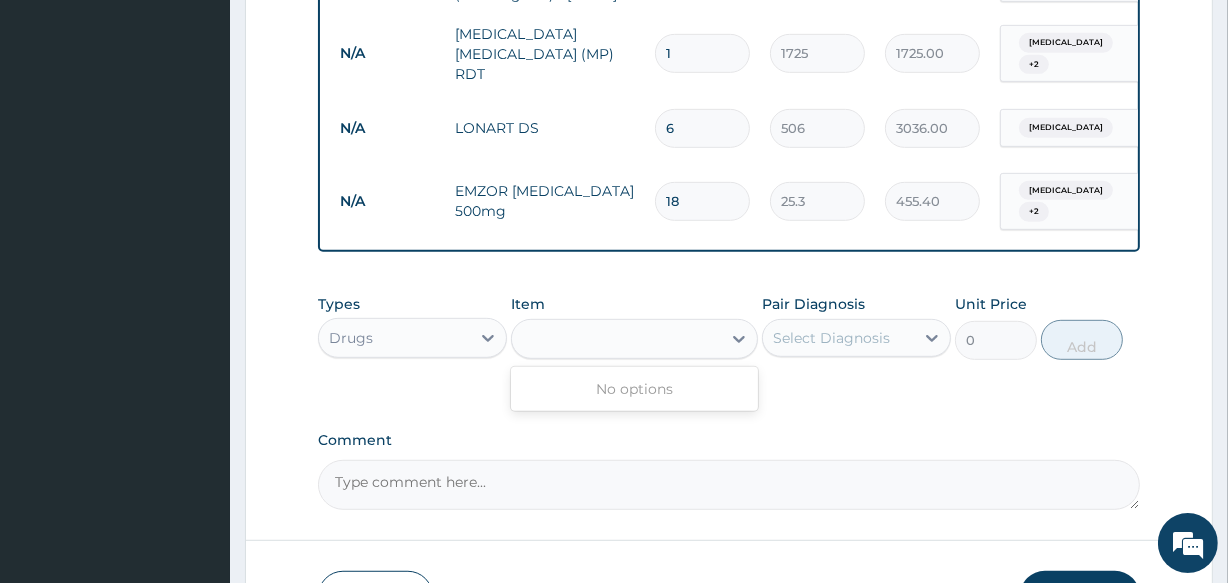 drag, startPoint x: 602, startPoint y: 324, endPoint x: 631, endPoint y: 354, distance: 41.725292 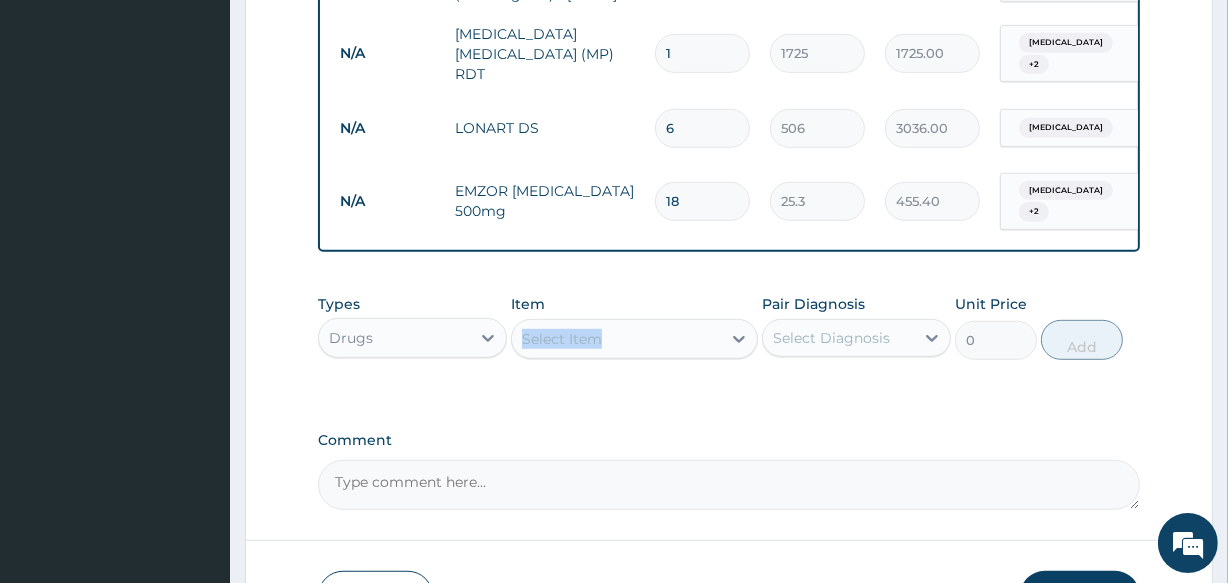 click on "Select Item" at bounding box center (562, 339) 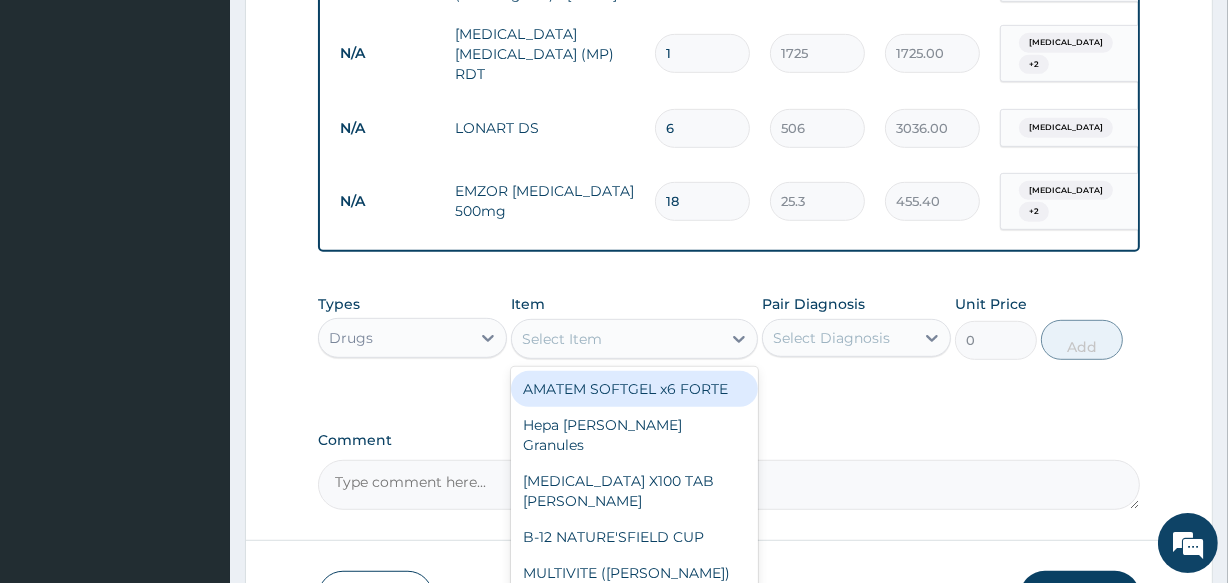 paste on "LORATIDINE" 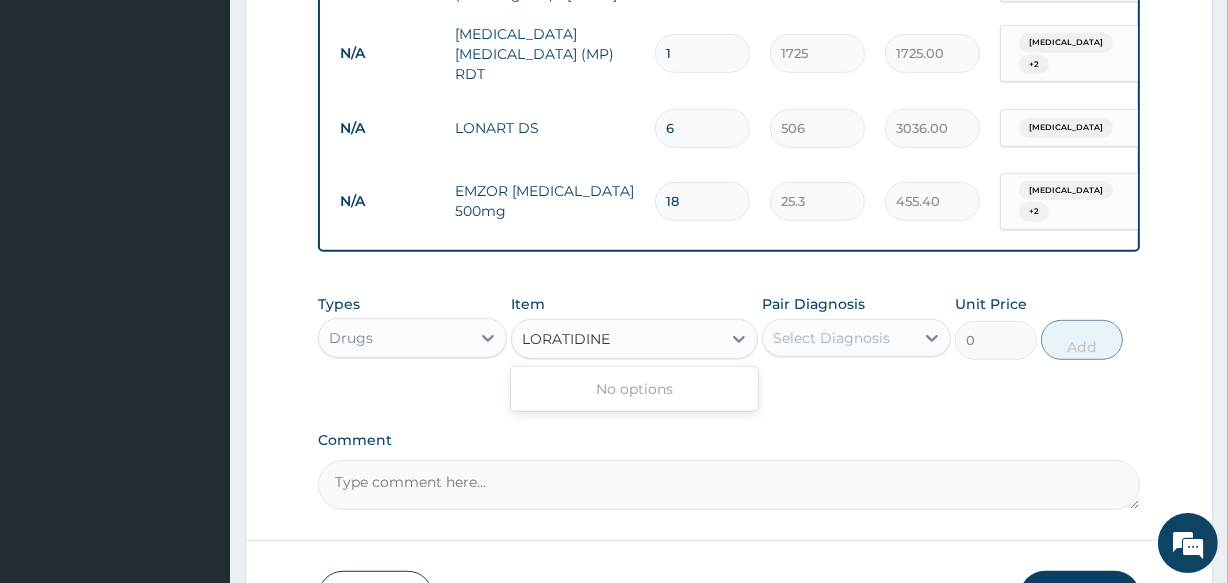 drag, startPoint x: 572, startPoint y: 352, endPoint x: 634, endPoint y: 356, distance: 62.1289 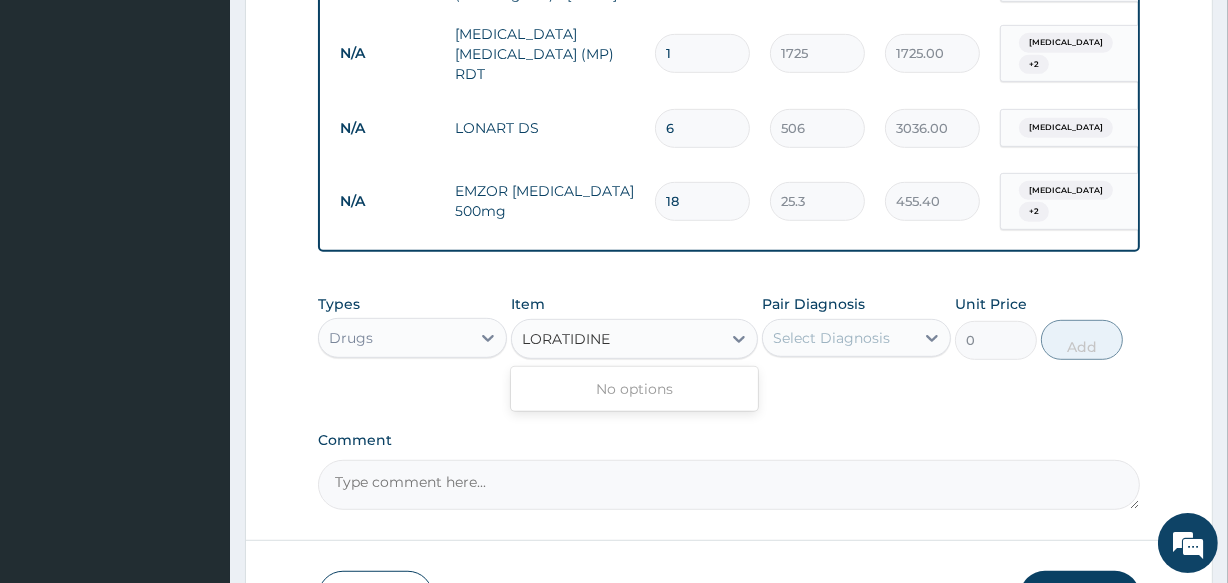 click on "LORATIDINE LORATIDINE" at bounding box center [616, 339] 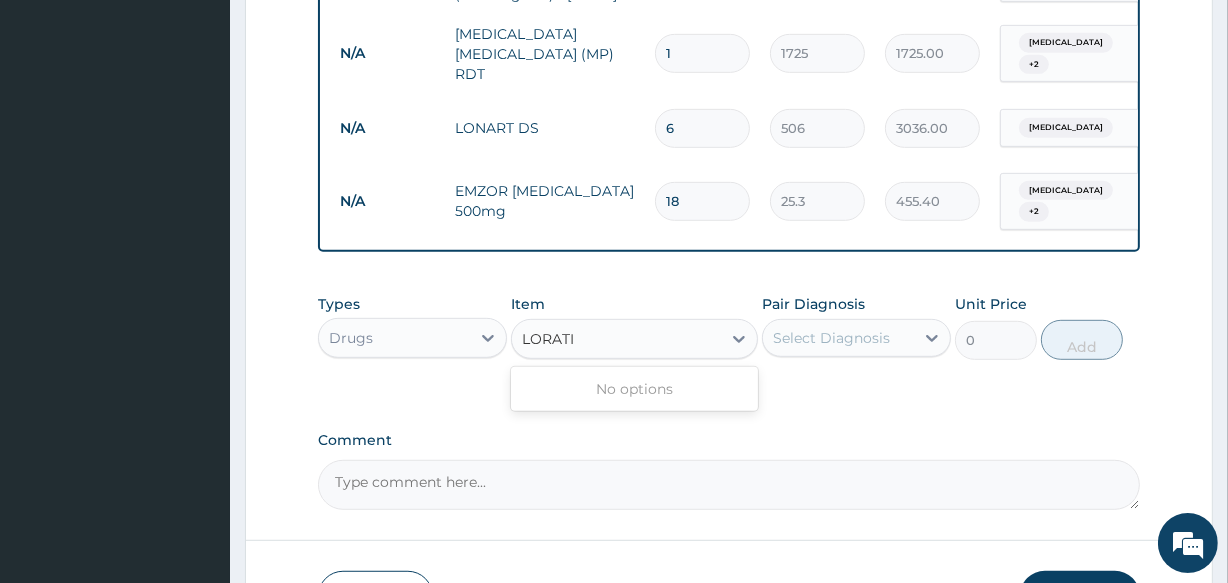 type on "LORAT" 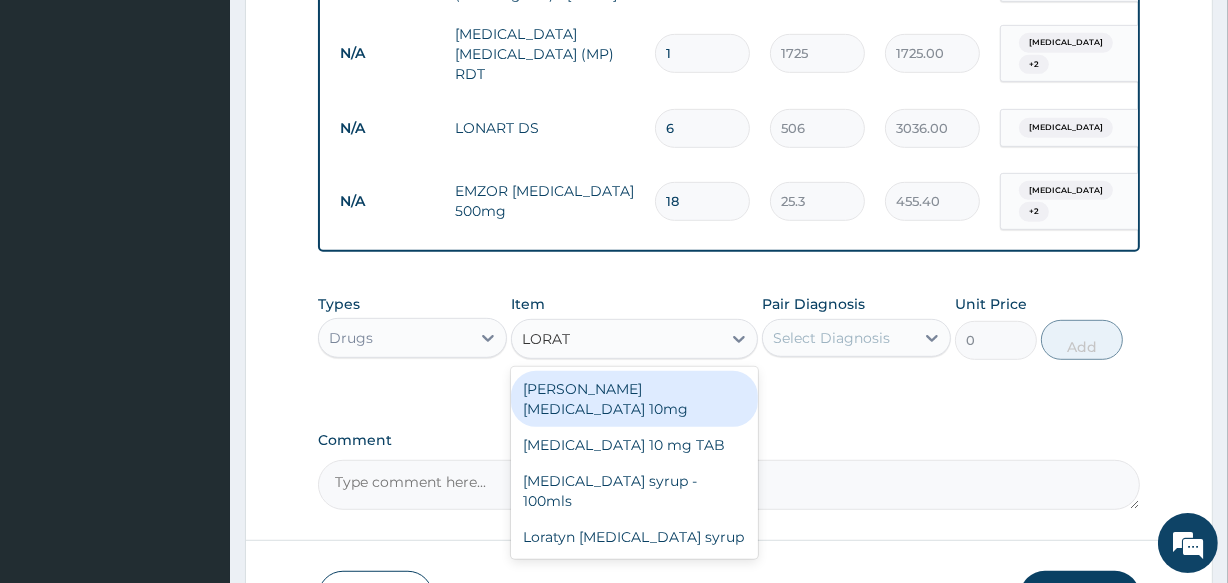 click on "Loratyn Loratadine 10mg" at bounding box center [634, 399] 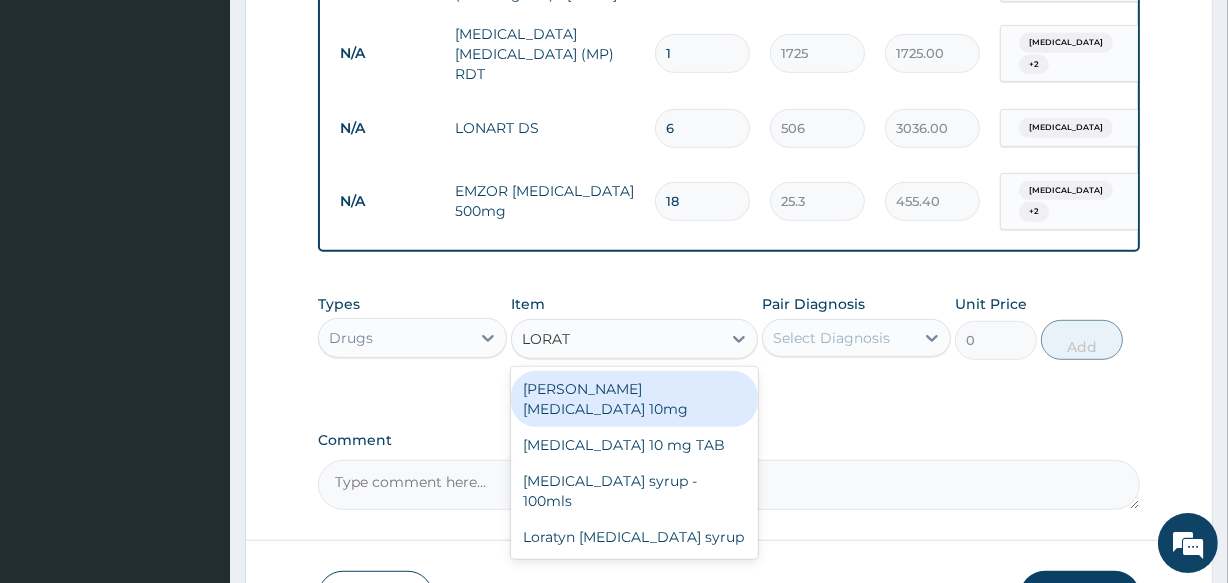 type 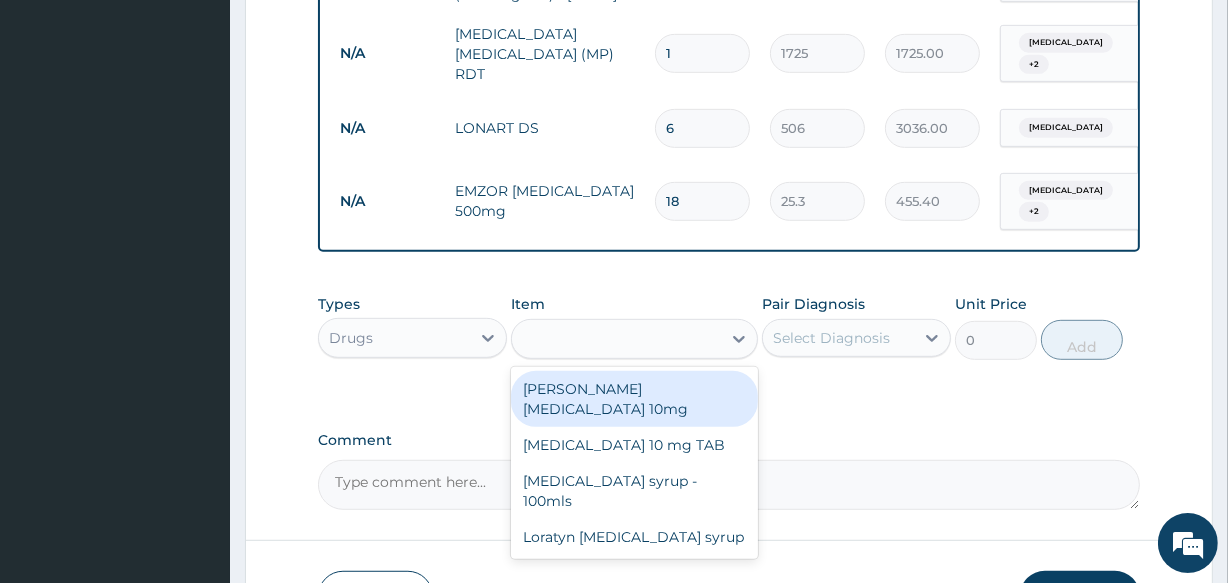 type on "94.875" 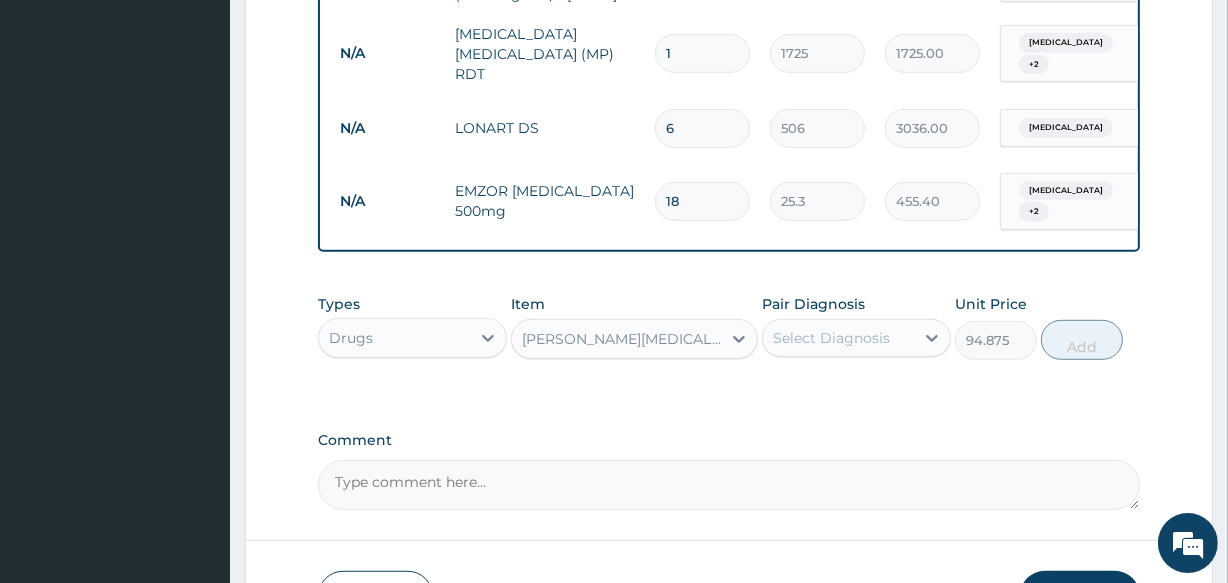 click on "Select Diagnosis" at bounding box center (831, 338) 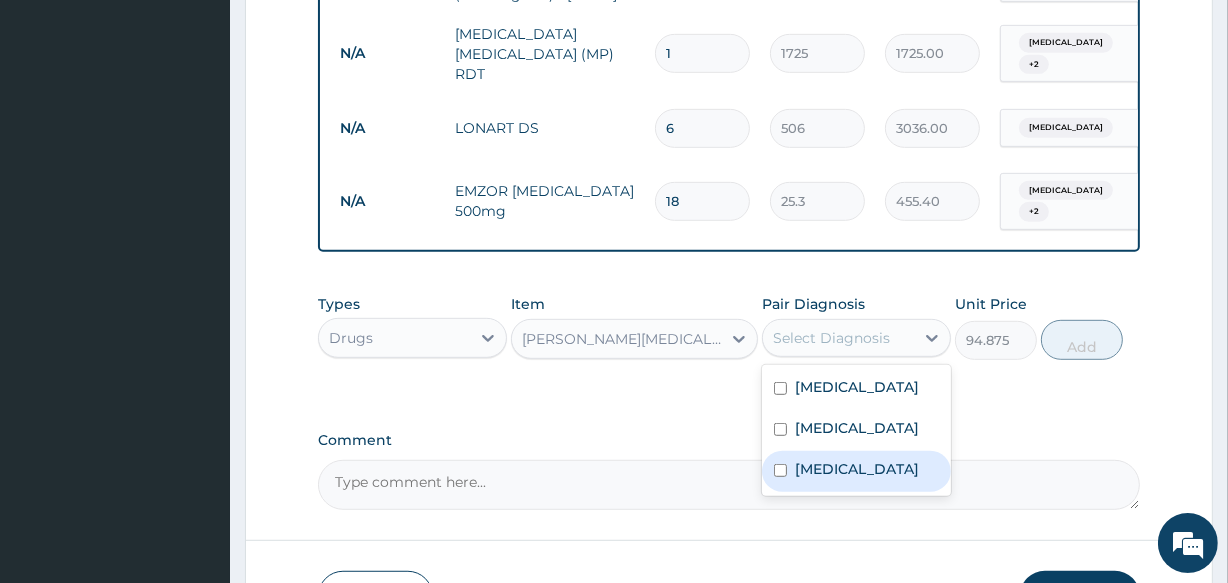 drag, startPoint x: 859, startPoint y: 508, endPoint x: 862, endPoint y: 479, distance: 29.15476 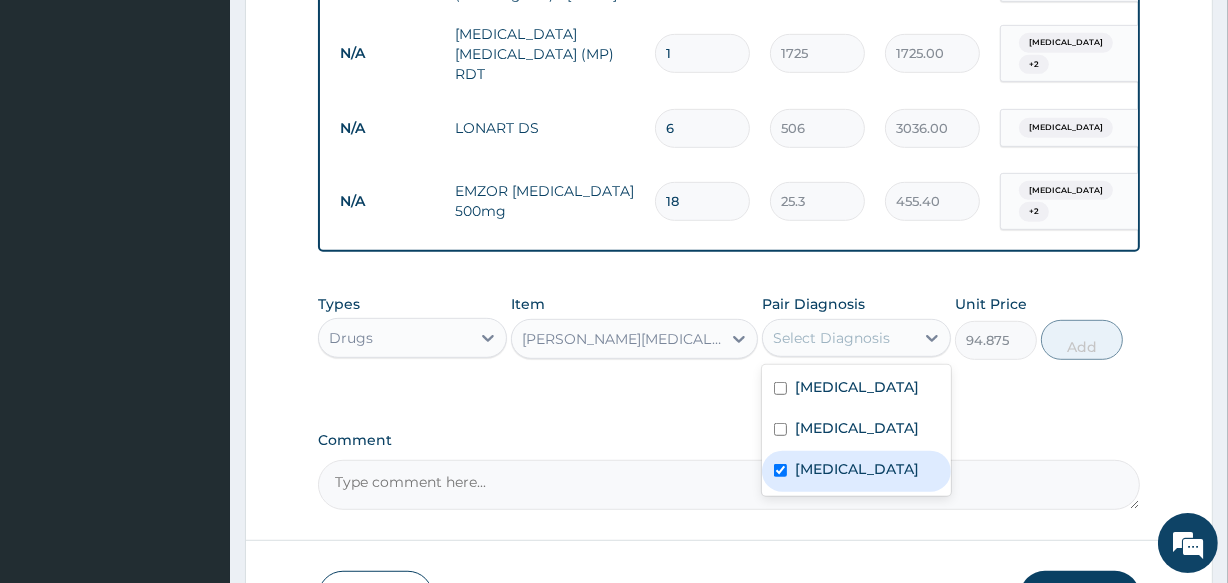 checkbox on "true" 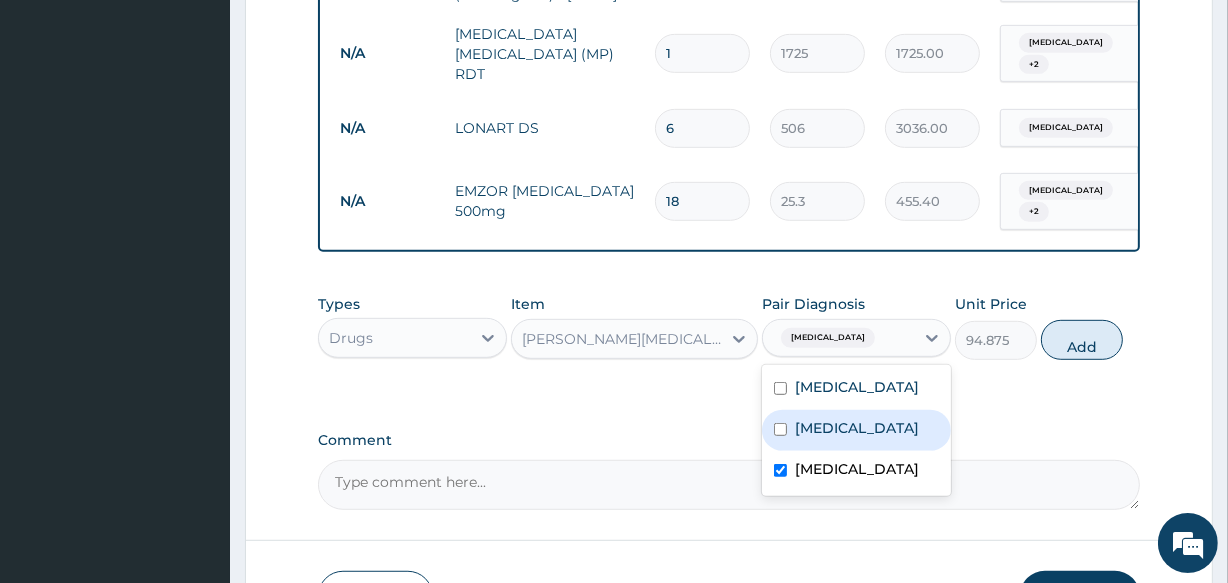 click on "Add" at bounding box center [1082, 340] 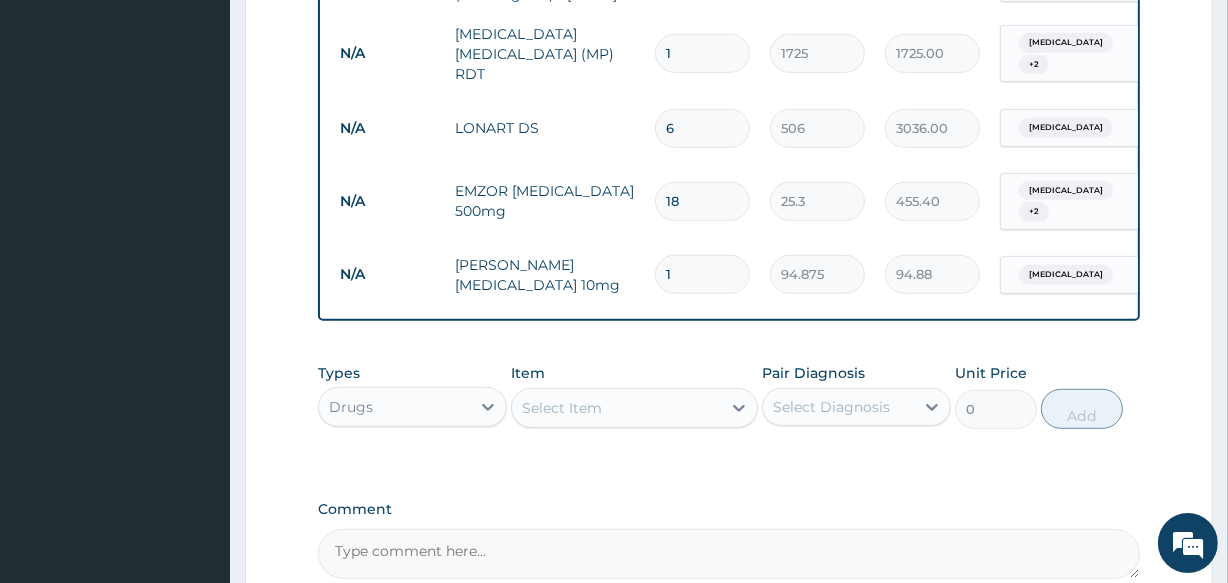 drag, startPoint x: 682, startPoint y: 287, endPoint x: 658, endPoint y: 270, distance: 29.410883 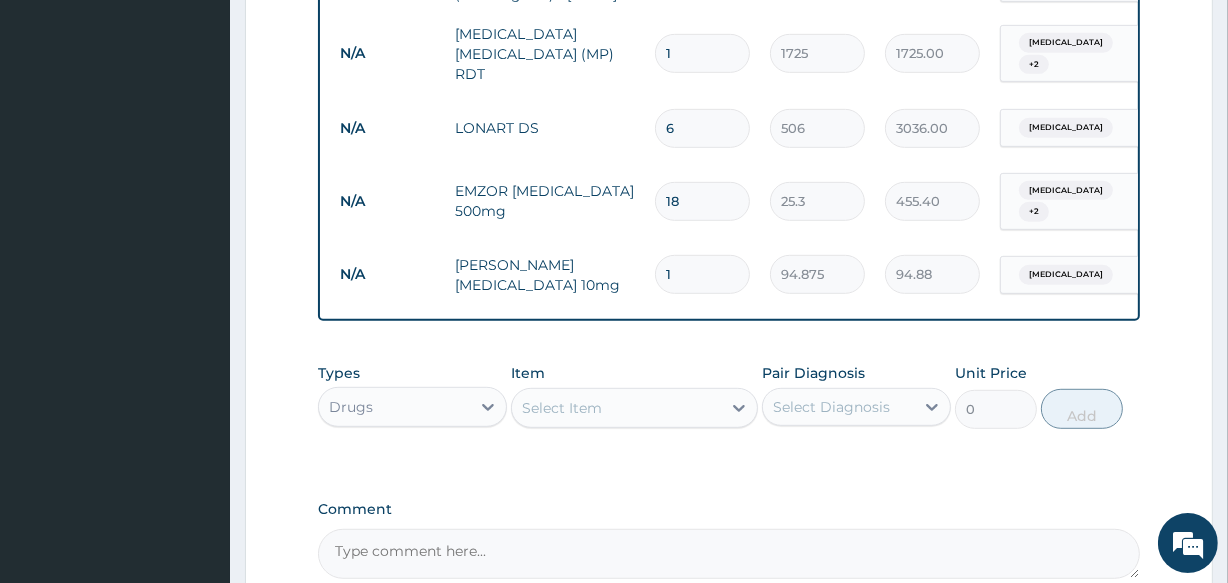 click on "1" at bounding box center [702, 274] 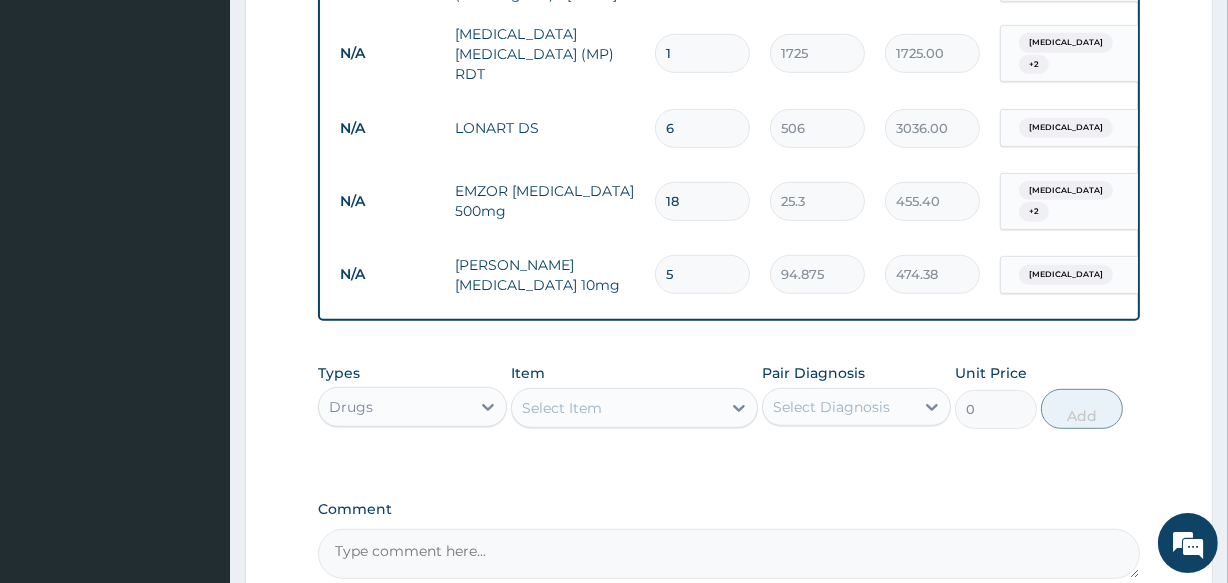 type on "5" 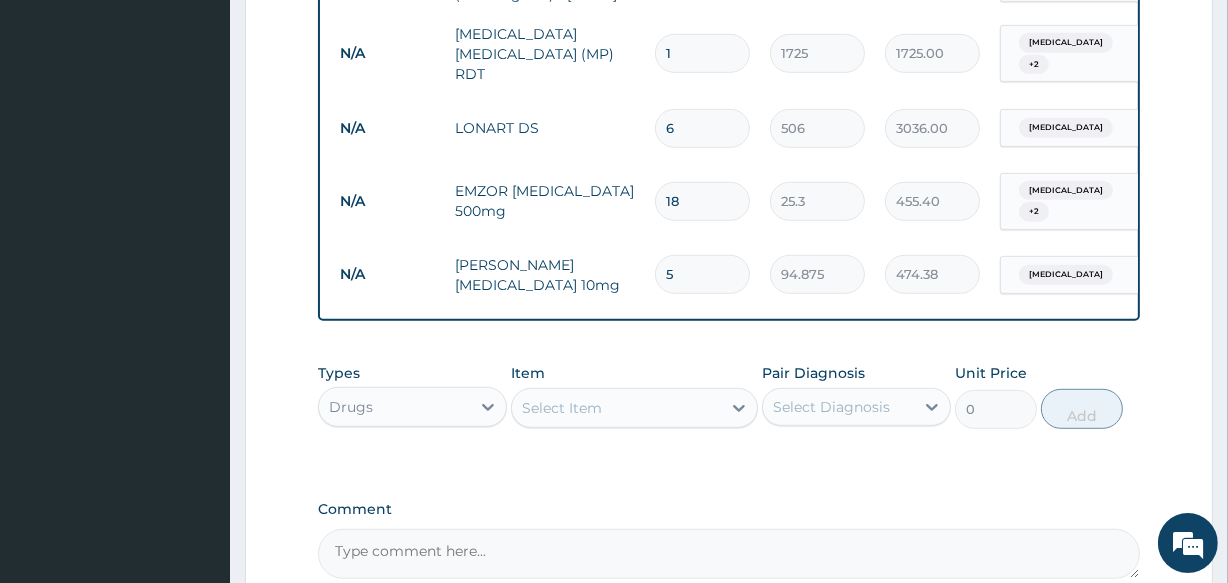 click on "Select Item" at bounding box center [616, 408] 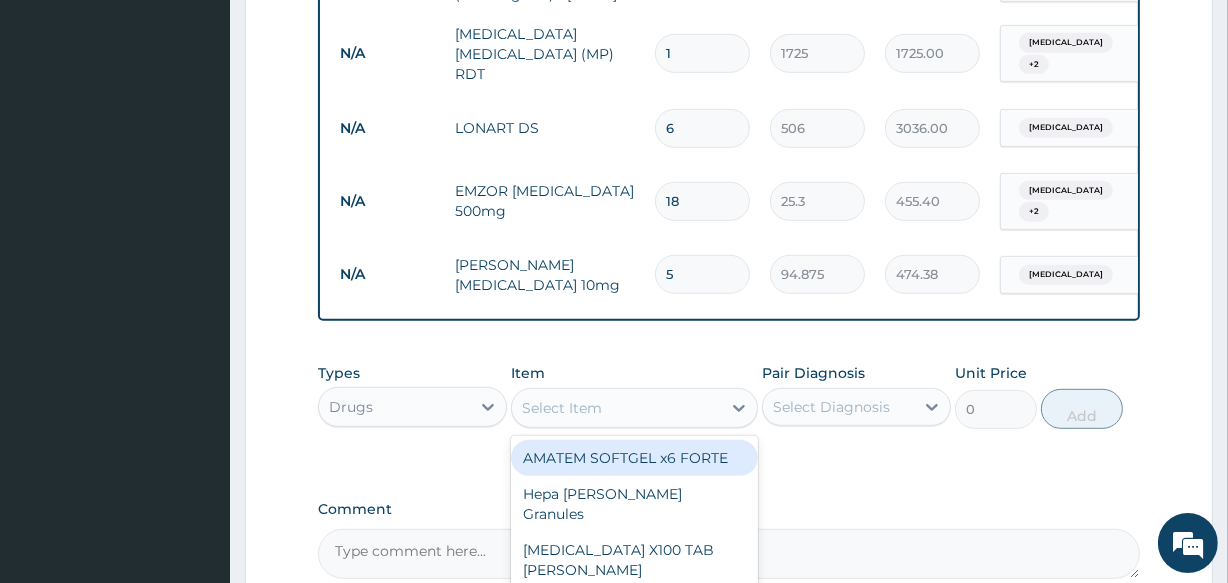 paste on "MENTHODEX" 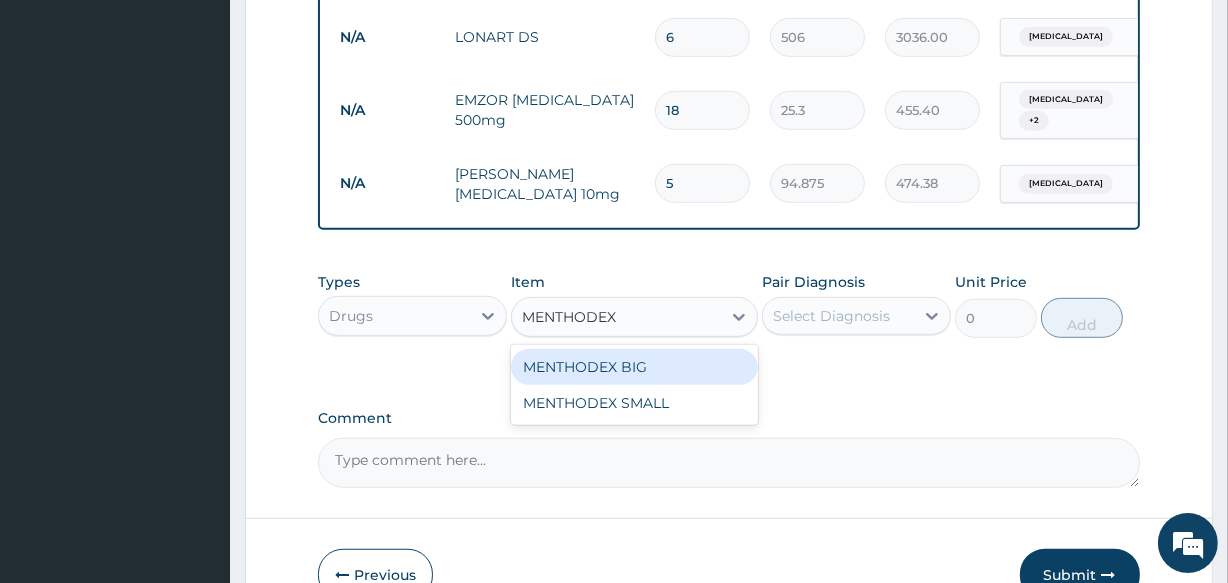 scroll, scrollTop: 1126, scrollLeft: 0, axis: vertical 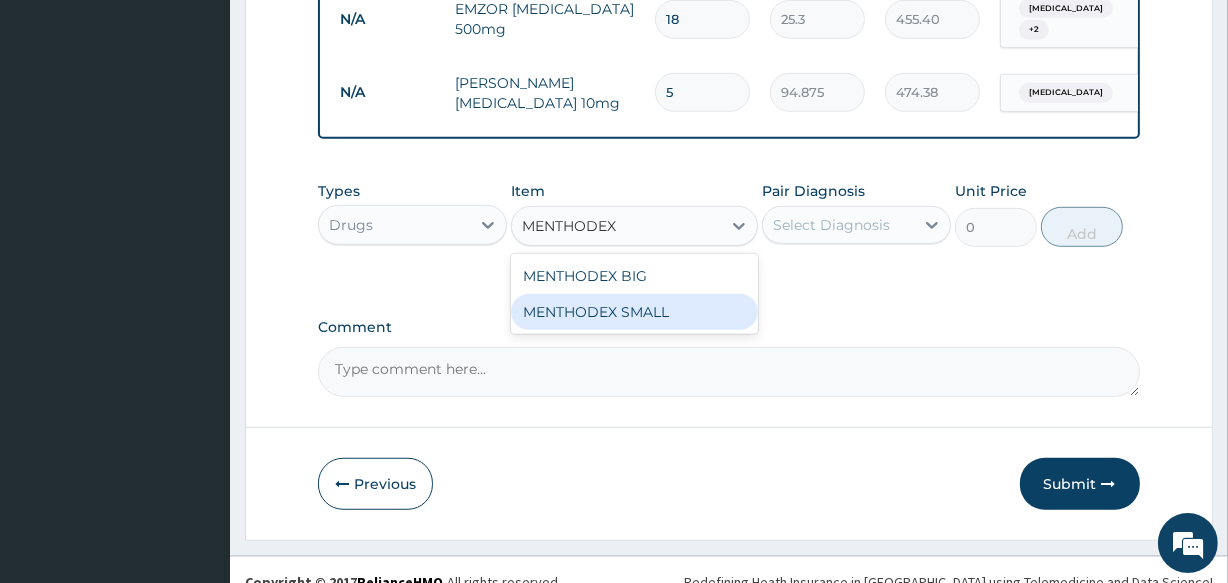 click on "MENTHODEX SMALL" at bounding box center (634, 312) 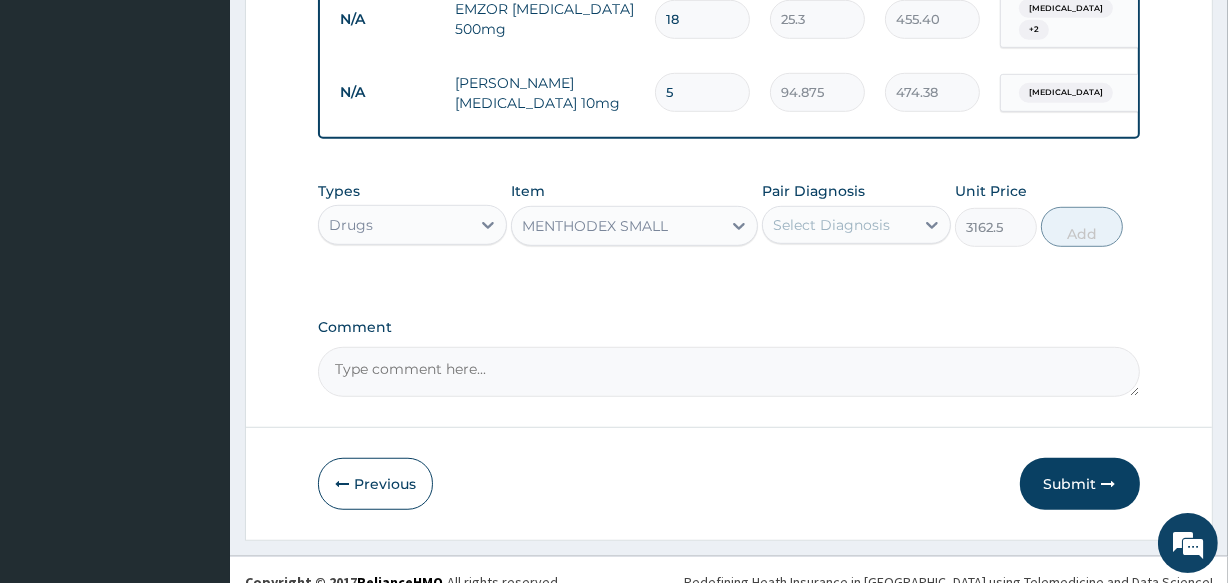 click on "Select Diagnosis" at bounding box center [838, 225] 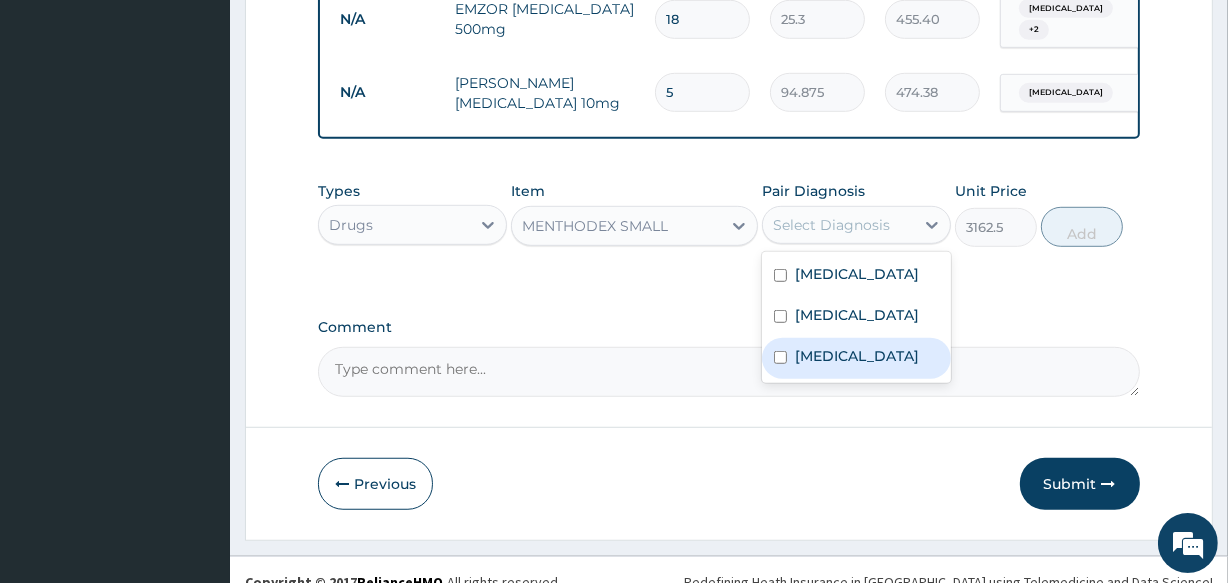 drag, startPoint x: 876, startPoint y: 368, endPoint x: 984, endPoint y: 296, distance: 129.79985 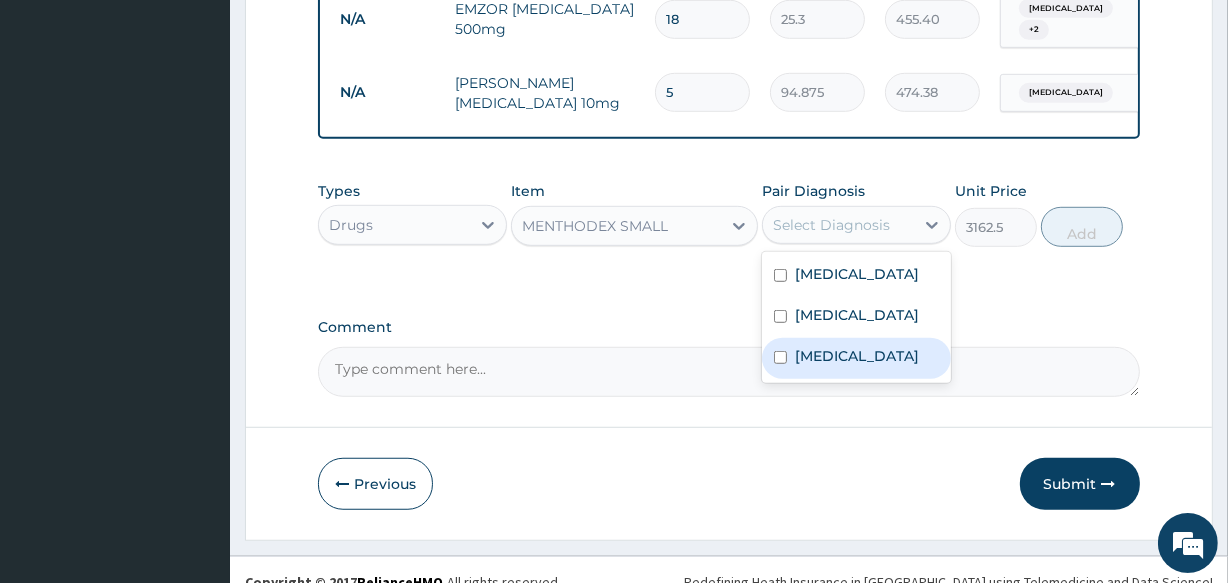 click on "Upper respiratory infection" at bounding box center [857, 356] 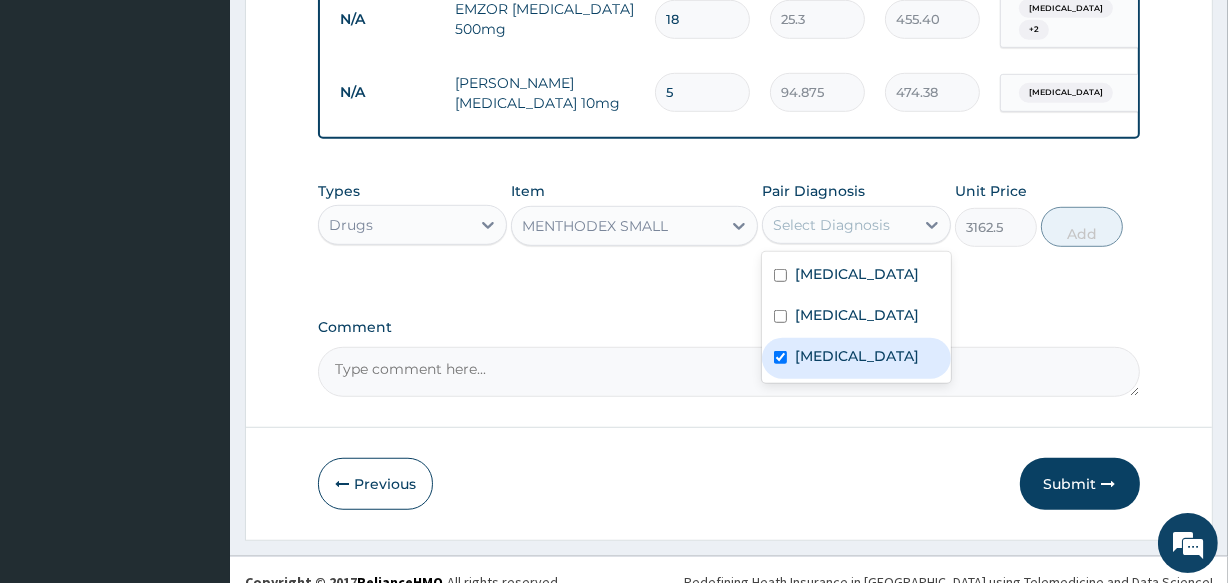 checkbox on "true" 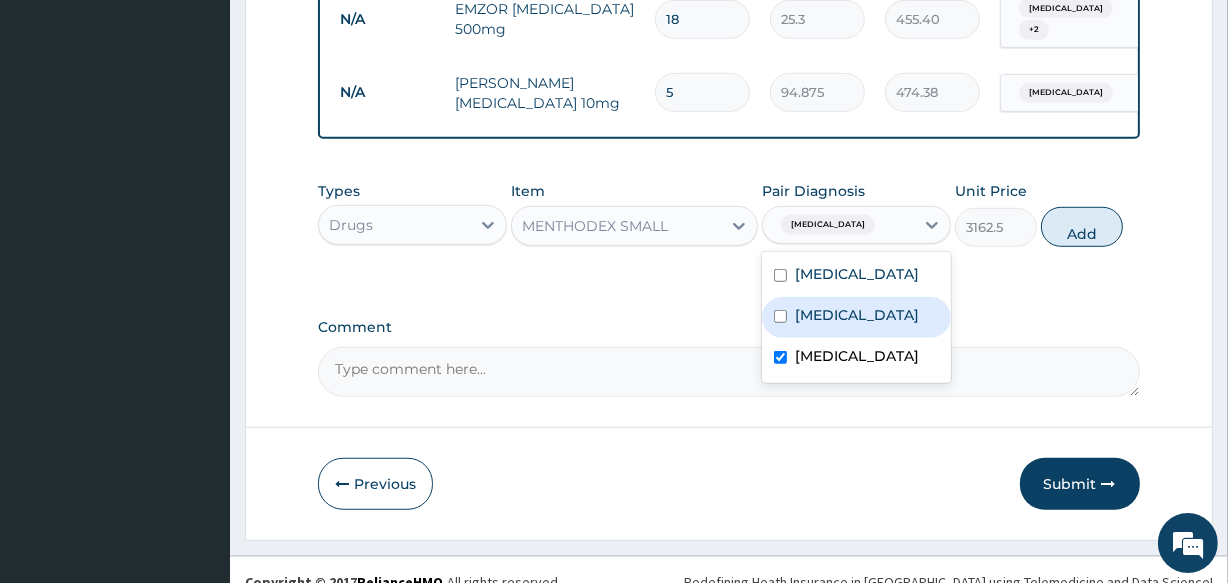 click on "Add" at bounding box center [1082, 227] 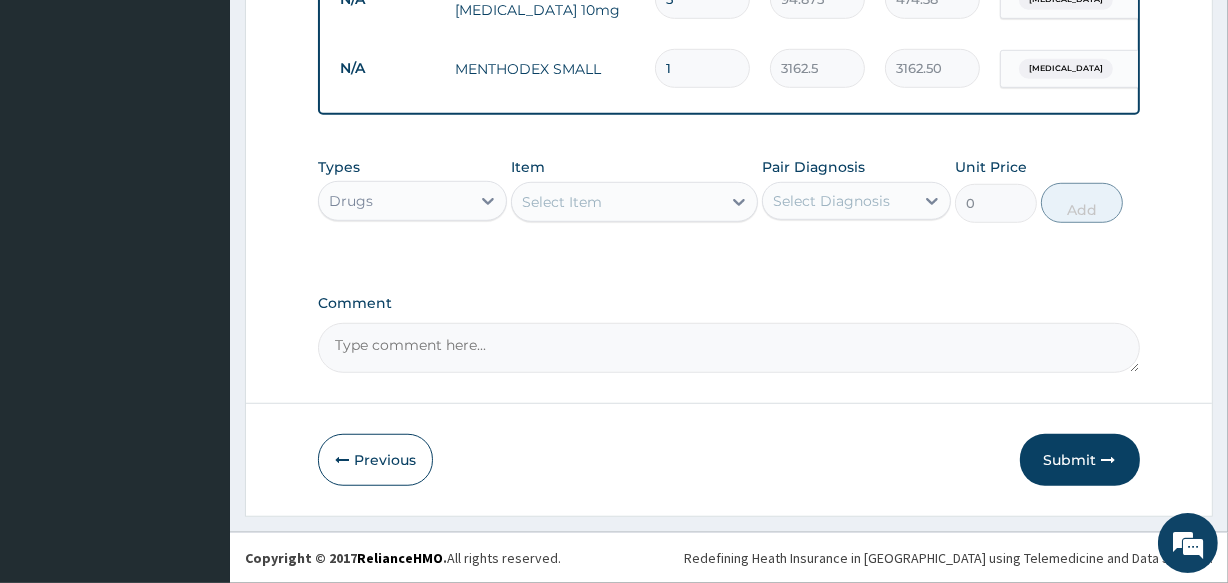 click on "Submit" at bounding box center (1080, 460) 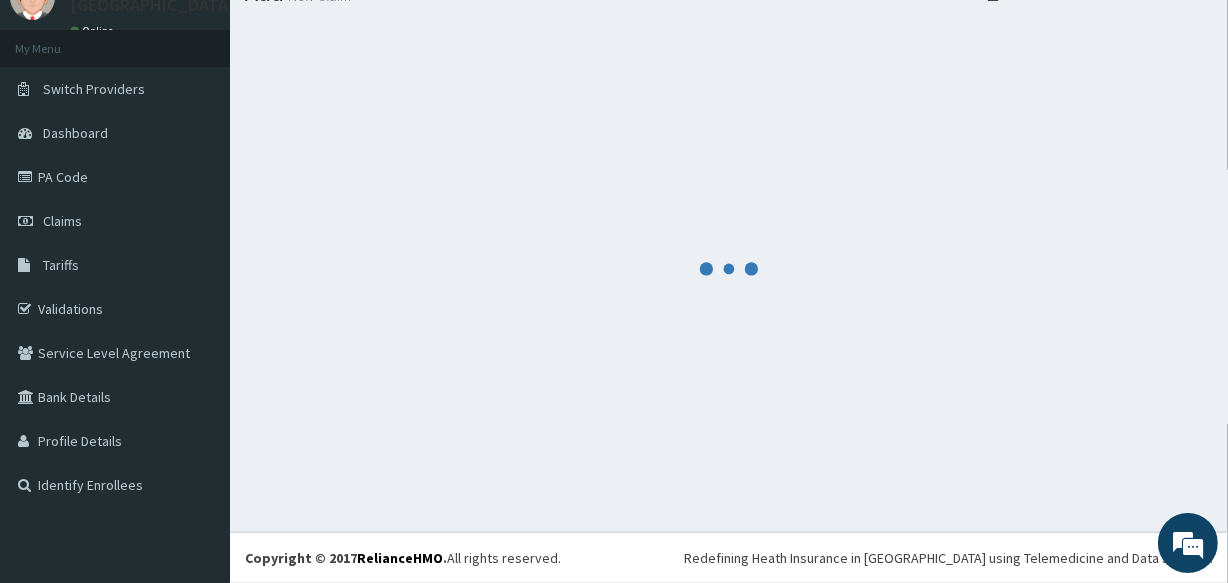 scroll, scrollTop: 84, scrollLeft: 0, axis: vertical 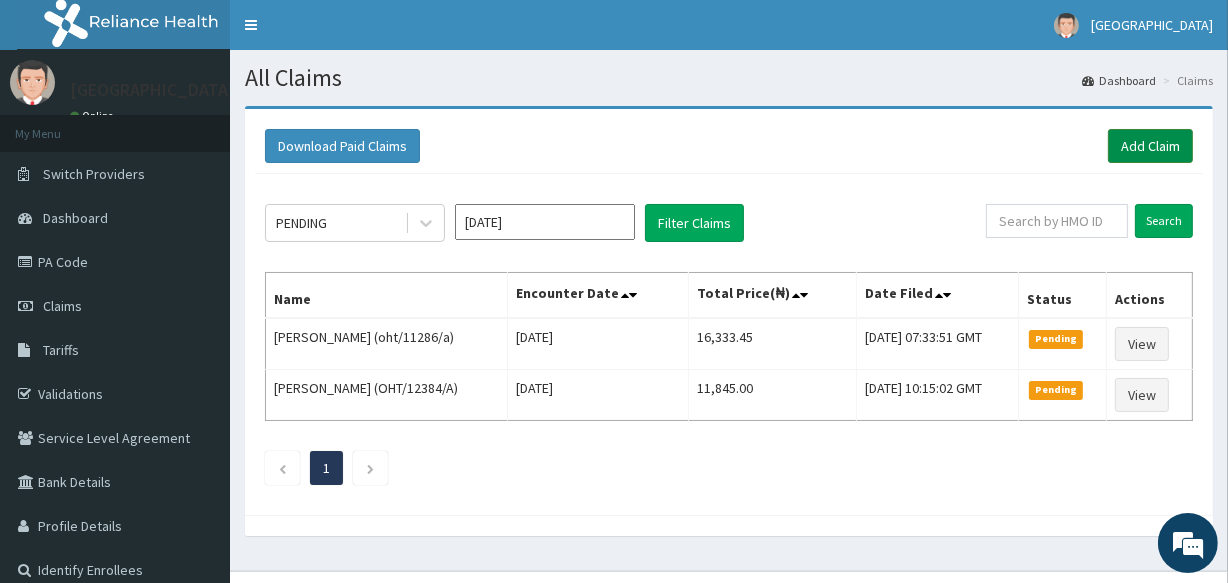 click on "Add Claim" at bounding box center (1150, 146) 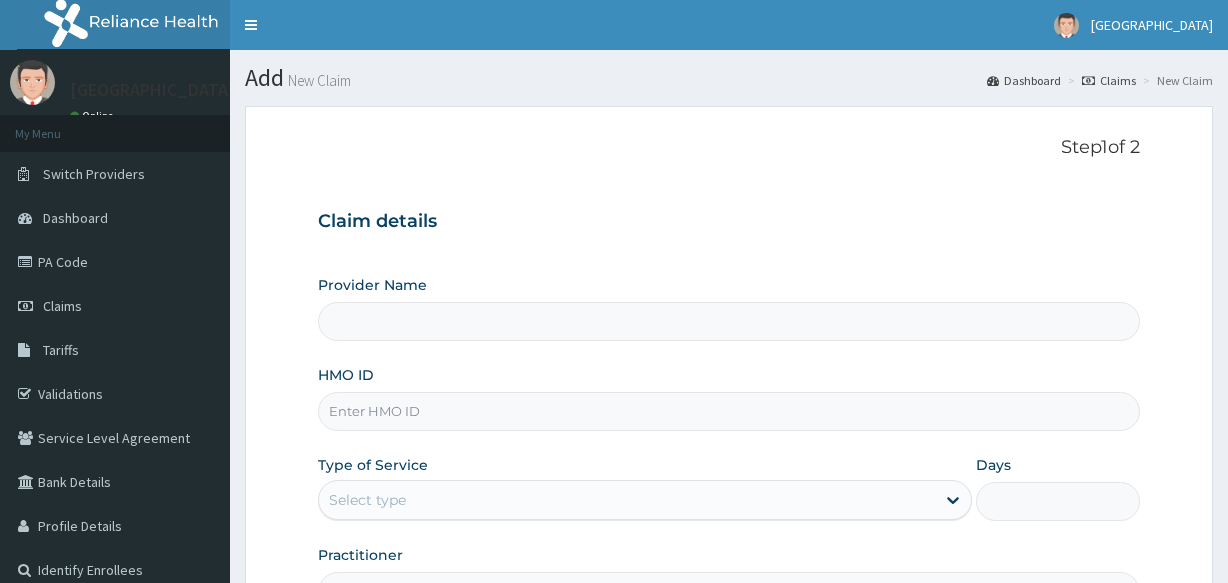 scroll, scrollTop: 0, scrollLeft: 0, axis: both 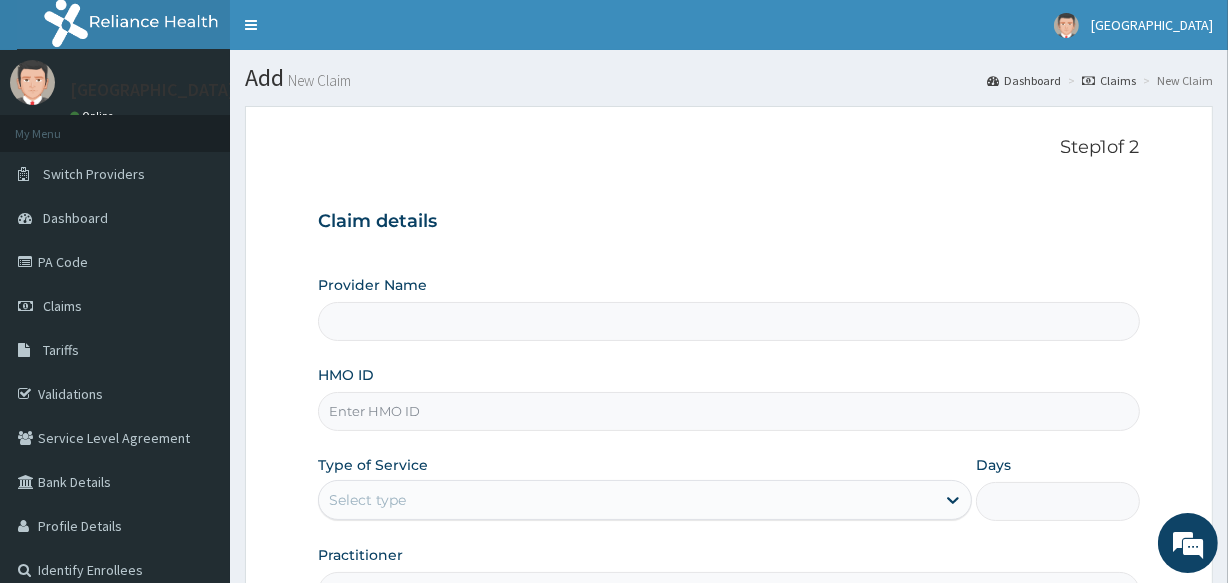 type on "[GEOGRAPHIC_DATA]" 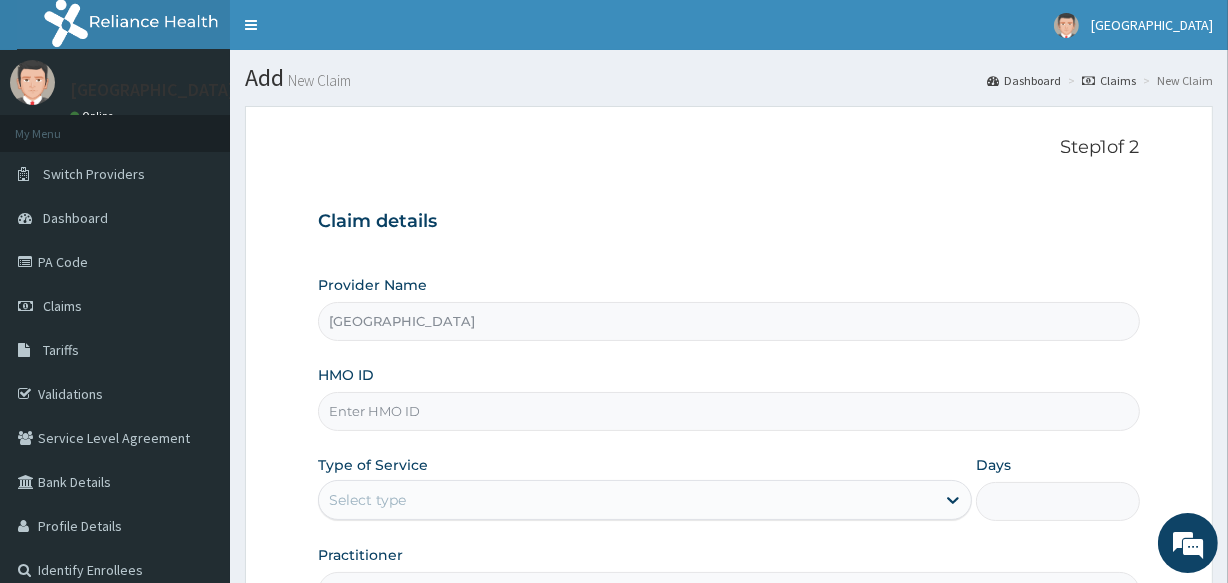 click on "HMO ID" at bounding box center [728, 411] 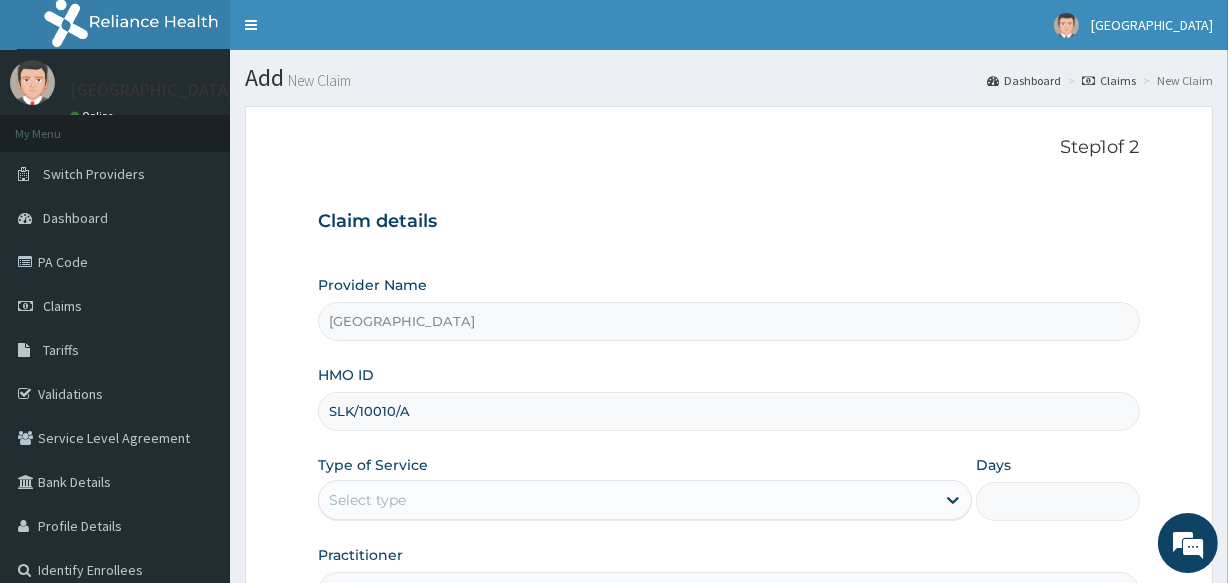 scroll, scrollTop: 181, scrollLeft: 0, axis: vertical 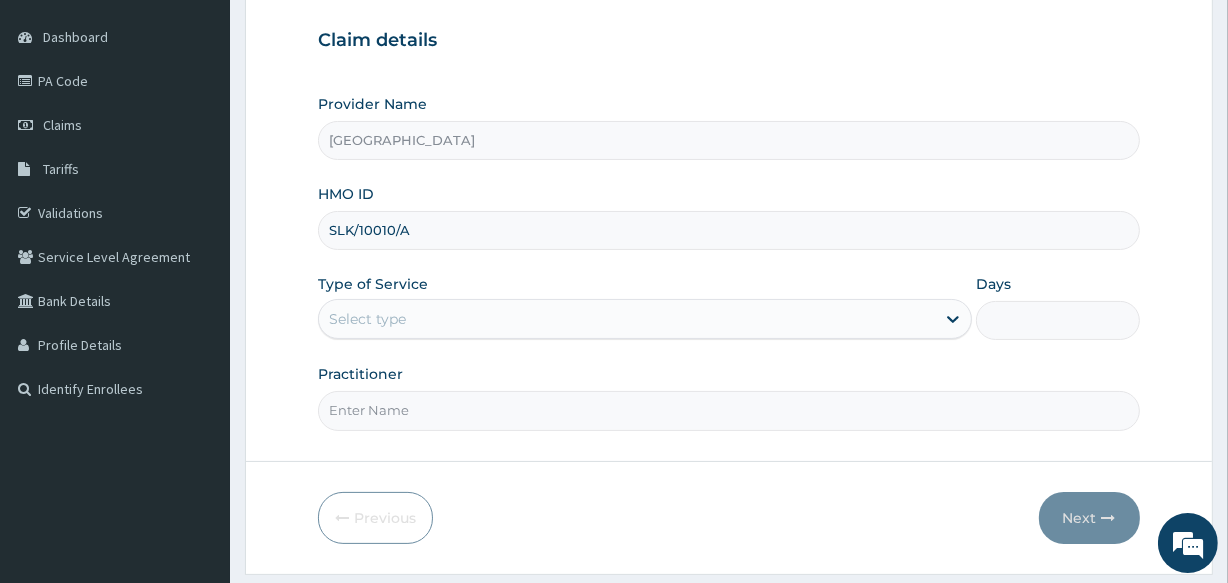 type on "SLK/10010/A" 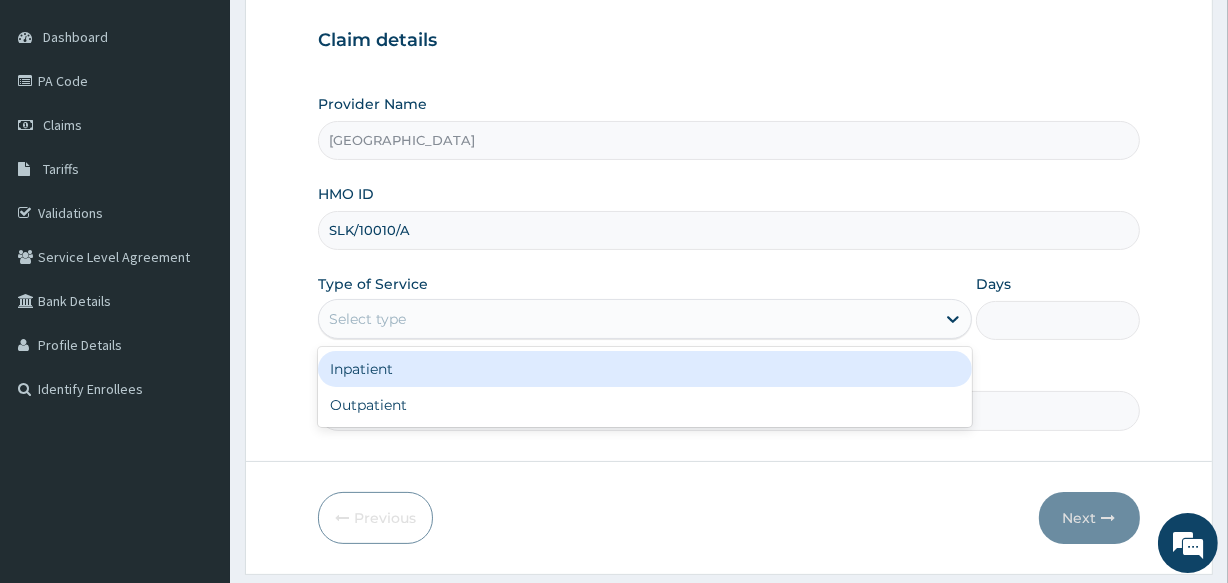 click on "Select type" at bounding box center [627, 319] 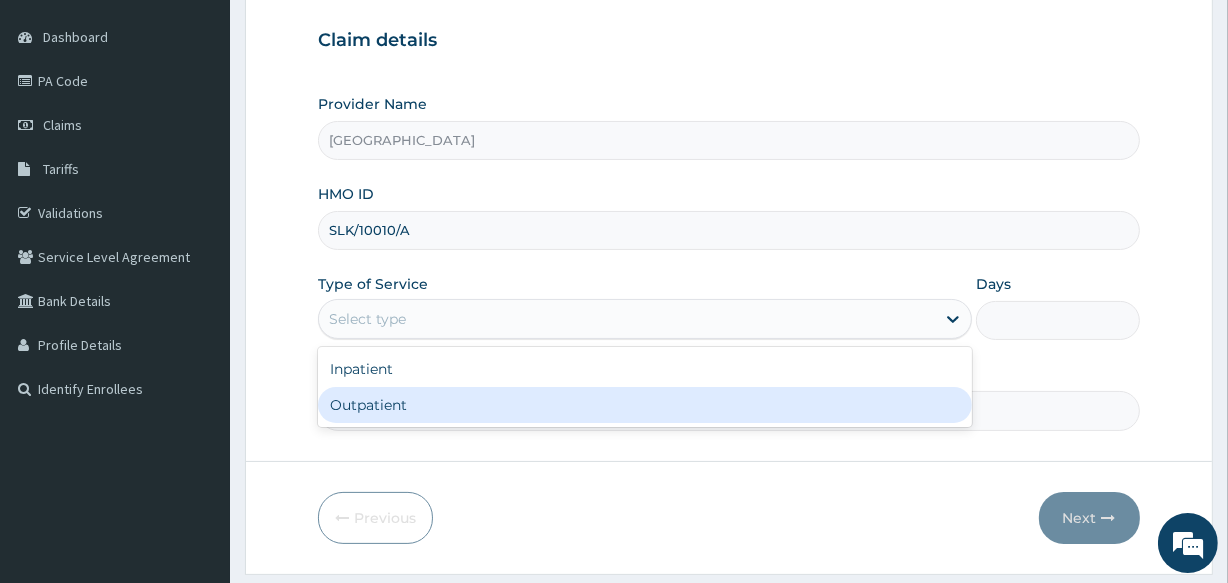 click on "Outpatient" at bounding box center [645, 405] 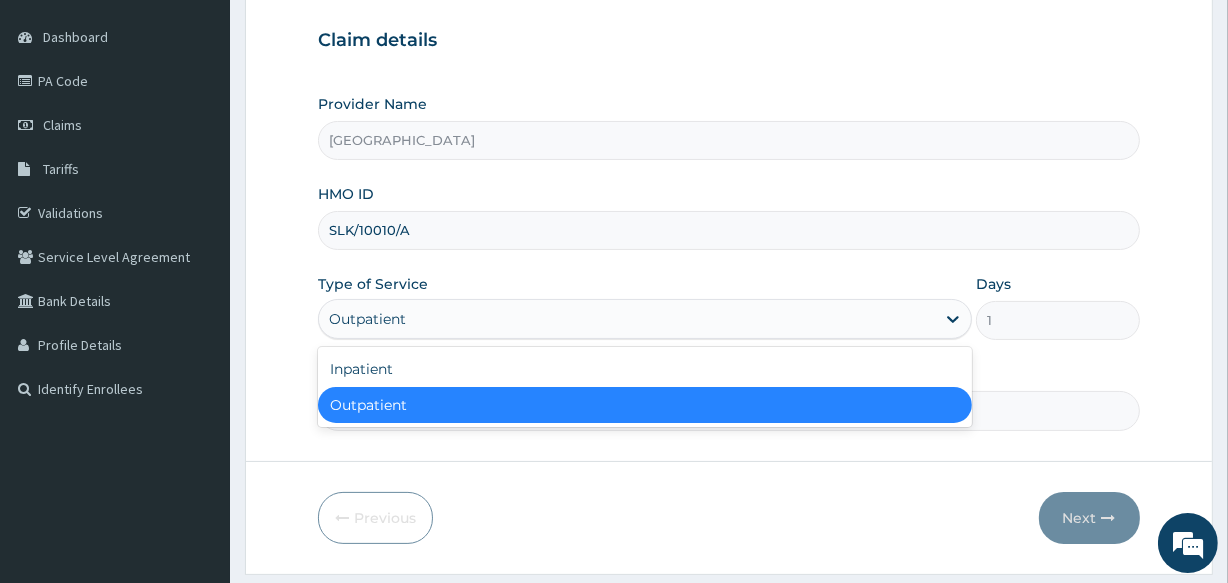 drag, startPoint x: 440, startPoint y: 322, endPoint x: 432, endPoint y: 351, distance: 30.083218 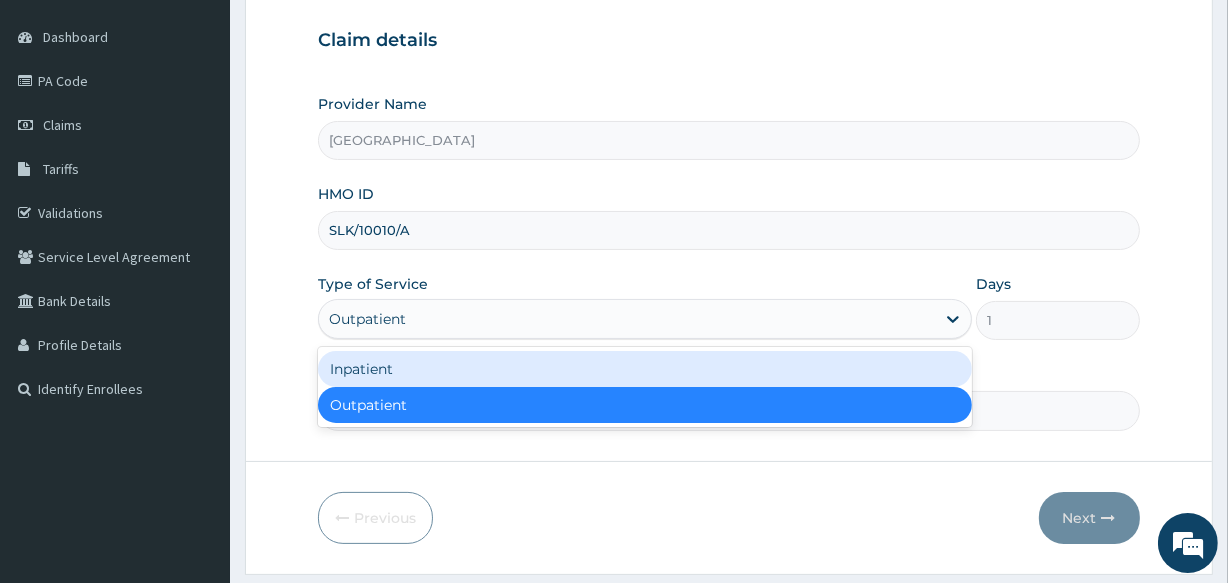 click on "Inpatient" at bounding box center (645, 369) 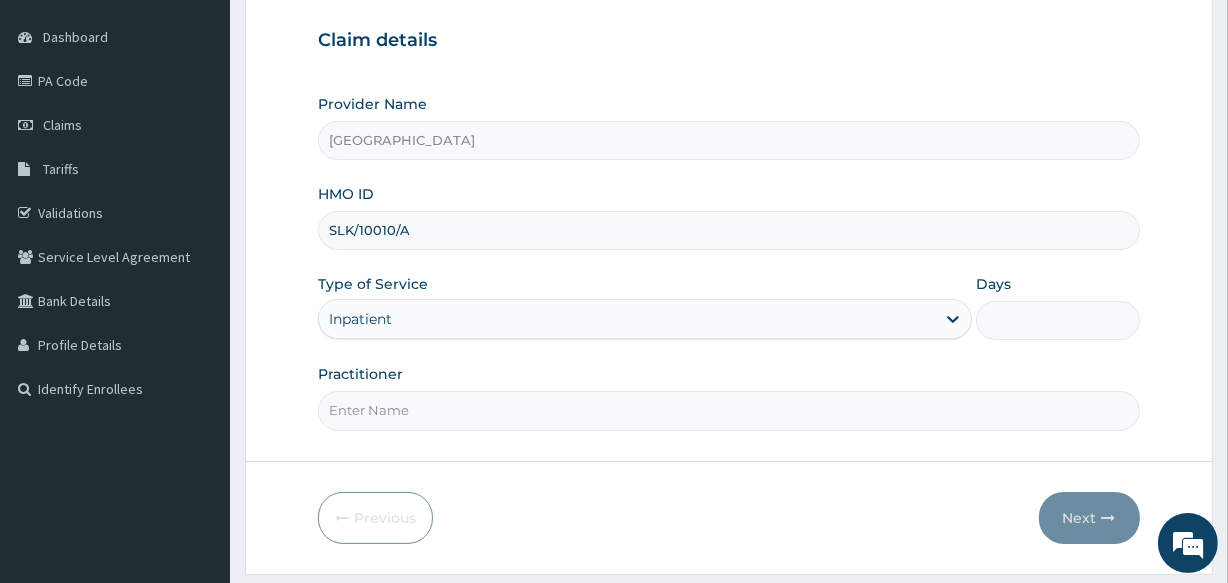 scroll, scrollTop: 0, scrollLeft: 0, axis: both 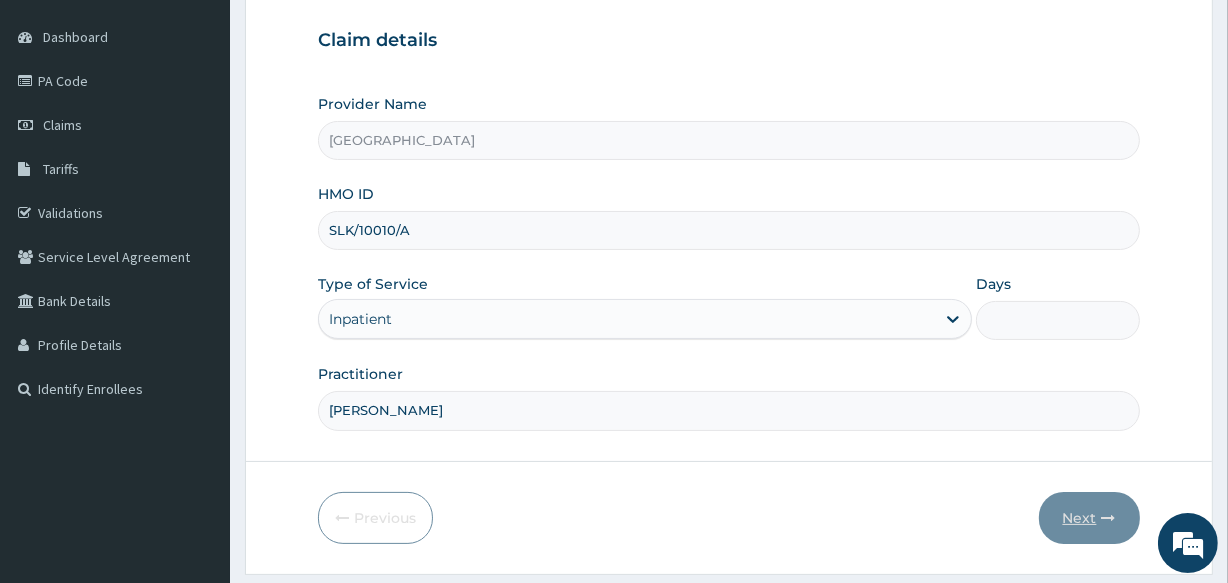 type on "[PERSON_NAME]" 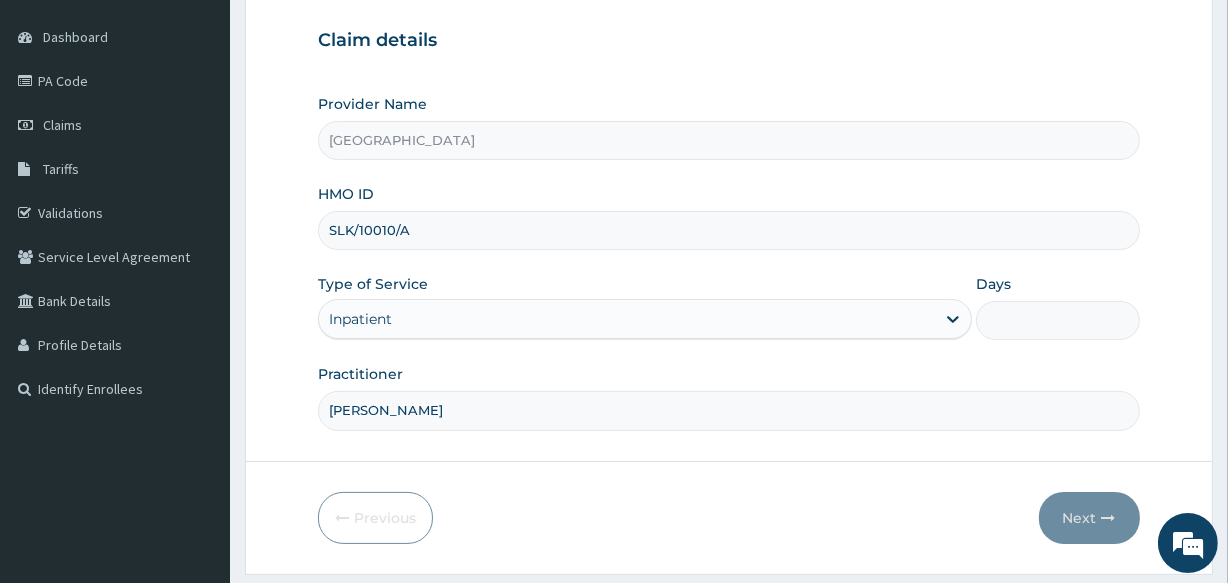 click on "Days" at bounding box center (1057, 320) 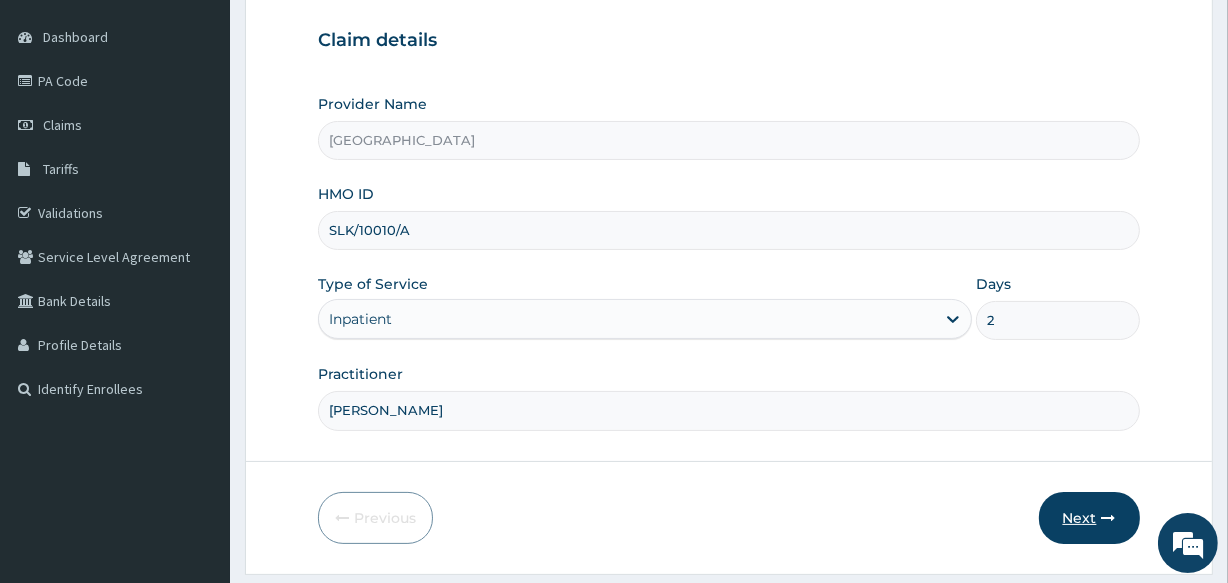 type on "2" 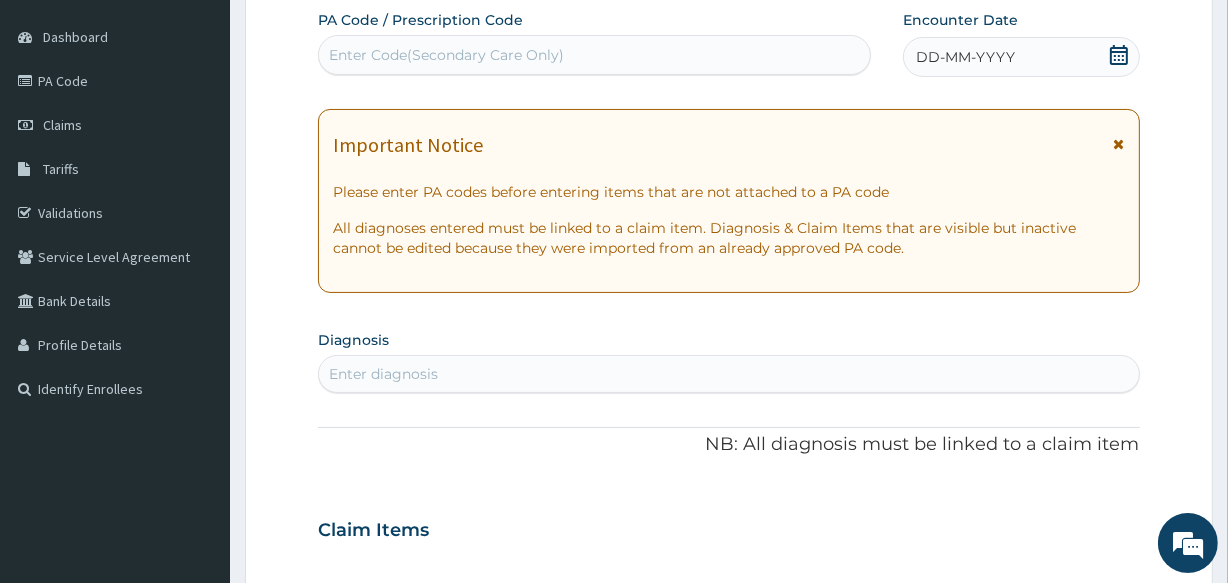 scroll, scrollTop: 90, scrollLeft: 0, axis: vertical 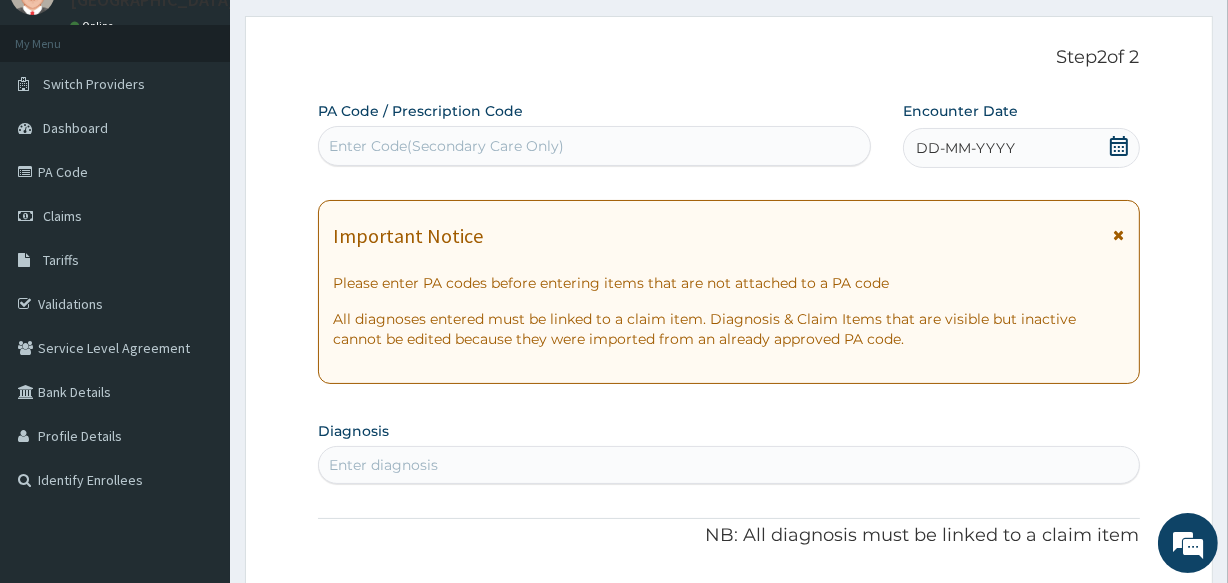 click on "Enter Code(Secondary Care Only)" at bounding box center (446, 146) 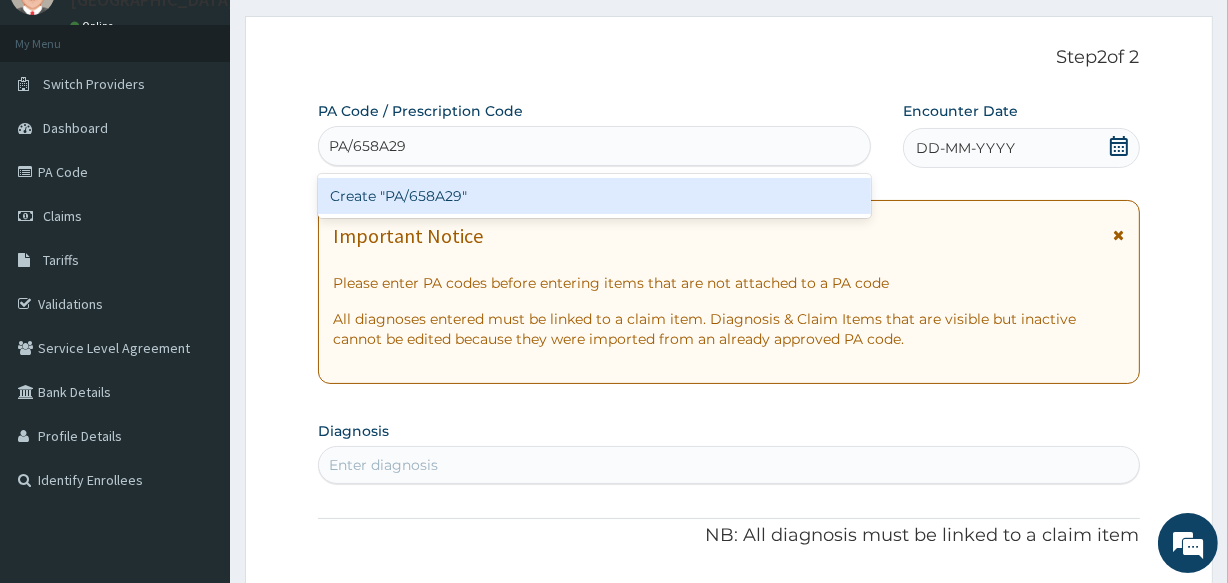 click on "Create "PA/658A29"" at bounding box center (594, 196) 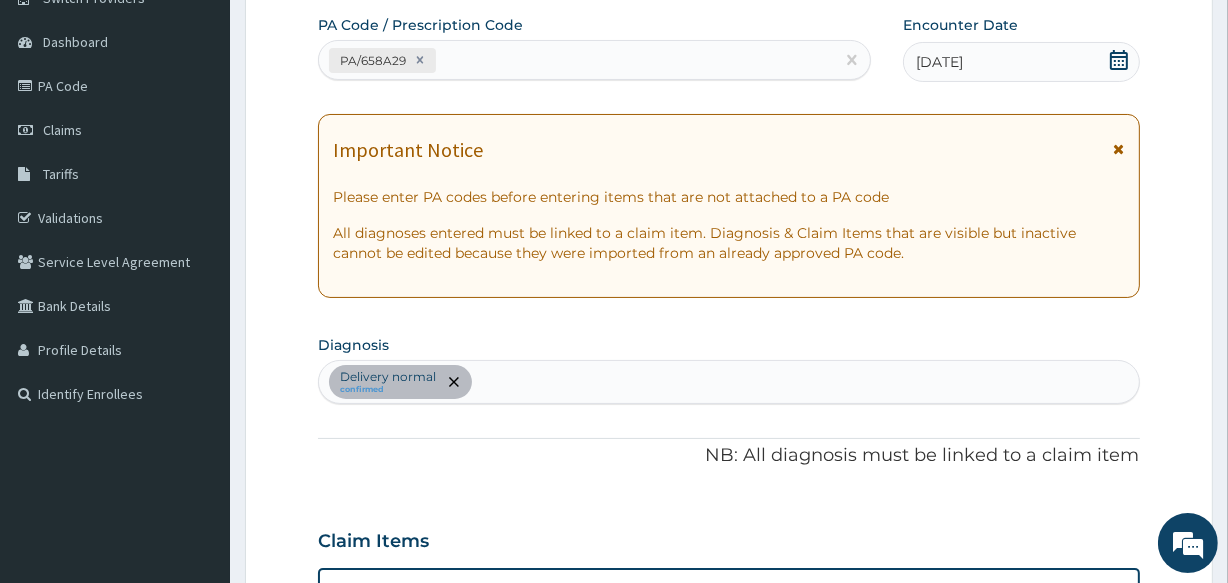 scroll, scrollTop: 85, scrollLeft: 0, axis: vertical 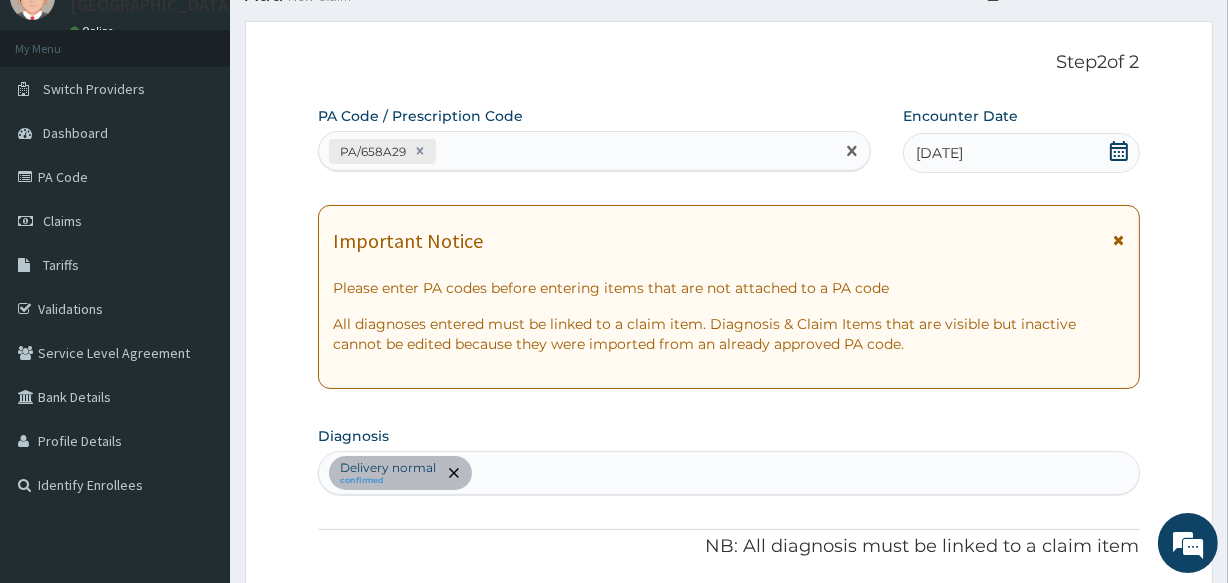 click on "PA/658A29" at bounding box center [576, 151] 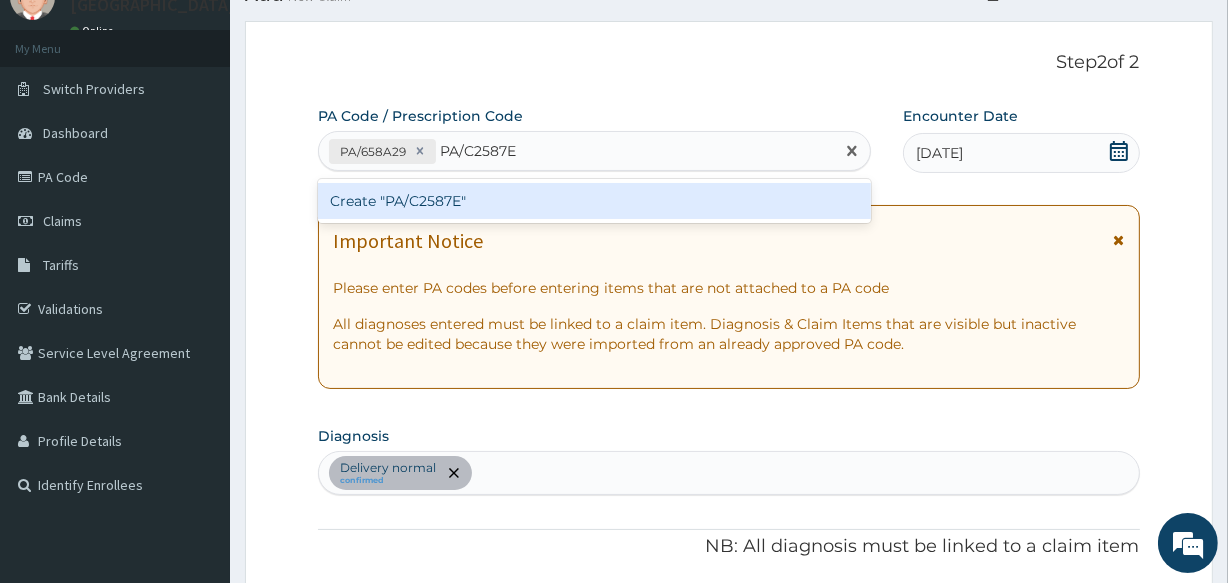 click on "Create "PA/C2587E"" at bounding box center [594, 201] 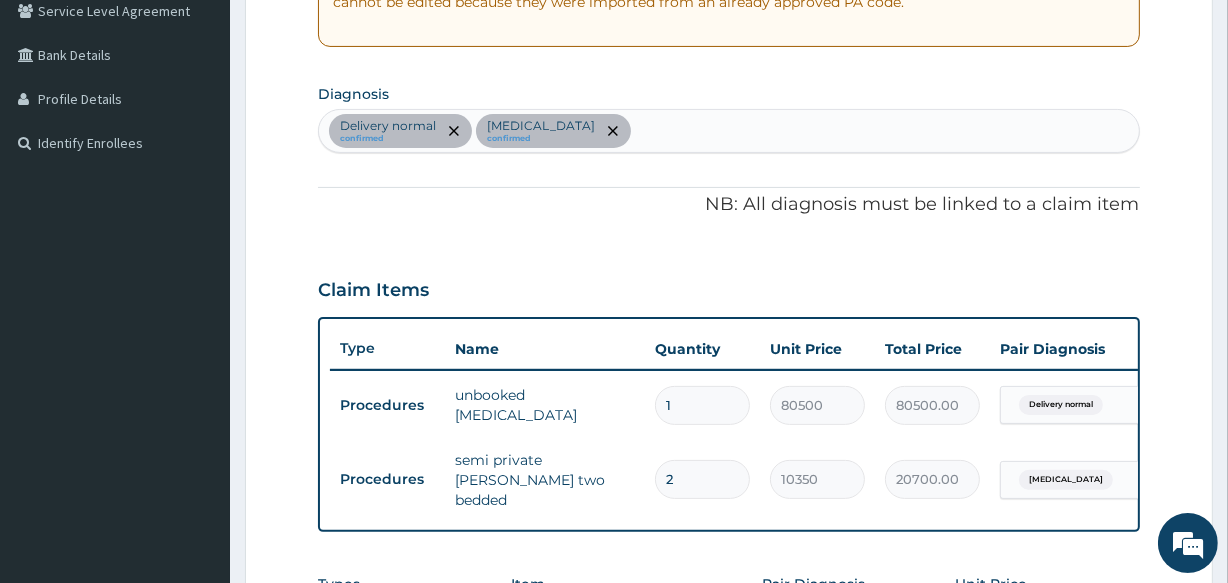 scroll, scrollTop: 336, scrollLeft: 0, axis: vertical 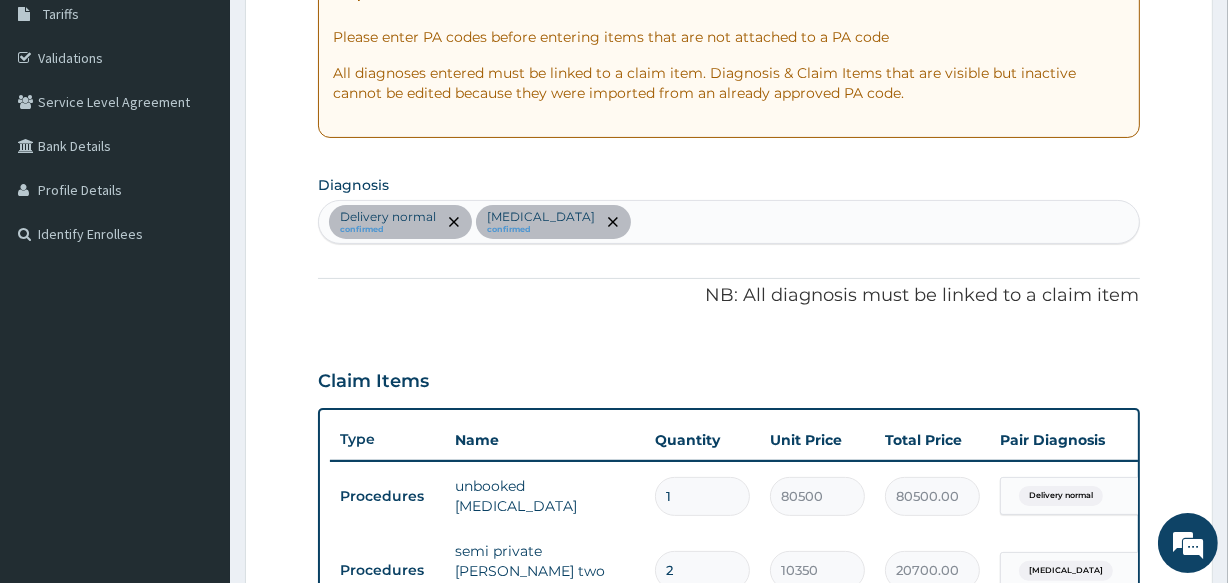 click on "Delivery normal confirmed Vaginal delivery confirmed" at bounding box center (728, 222) 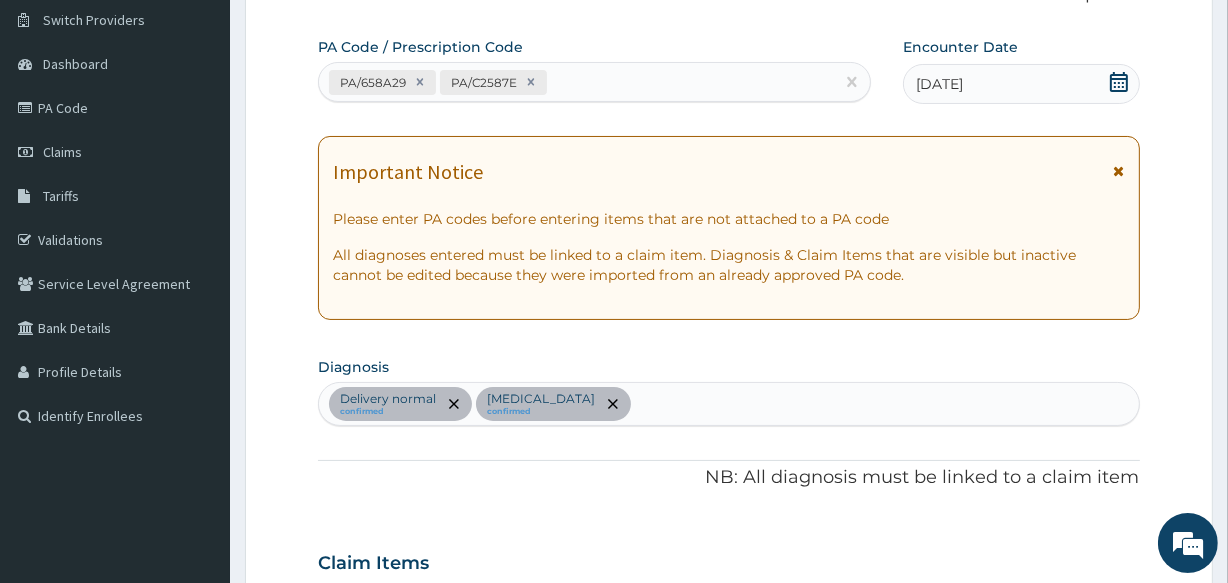 scroll, scrollTop: 63, scrollLeft: 0, axis: vertical 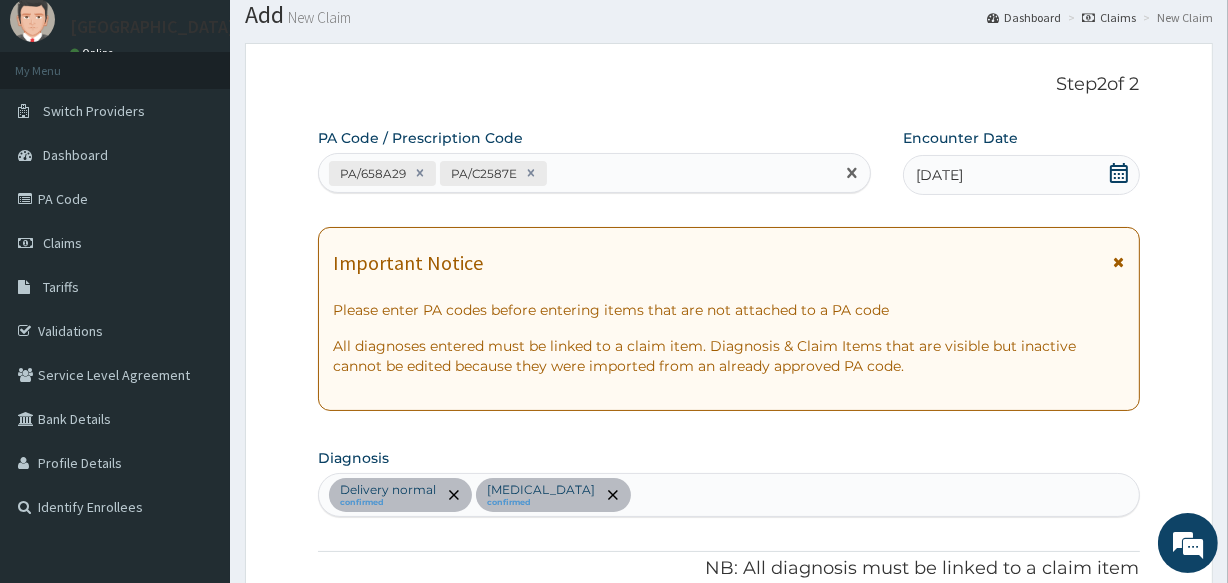 click on "PA/658A29 PA/C2587E" at bounding box center [576, 173] 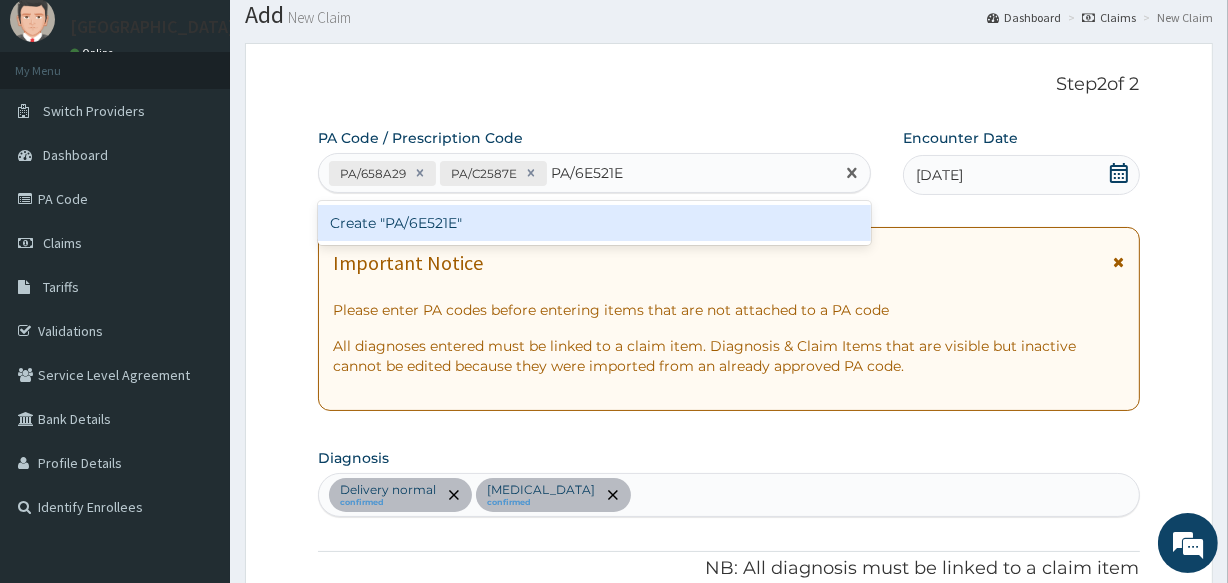 click on "Create "PA/6E521E"" at bounding box center [594, 223] 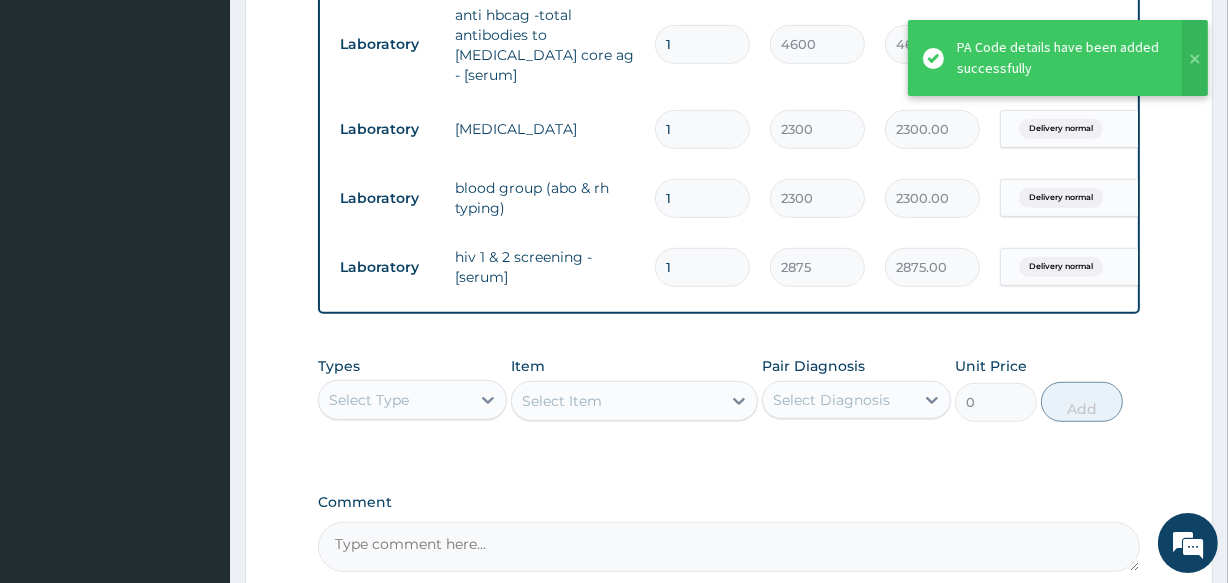 scroll, scrollTop: 1112, scrollLeft: 0, axis: vertical 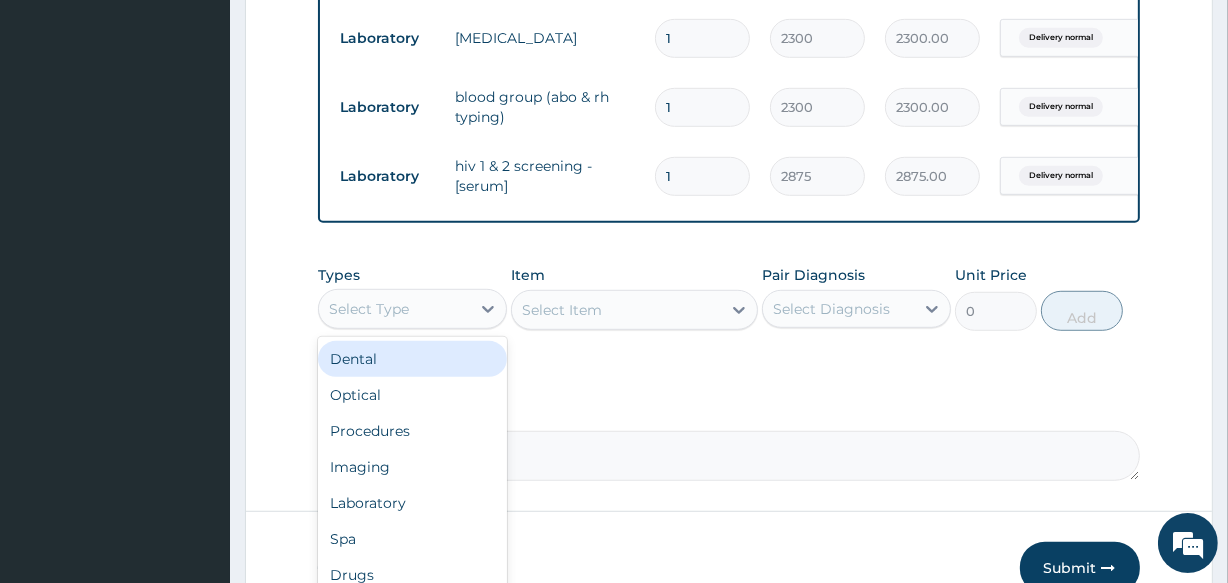 click on "Select Type" at bounding box center [394, 309] 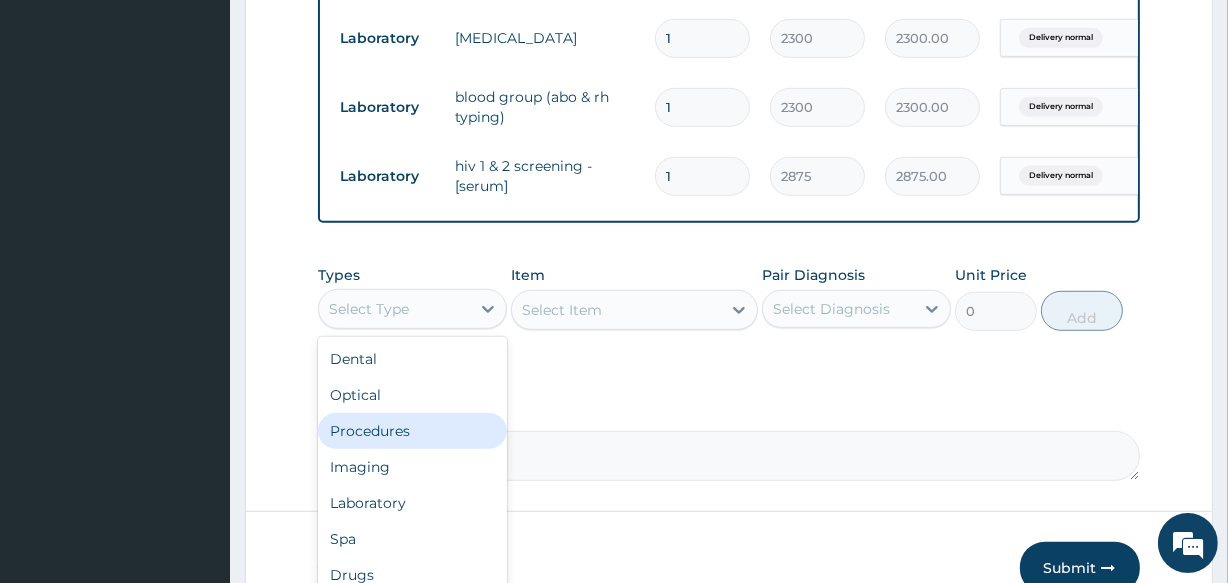 drag, startPoint x: 426, startPoint y: 411, endPoint x: 487, endPoint y: 366, distance: 75.802376 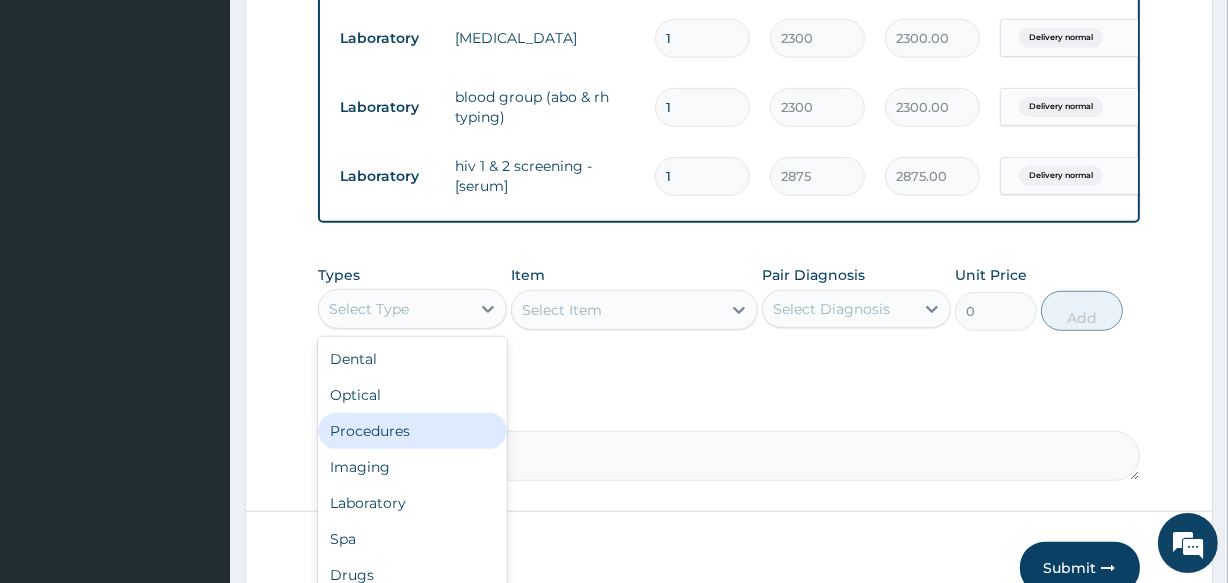 click on "Procedures" at bounding box center (412, 431) 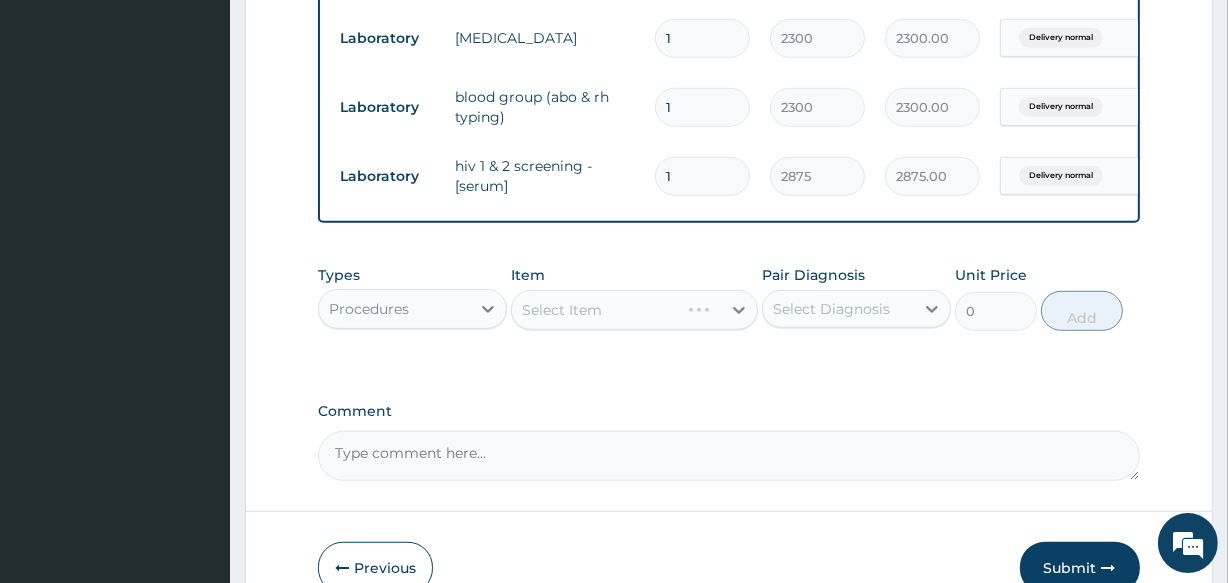 click on "Select Item" at bounding box center (634, 310) 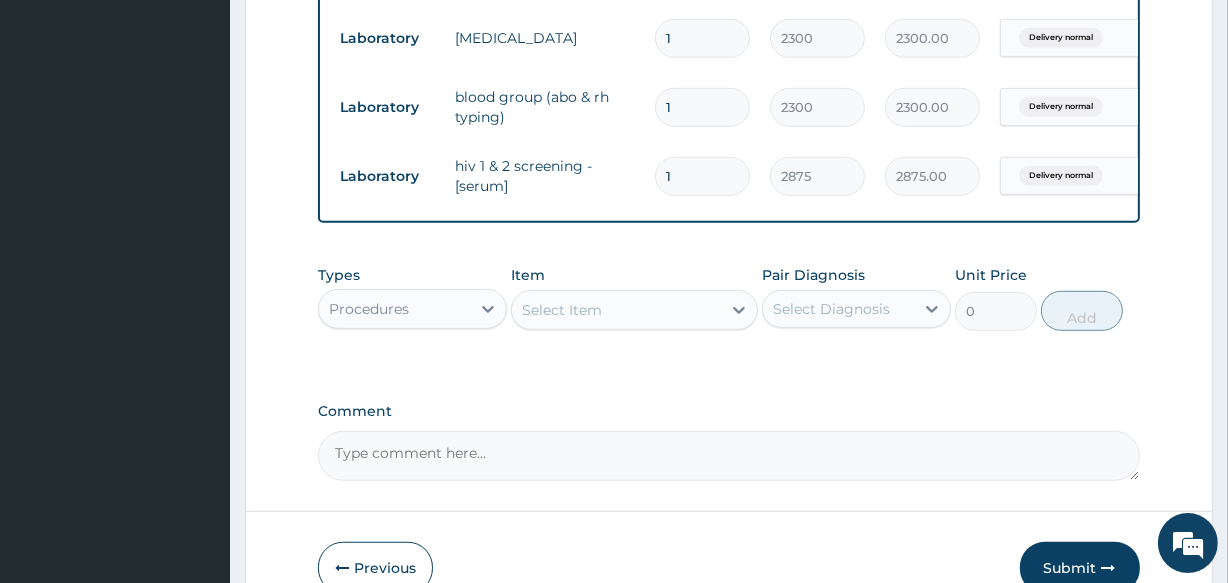 click on "Select Item" at bounding box center [616, 310] 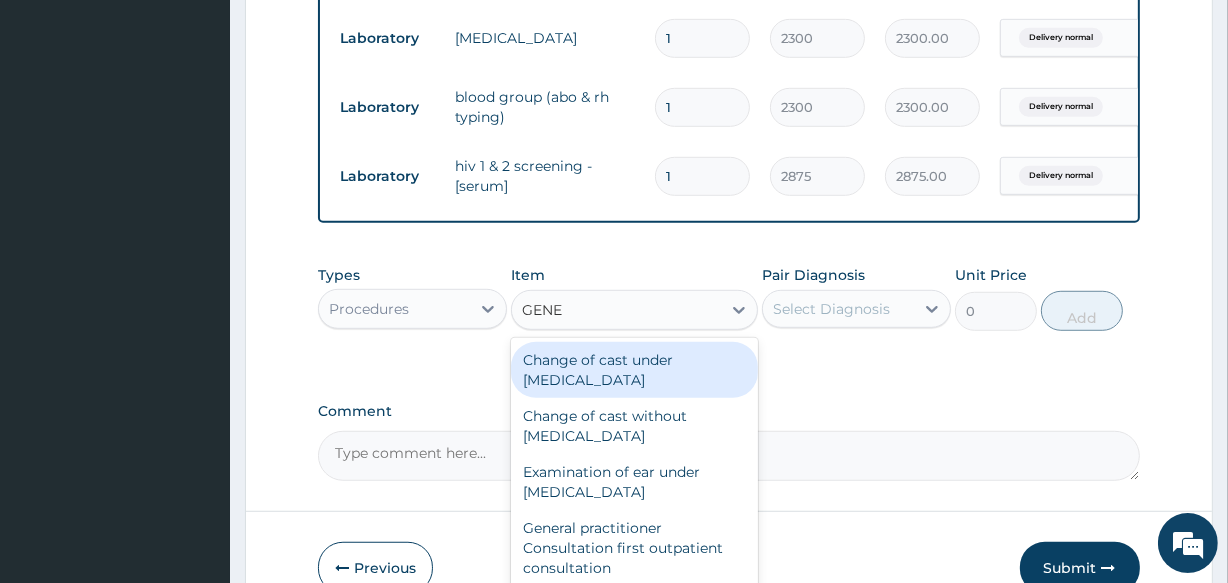 type on "GENER" 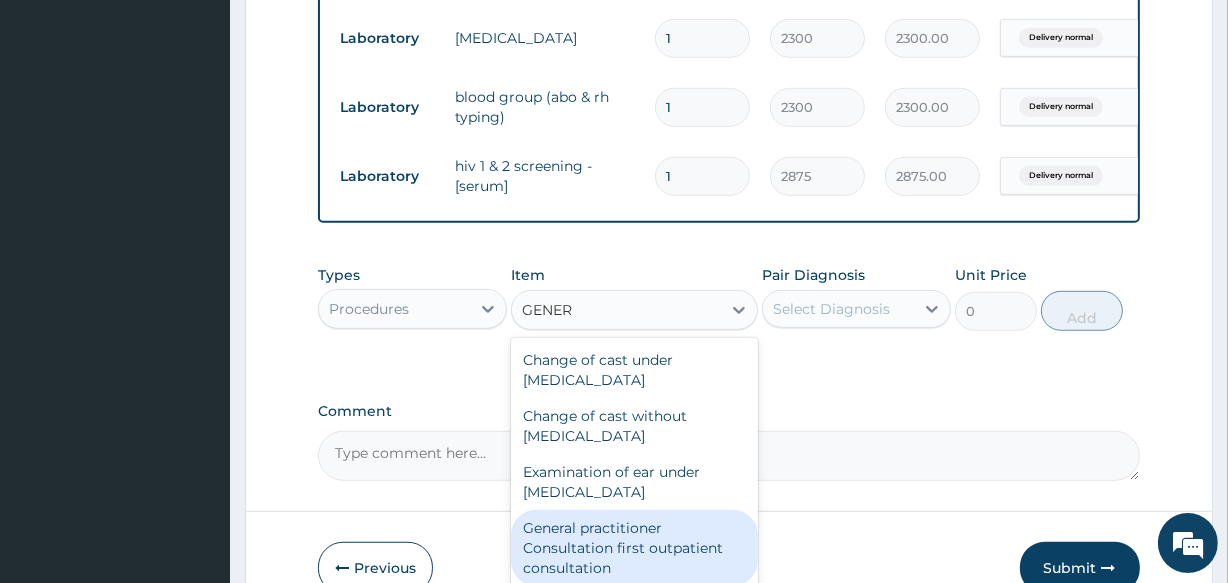 click on "General practitioner Consultation first outpatient consultation" at bounding box center [634, 548] 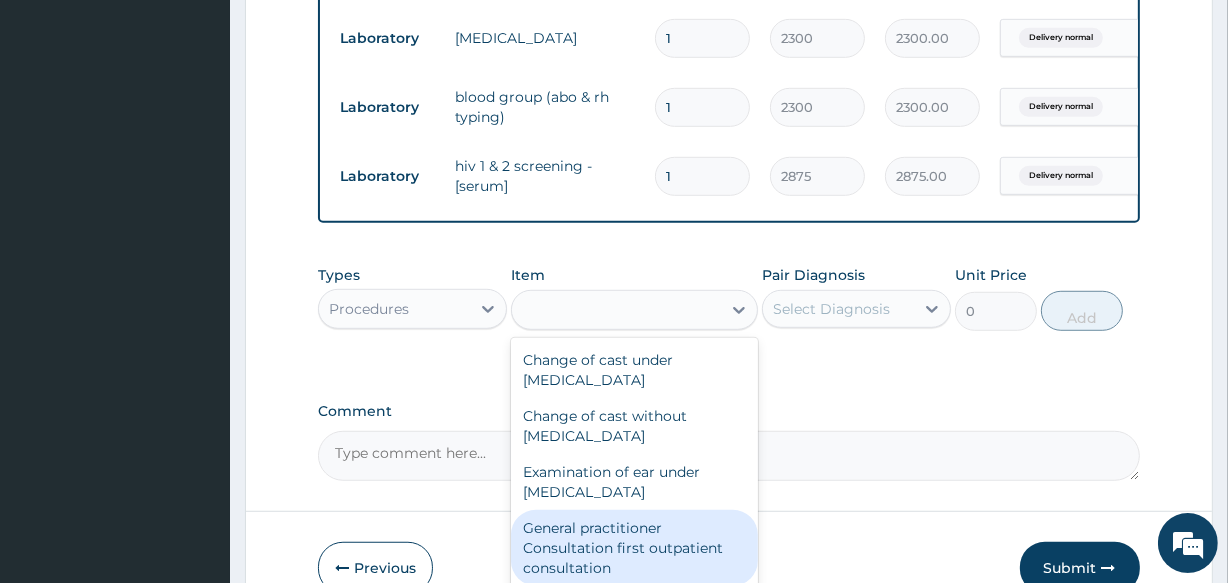 type on "3795" 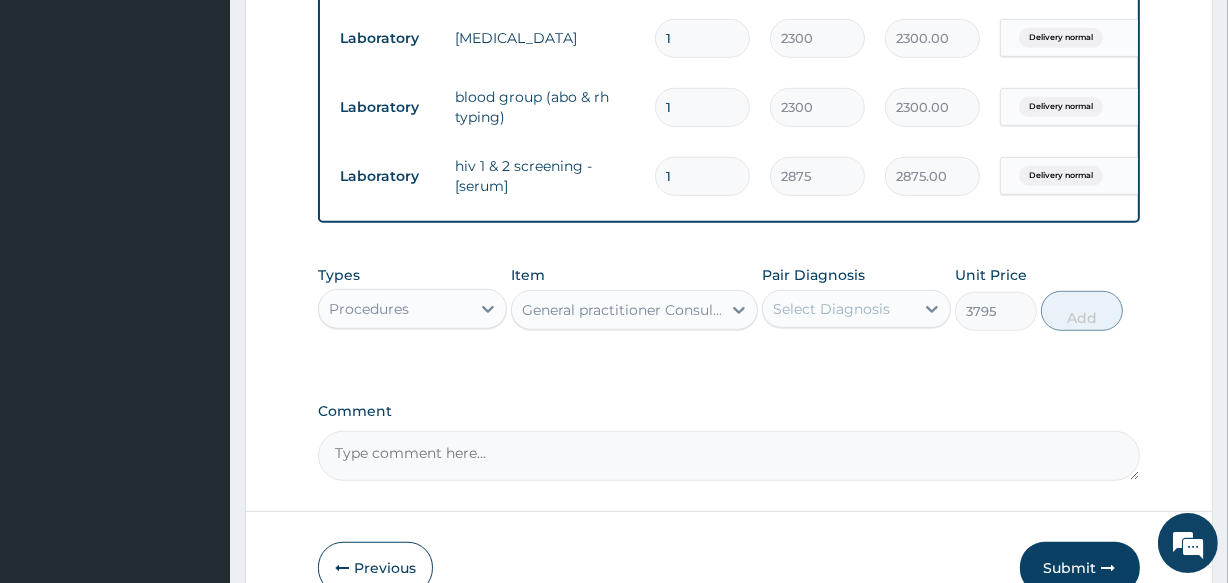 click on "Select Diagnosis" at bounding box center (831, 309) 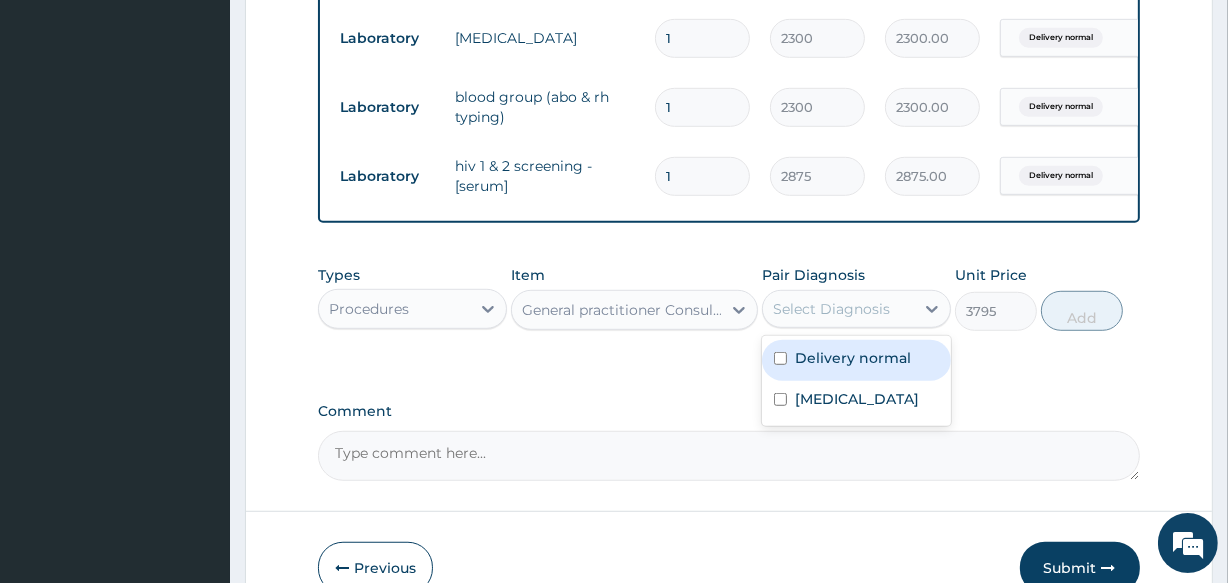 drag, startPoint x: 869, startPoint y: 331, endPoint x: 869, endPoint y: 360, distance: 29 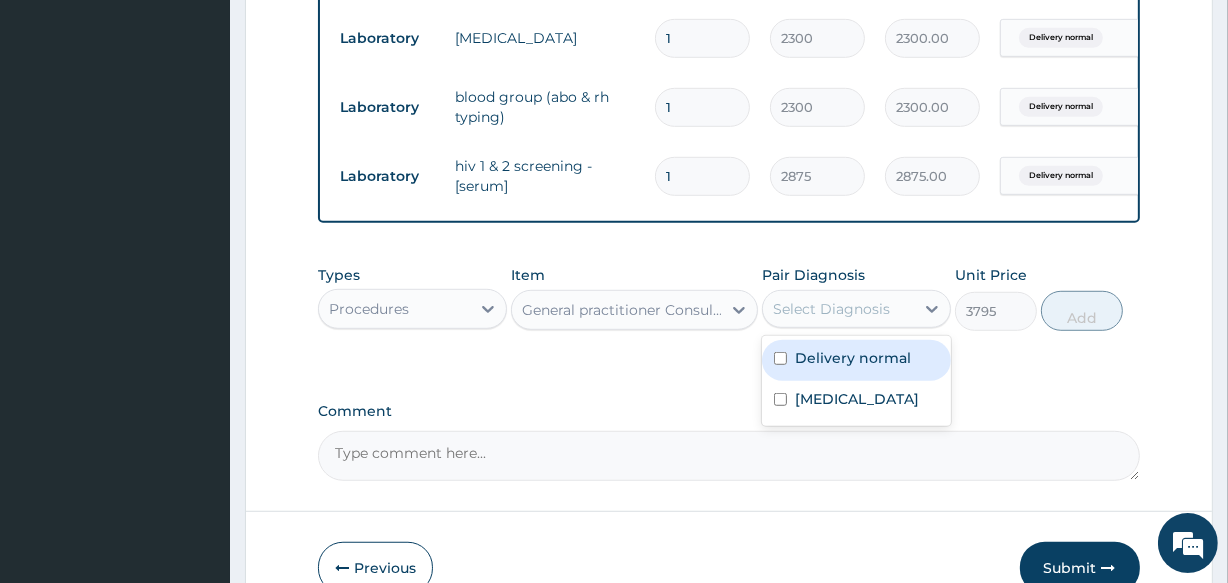 click on "Delivery normal" at bounding box center [853, 358] 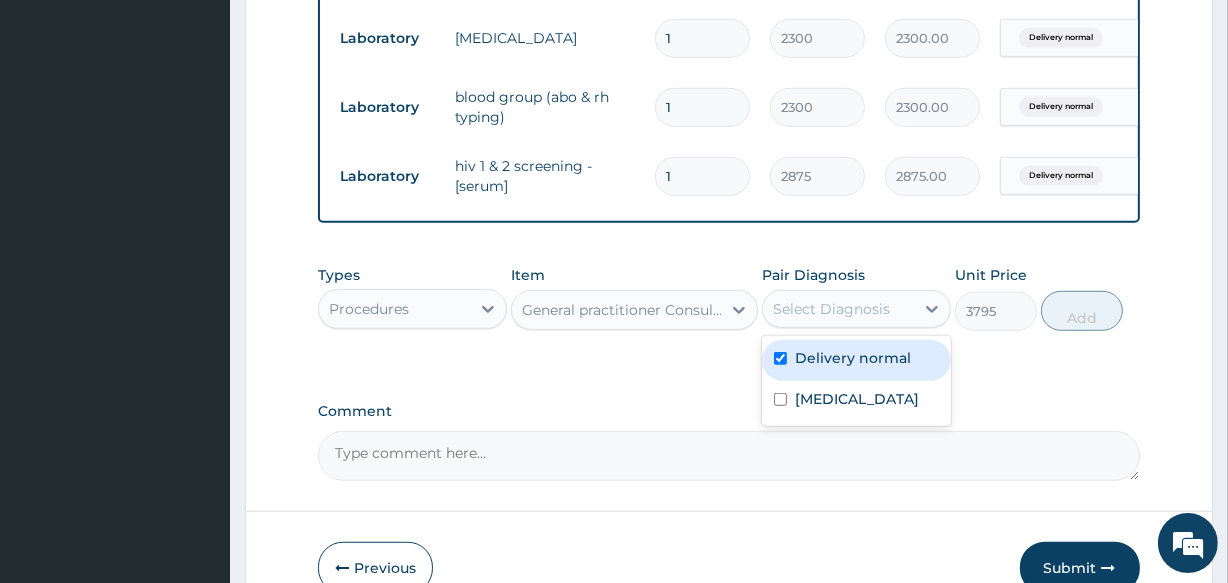 checkbox on "true" 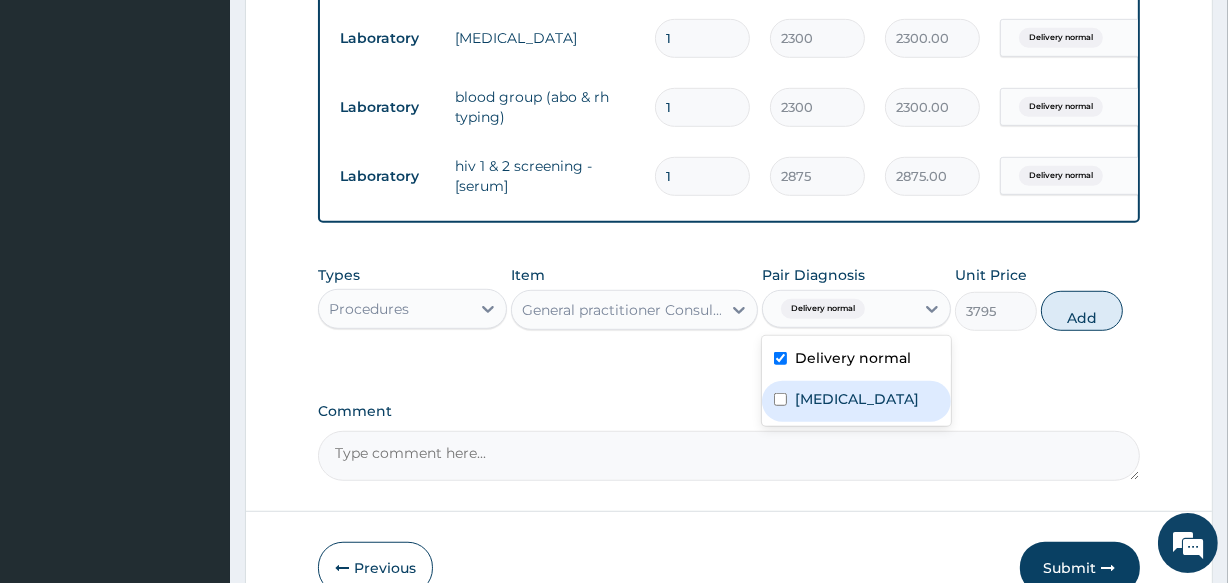 click on "Vaginal delivery" at bounding box center [857, 399] 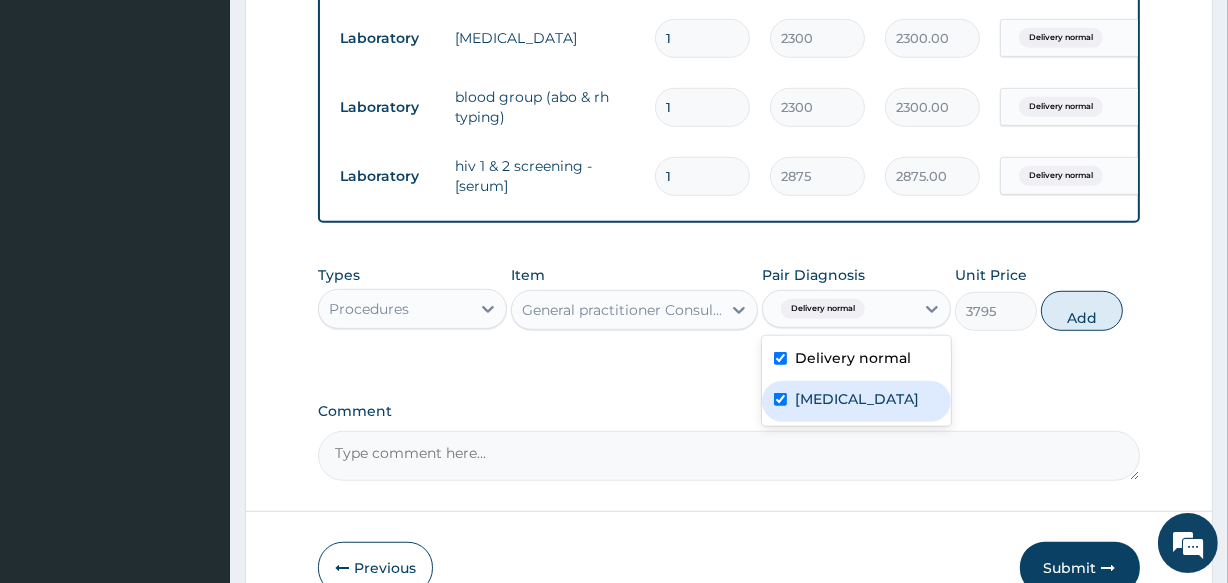 checkbox on "true" 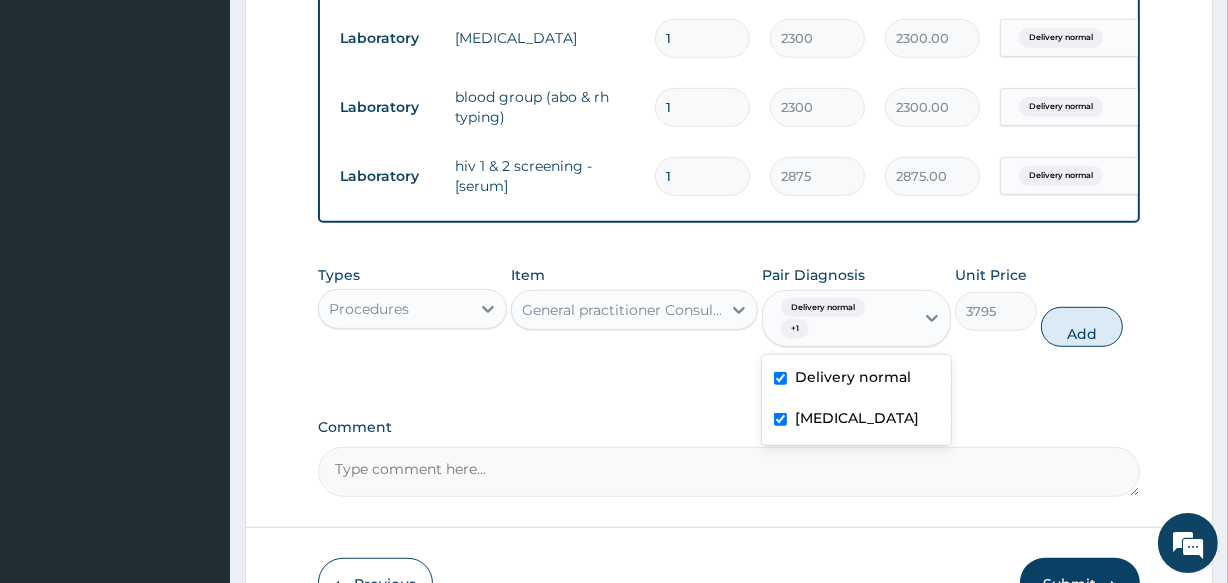 click on "Add" at bounding box center (1082, 327) 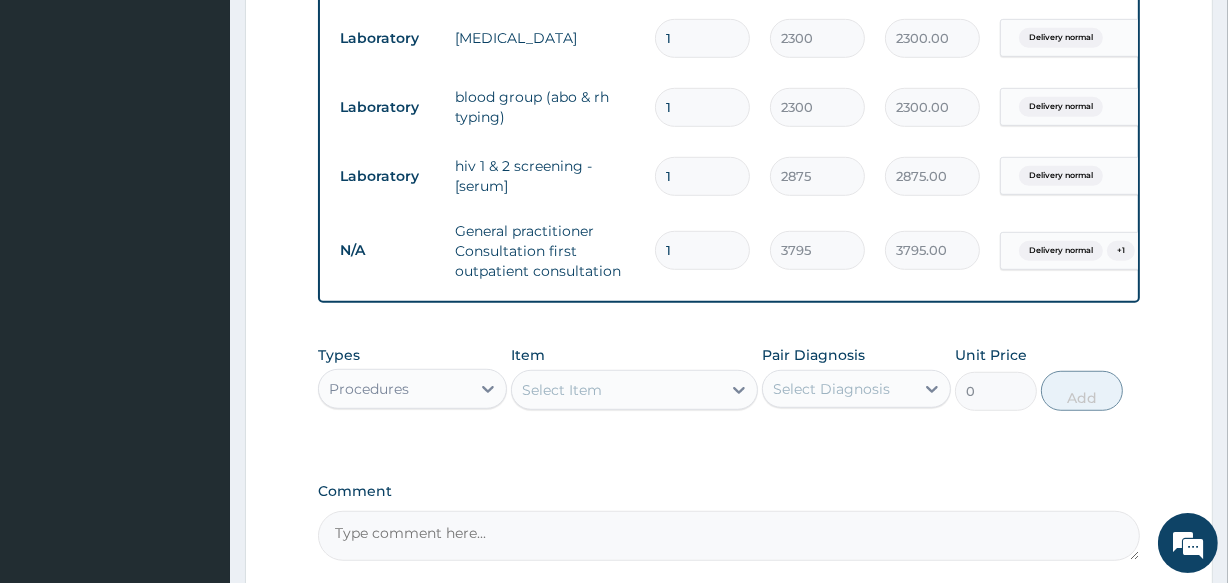 scroll, scrollTop: 1283, scrollLeft: 0, axis: vertical 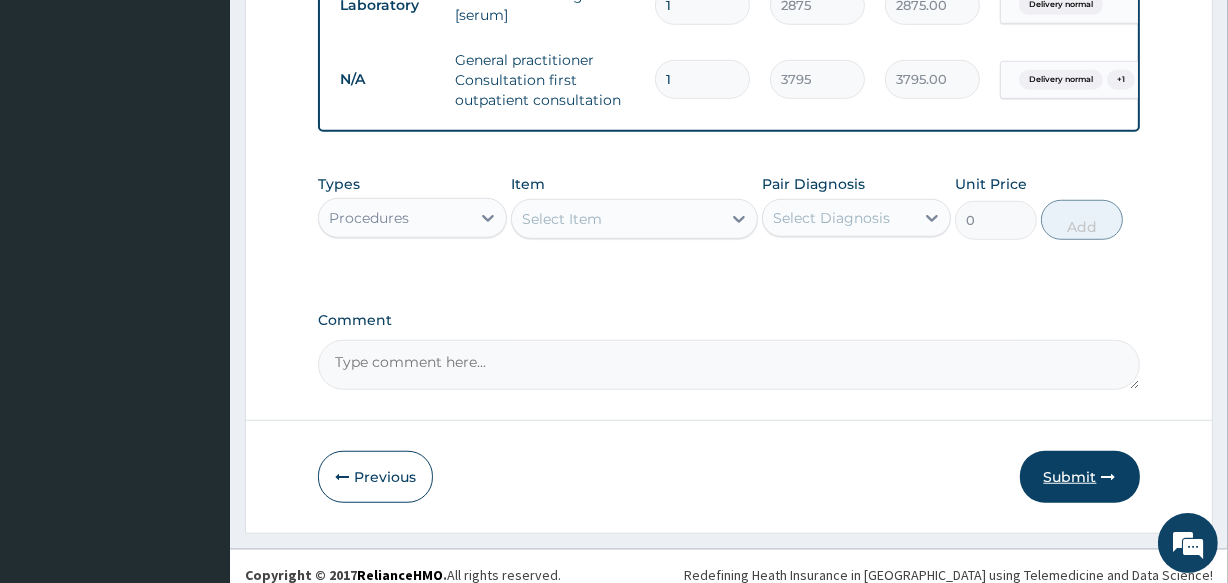 click on "Submit" at bounding box center [1080, 477] 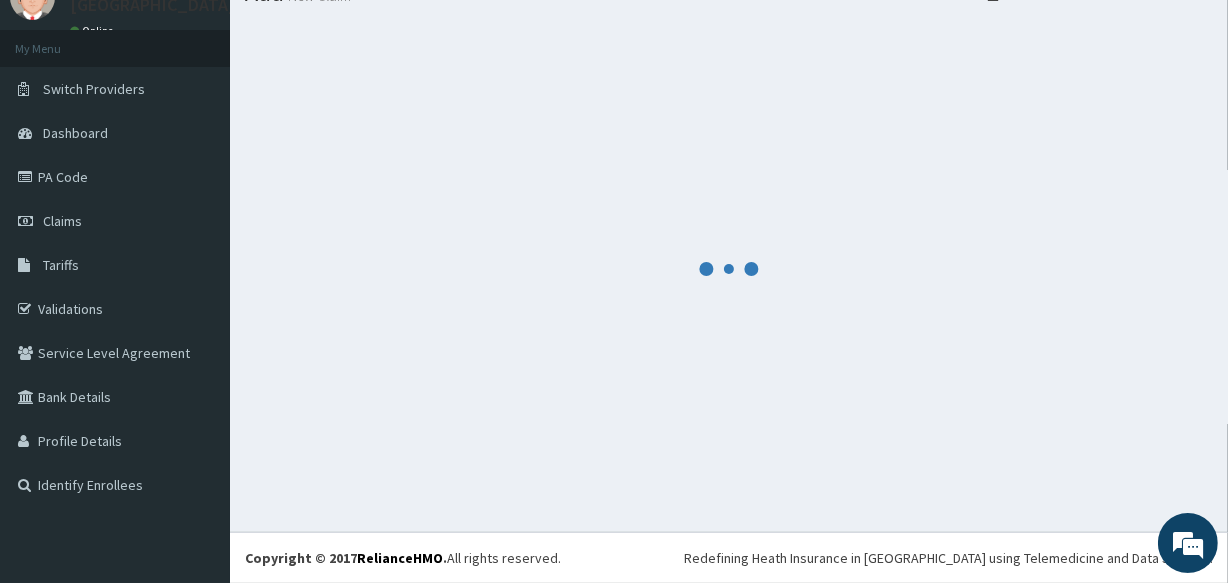scroll, scrollTop: 84, scrollLeft: 0, axis: vertical 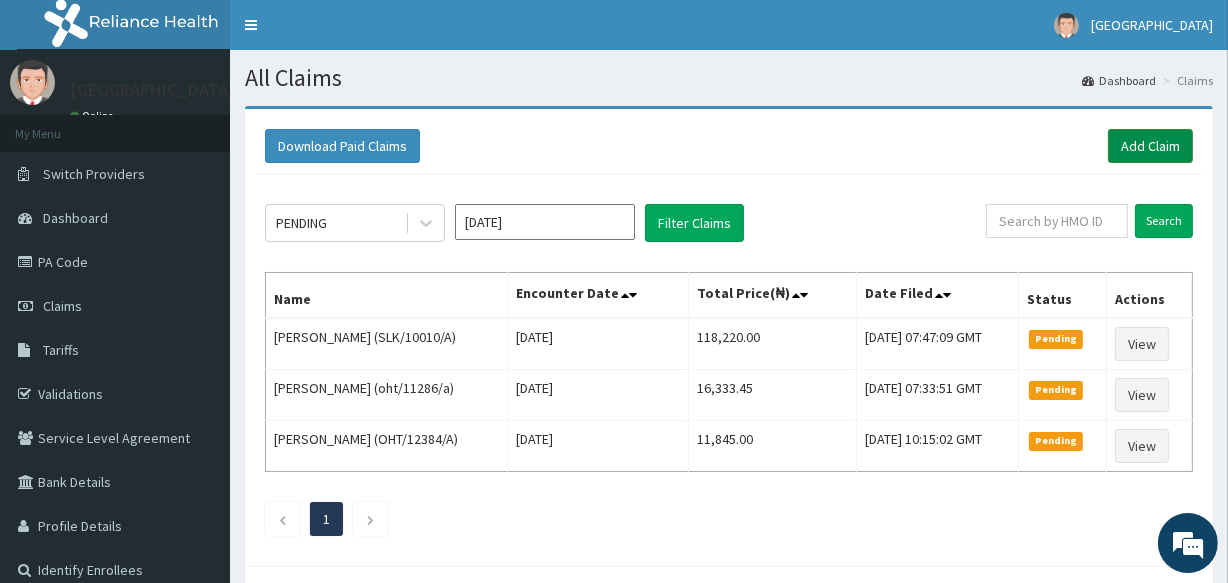 click on "Add Claim" at bounding box center (1150, 146) 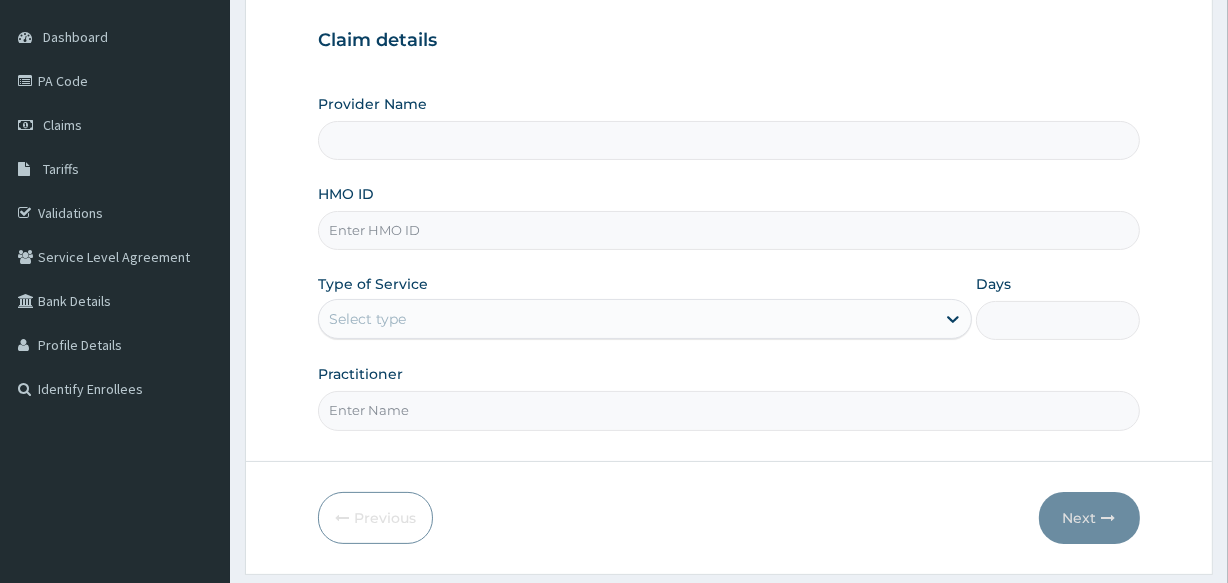 scroll, scrollTop: 181, scrollLeft: 0, axis: vertical 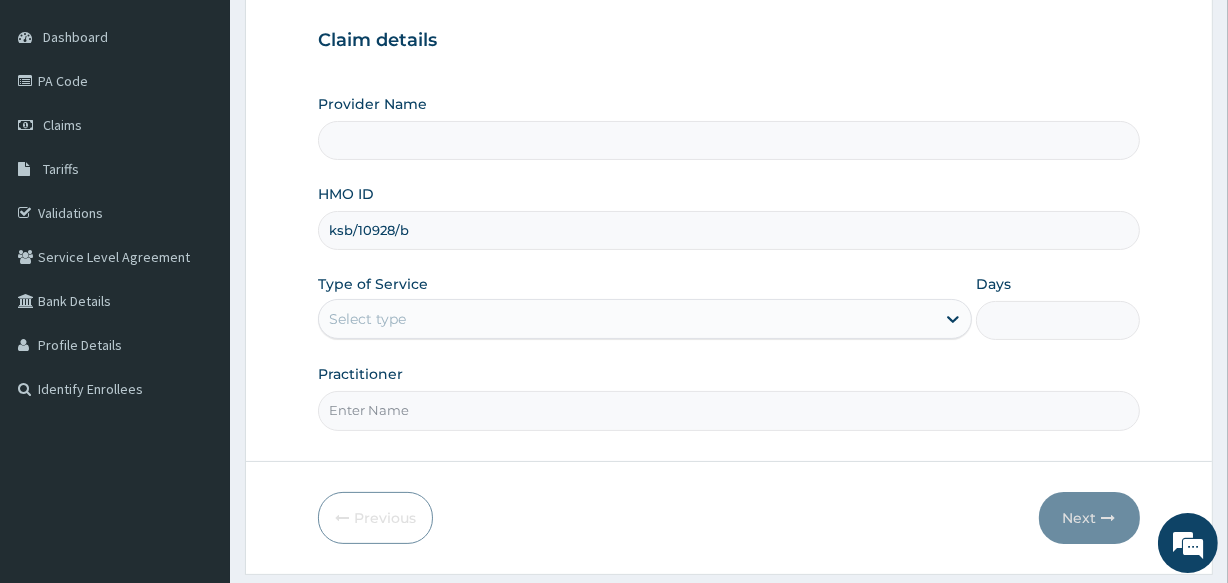 type on "[GEOGRAPHIC_DATA]" 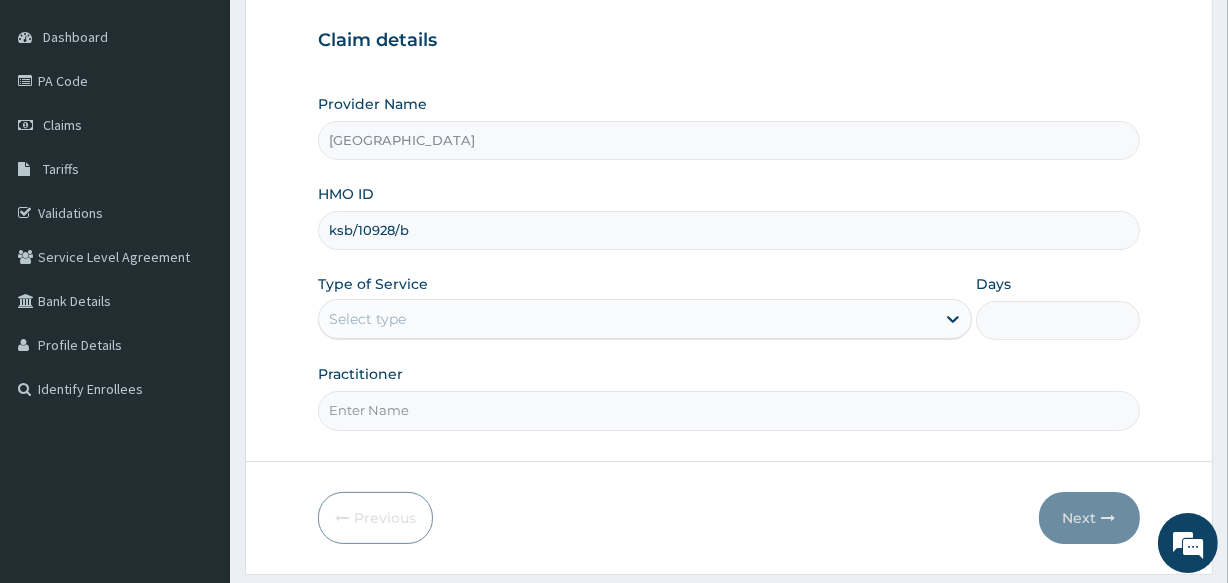 type on "ksb/10928/b" 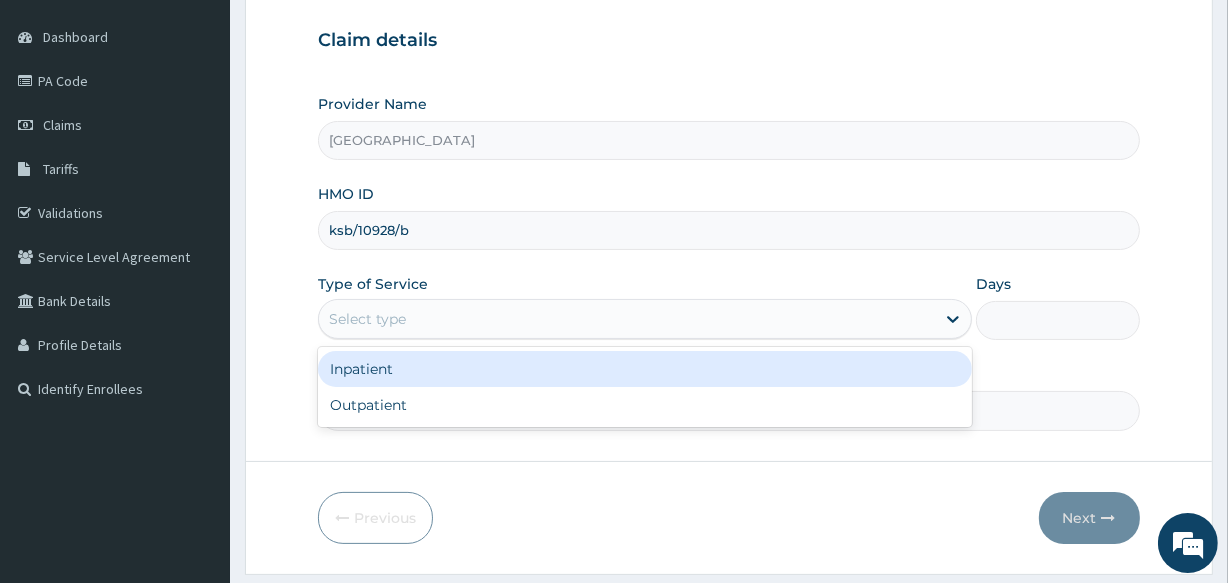 drag, startPoint x: 433, startPoint y: 394, endPoint x: 424, endPoint y: 373, distance: 22.847319 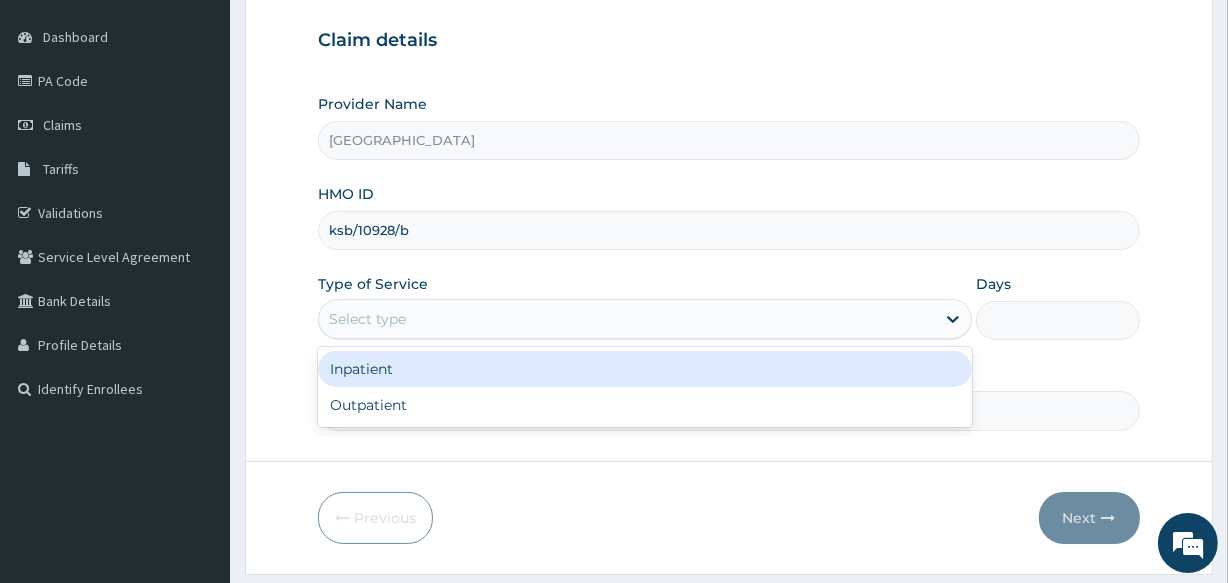 click on "Inpatient Outpatient" at bounding box center [645, 387] 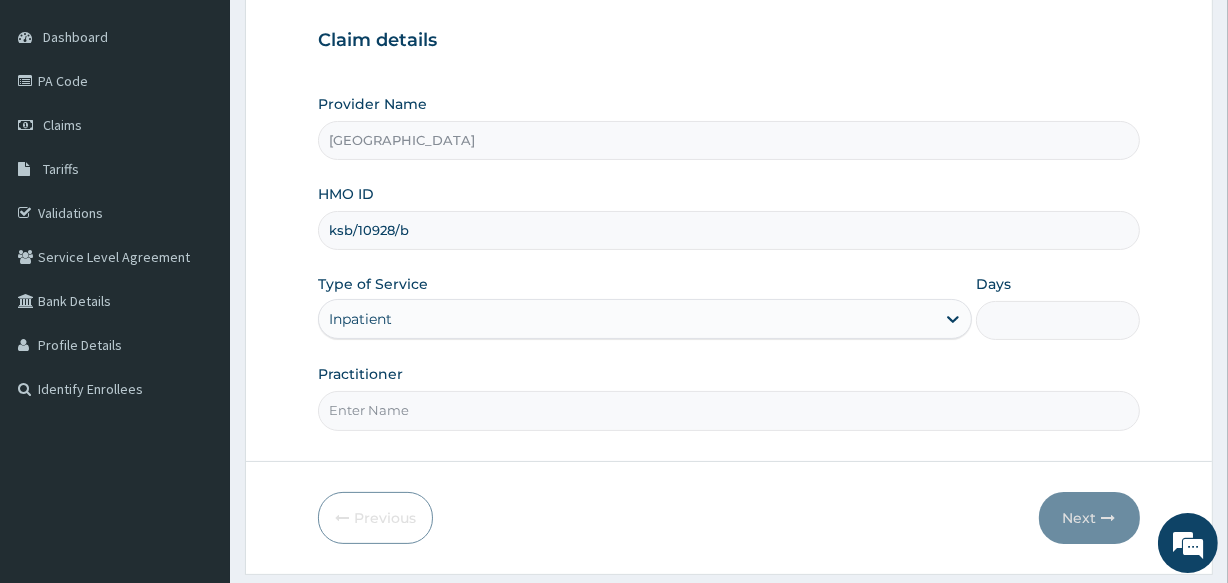 click on "Days" at bounding box center [1057, 320] 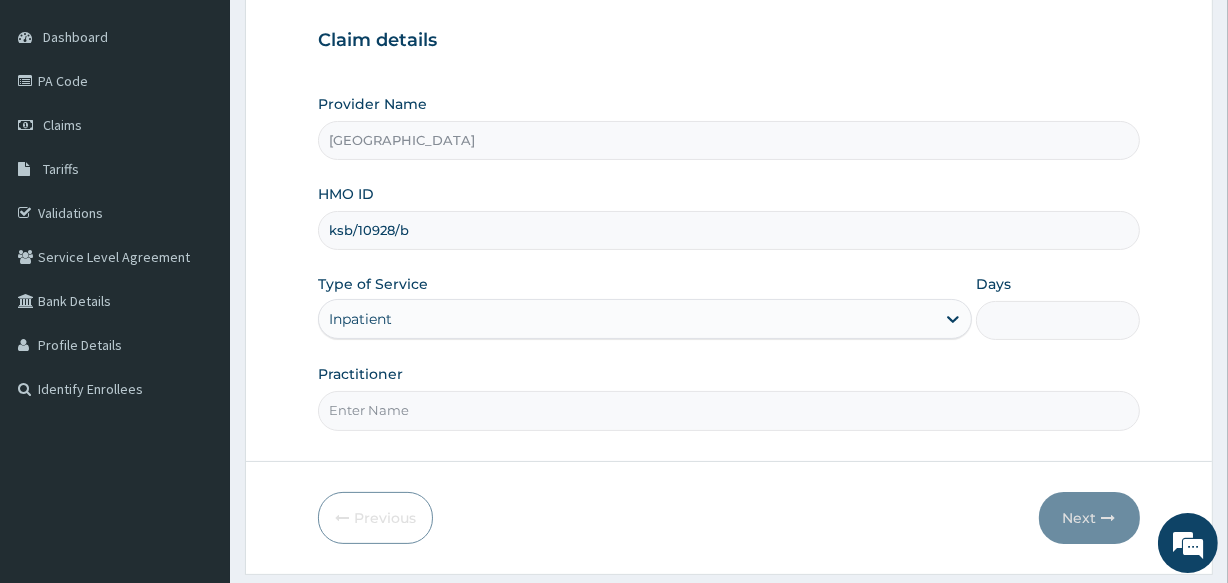 click on "Days" at bounding box center [1057, 320] 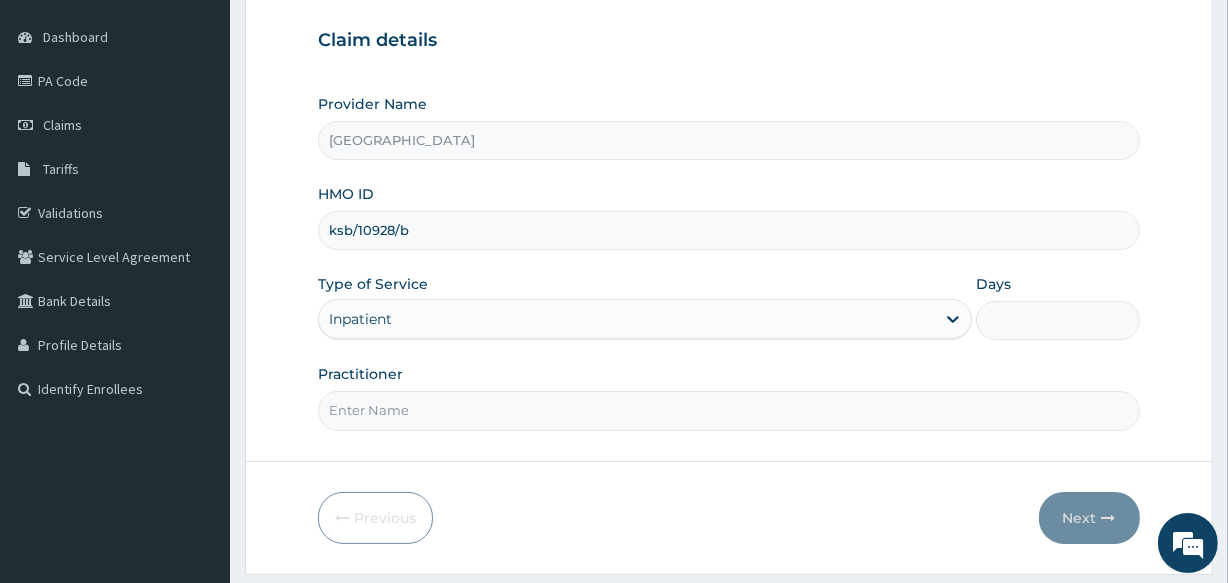 scroll, scrollTop: 0, scrollLeft: 0, axis: both 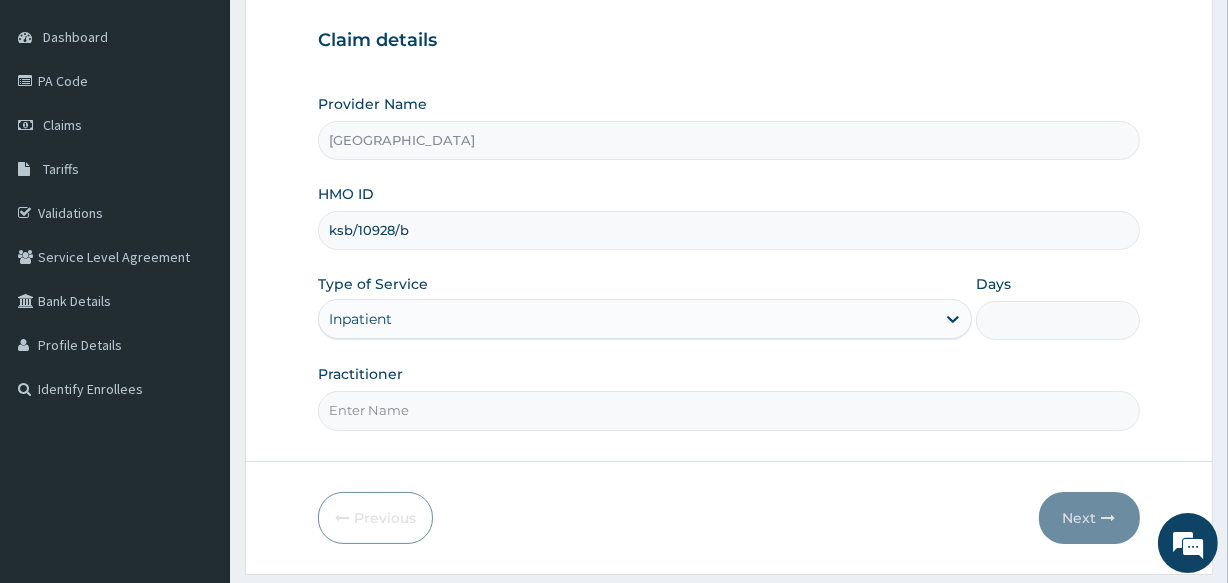 click on "Practitioner" at bounding box center [728, 410] 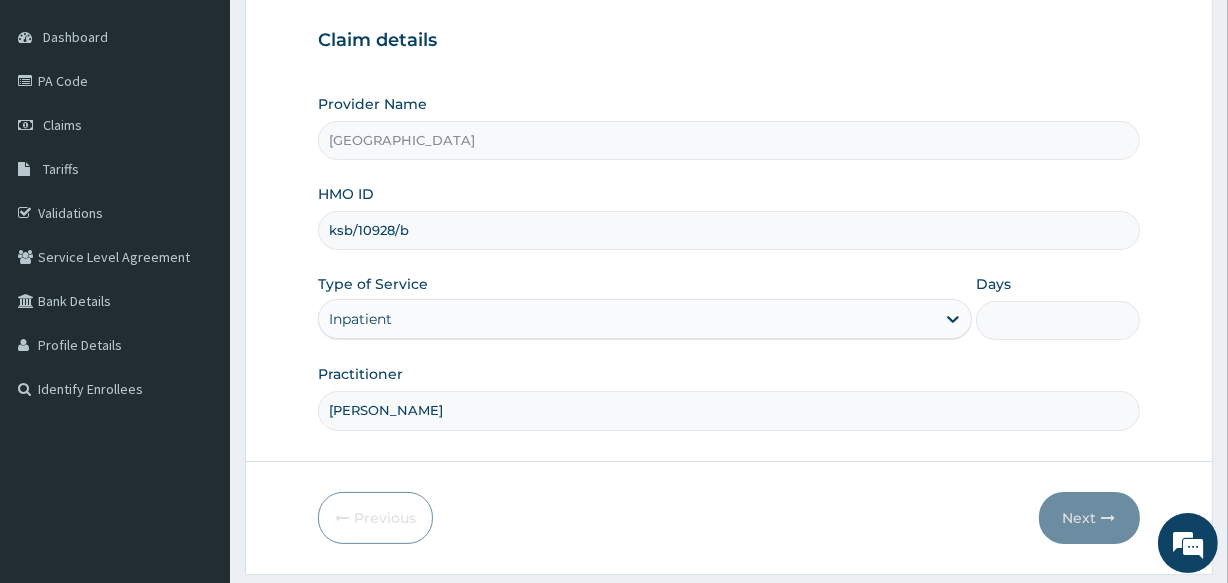 type on "[PERSON_NAME]" 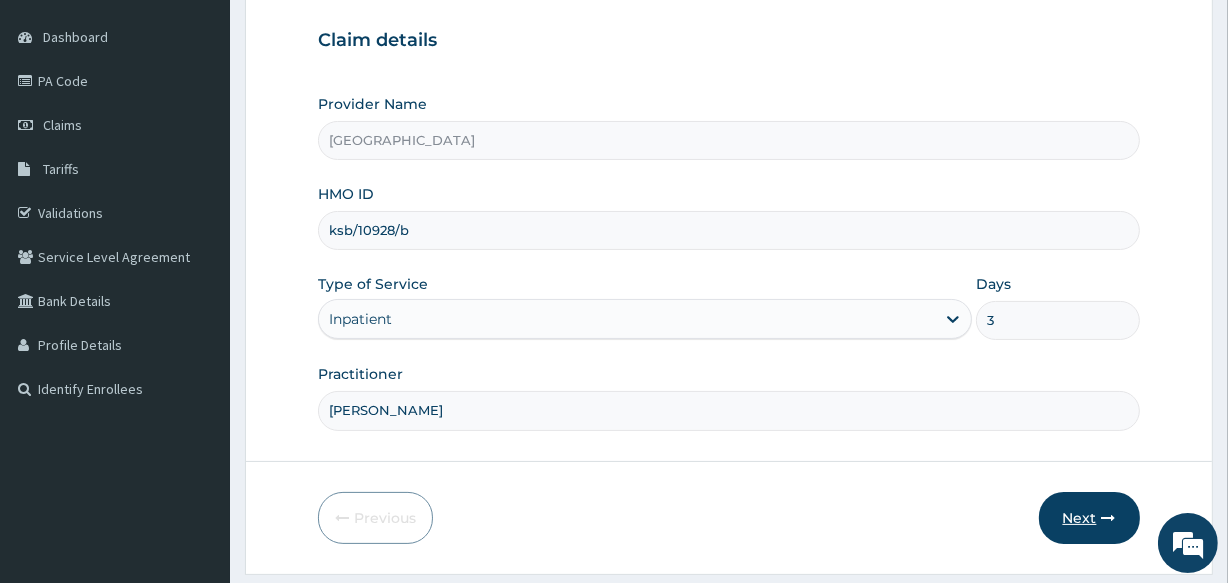 type on "3" 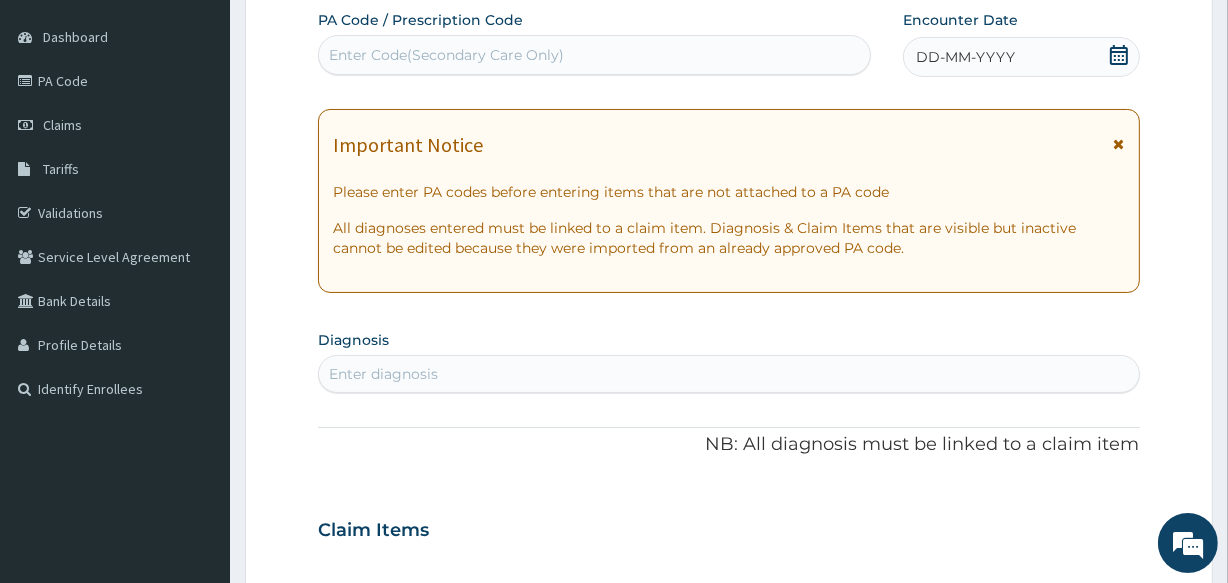 click on "Enter Code(Secondary Care Only)" at bounding box center [446, 55] 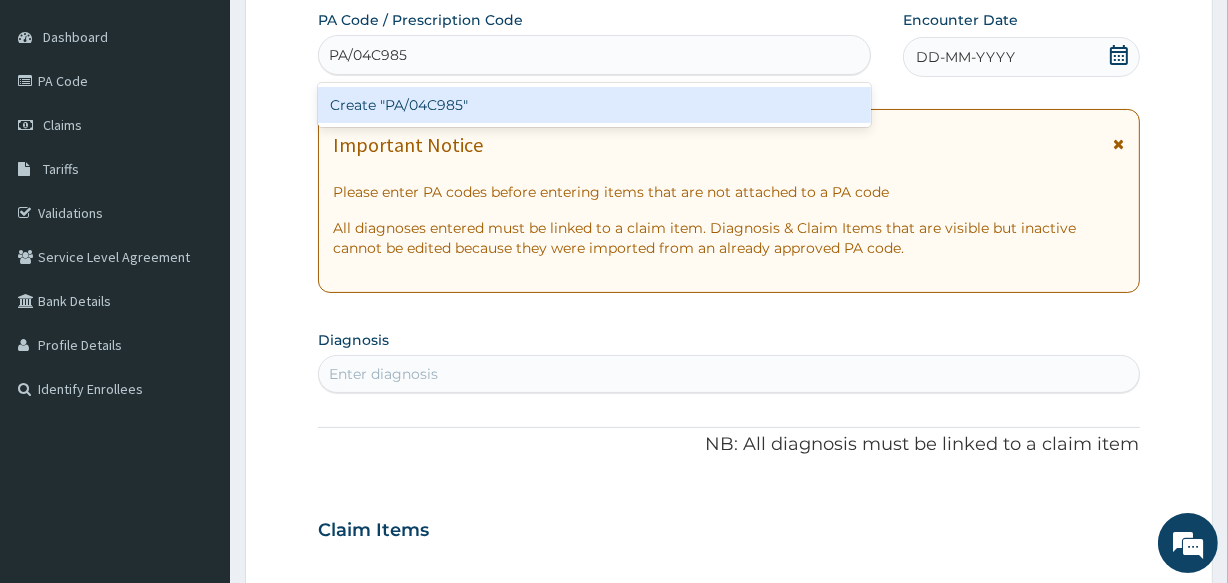 click on "Create "PA/04C985"" at bounding box center (594, 105) 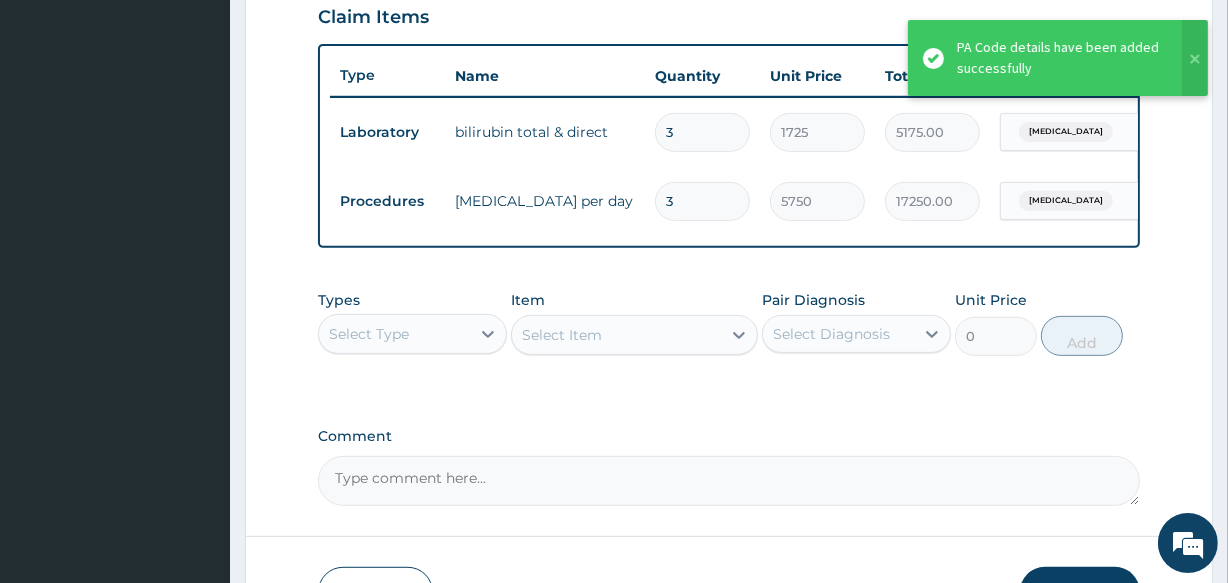 scroll, scrollTop: 846, scrollLeft: 0, axis: vertical 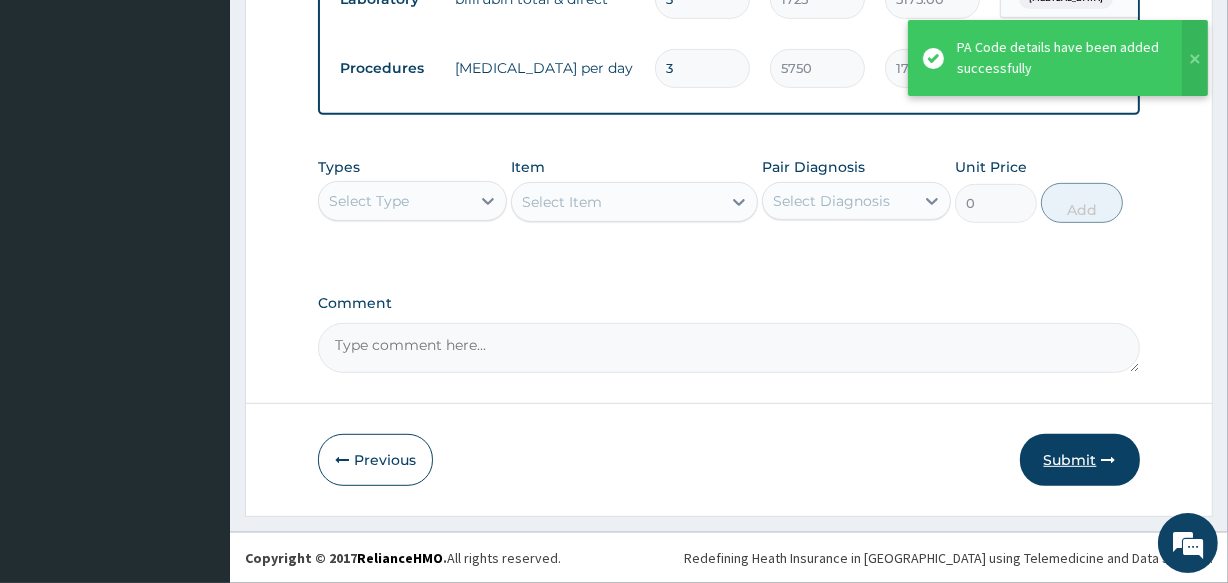 click on "Submit" at bounding box center (1080, 460) 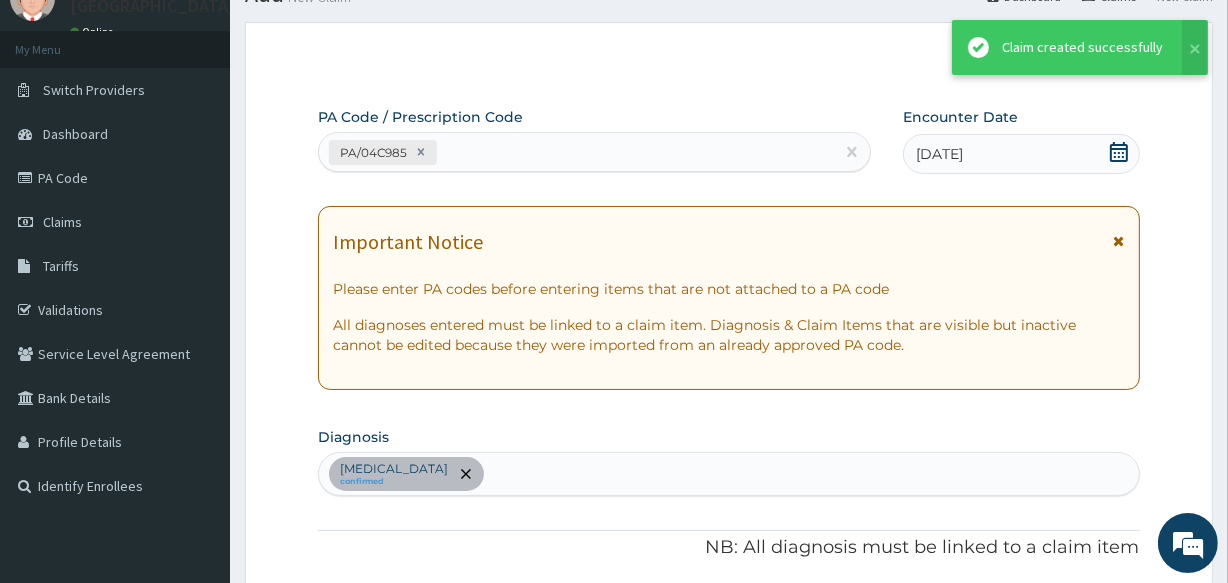 scroll, scrollTop: 846, scrollLeft: 0, axis: vertical 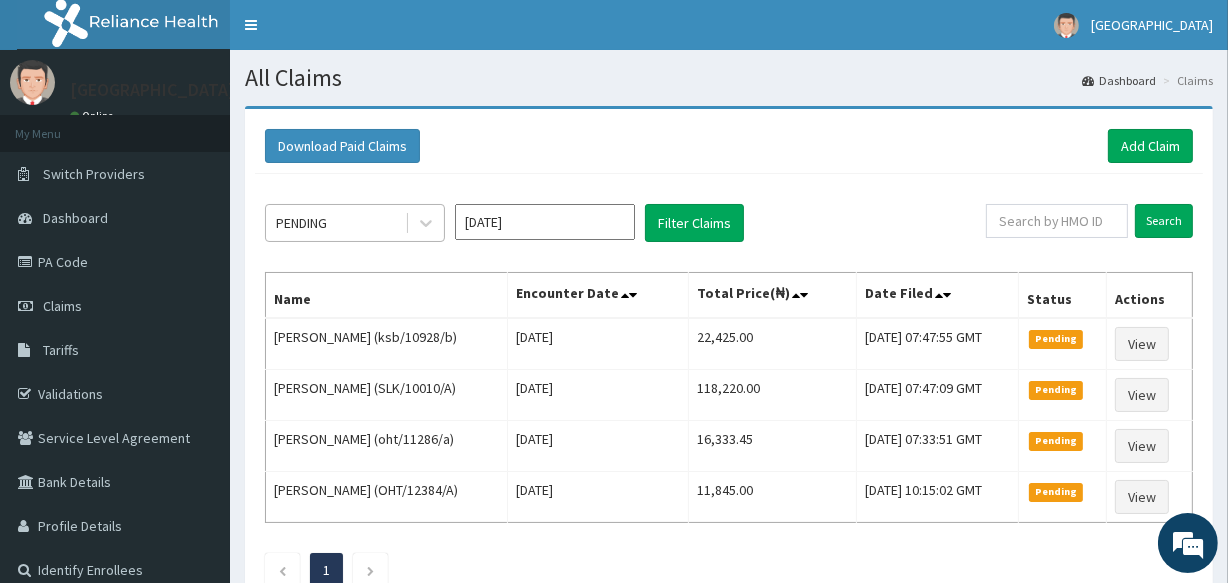 click on "PENDING" at bounding box center [335, 223] 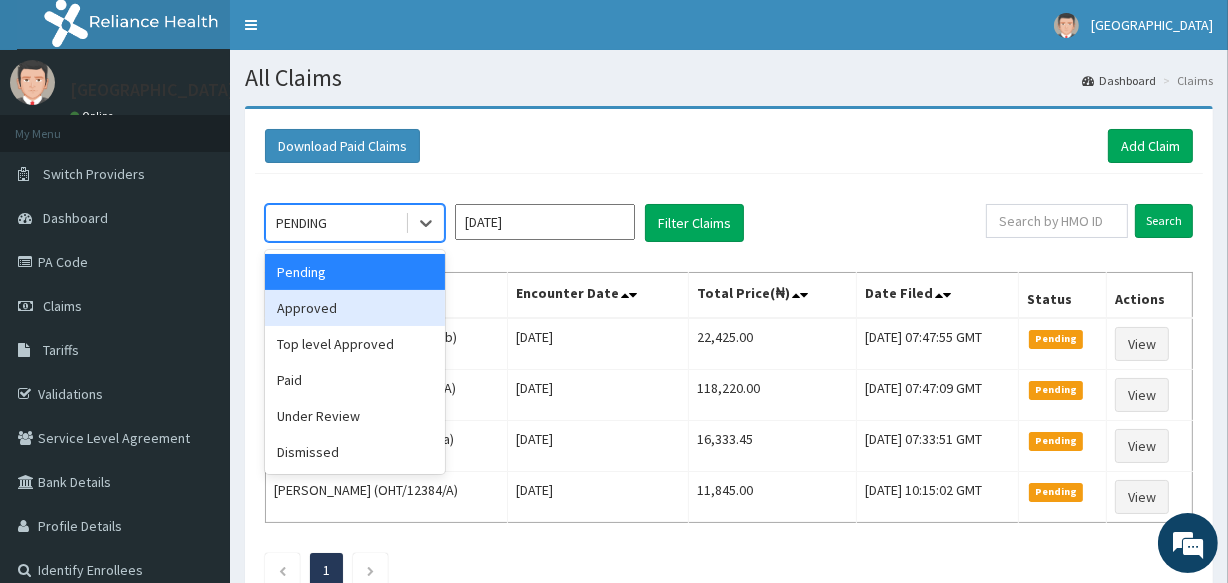 click on "Approved" at bounding box center [355, 308] 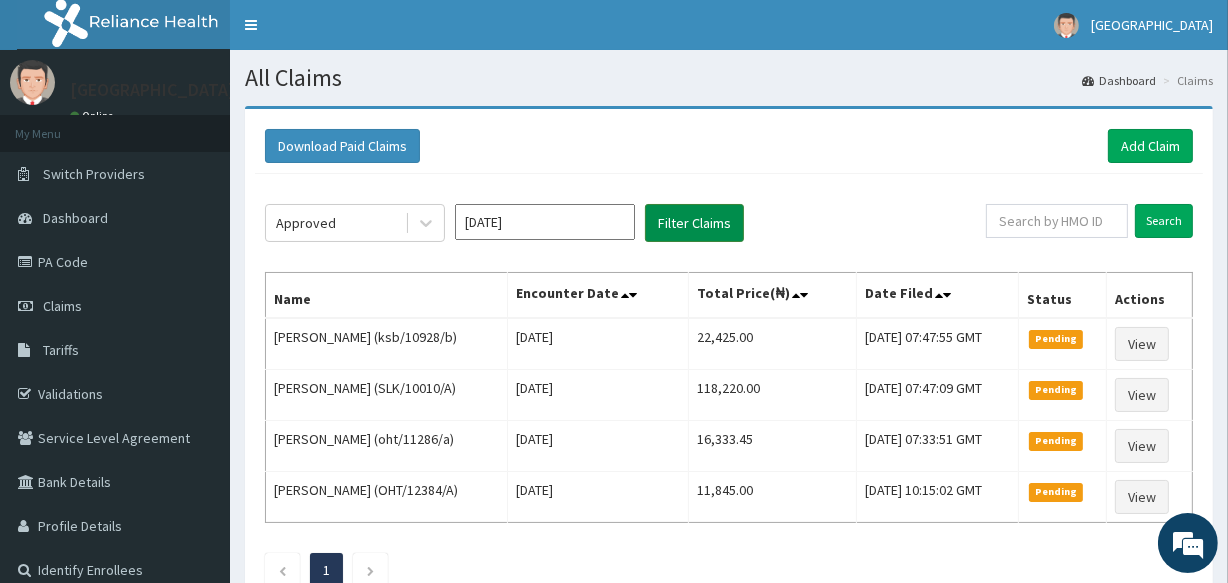 click on "Filter Claims" at bounding box center [694, 223] 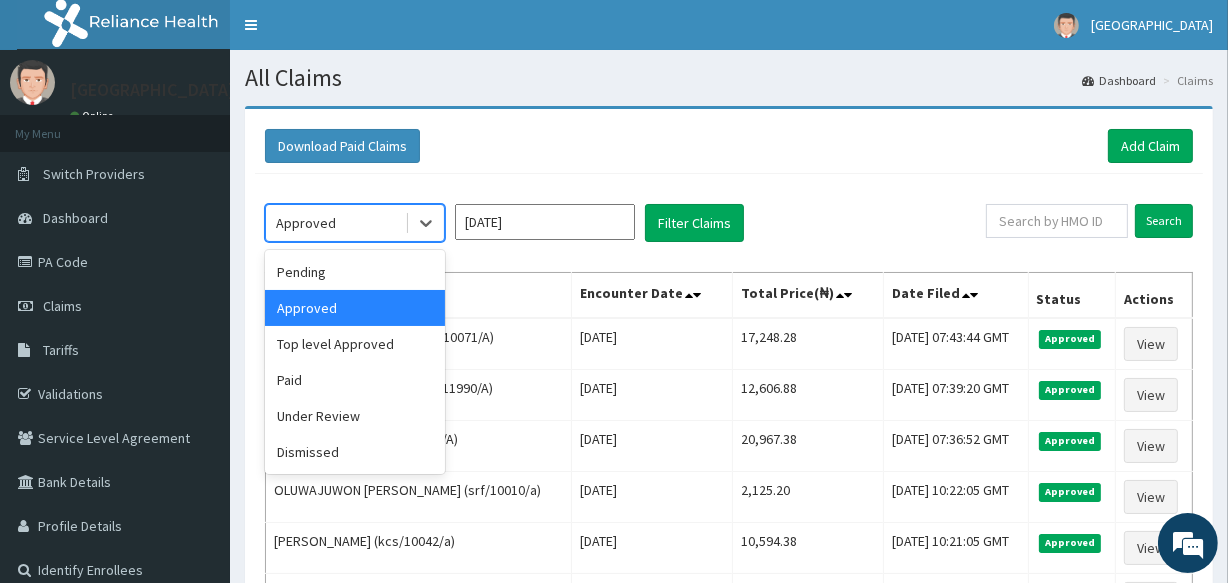 click on "Approved" at bounding box center [335, 223] 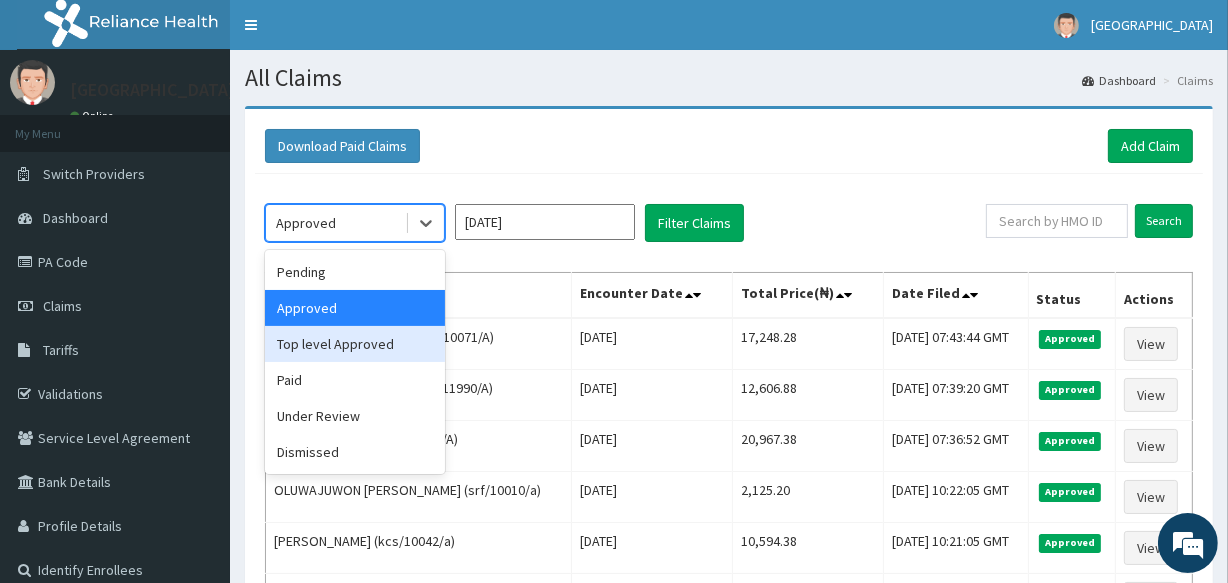 click on "Top level Approved" at bounding box center (355, 344) 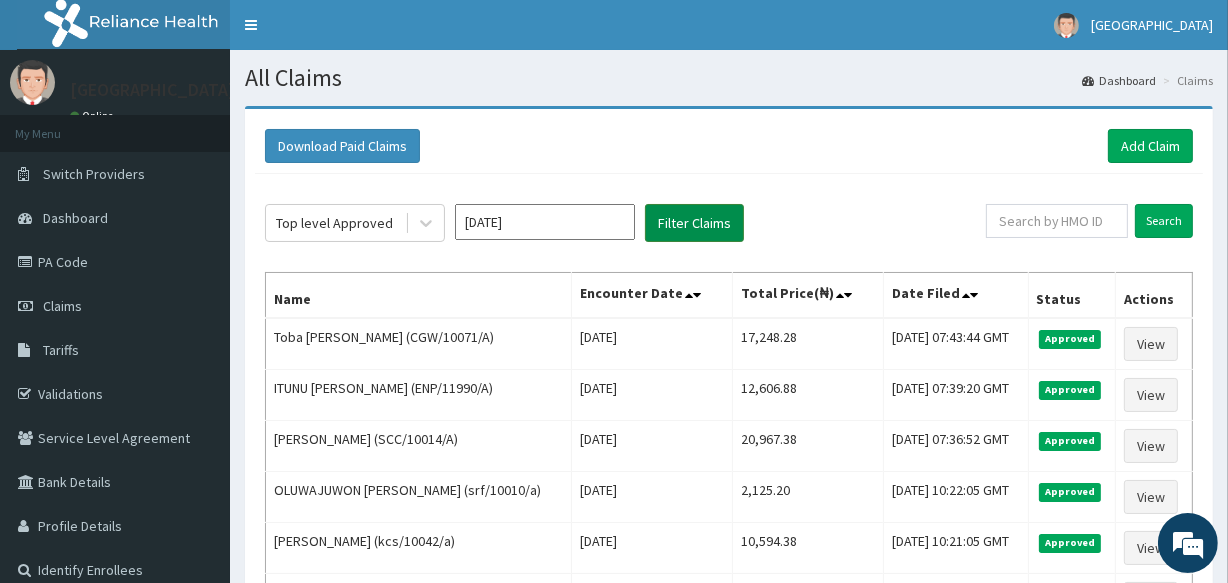 click on "Filter Claims" at bounding box center (694, 223) 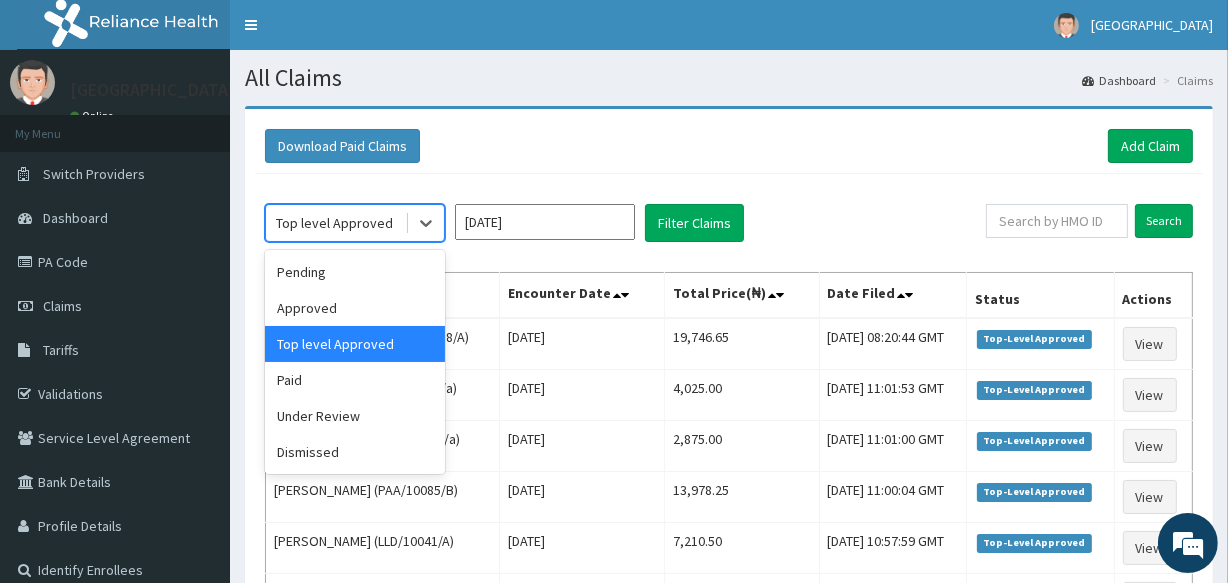 click on "Top level Approved" at bounding box center (334, 223) 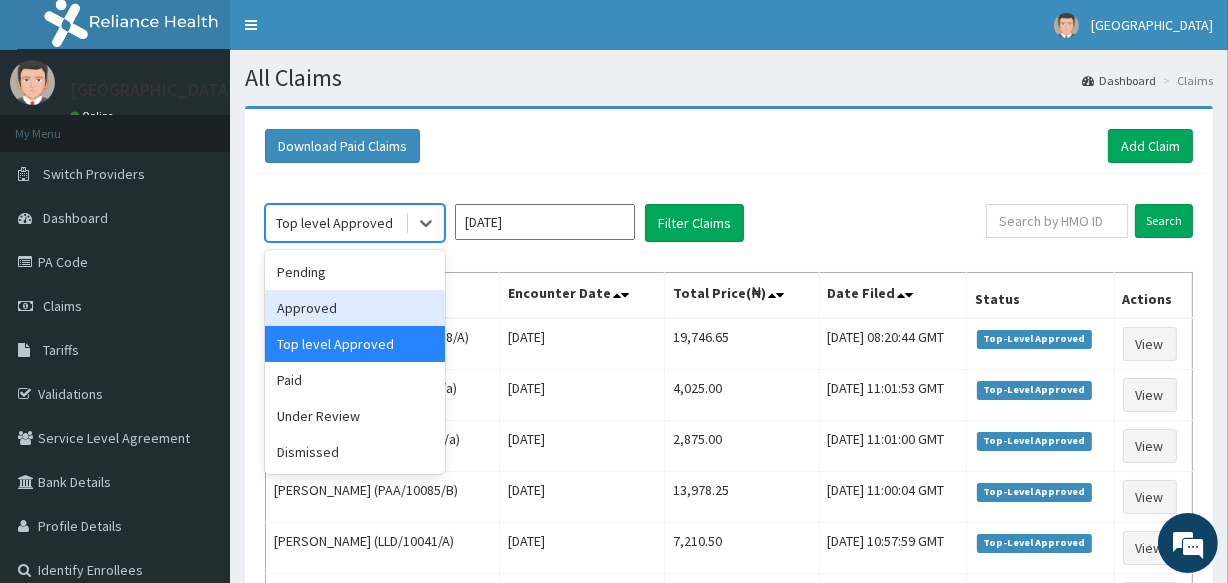 click on "Approved" at bounding box center (355, 308) 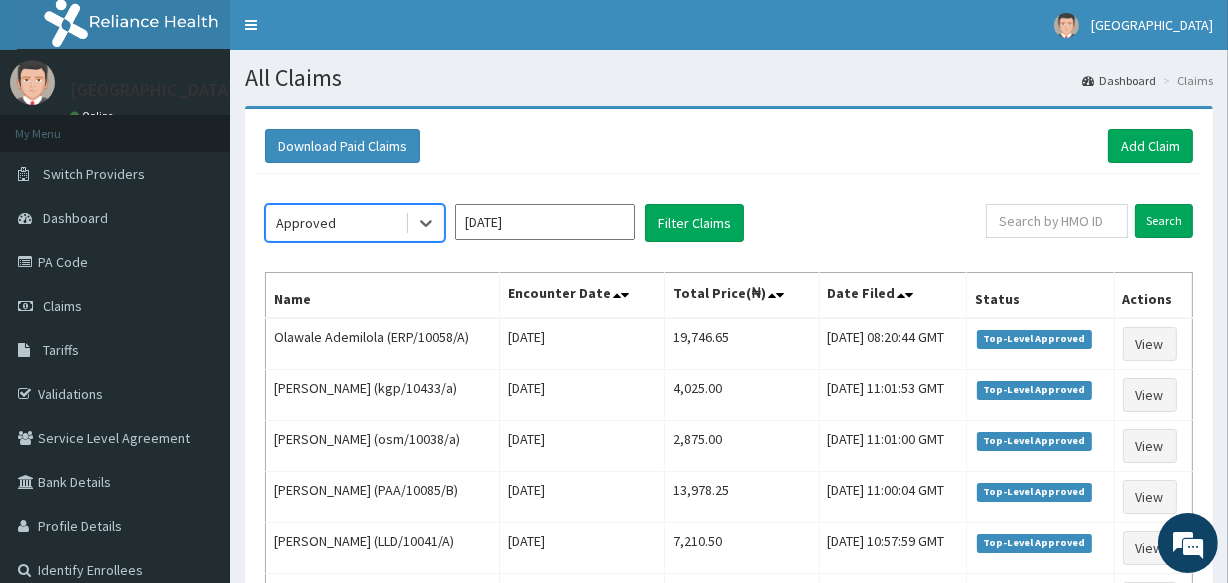 click on "Approved" at bounding box center [335, 223] 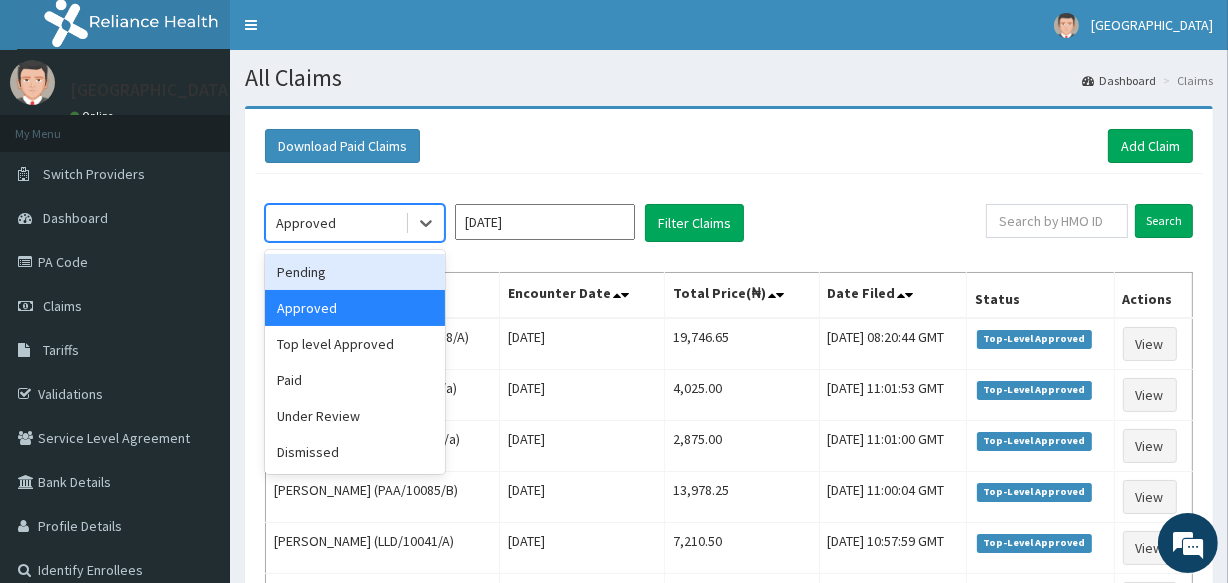 click on "Pending" at bounding box center [355, 272] 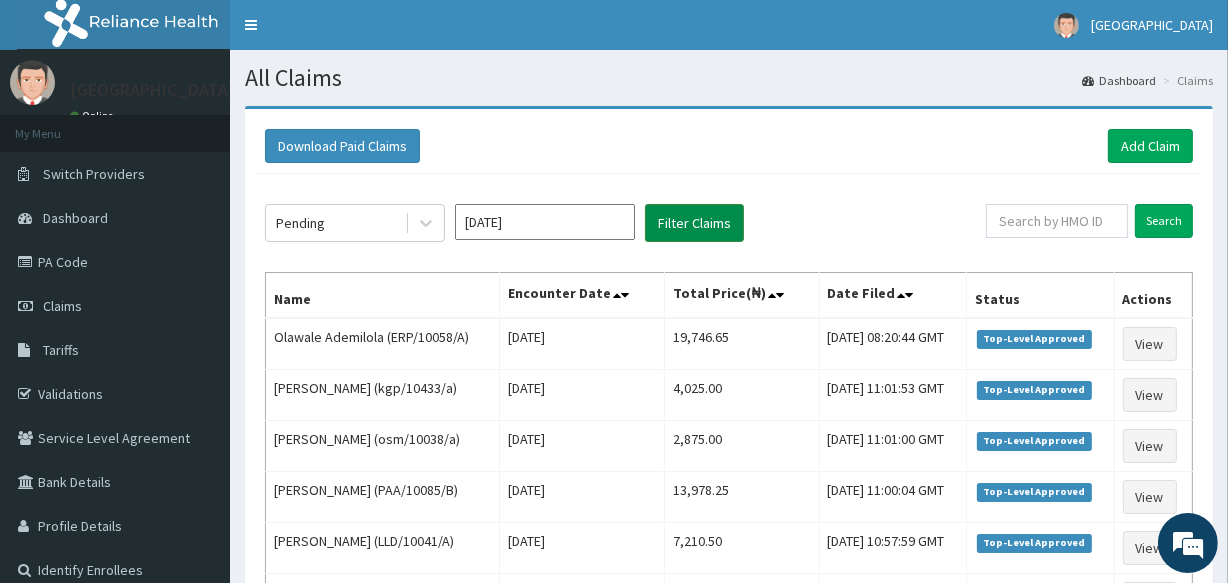 click on "Filter Claims" at bounding box center [694, 223] 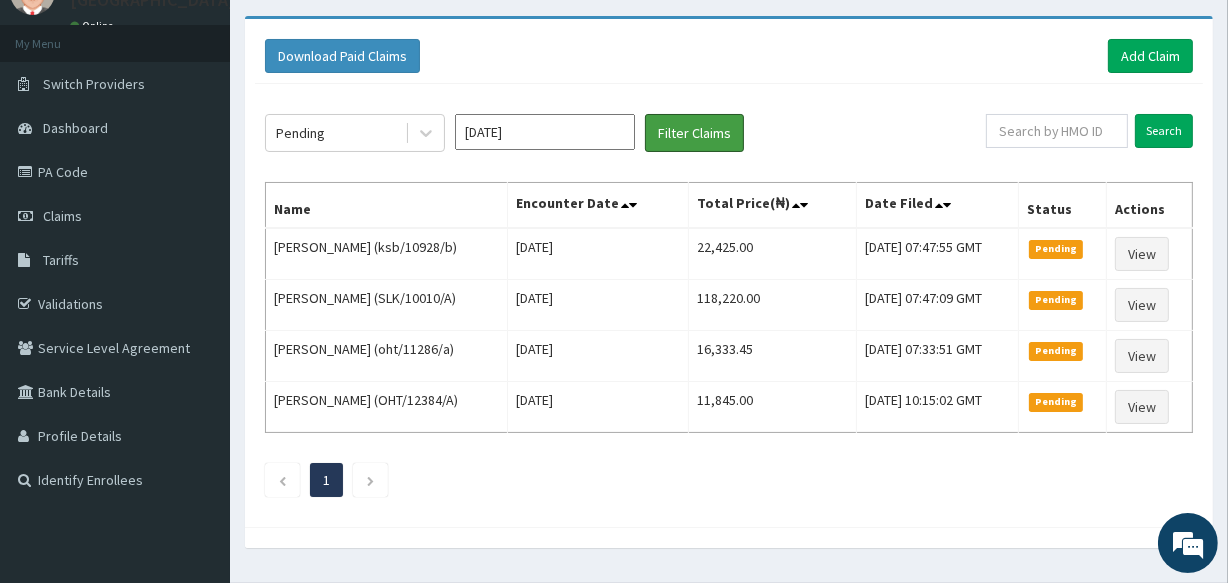 scroll, scrollTop: 0, scrollLeft: 0, axis: both 